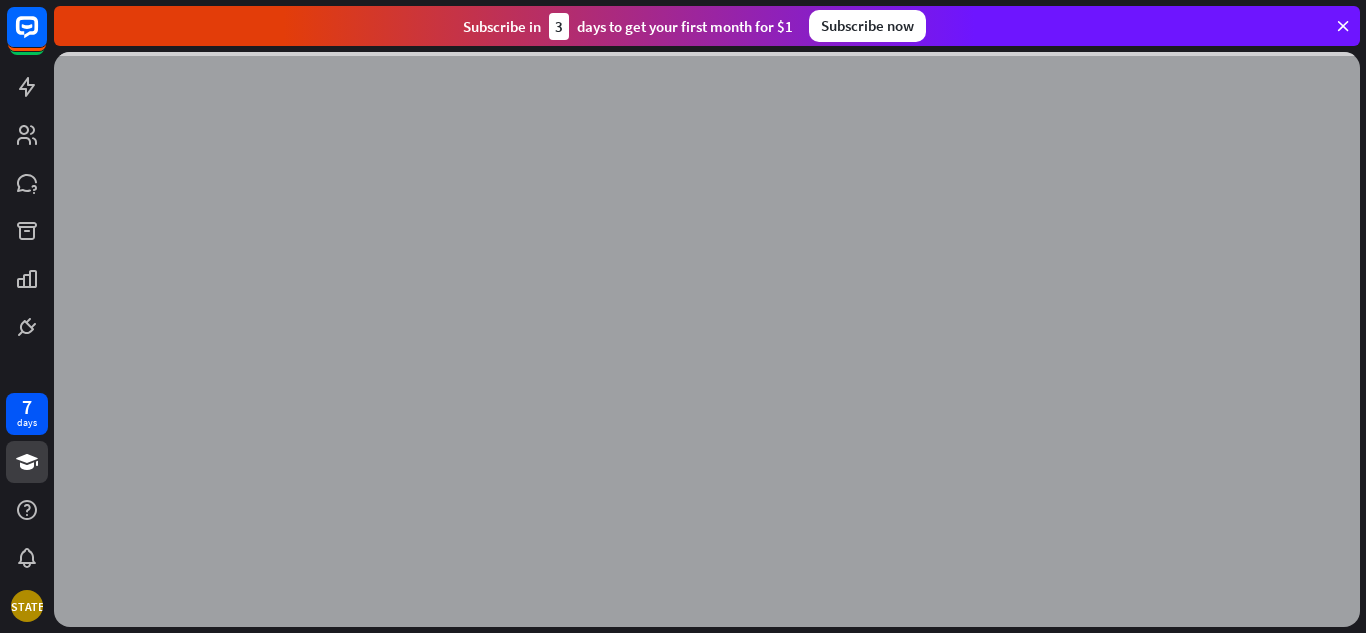 scroll, scrollTop: 0, scrollLeft: 0, axis: both 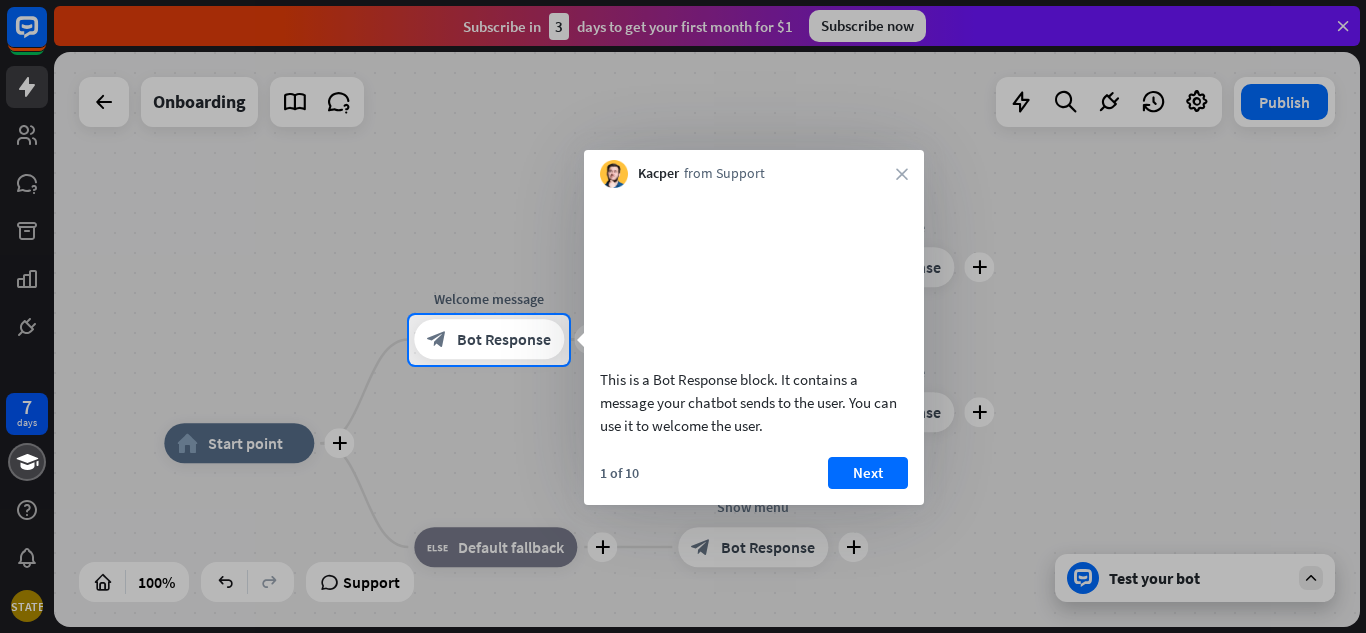 click on "1 of 10
Next" at bounding box center (754, 481) 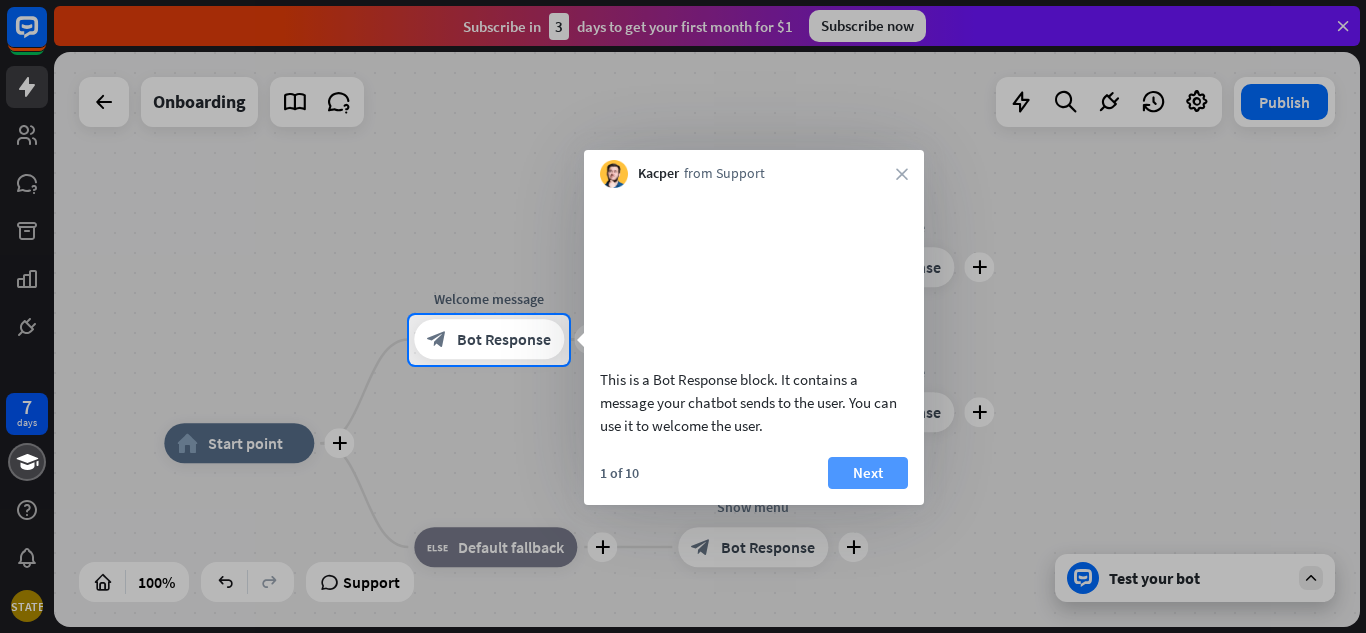 click on "Next" at bounding box center (868, 473) 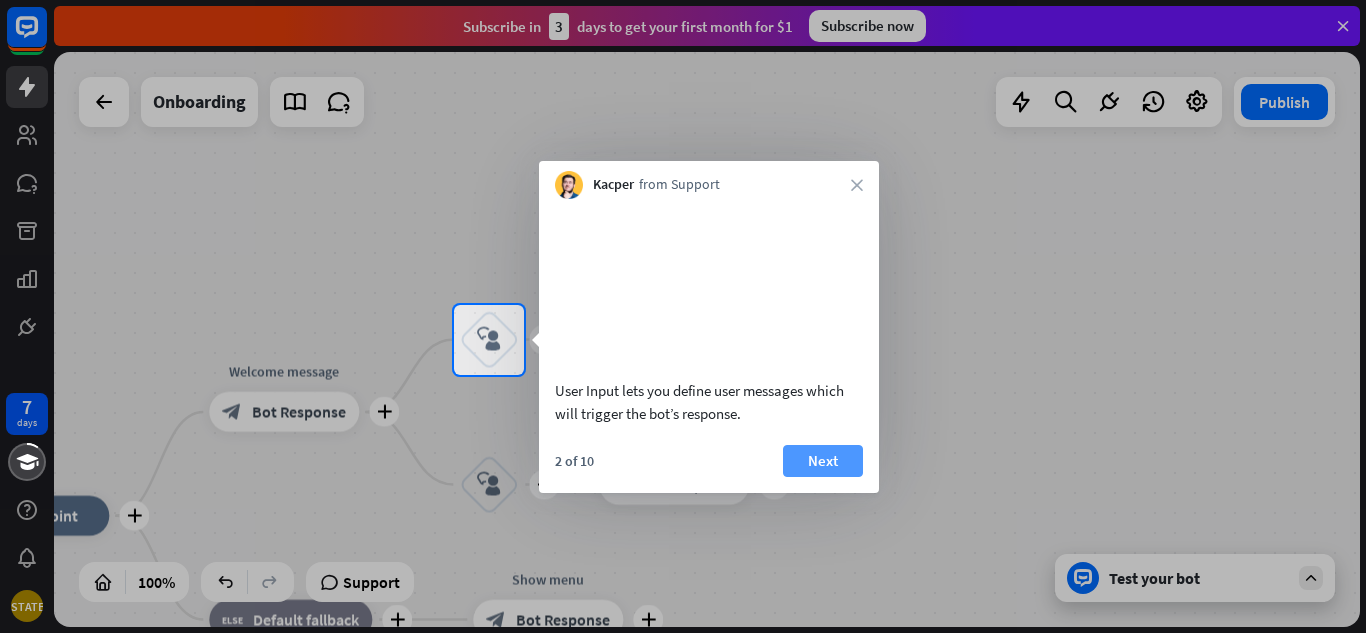 click on "Next" at bounding box center (823, 461) 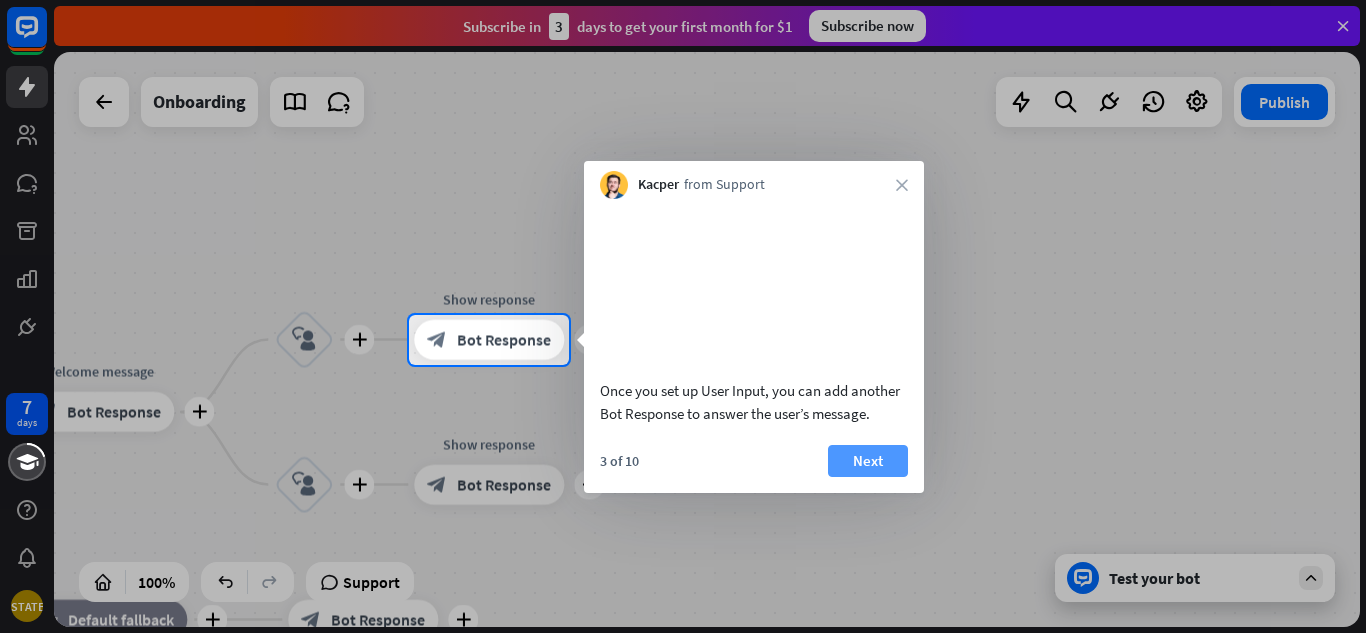 click on "Next" at bounding box center [868, 461] 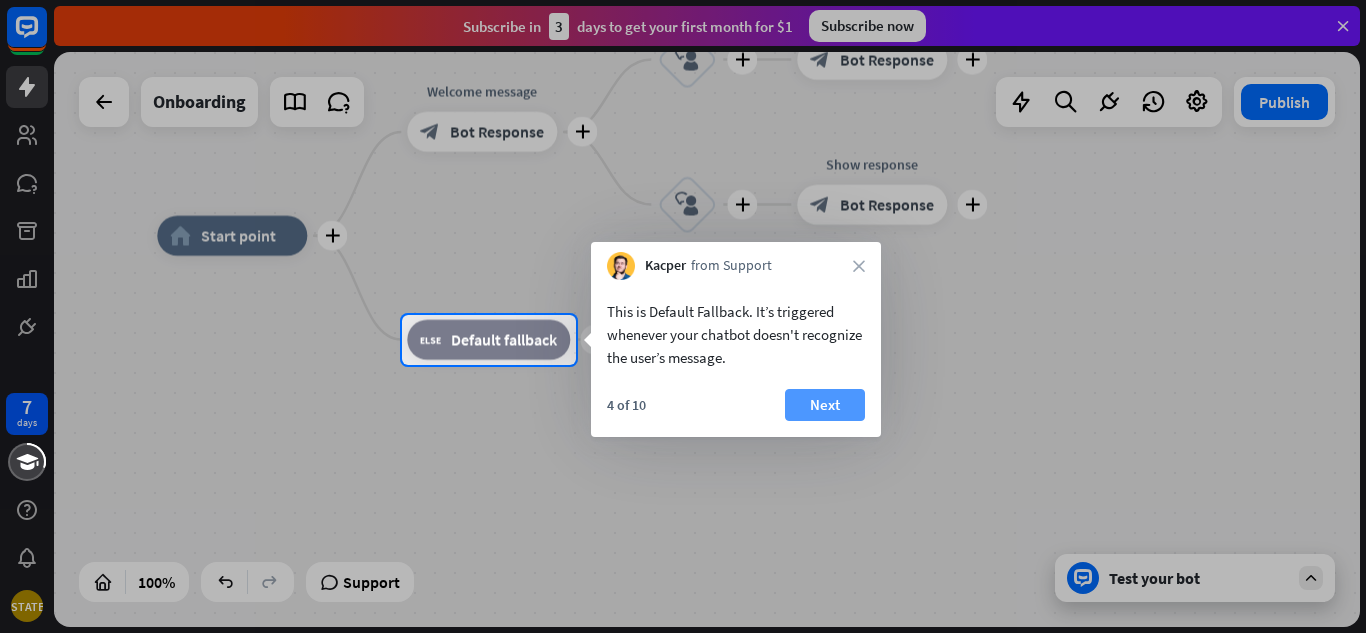 click on "Next" at bounding box center [825, 405] 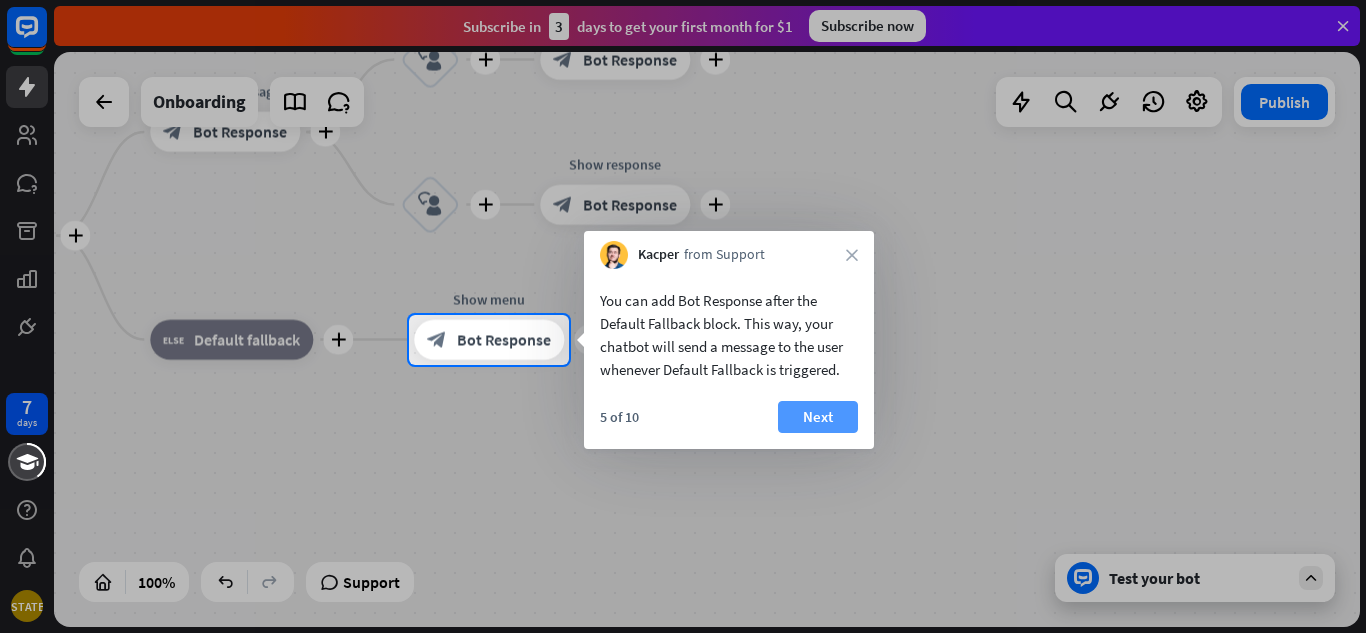 click on "Next" at bounding box center (818, 417) 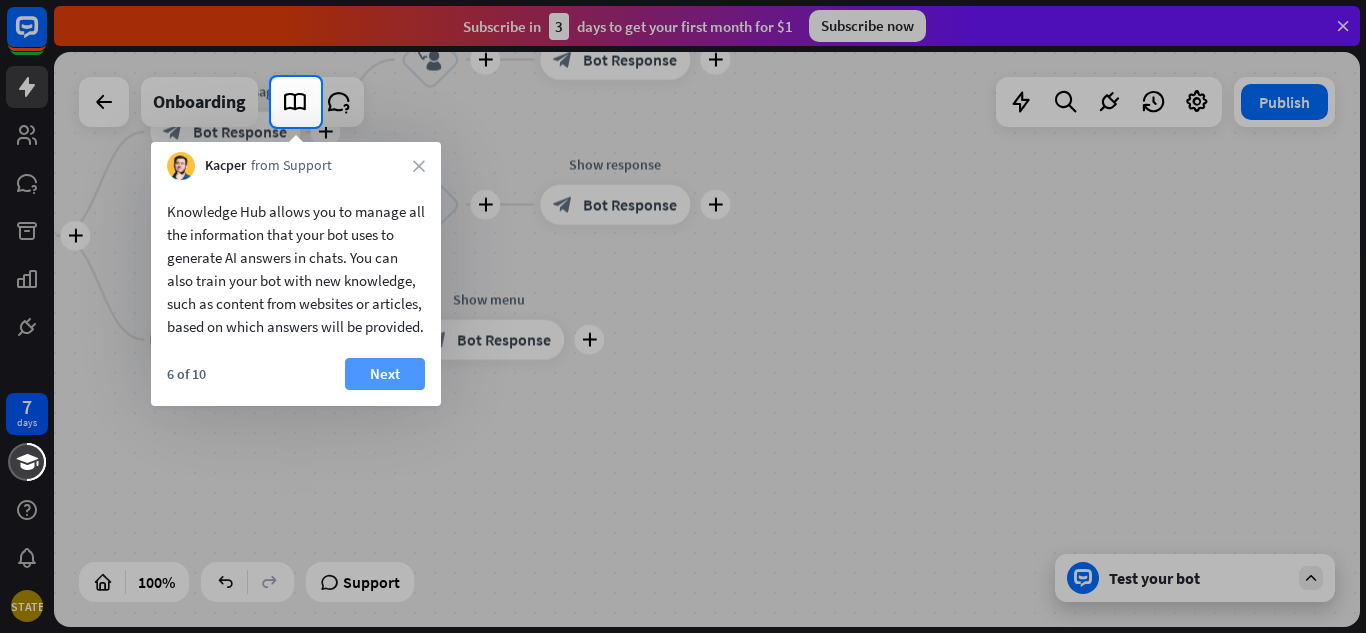 click on "Next" at bounding box center [385, 374] 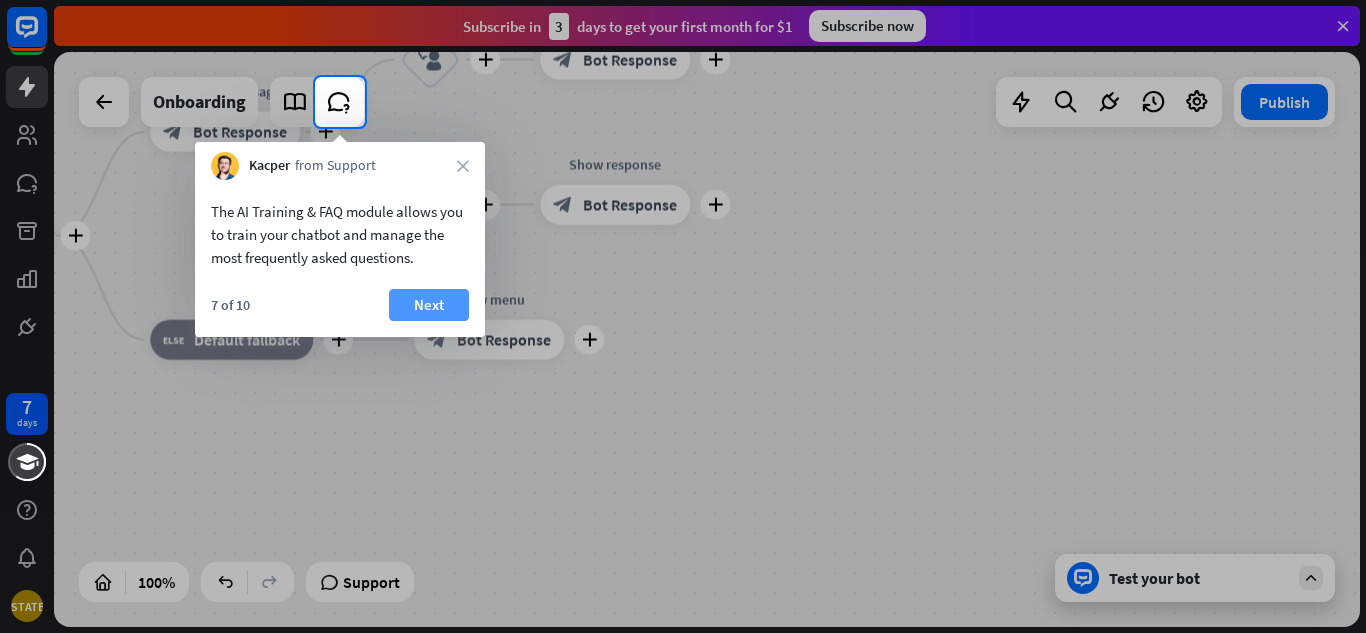 click on "Next" at bounding box center [429, 305] 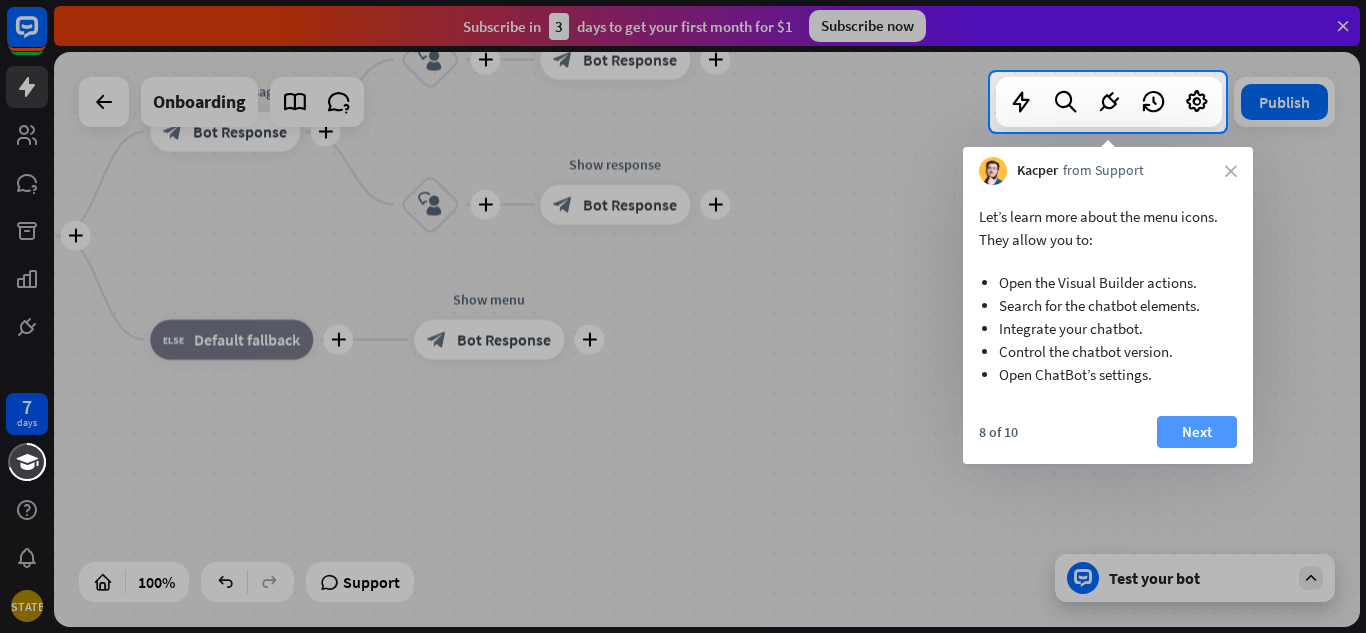 click on "Next" at bounding box center (1197, 432) 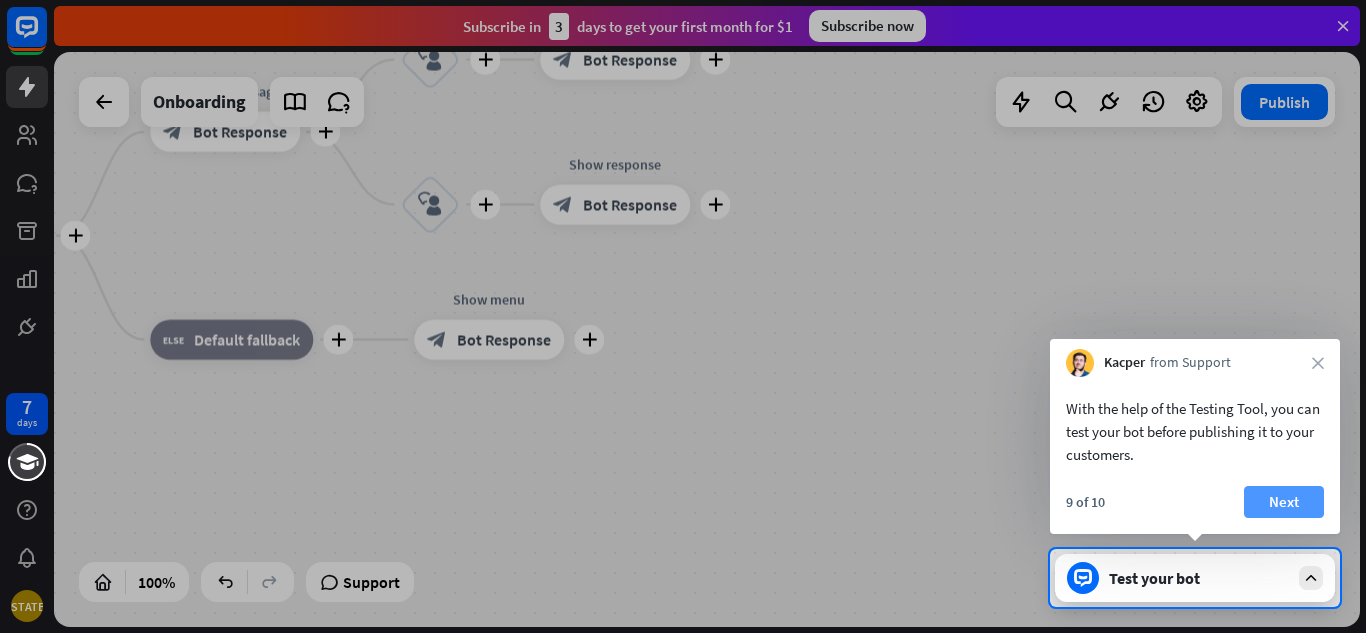 click on "Next" at bounding box center [1284, 502] 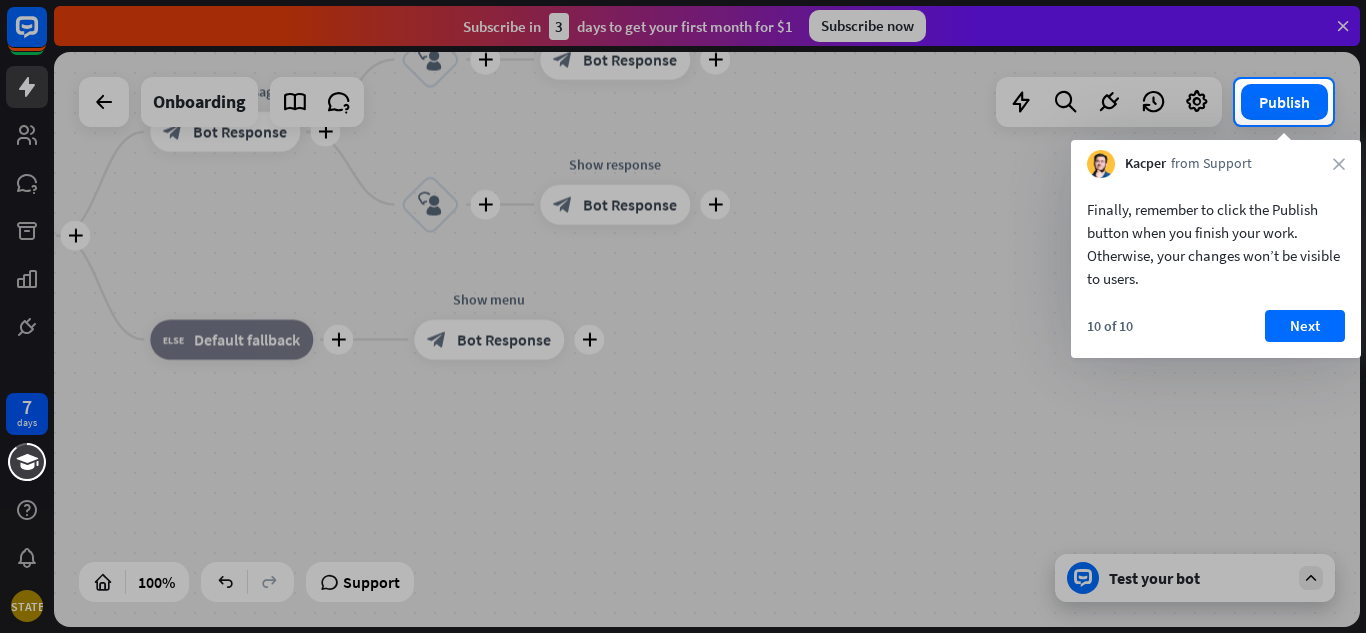 click on "Finally, remember to click the Publish button when you finish your work. Otherwise, your changes won’t be visible to users.
10 of 10
Next" at bounding box center (1216, 268) 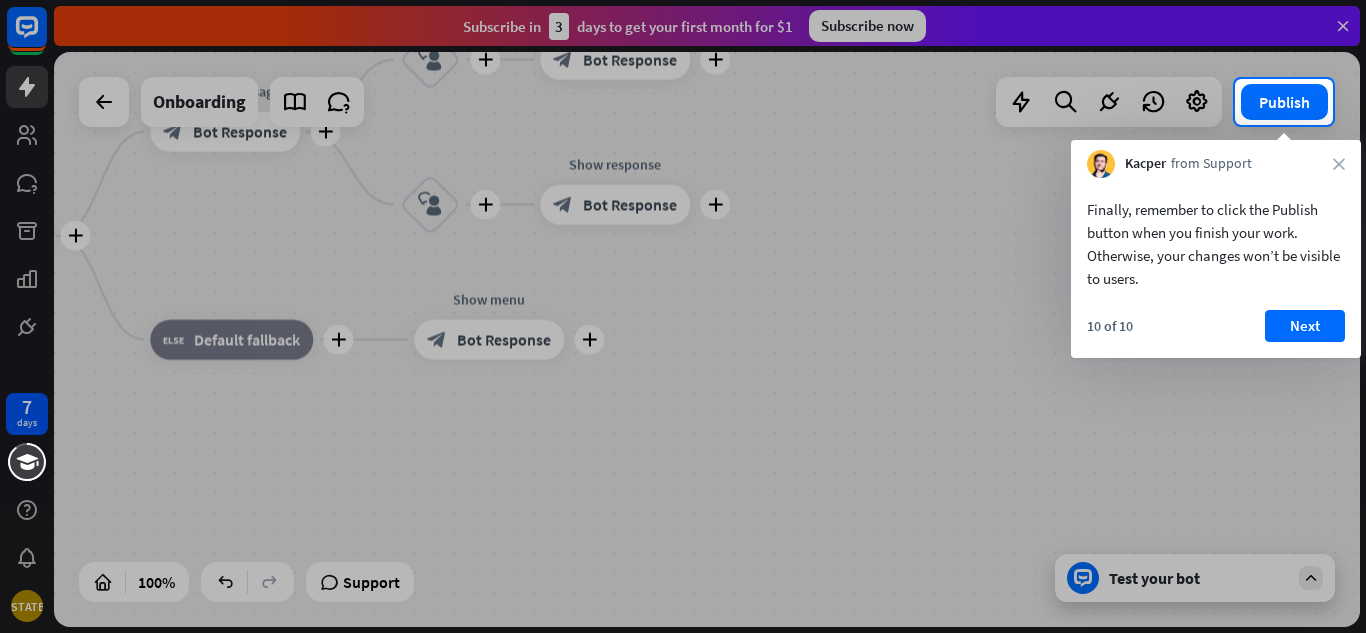 click on "Finally, remember to click the Publish button when you finish your work. Otherwise, your changes won’t be visible to users.
10 of 10
Next" at bounding box center [1216, 268] 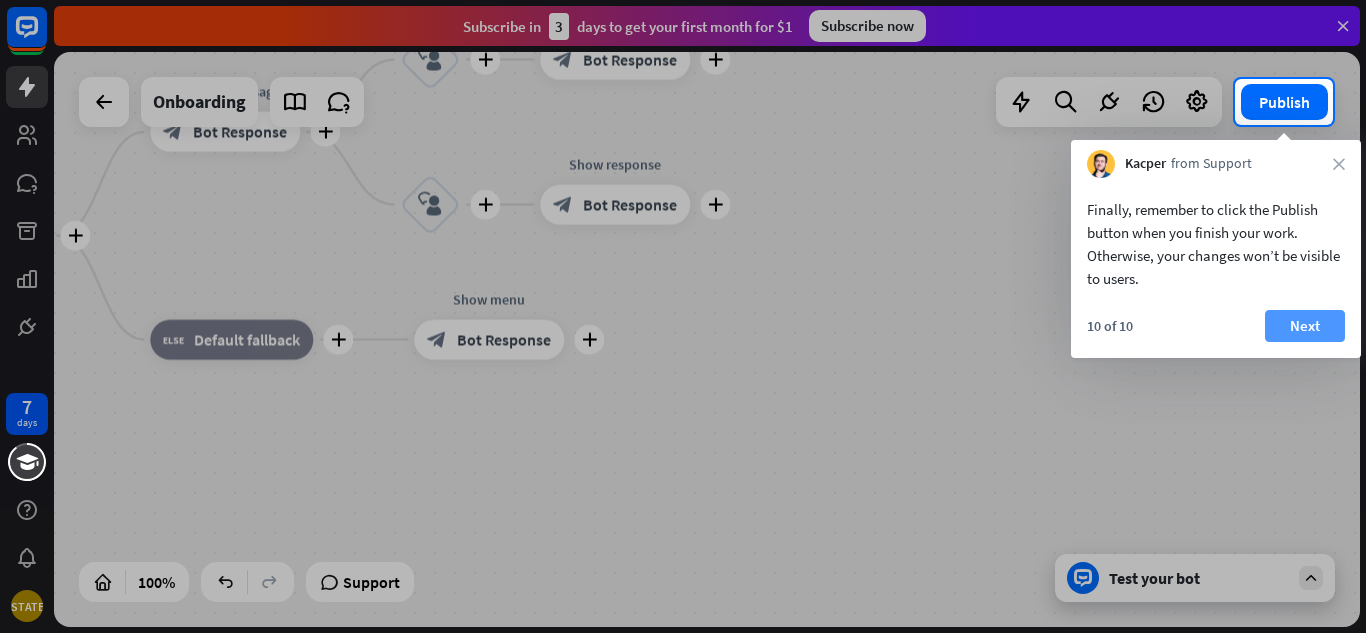 click on "Next" at bounding box center (1305, 326) 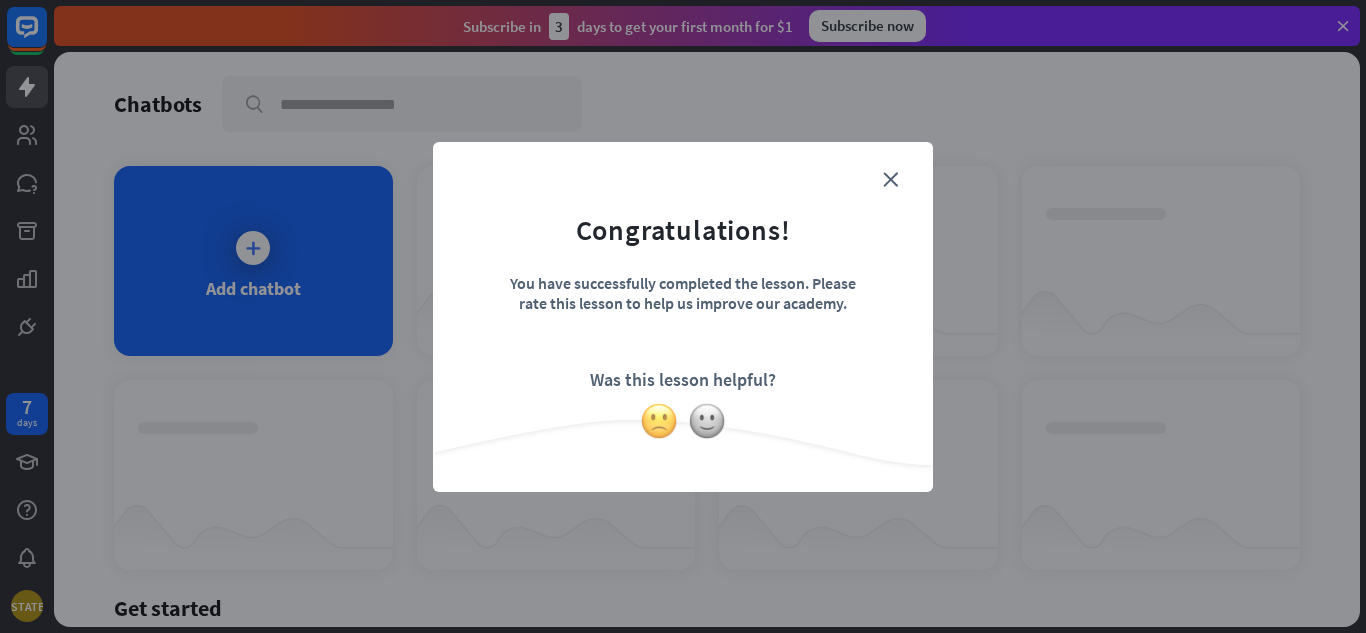 click at bounding box center [659, 421] 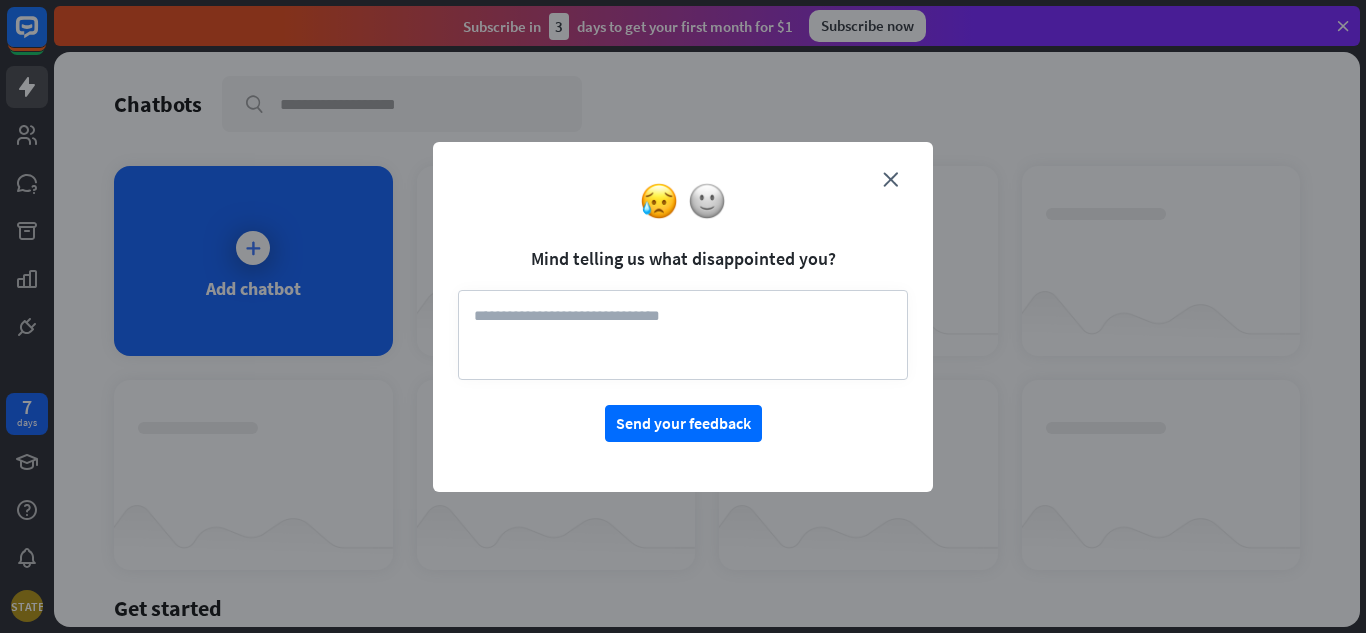 click on "Mind telling us what disappointed you?
Send your feedback" at bounding box center (683, 304) 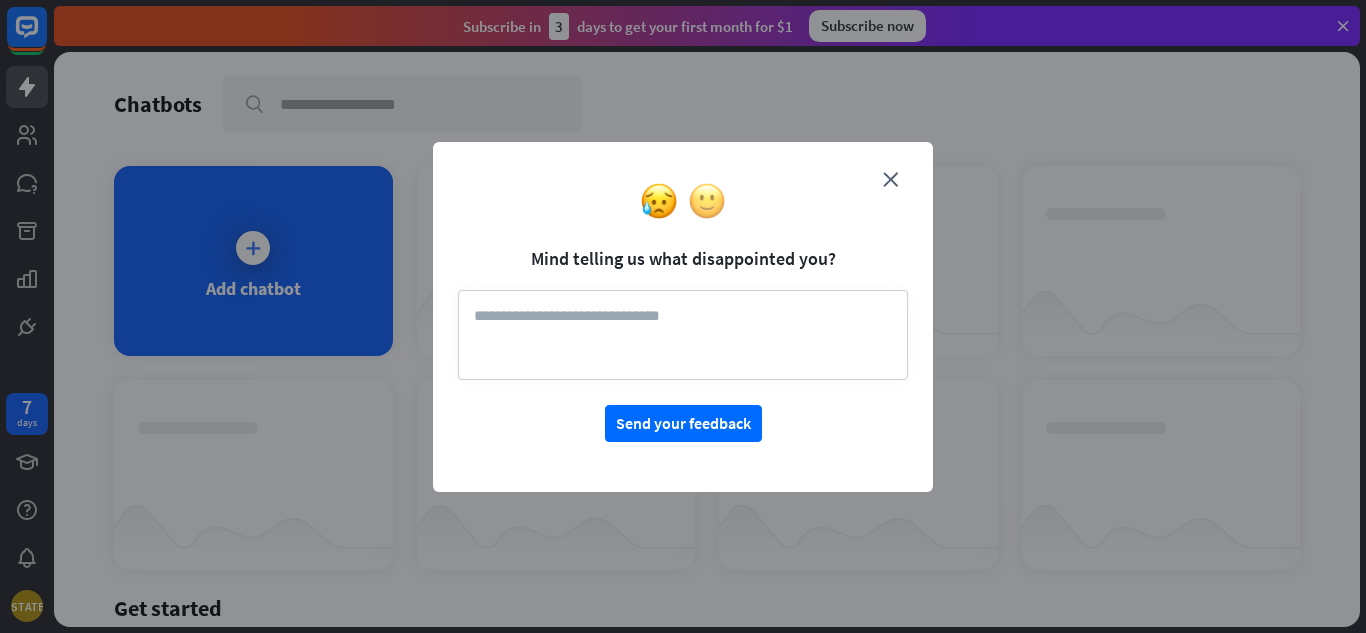 click at bounding box center (707, 201) 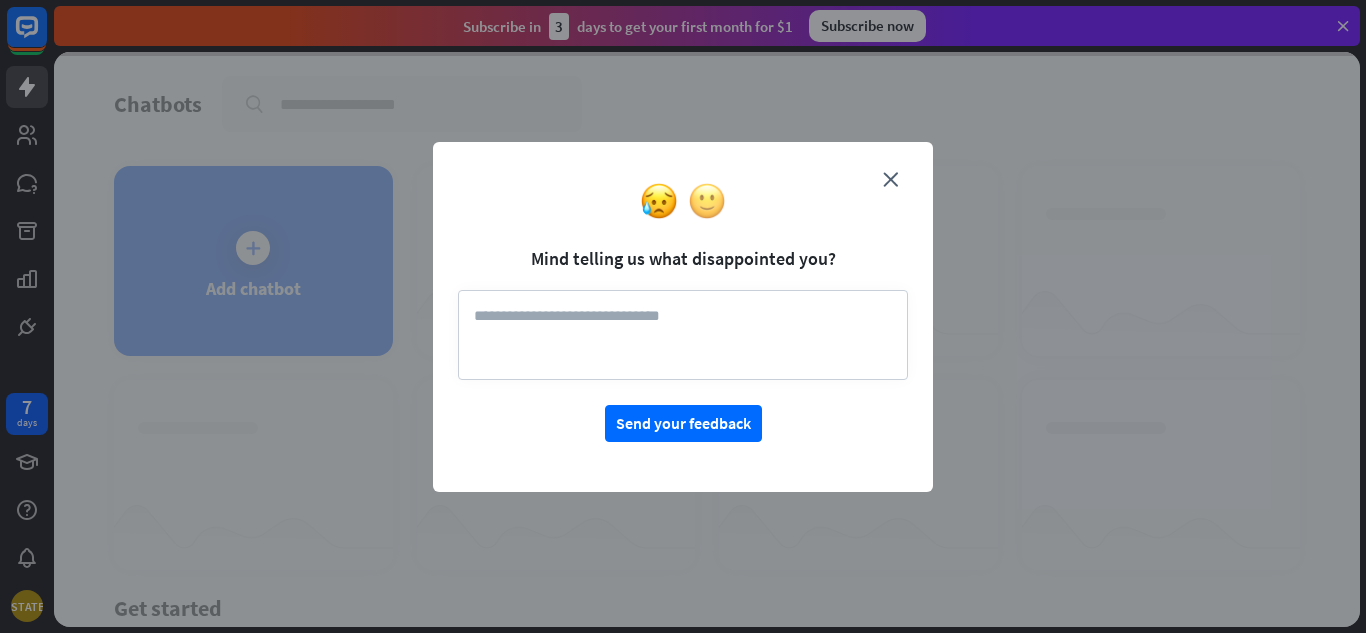 click at bounding box center [707, 201] 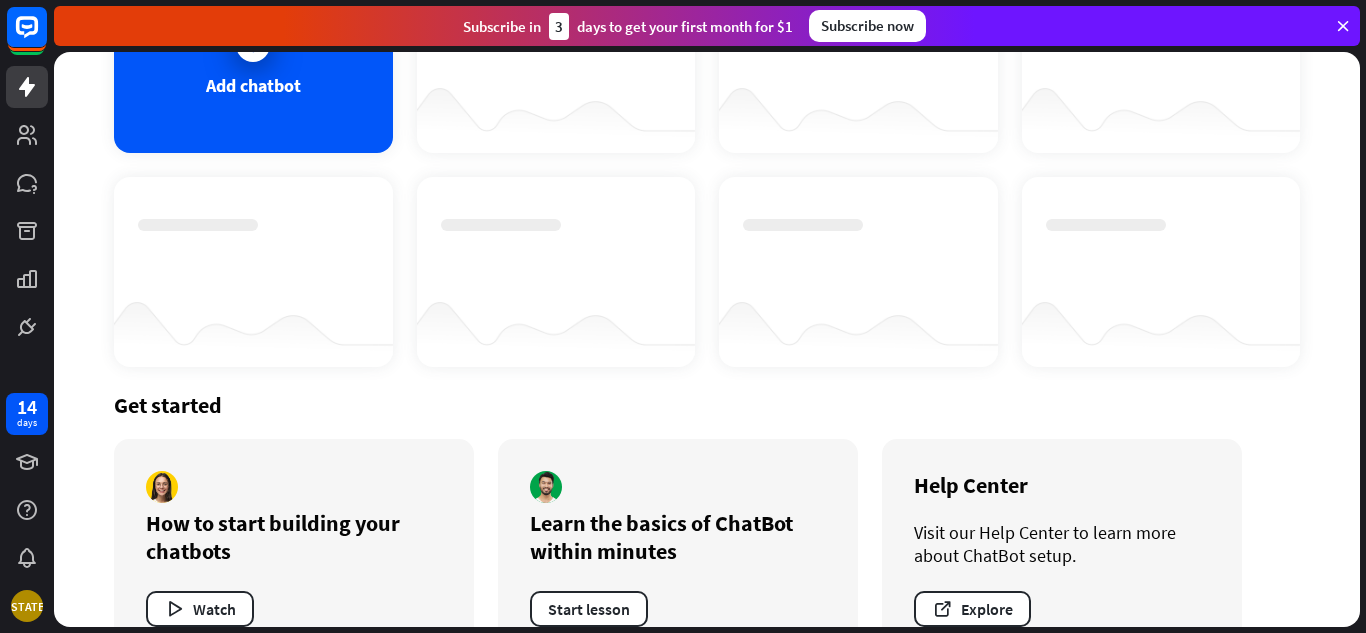 scroll, scrollTop: 0, scrollLeft: 0, axis: both 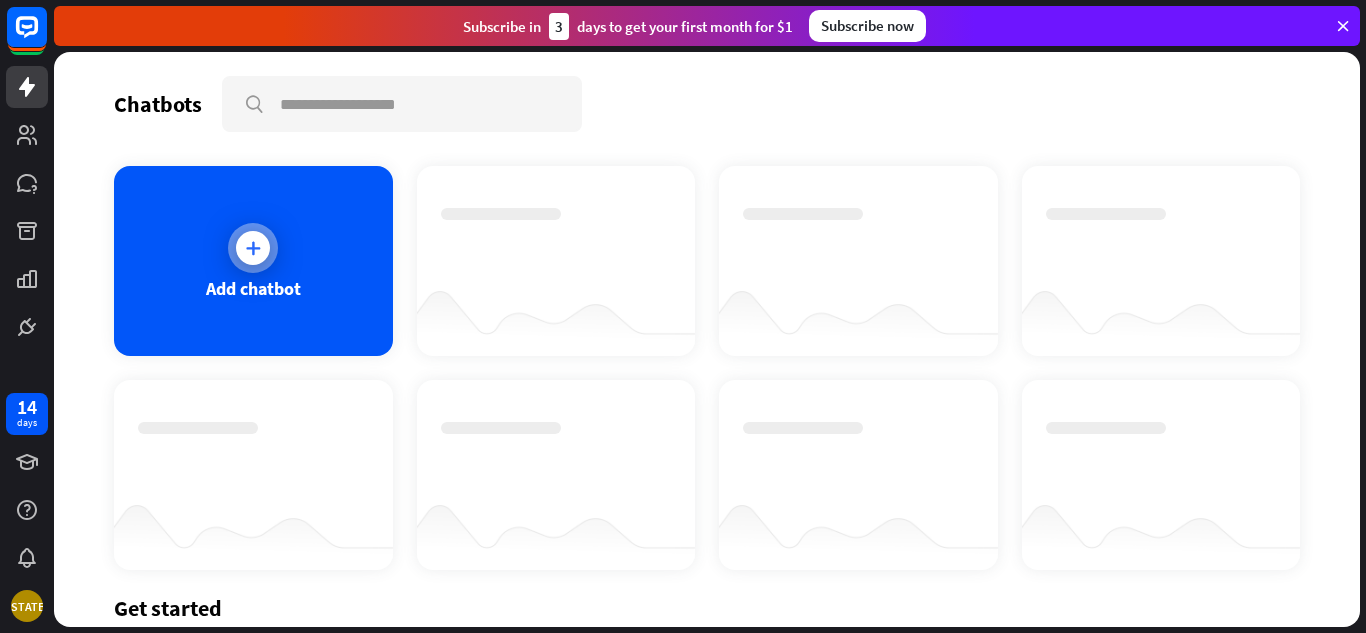 click at bounding box center [253, 248] 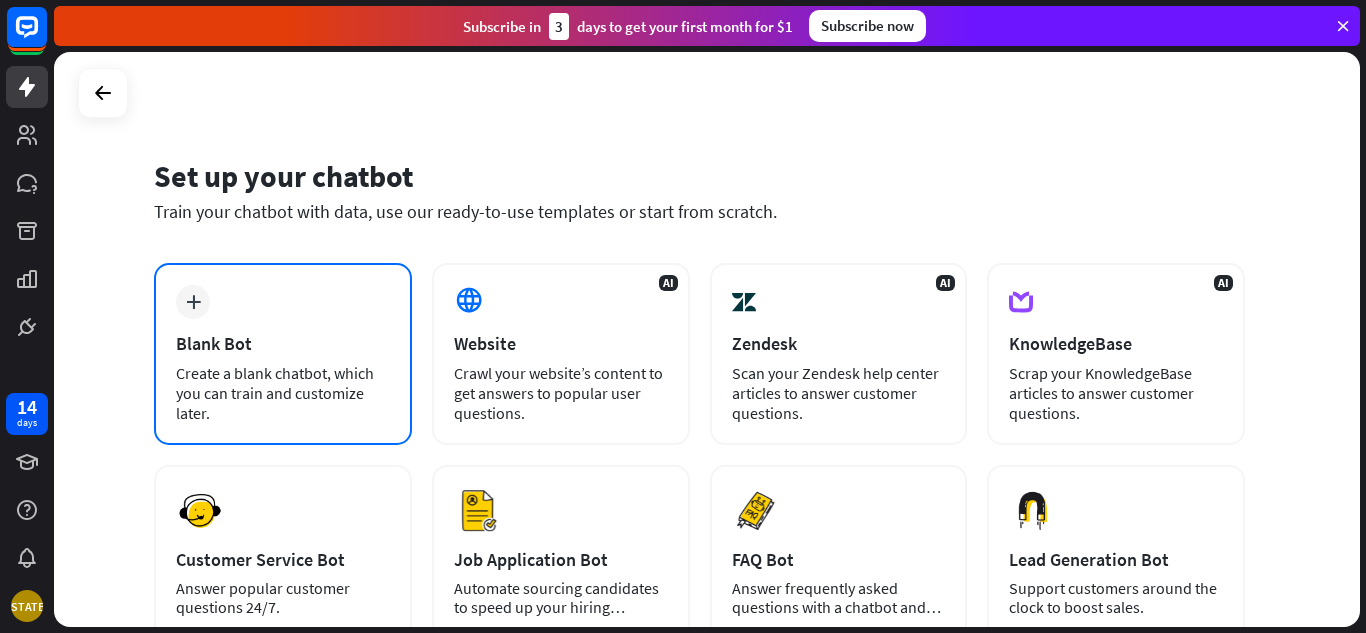 click on "Create a blank chatbot, which you can train and
customize later." at bounding box center (283, 393) 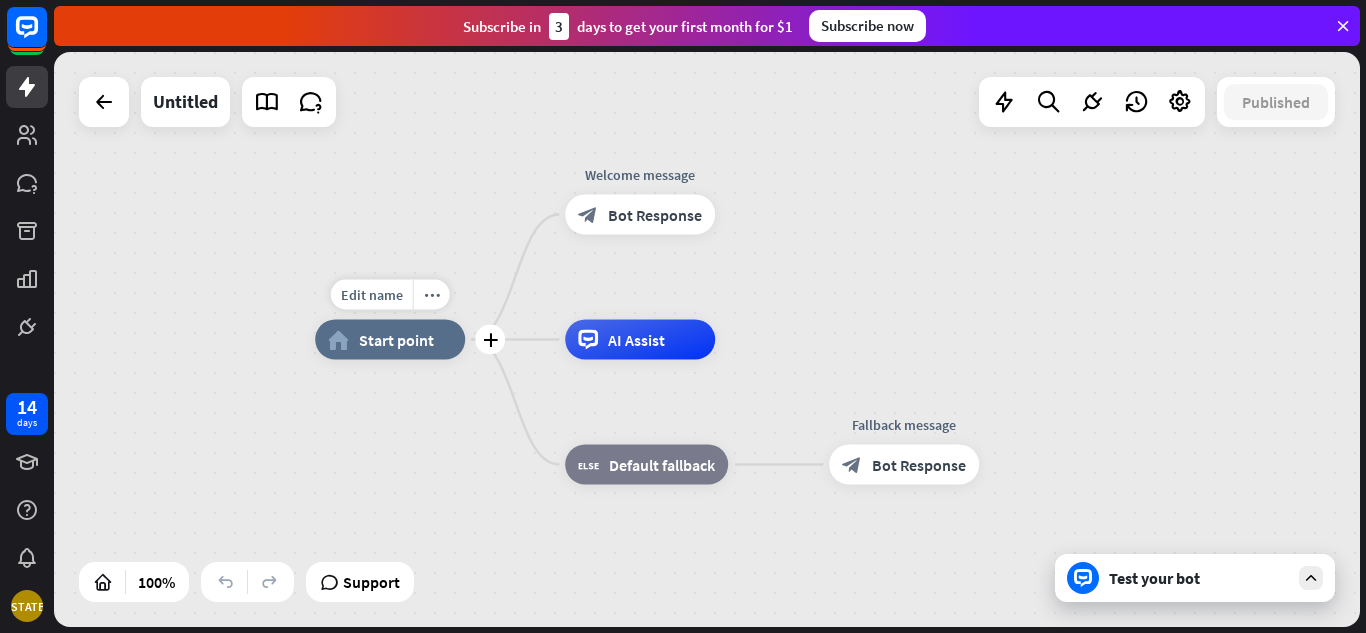 click on "Edit name   more_horiz         plus     home_2   Start point" at bounding box center [390, 340] 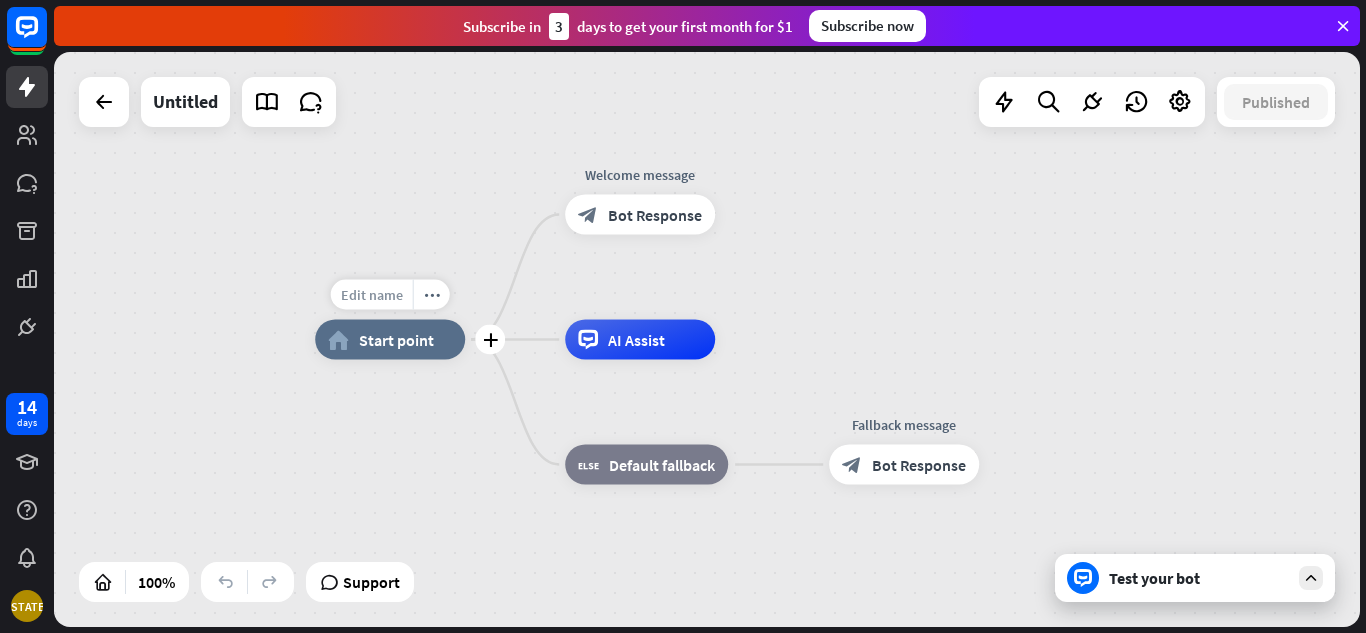 click on "Edit name" at bounding box center [372, 295] 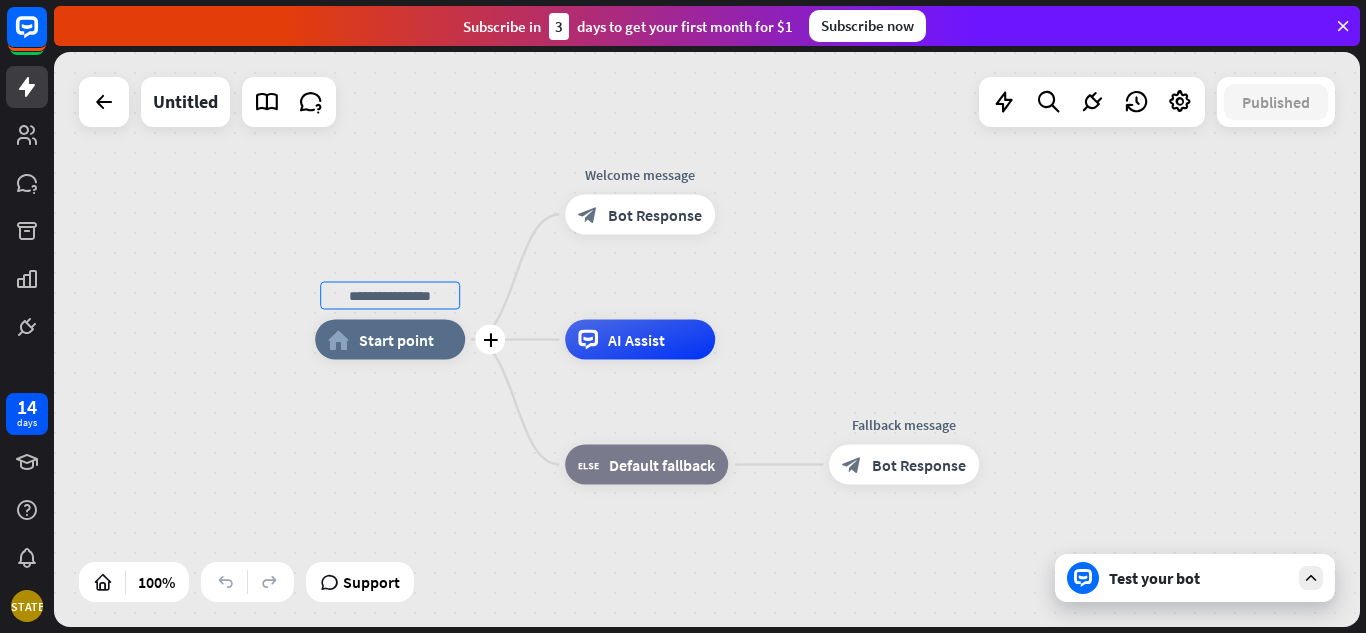 click on "Start point" at bounding box center (396, 340) 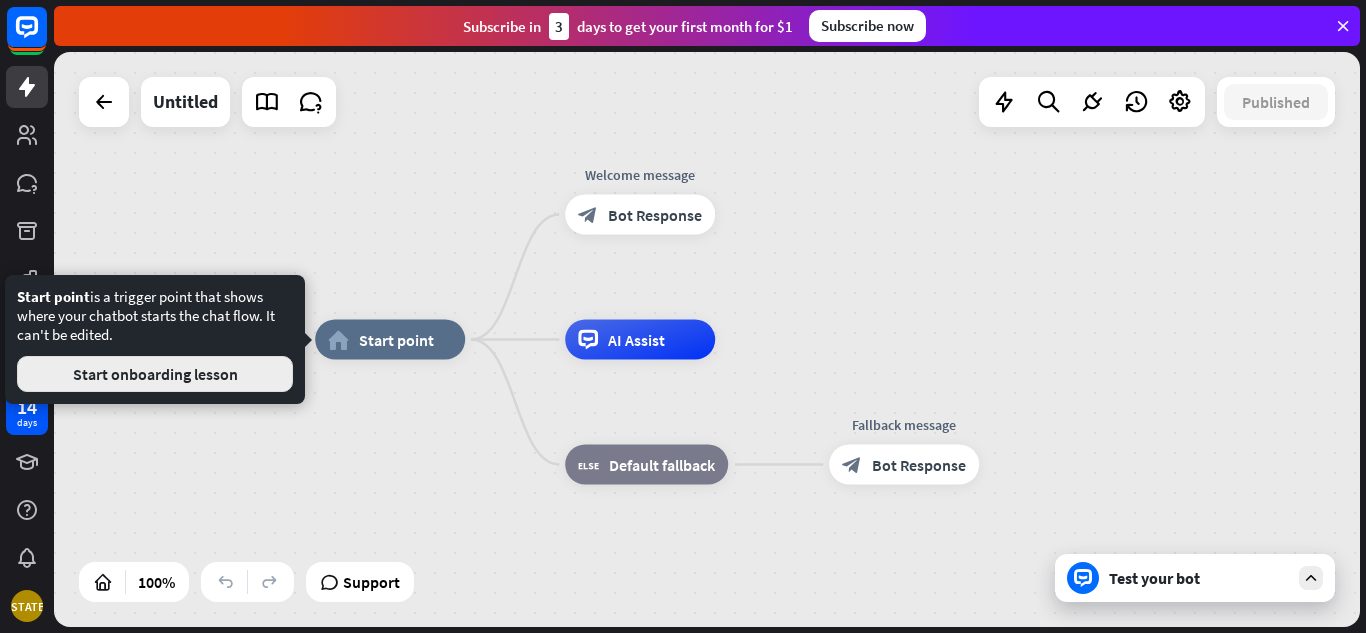 click on "Start onboarding lesson" at bounding box center (155, 374) 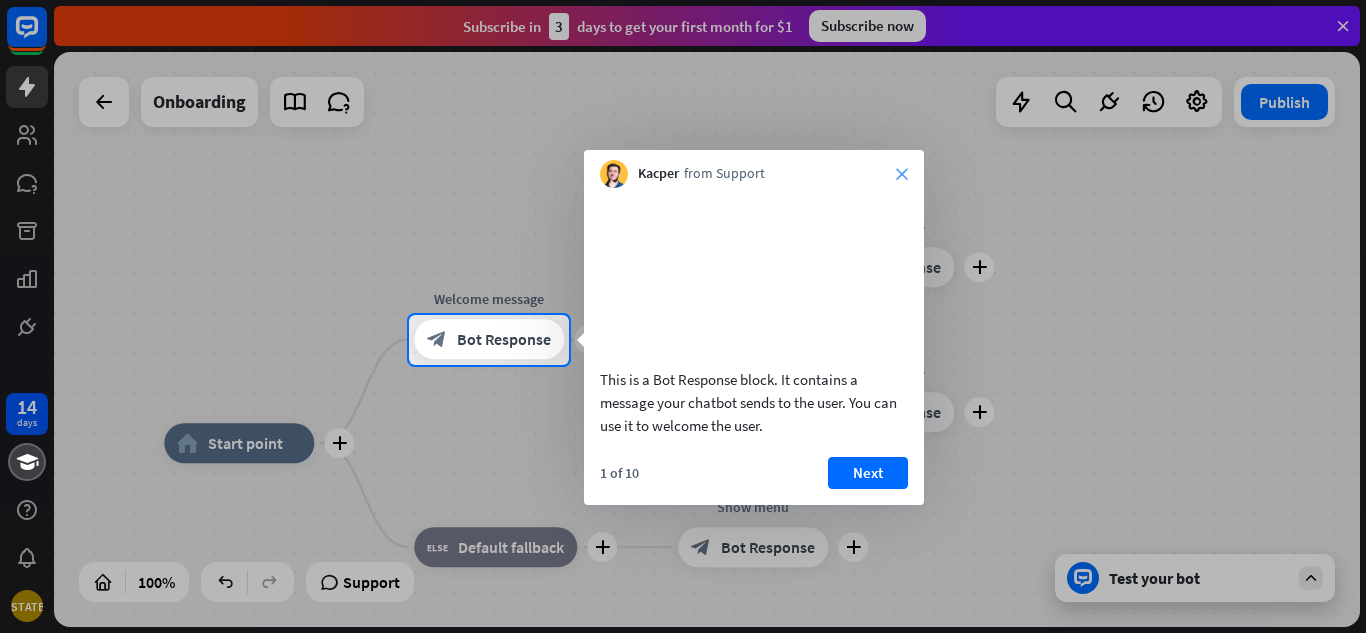 click on "close" at bounding box center [902, 174] 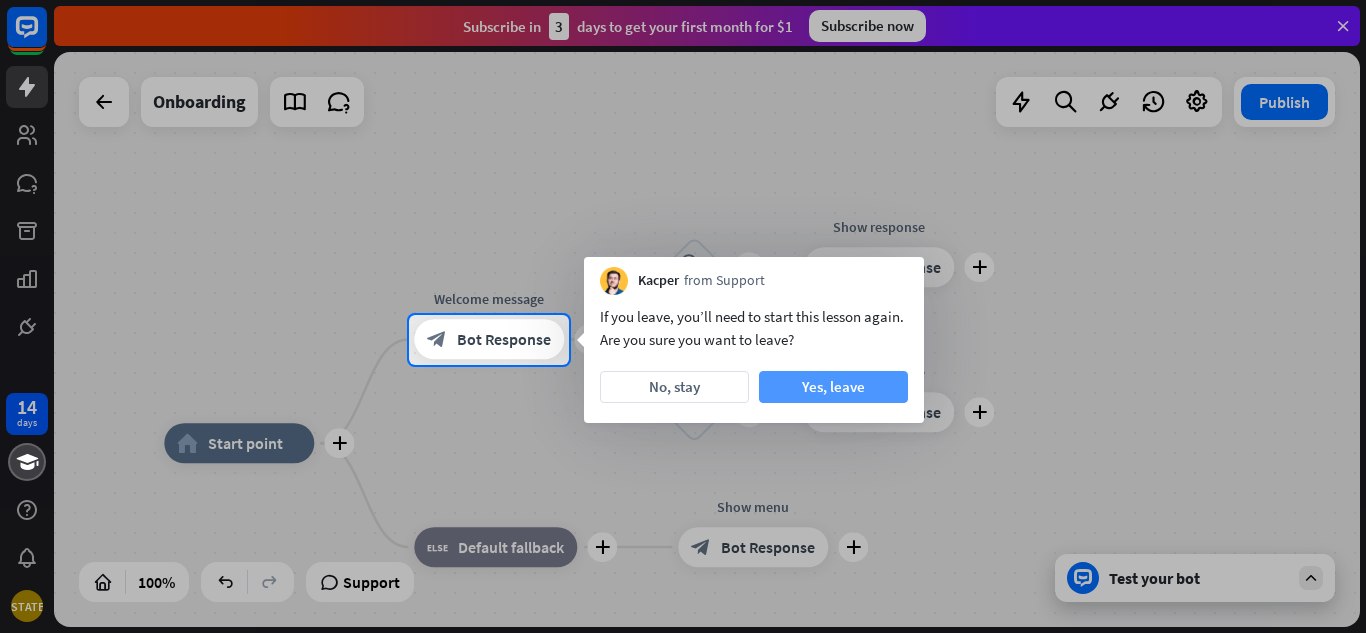 click on "Yes, leave" at bounding box center [833, 387] 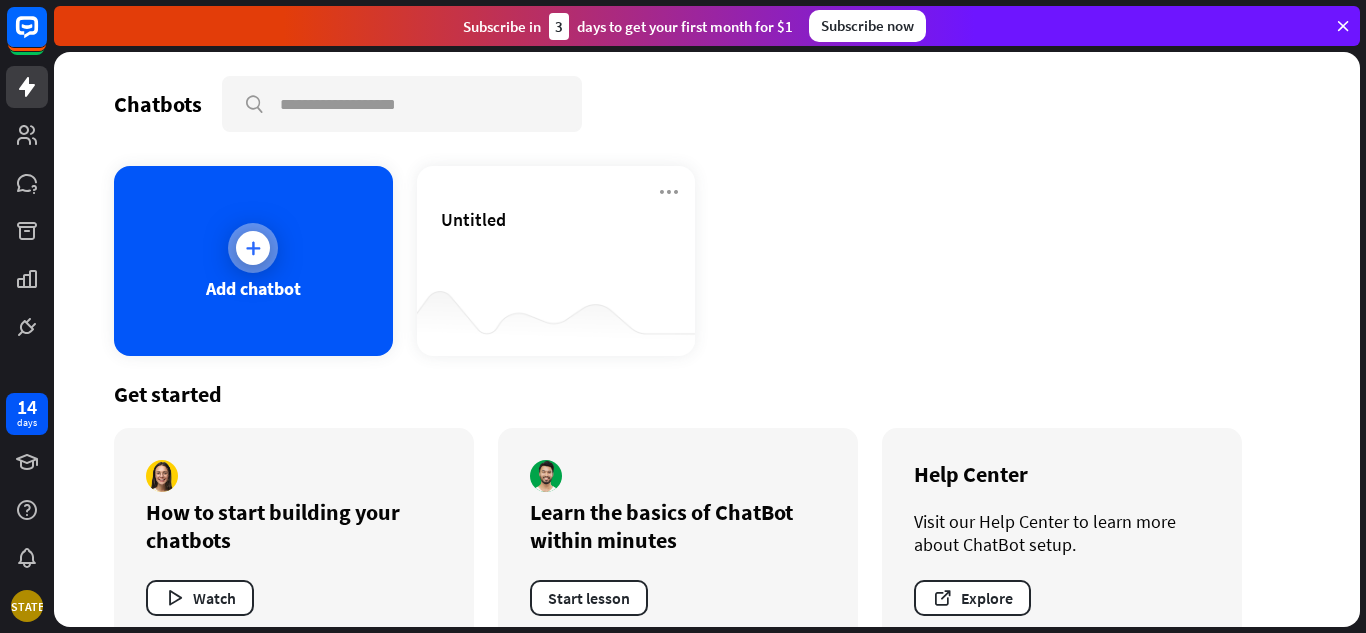 click on "Add chatbot" at bounding box center [253, 261] 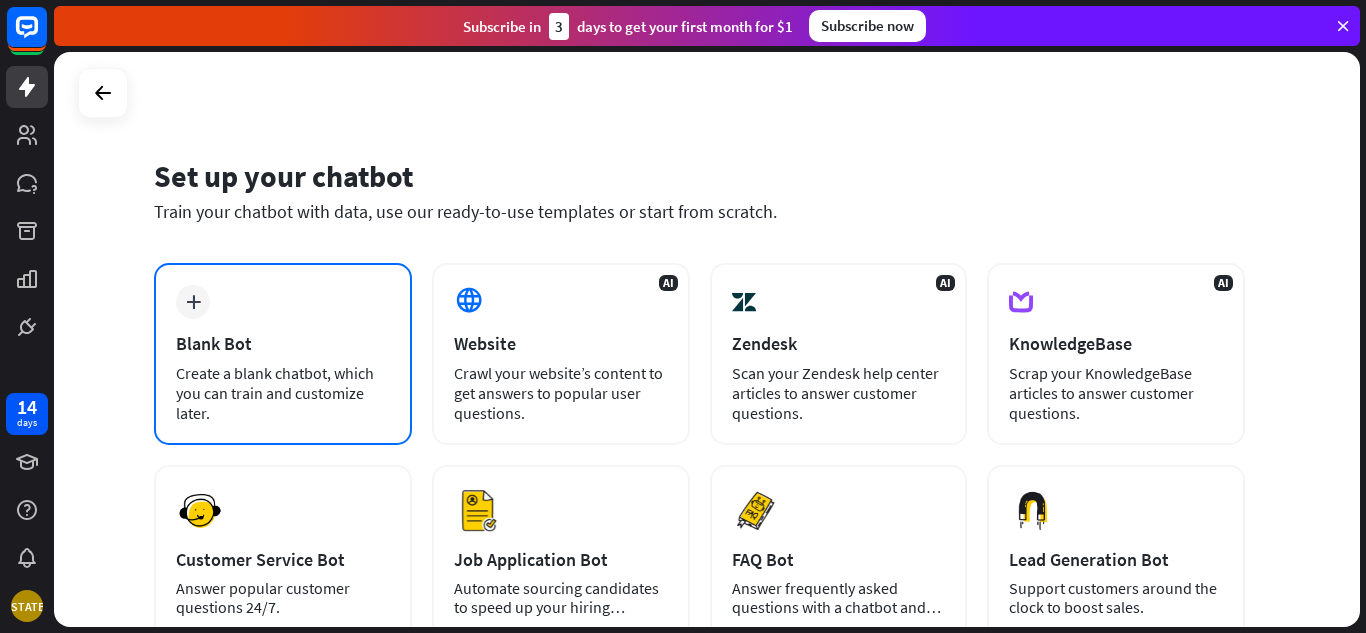 click on "Create a blank chatbot, which you can train and
customize later." at bounding box center (283, 393) 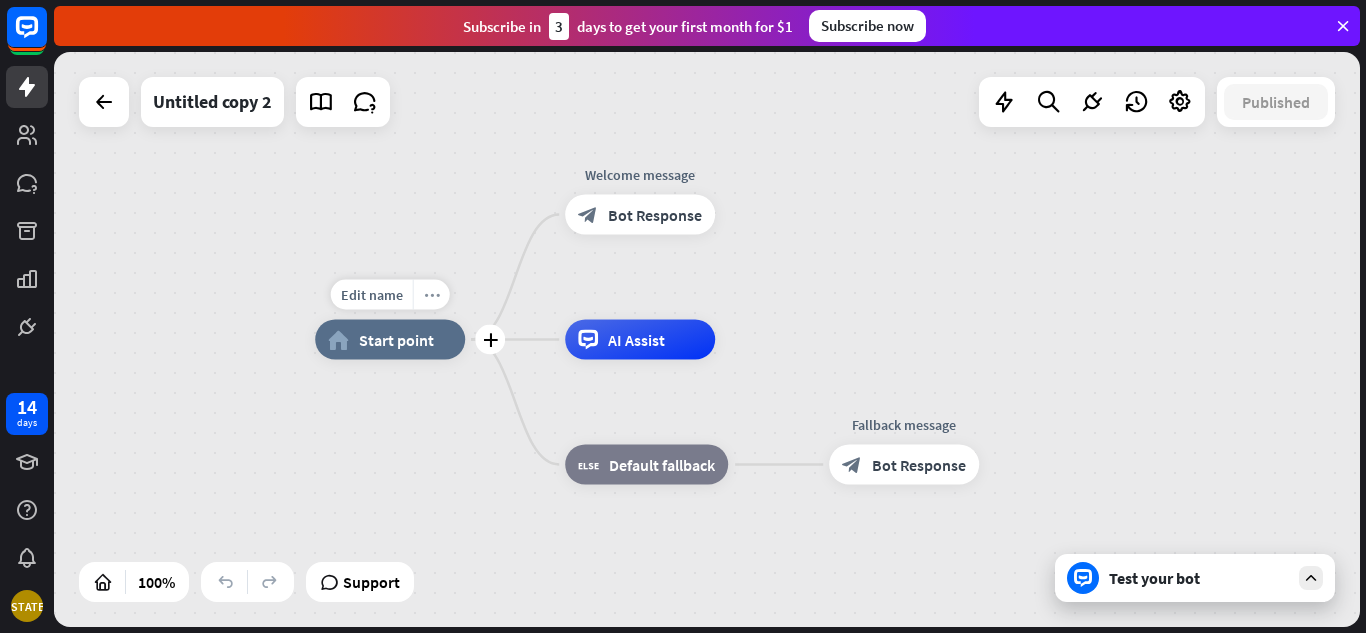 click on "more_horiz" at bounding box center (432, 294) 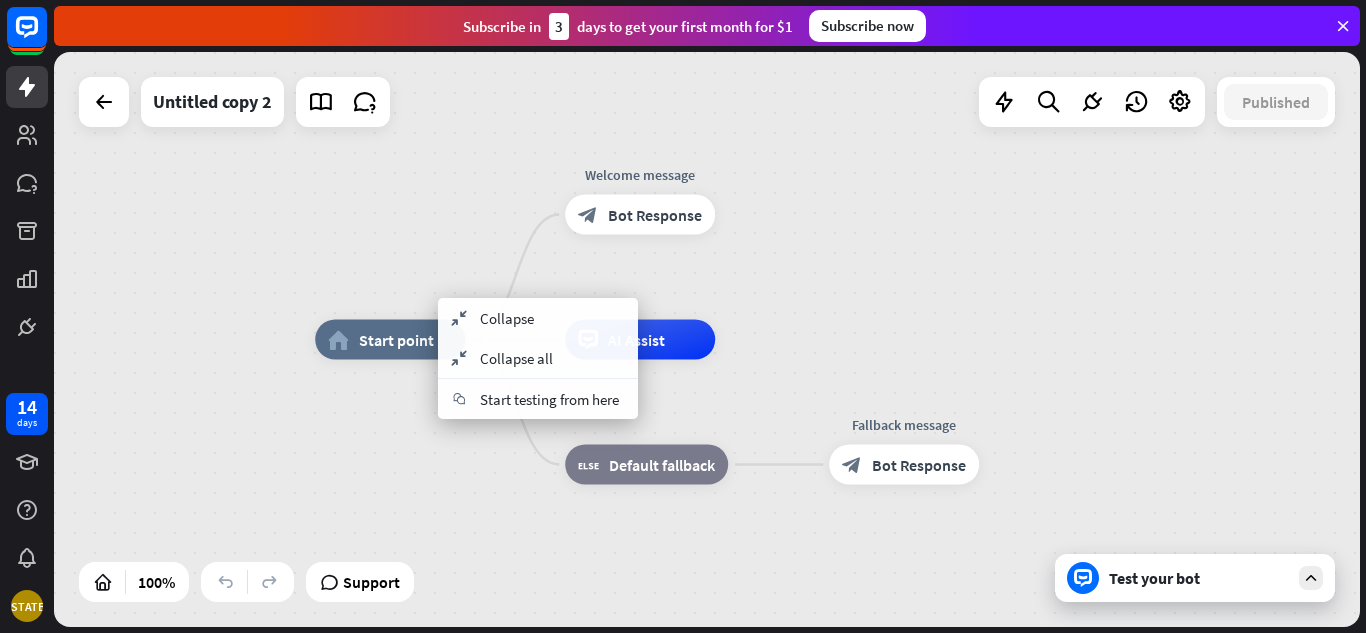 click on "home_2   Start point                 Welcome message   block_bot_response   Bot Response                     AI Assist                   block_fallback   Default fallback                 Fallback message   block_bot_response   Bot Response" at bounding box center (968, 627) 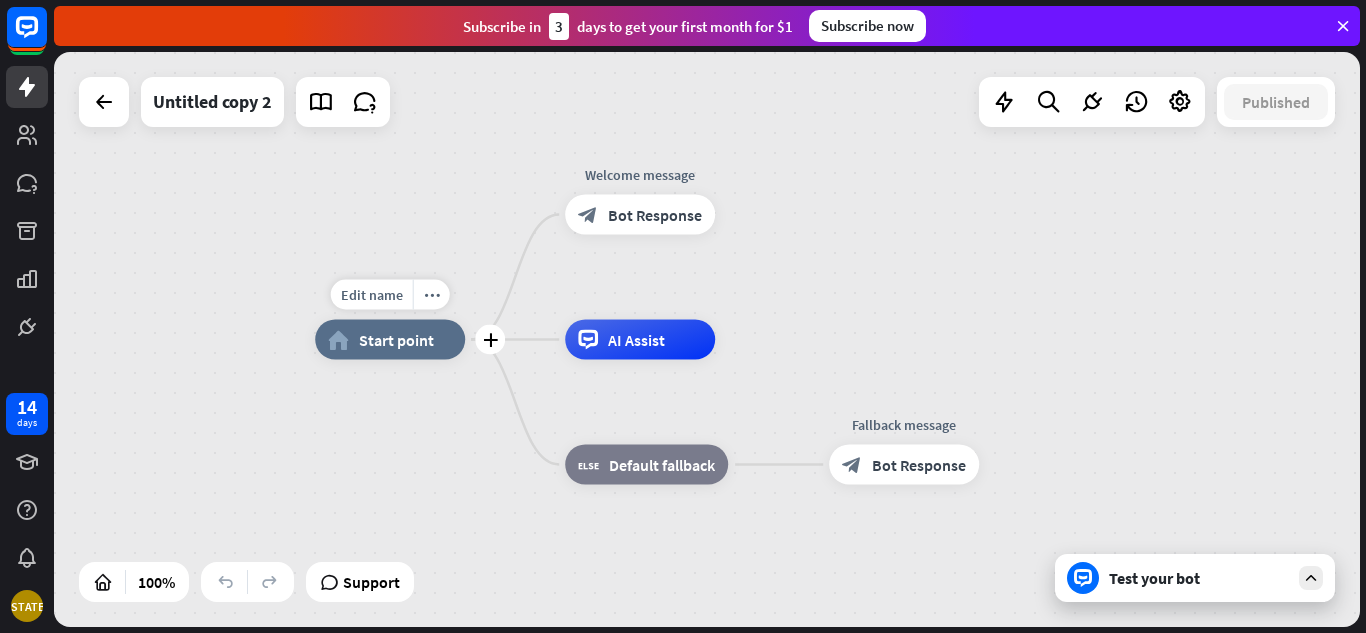 click on "Start point" at bounding box center (396, 340) 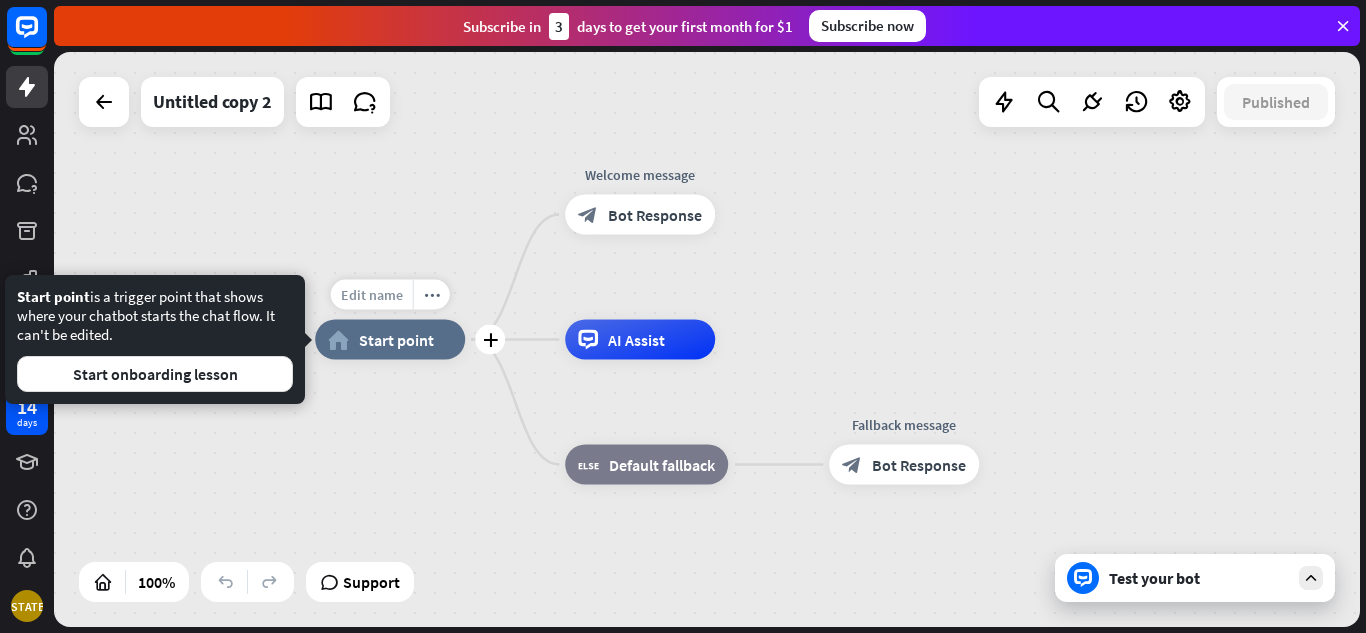 click on "Edit name" at bounding box center [372, 295] 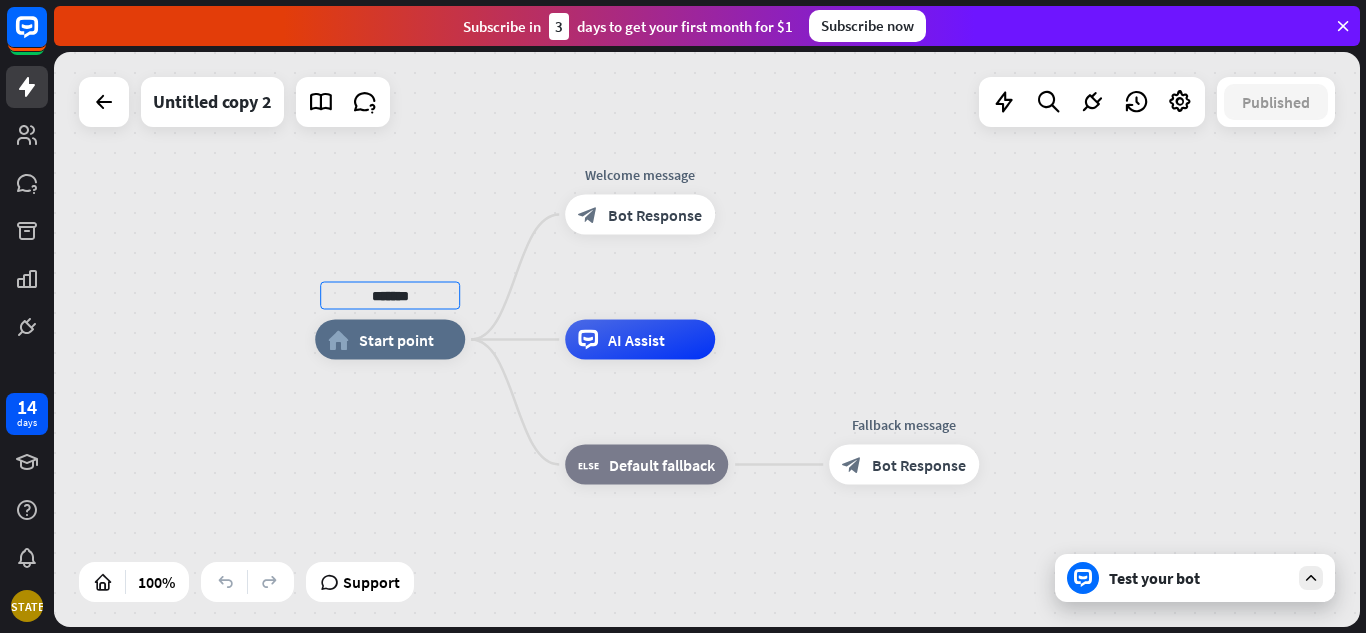 type on "*******" 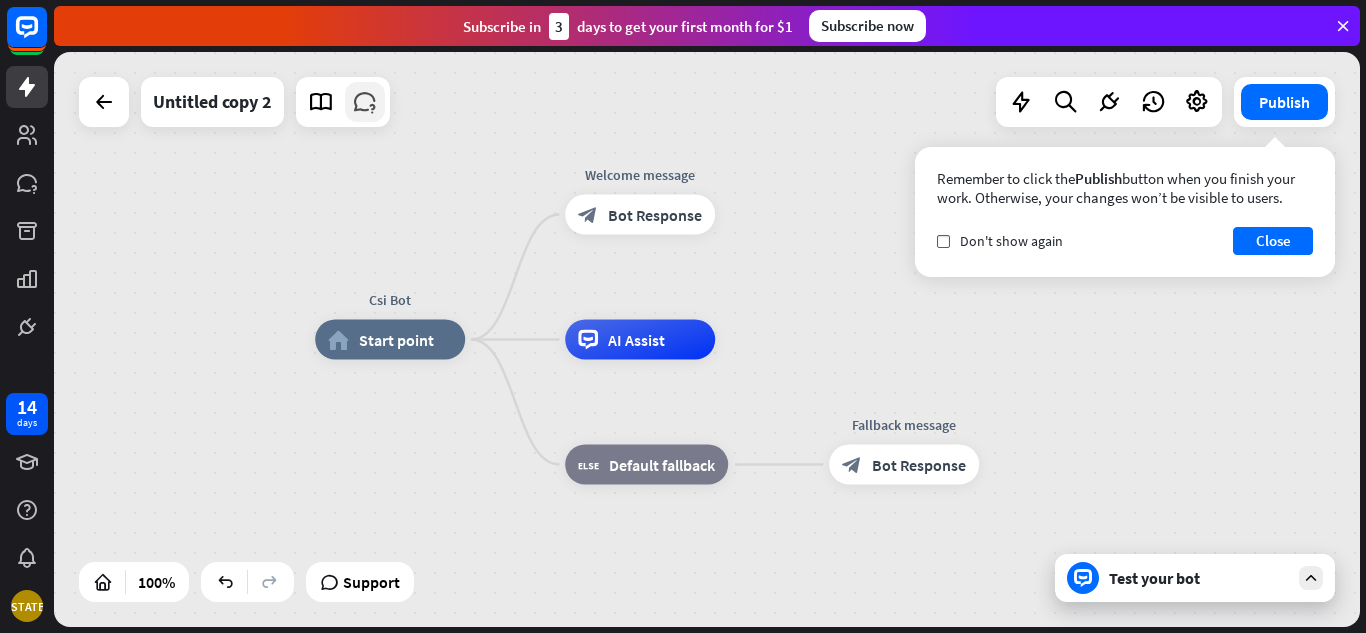click at bounding box center [365, 102] 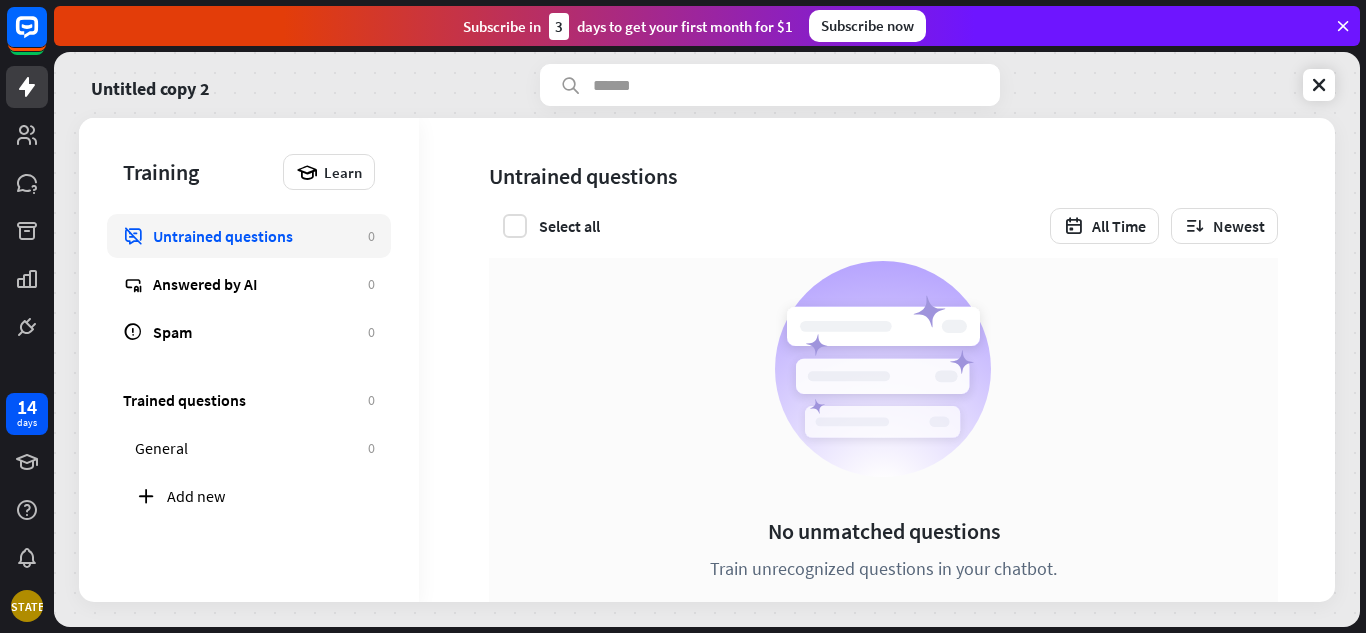 scroll, scrollTop: 0, scrollLeft: 0, axis: both 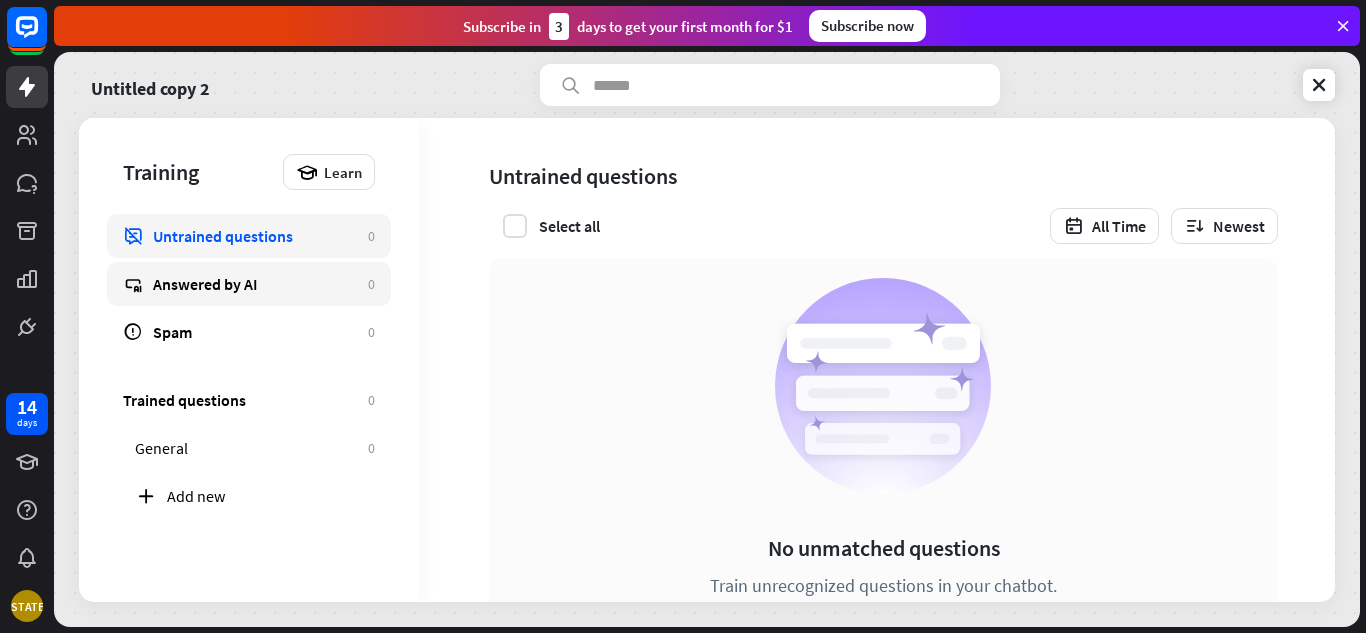 click on "Answered by AI" at bounding box center (255, 284) 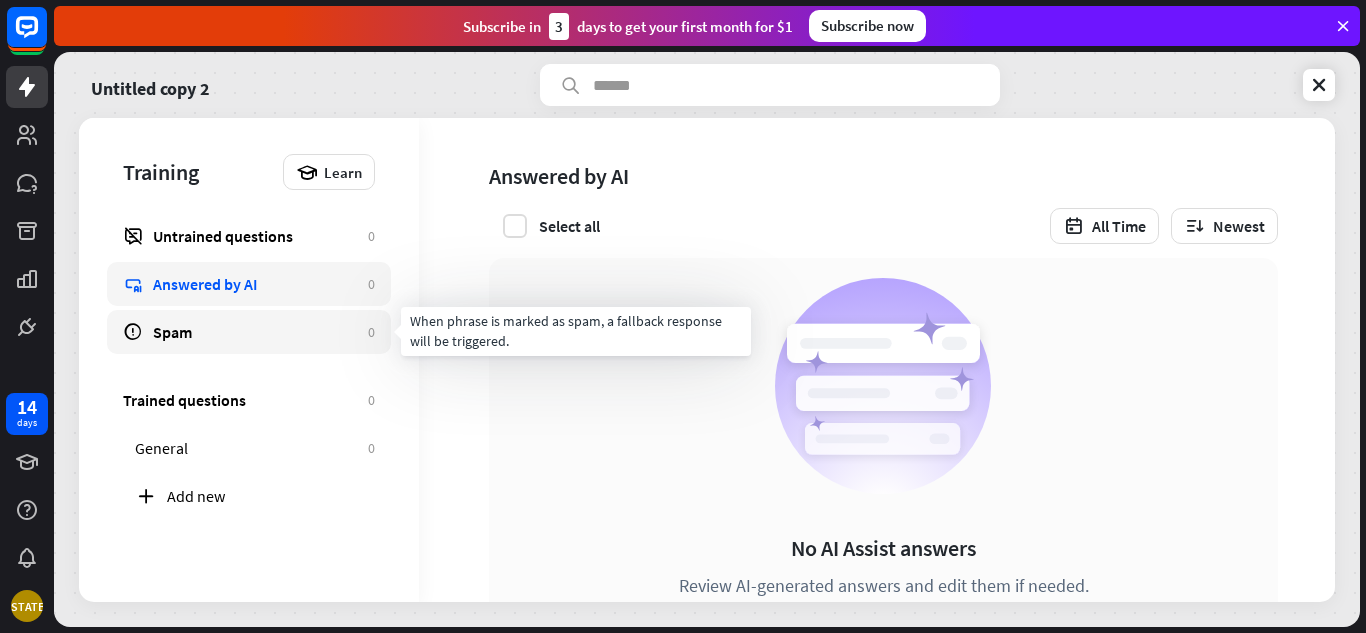 click on "Spam" at bounding box center (255, 332) 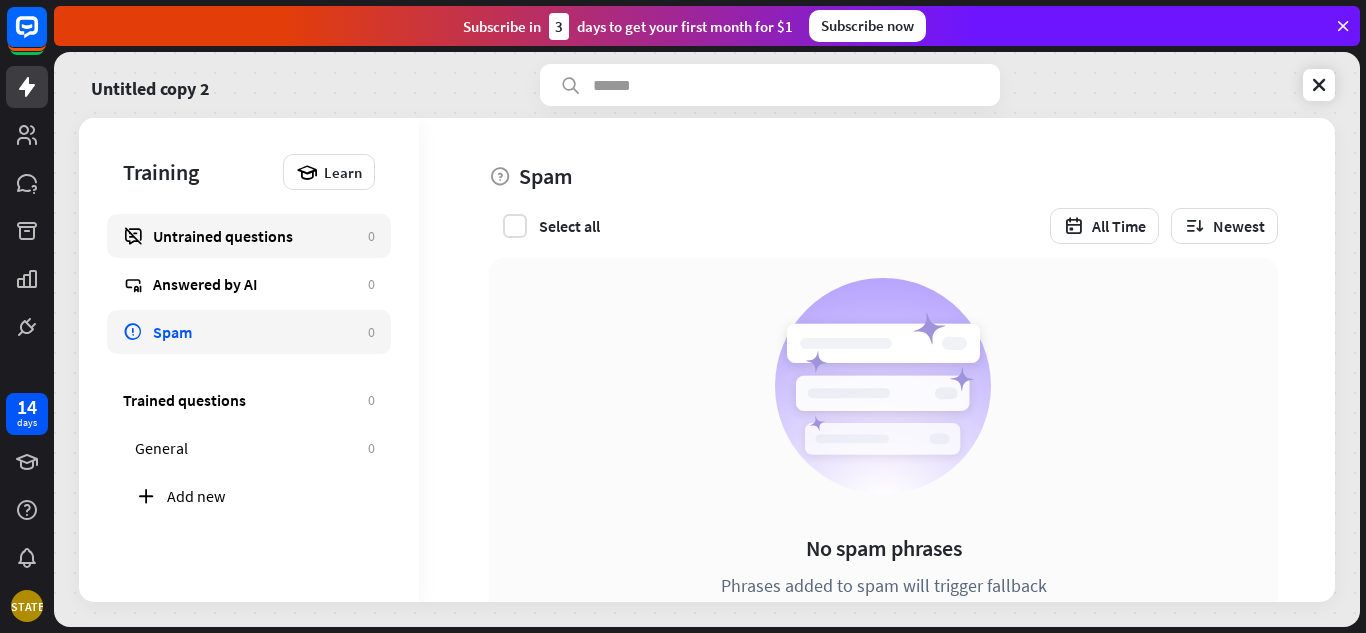 click on "Untrained questions" at bounding box center (255, 236) 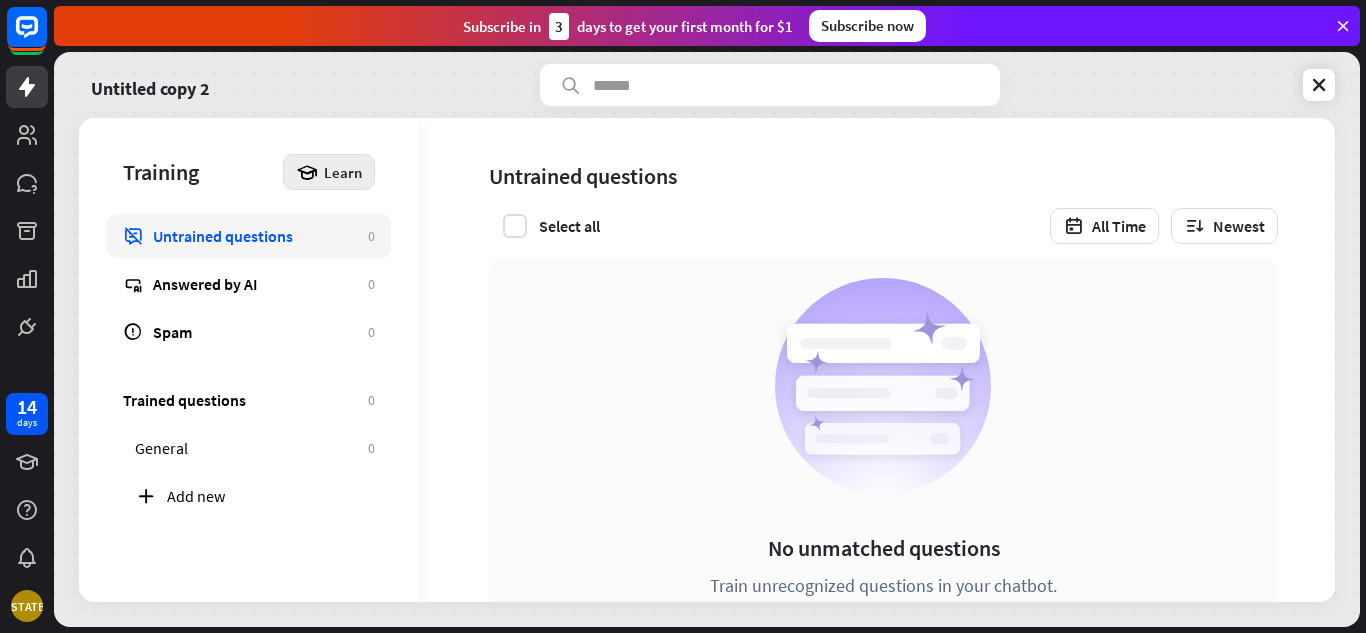 click on "Learn" at bounding box center [329, 172] 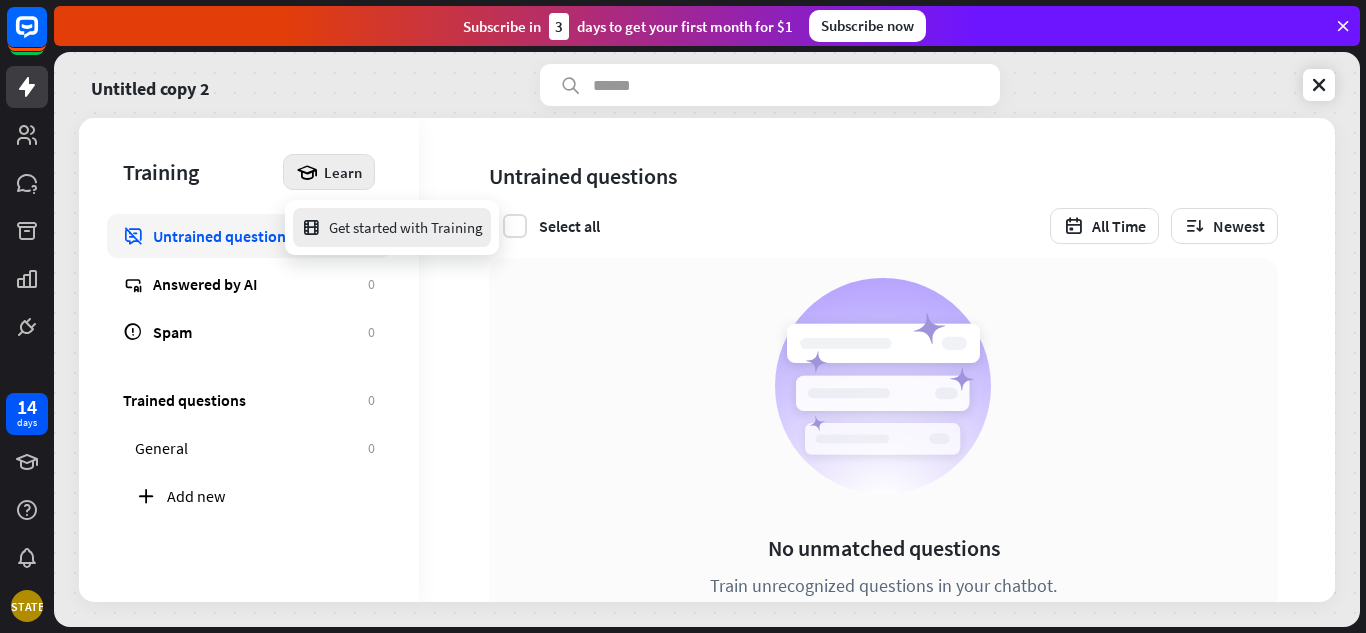 click on "Get started with Training" at bounding box center (392, 227) 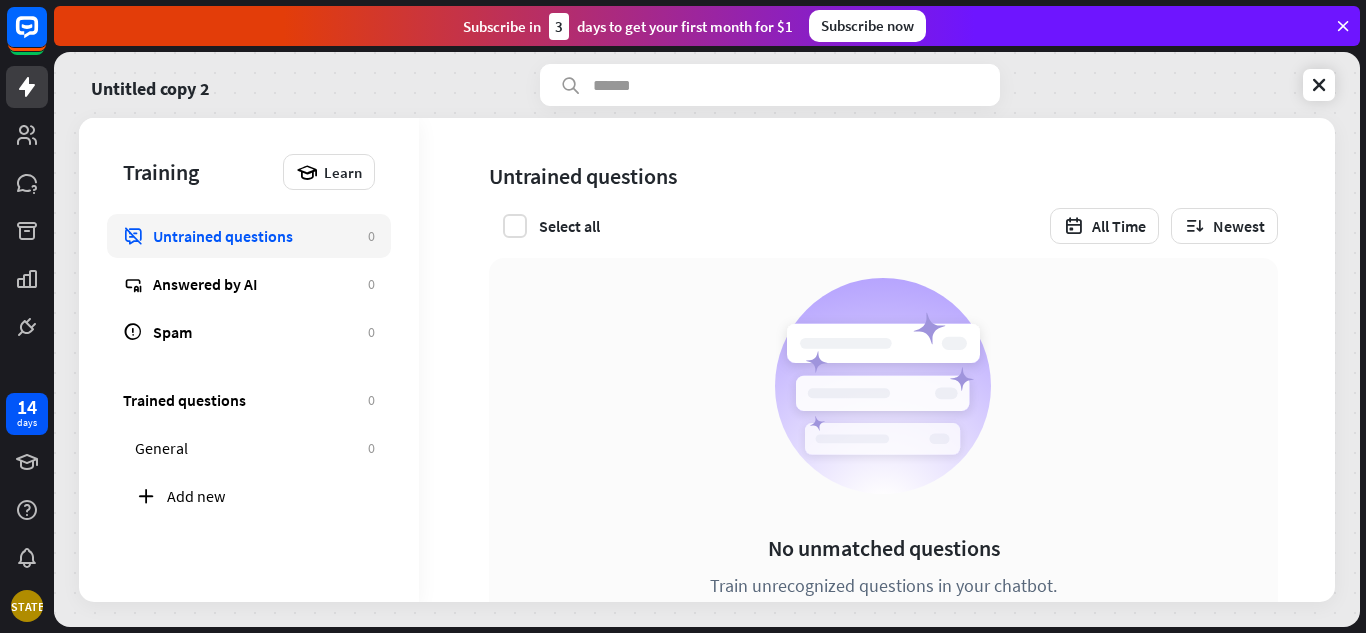 click on "close" at bounding box center (683, 316) 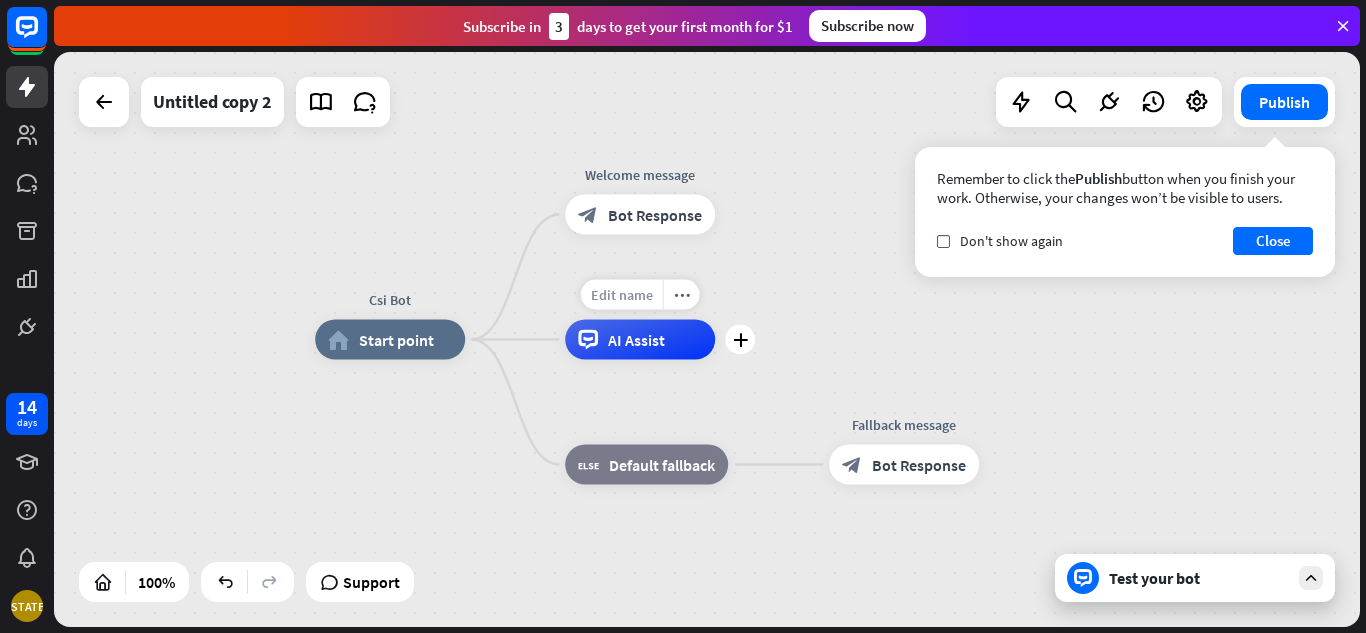 click on "Edit name" at bounding box center [622, 295] 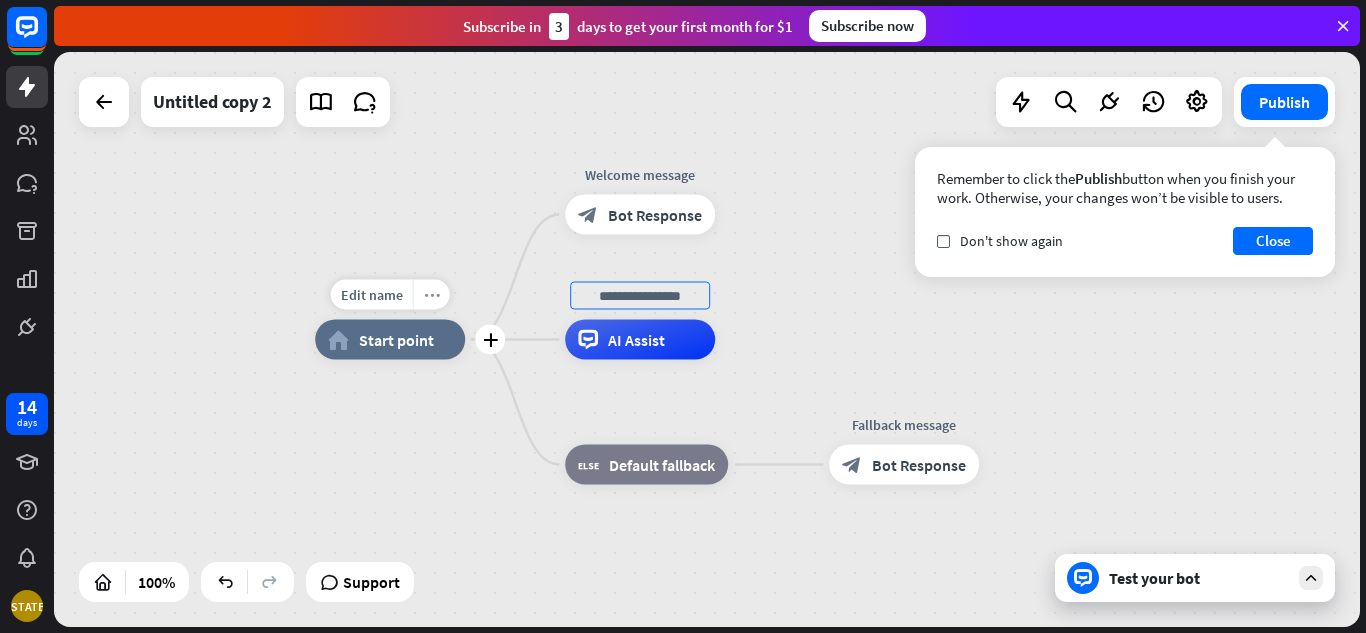 click on "more_horiz" at bounding box center (431, 295) 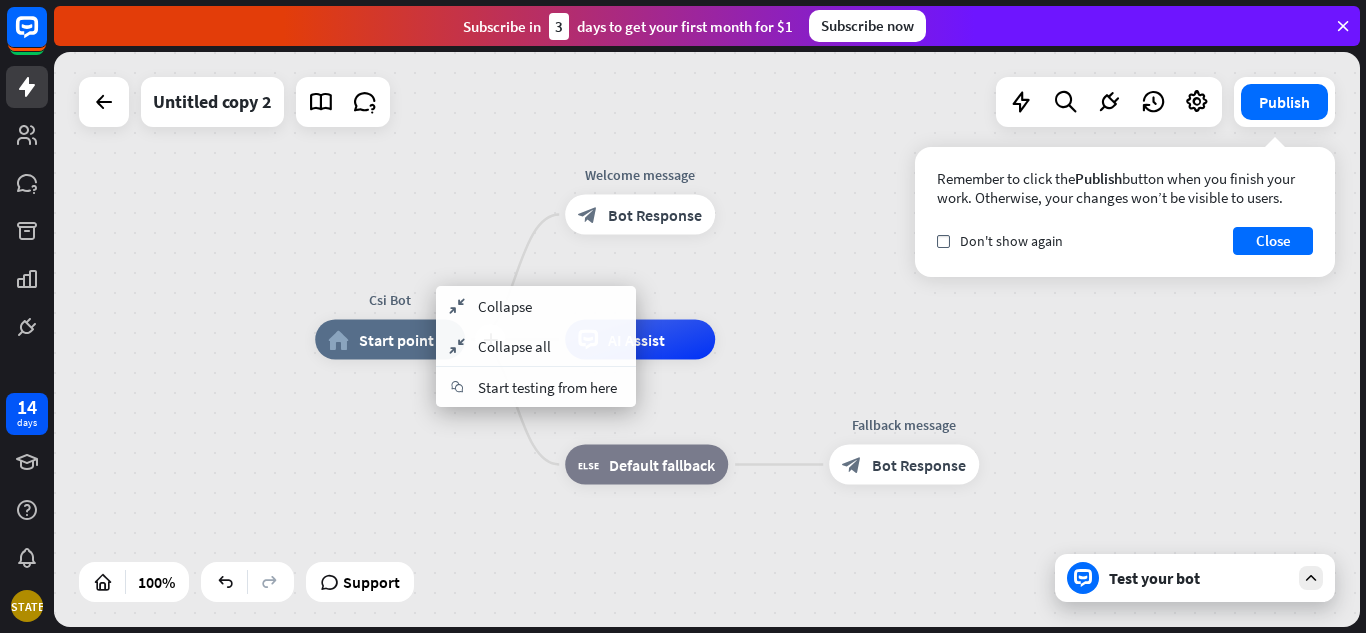 click on "plus   Csi Bot   home_2   Start point" at bounding box center (390, 340) 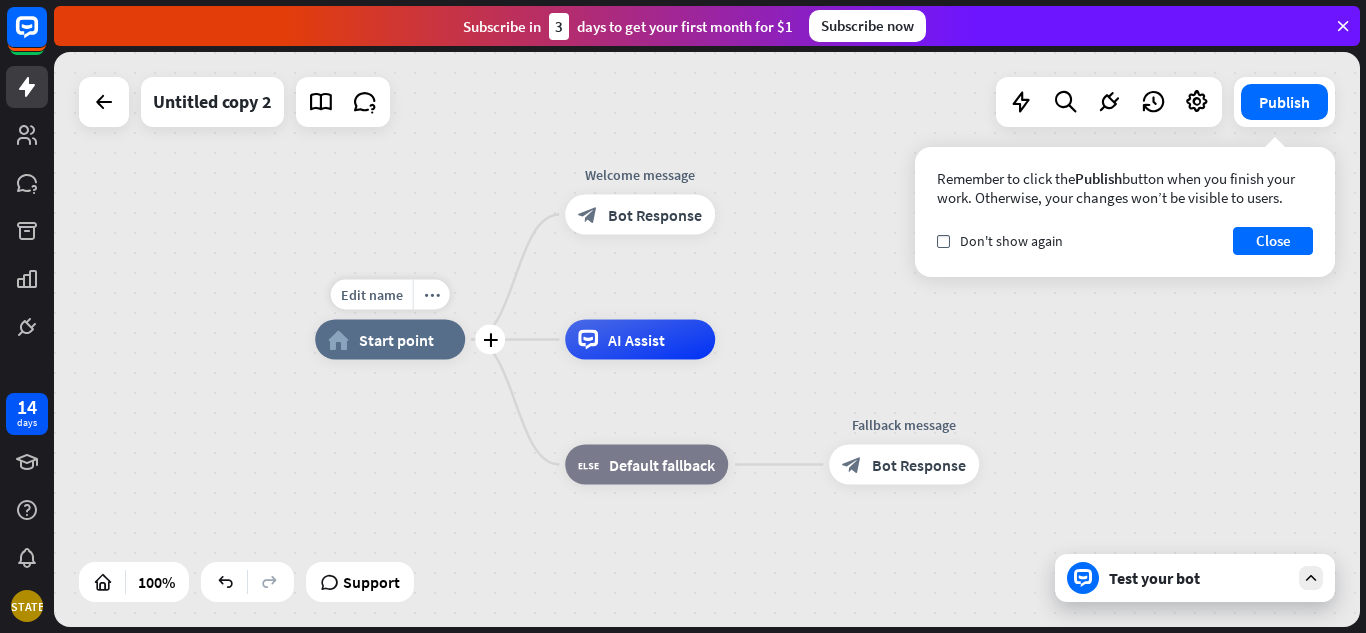 click on "Edit name   more_horiz         plus   Csi Bot   home_2   Start point" at bounding box center [390, 340] 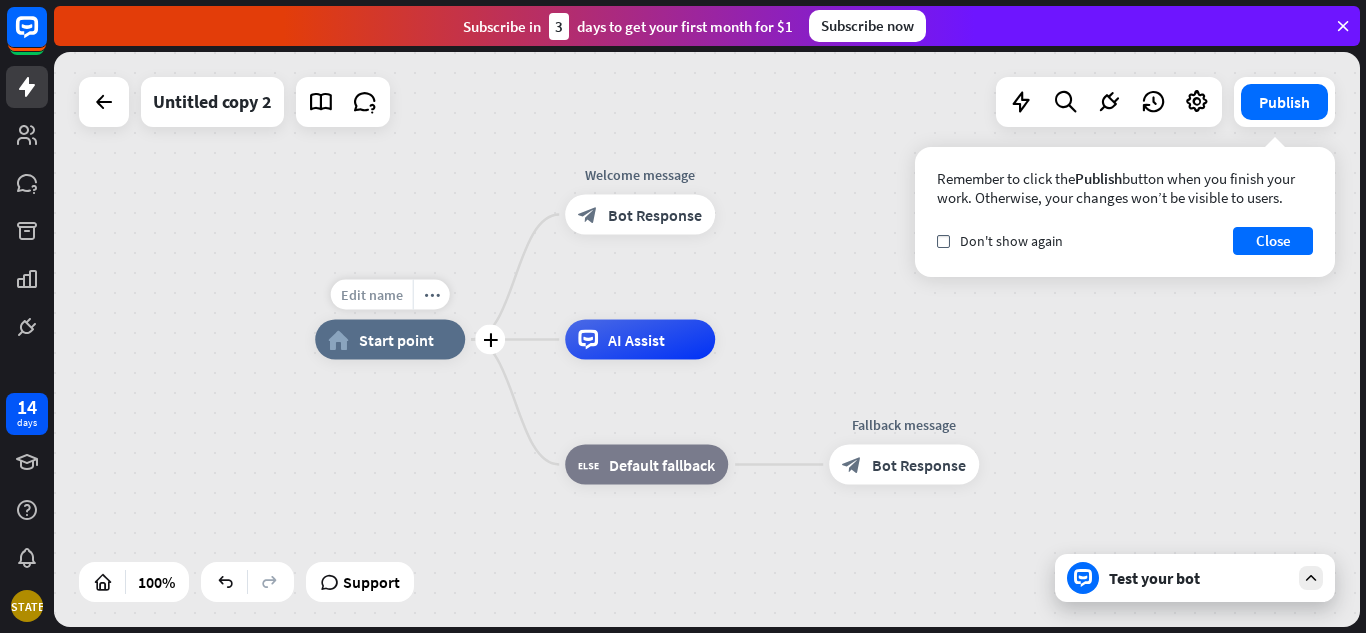 click on "Edit name" at bounding box center (372, 295) 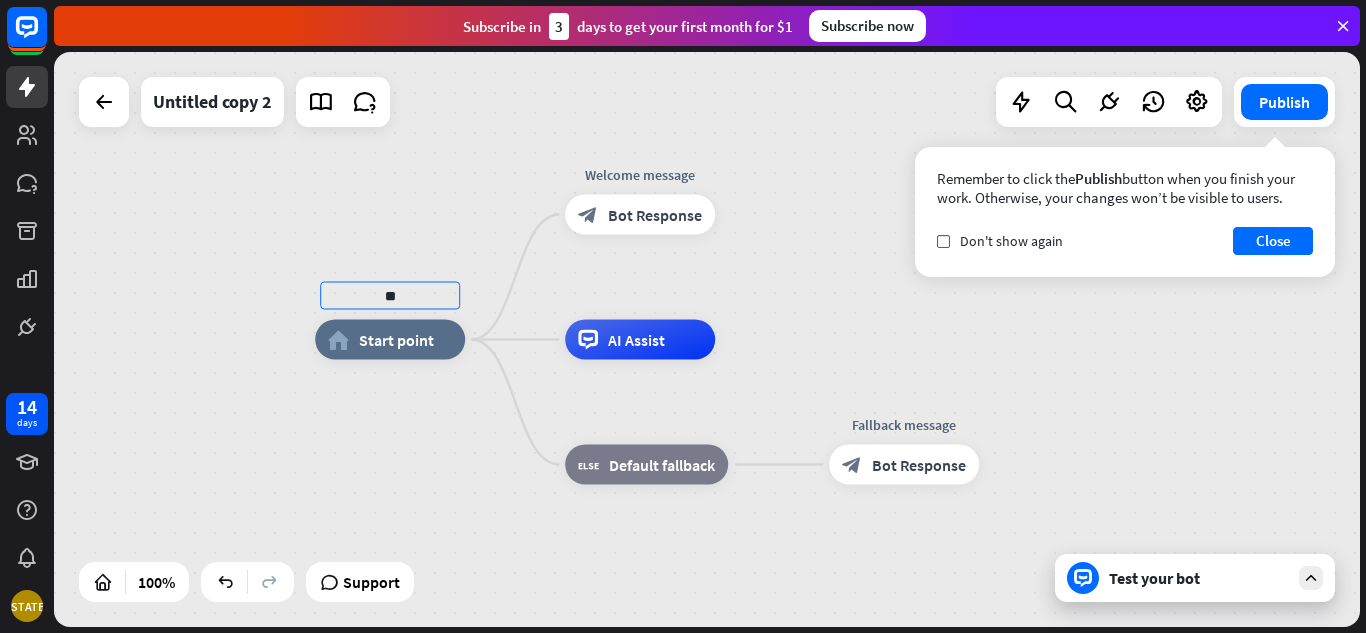 type on "*" 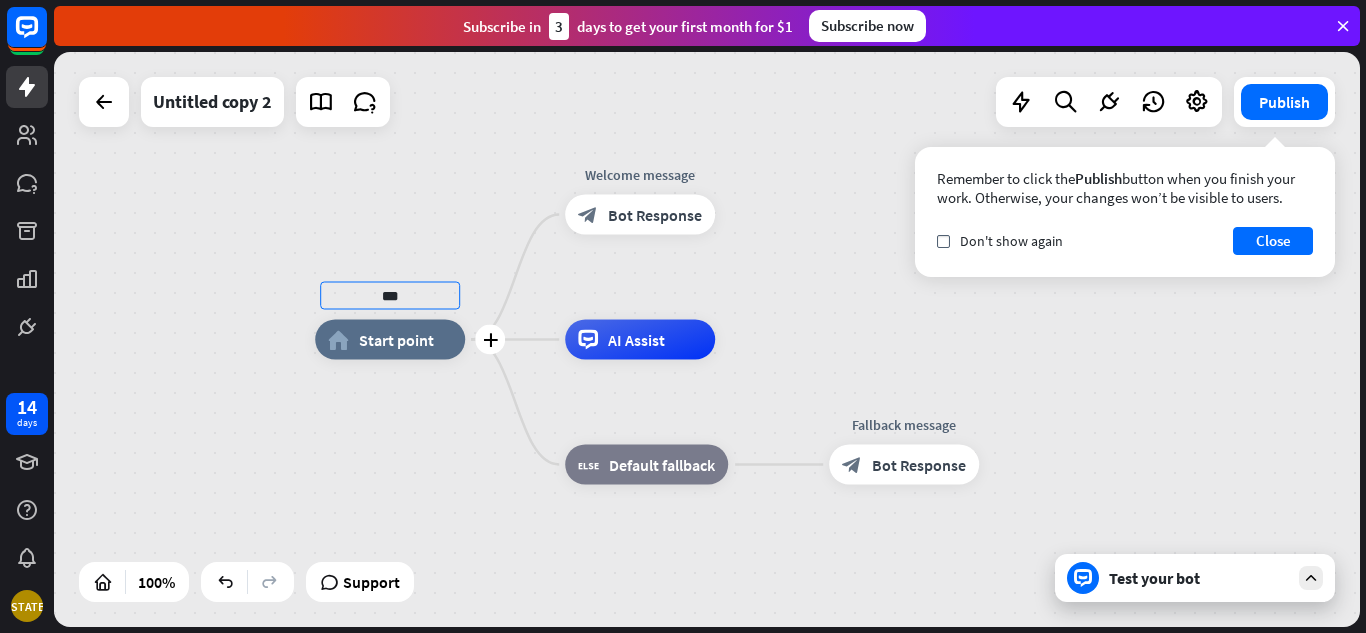 type on "**" 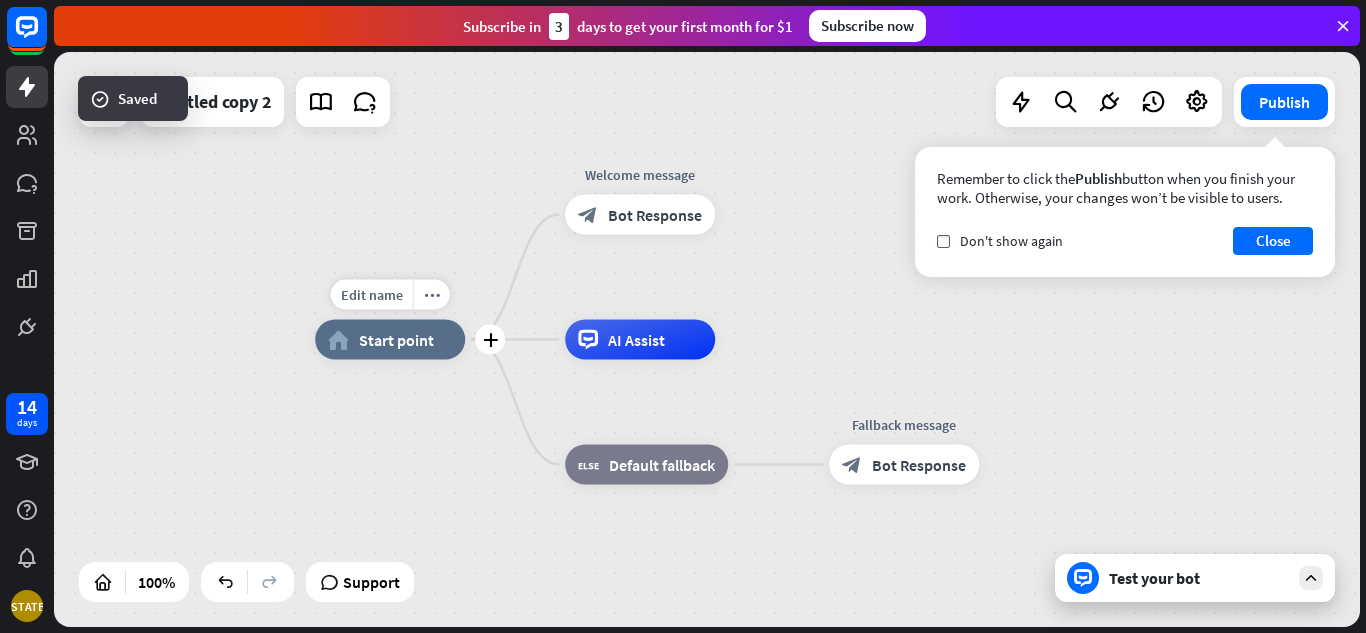 click on "home_2   Start point" at bounding box center (390, 340) 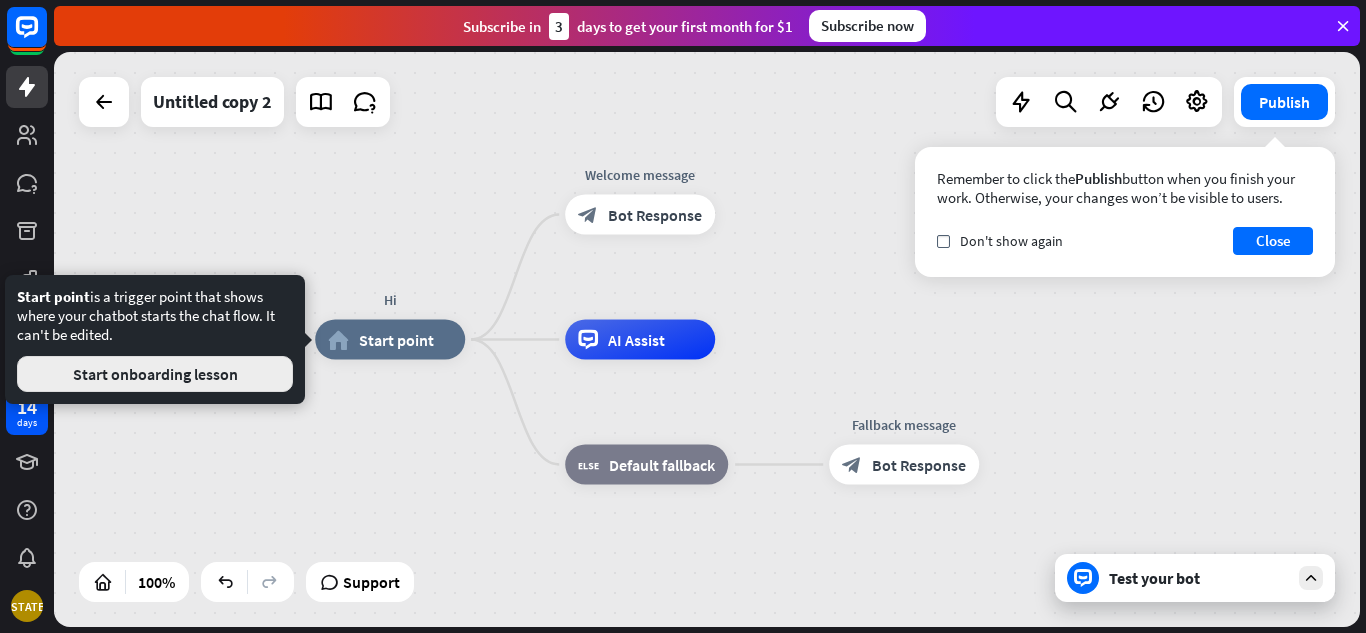 click on "Start onboarding lesson" at bounding box center (155, 374) 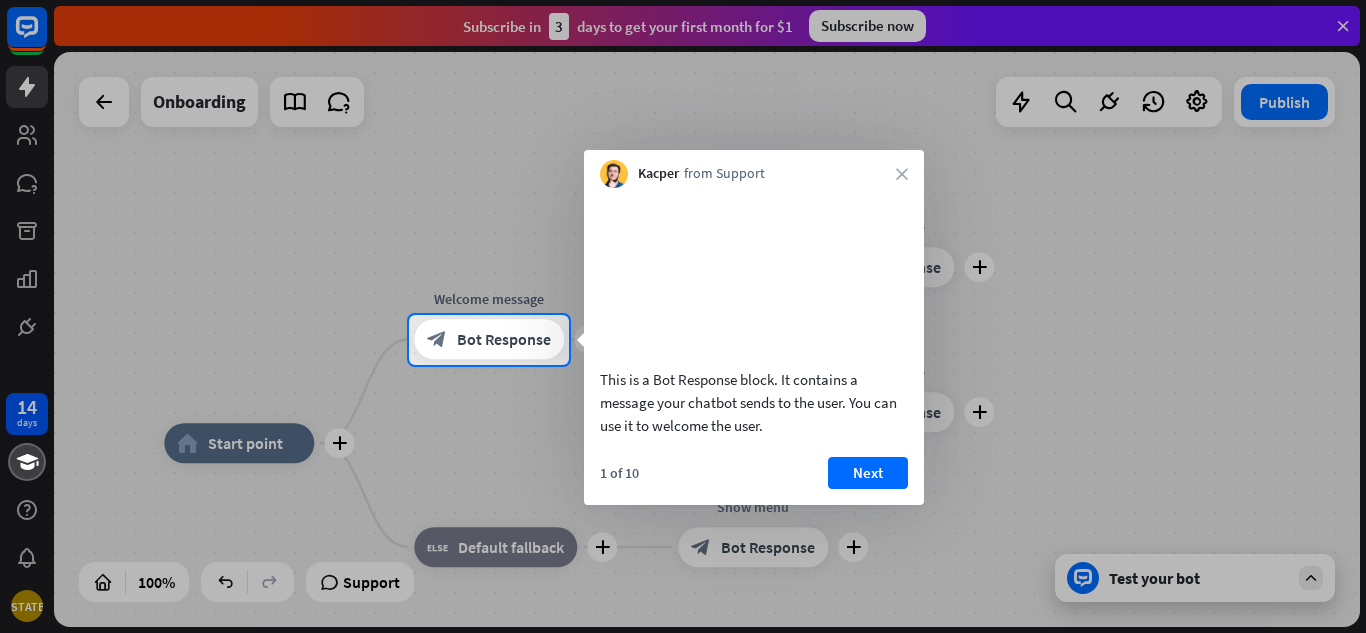 click at bounding box center (683, 499) 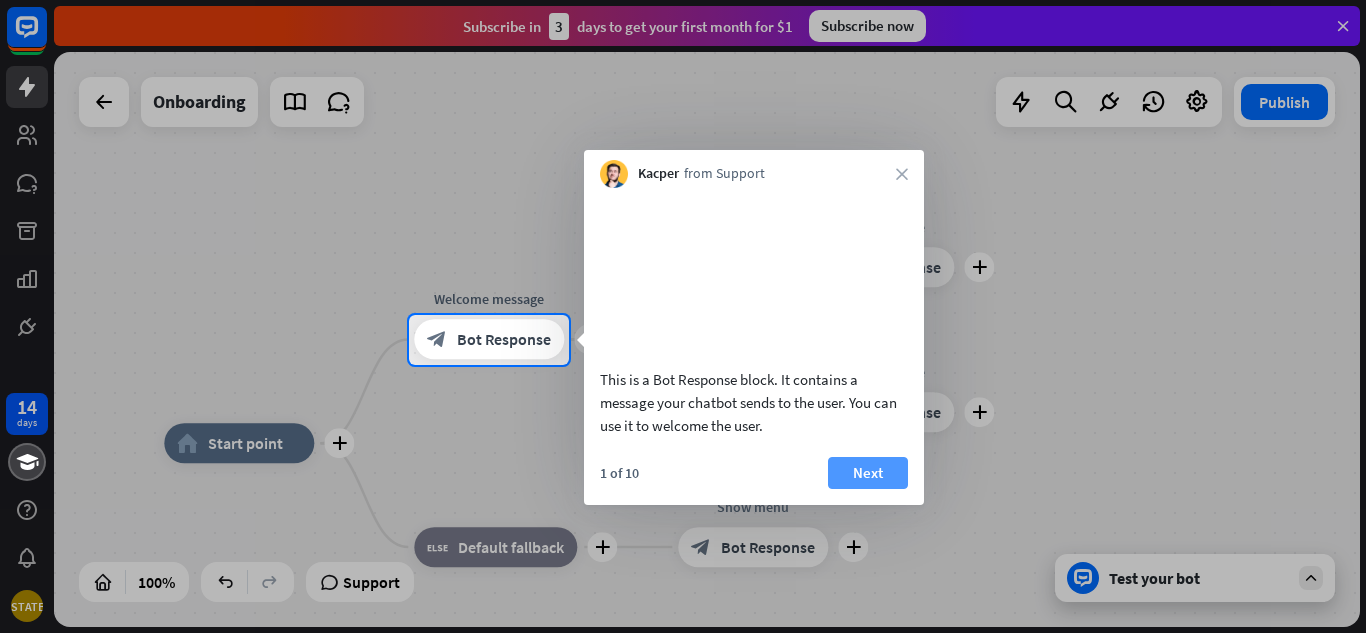 click on "Next" at bounding box center (868, 473) 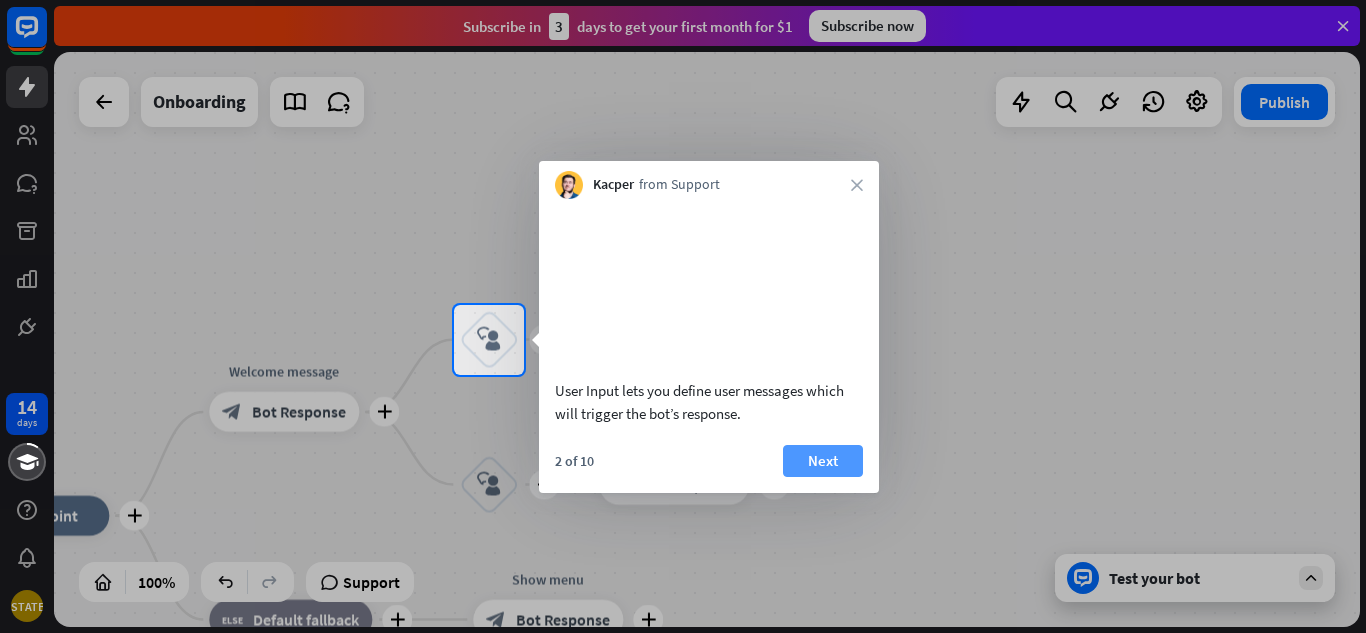 click on "Next" at bounding box center [823, 461] 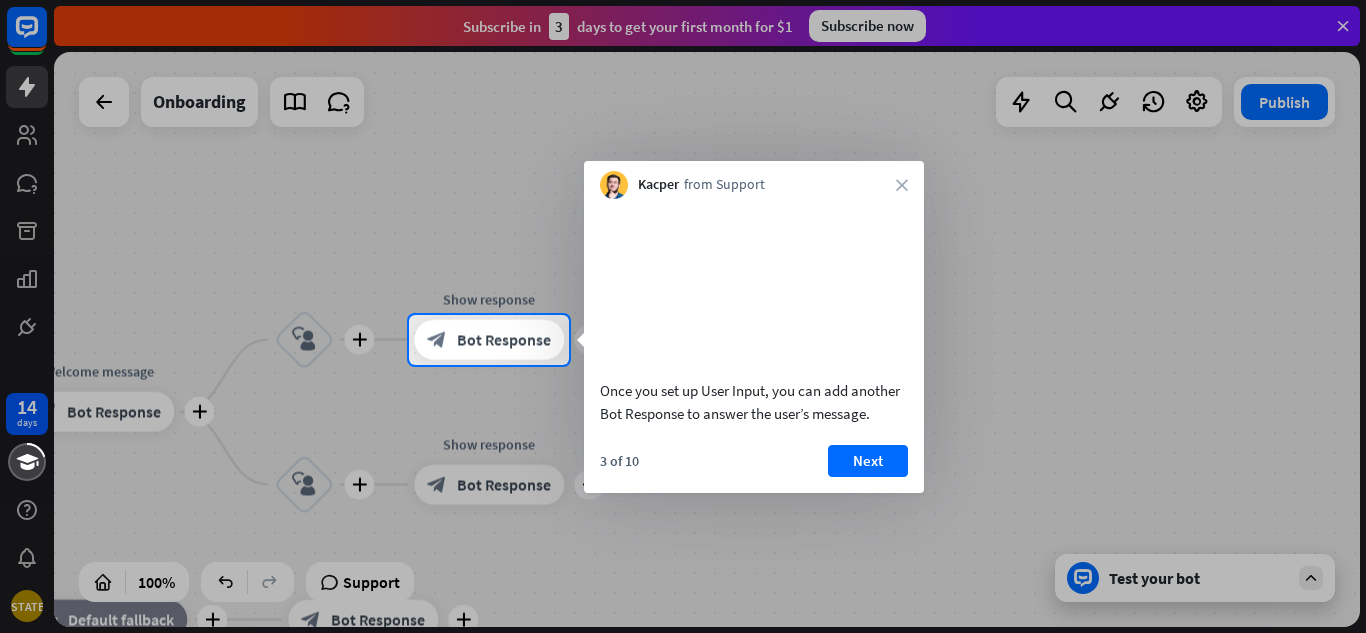 click on "Next" at bounding box center (868, 461) 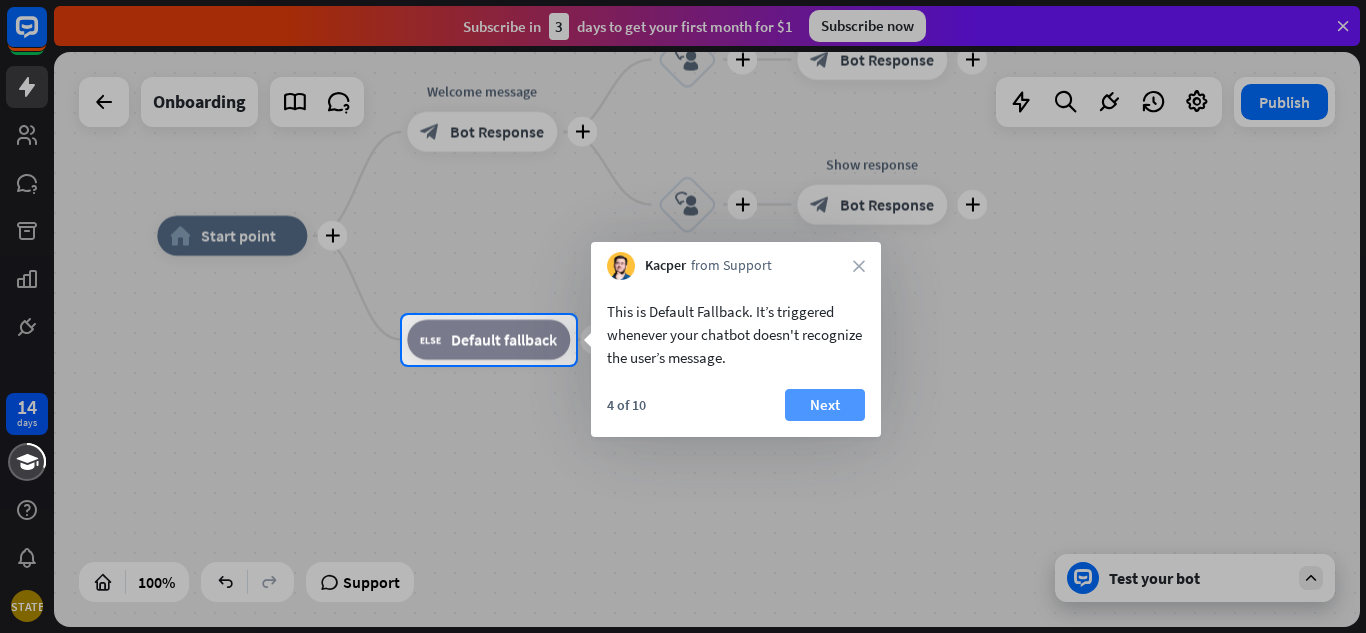 click on "Next" at bounding box center (825, 405) 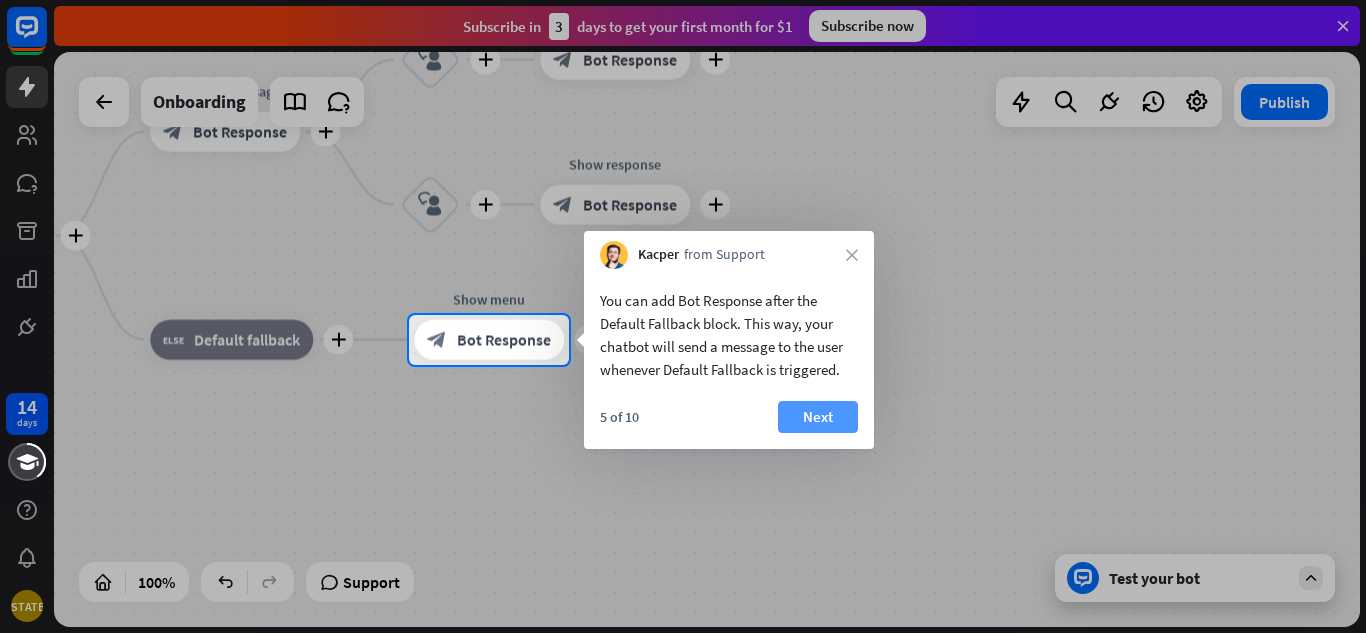 click on "Next" at bounding box center [818, 417] 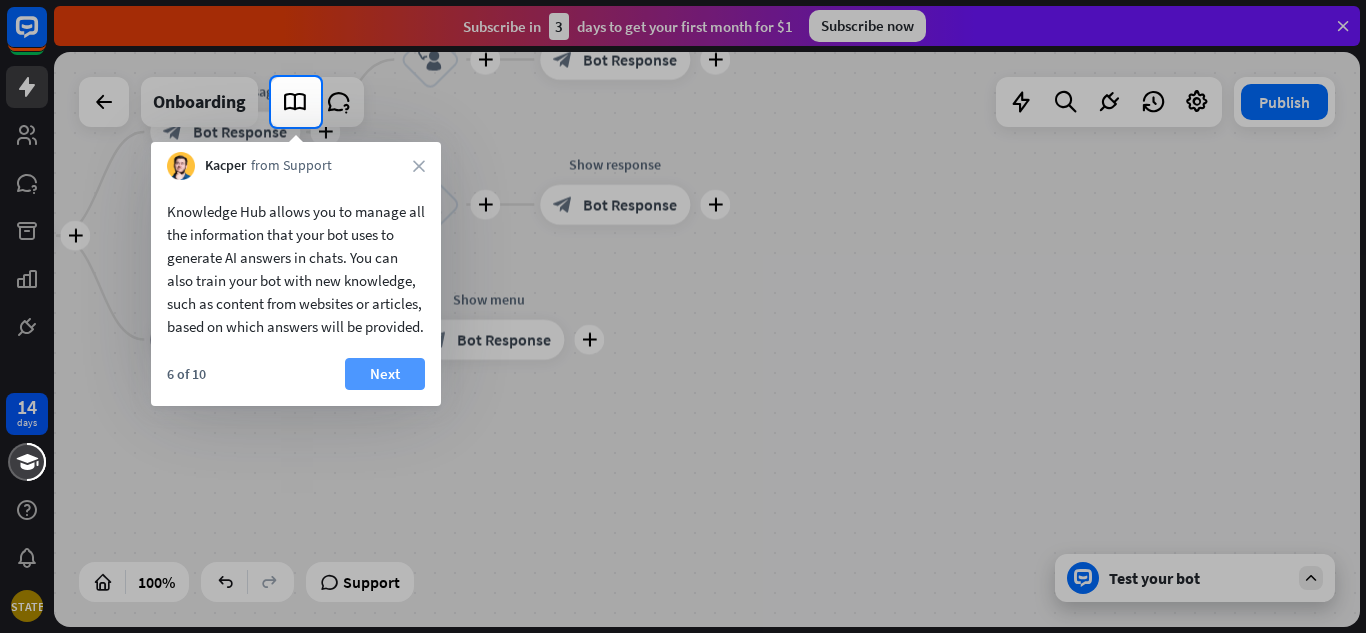 click on "Next" at bounding box center (385, 374) 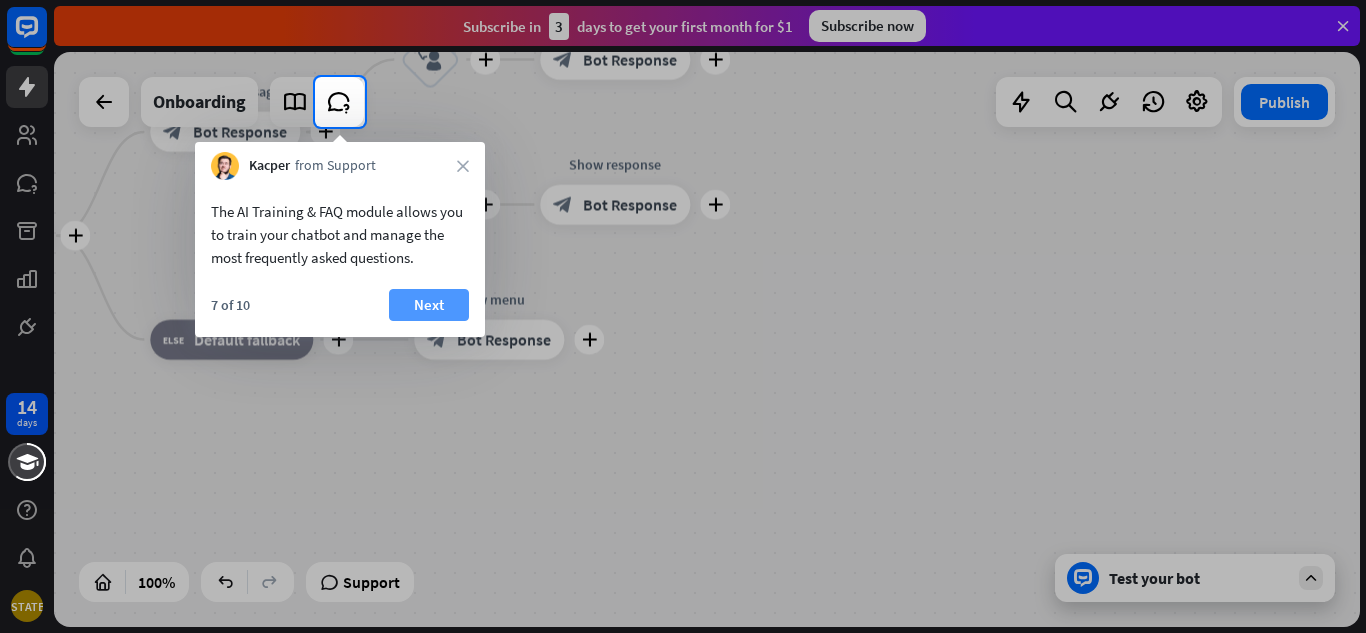 click on "Next" at bounding box center [429, 305] 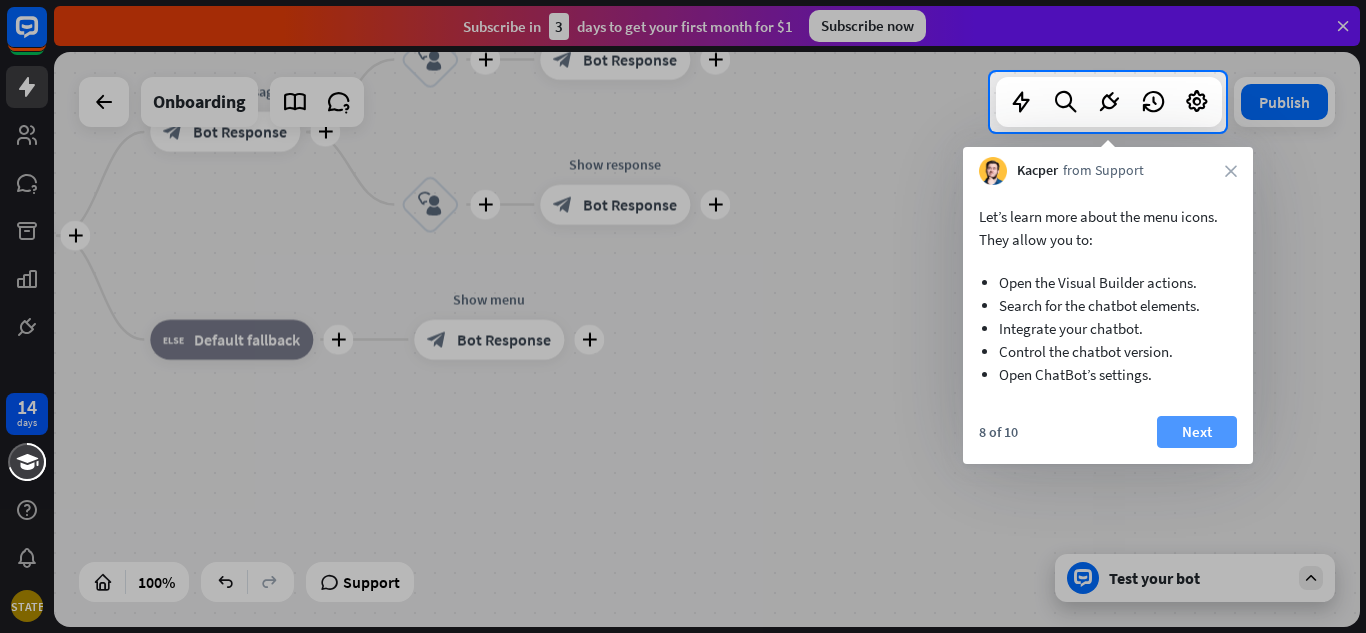 click on "Next" at bounding box center [1197, 432] 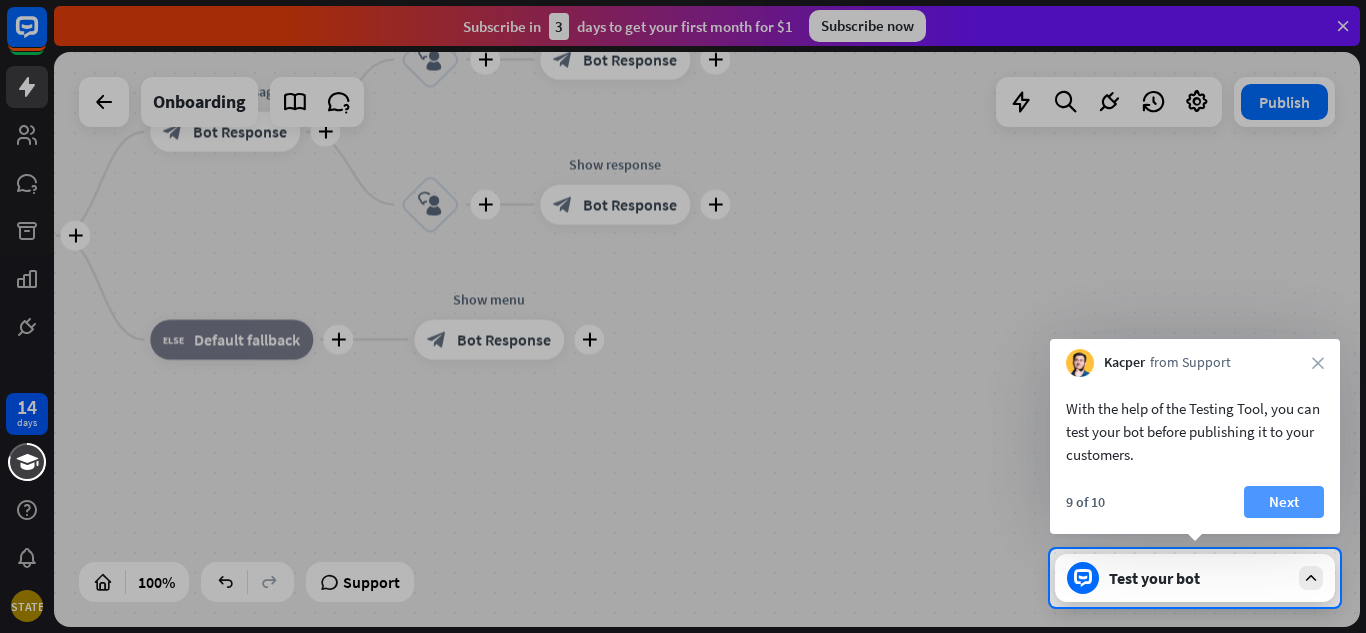 click on "Next" at bounding box center (1284, 502) 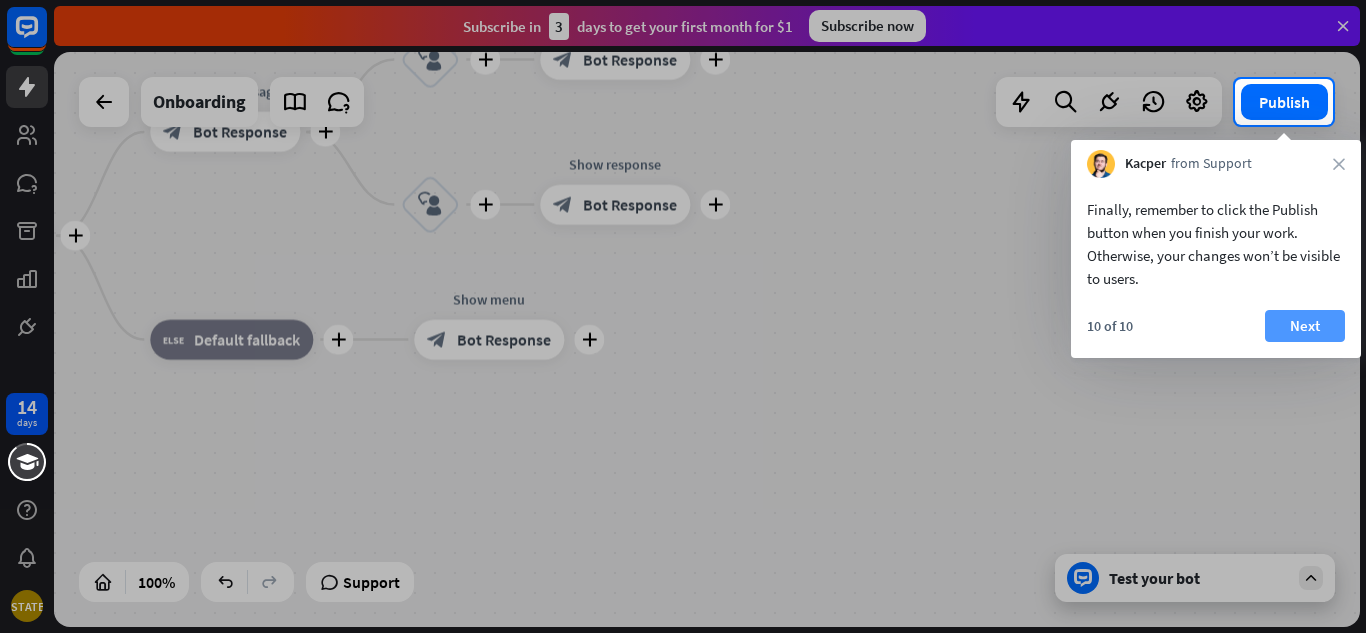 click on "Next" at bounding box center [1305, 326] 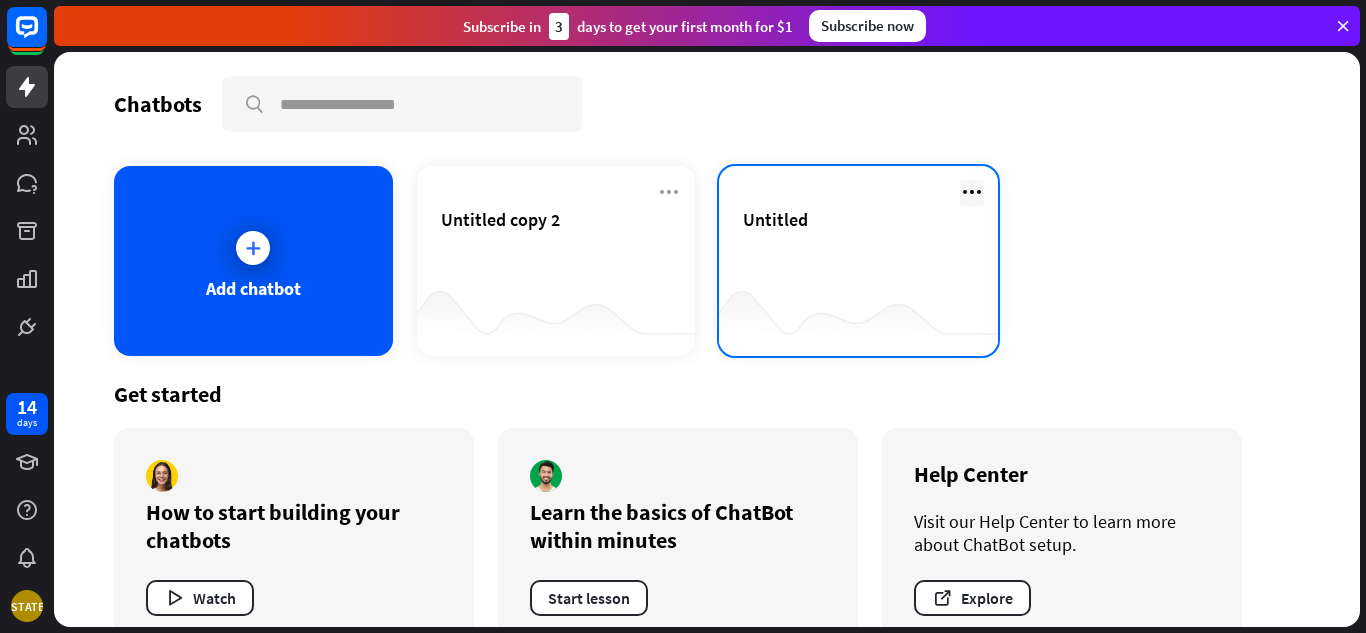 click at bounding box center (972, 192) 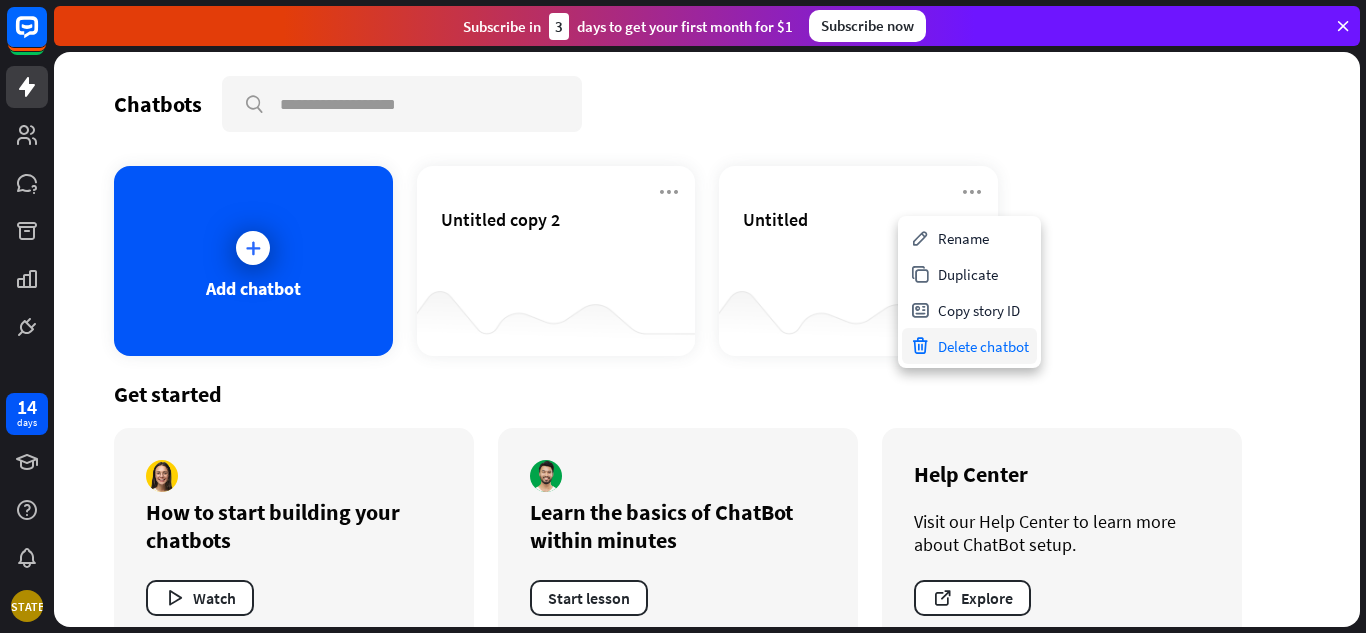 click on "Delete chatbot" at bounding box center (969, 346) 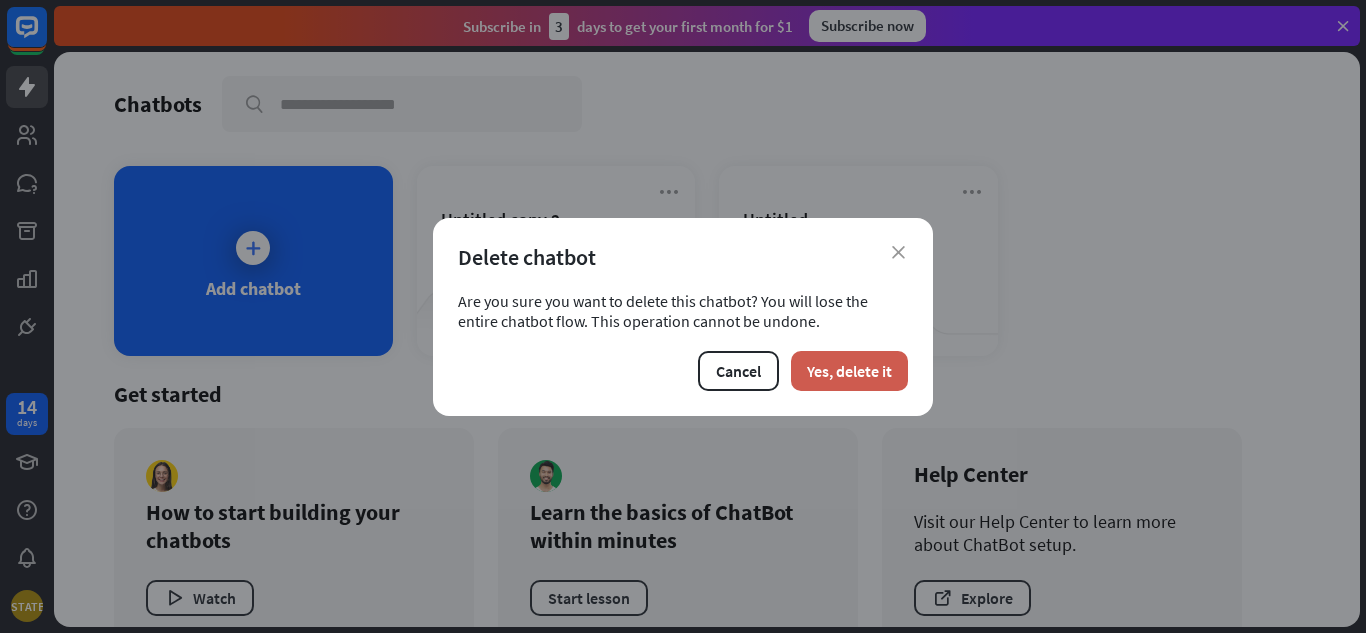 click on "Yes, delete it" at bounding box center (849, 371) 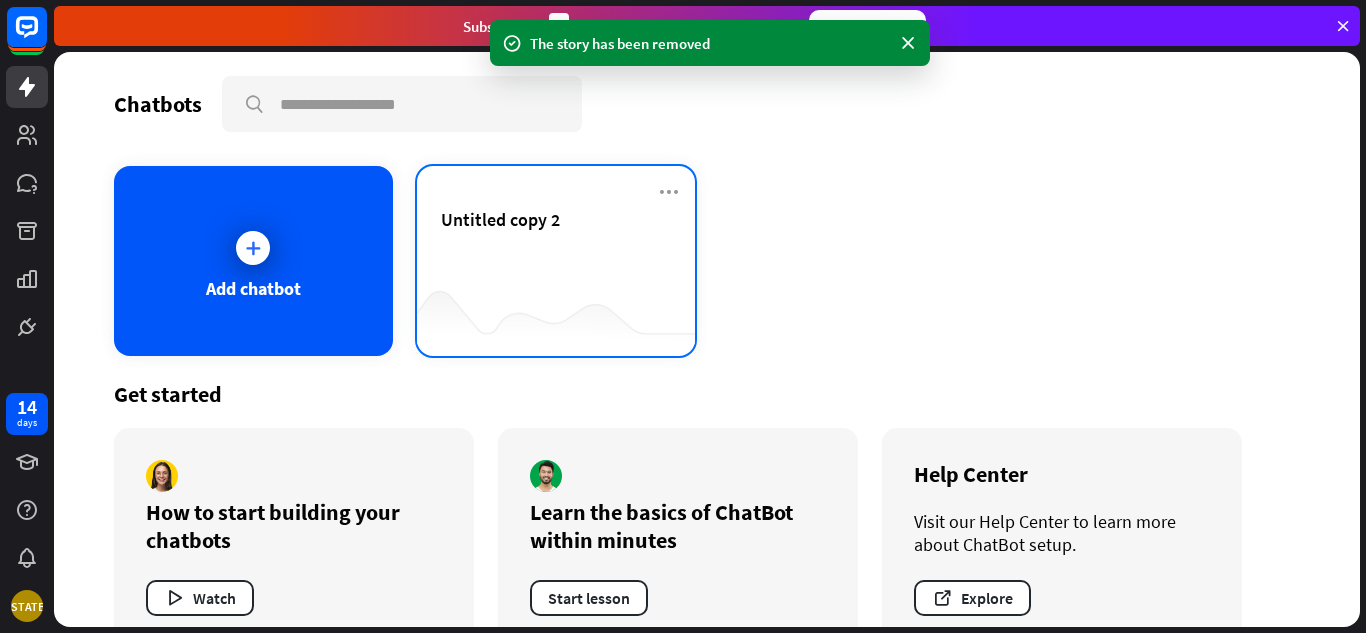 click at bounding box center [556, 316] 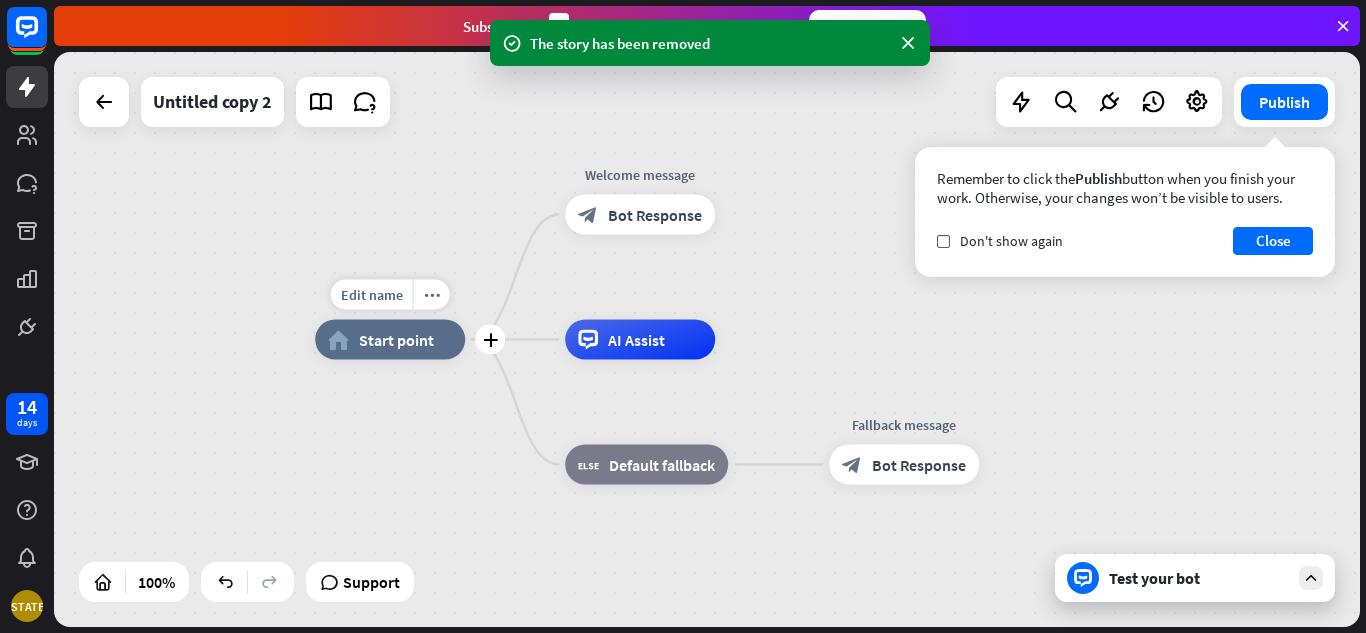 click on "Start point" at bounding box center [396, 340] 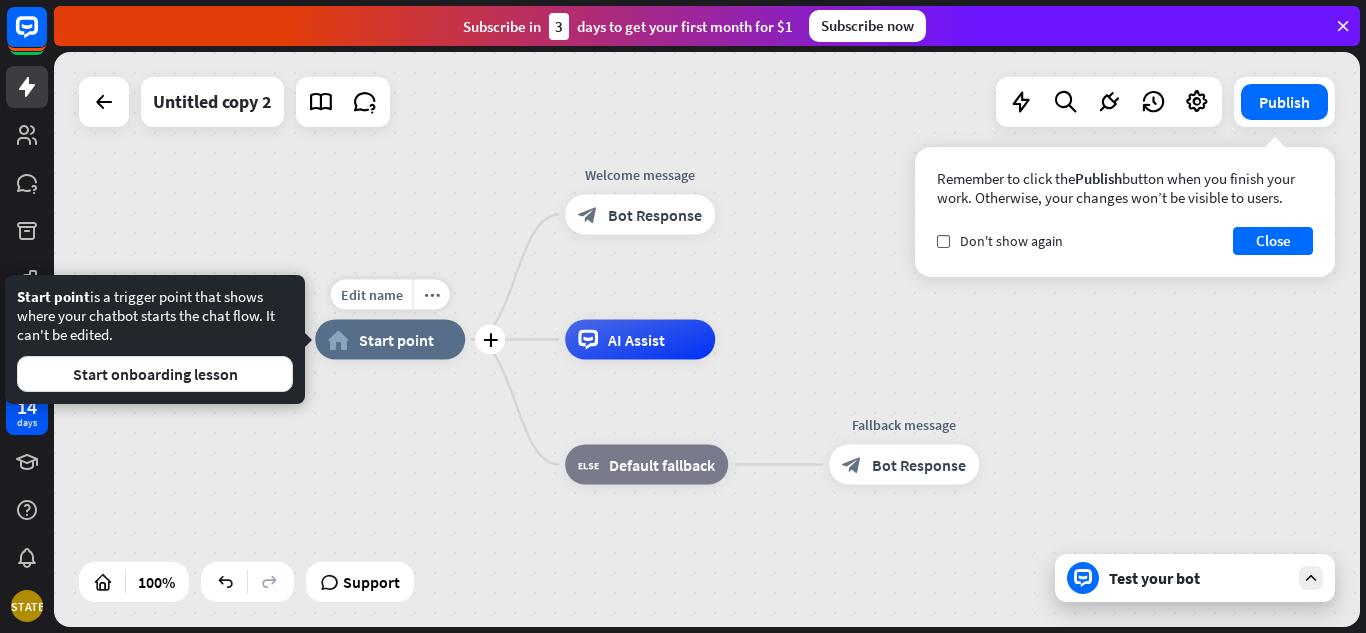 click on "home_2   Start point" at bounding box center [390, 340] 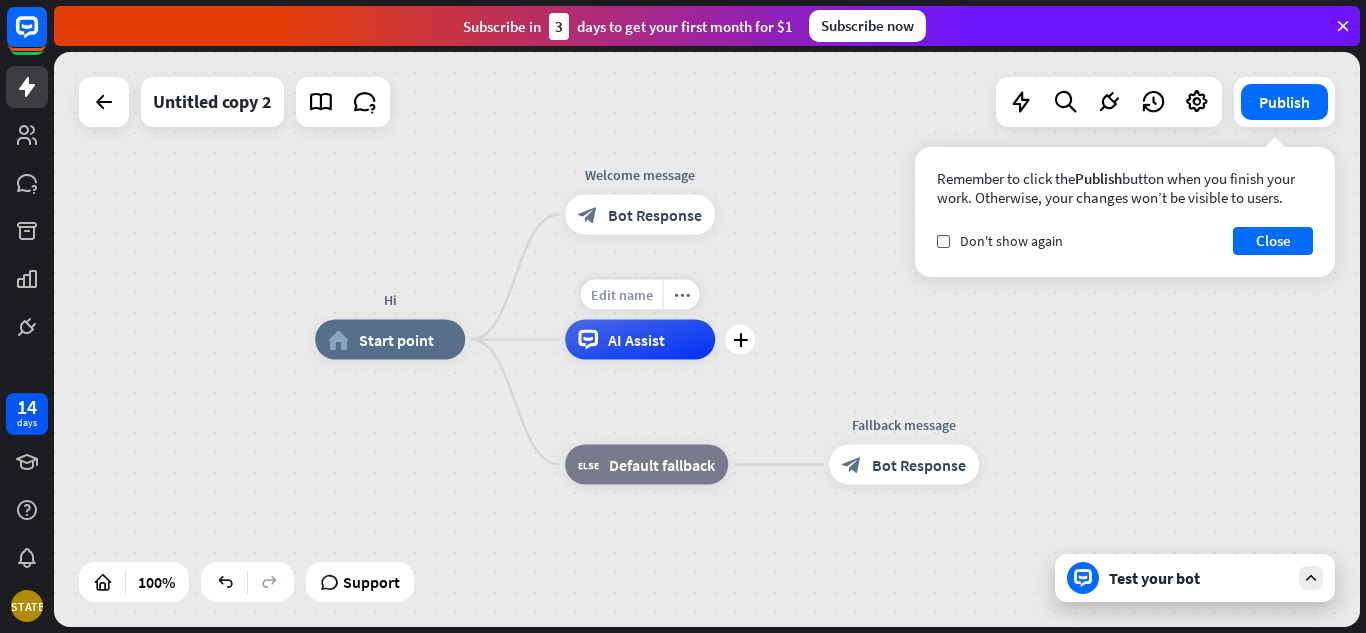 click on "Edit name" at bounding box center [622, 295] 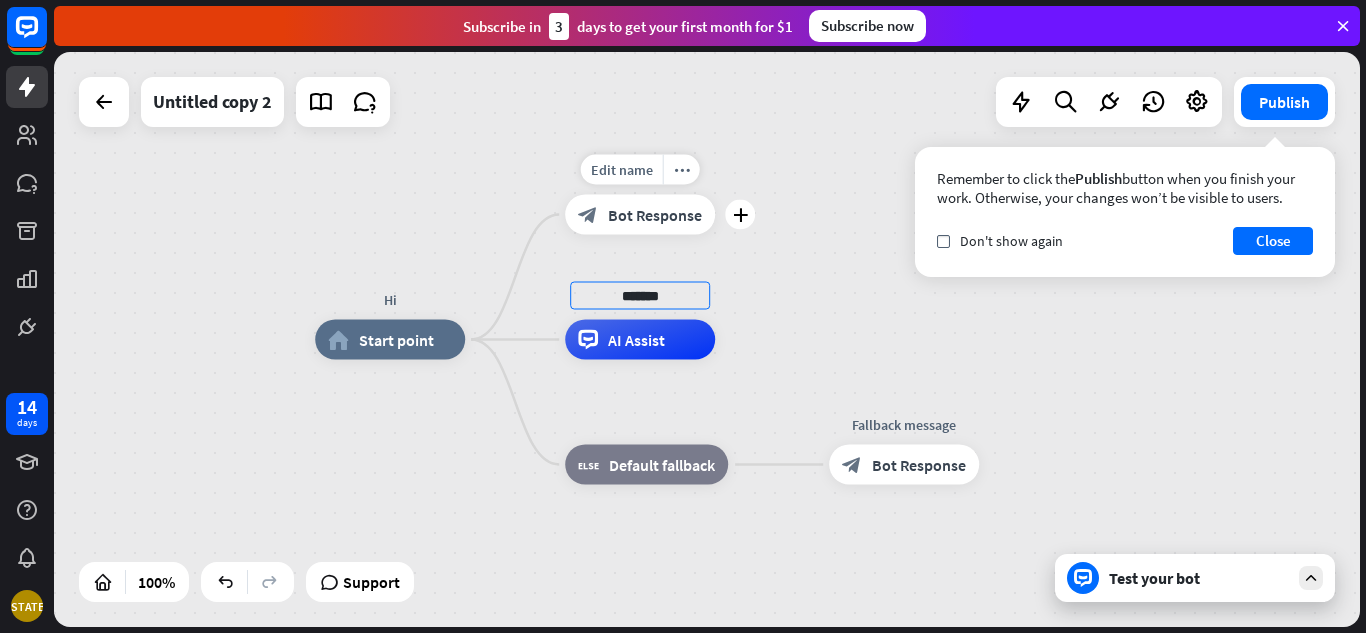 type on "*******" 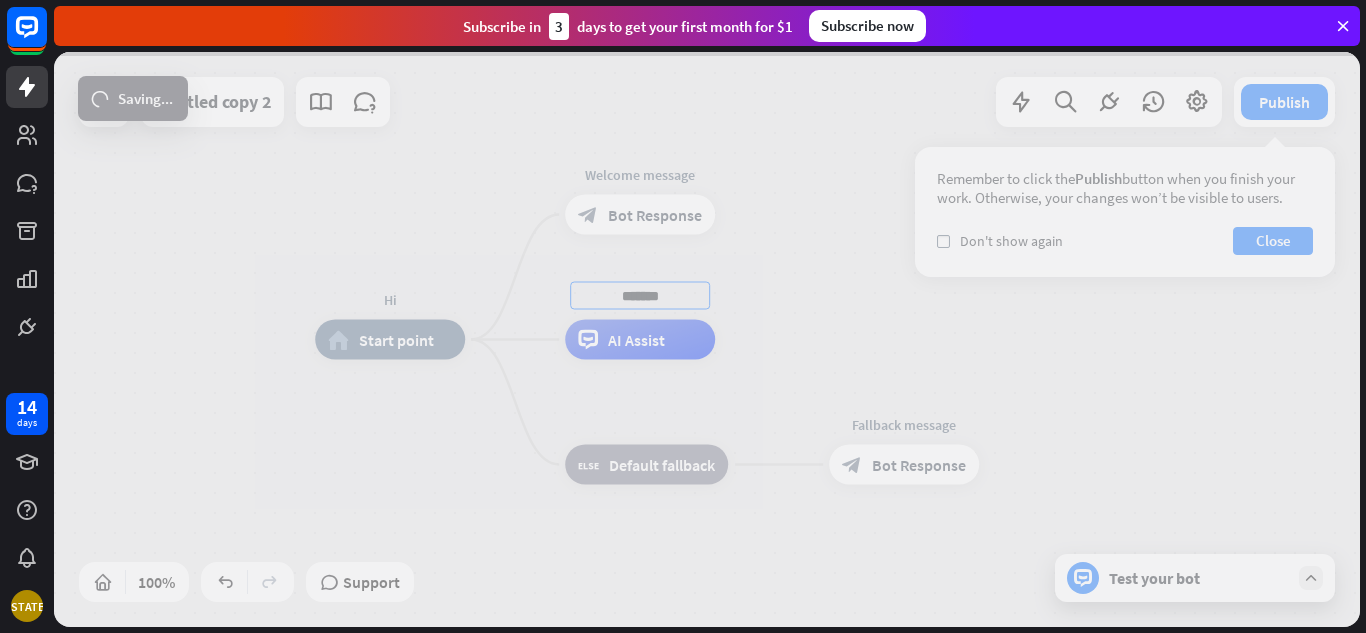click on "Hi   home_2   Start point       Edit name   more_horiz           Welcome message   block_bot_response   Bot Response         *******             AI Assist                   block_fallback   Default fallback                 Fallback message   block_bot_response   Bot Response
Untitled copy 2
Publish
Remember to click the
Publish
button when you finish your work. Otherwise, your changes won’t
be visible to users.
check   Don't show again    Close         100%           Support         Test your bot         loader   Saving...           close   Interactions   block_user_input   User Input block_bot_response   Bot Response block_fallback   Fallback filter   Filter block_attachment   Attachment input builder_tree   Flow Actions   block_goto   Go to step block_faq   FAQ block_add_to_segment   Add to leads block_add_to_segment" at bounding box center (707, 339) 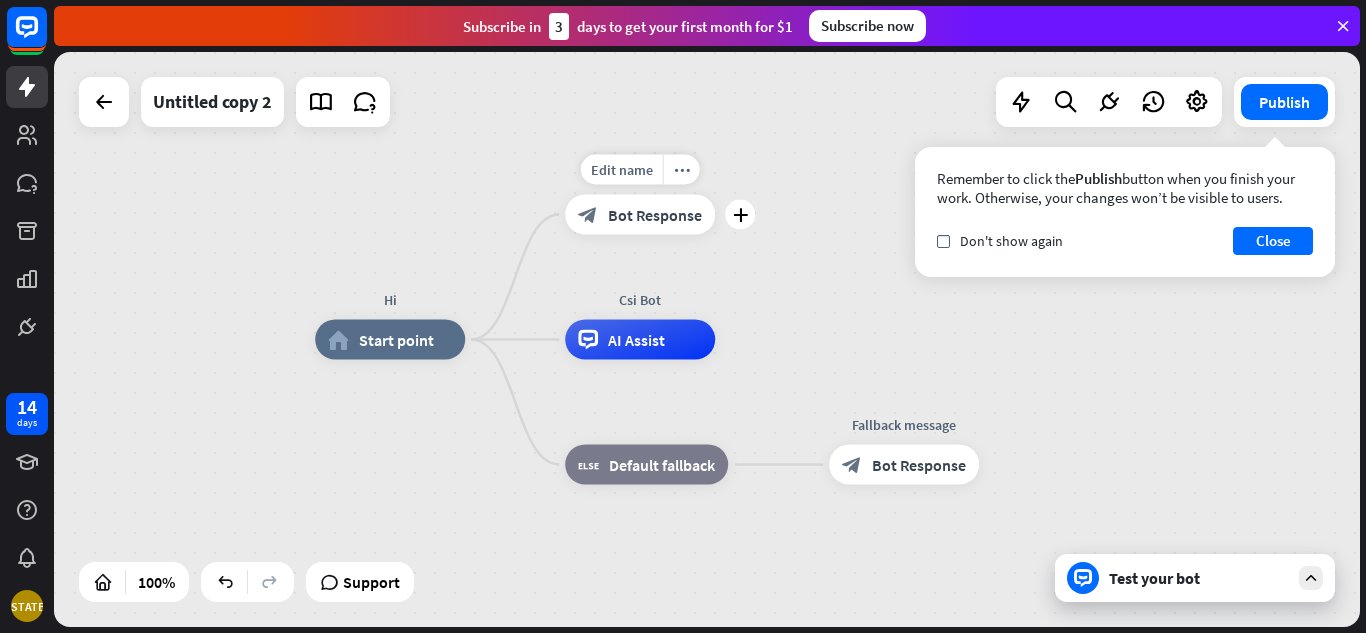 click on "block_bot_response   Bot Response" at bounding box center [640, 215] 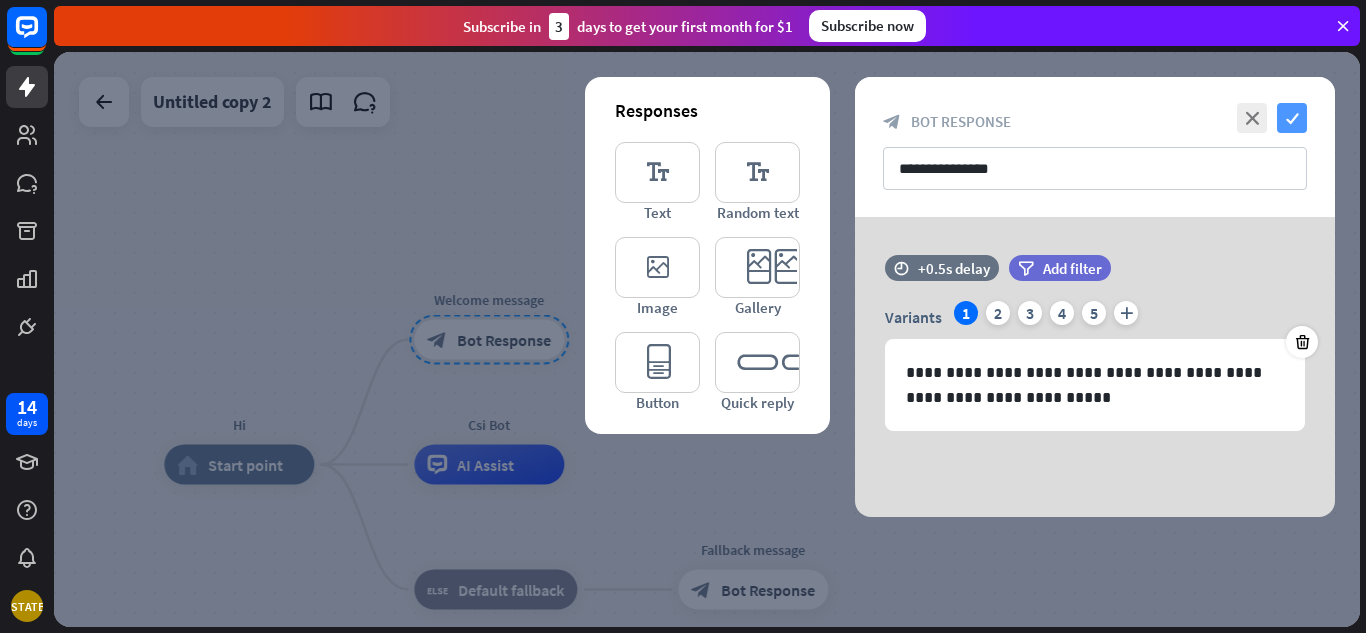 click on "check" at bounding box center (1292, 118) 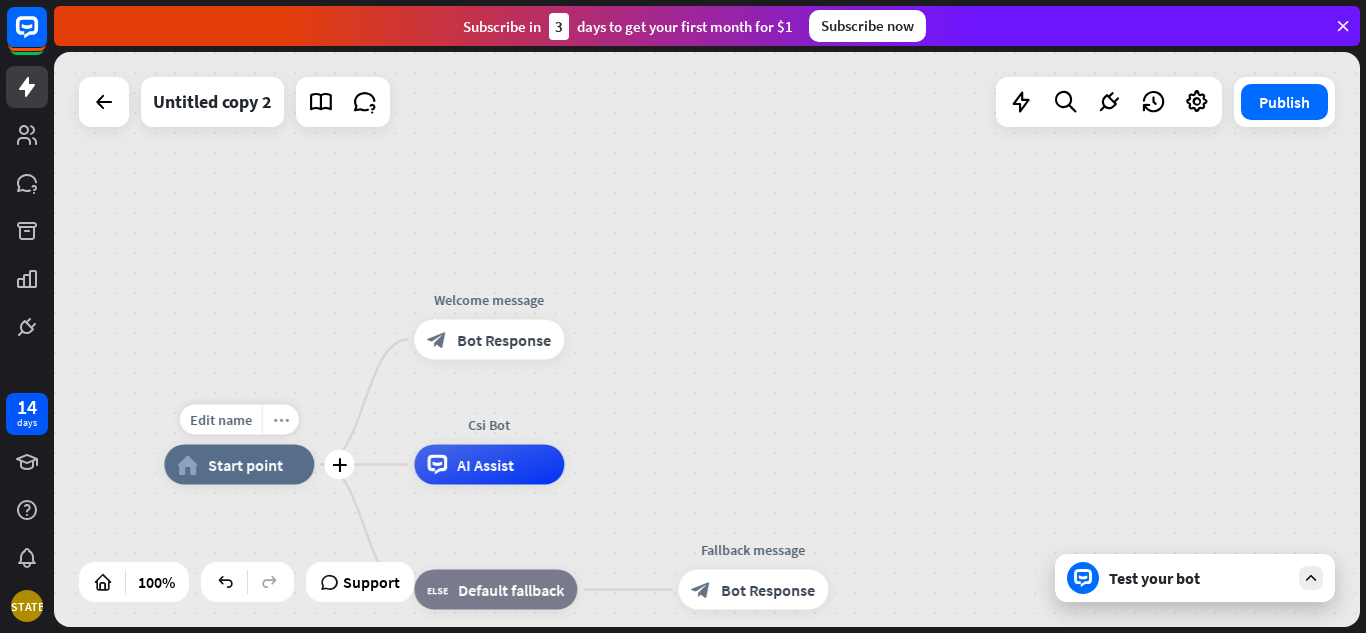 click on "more_horiz" at bounding box center [280, 420] 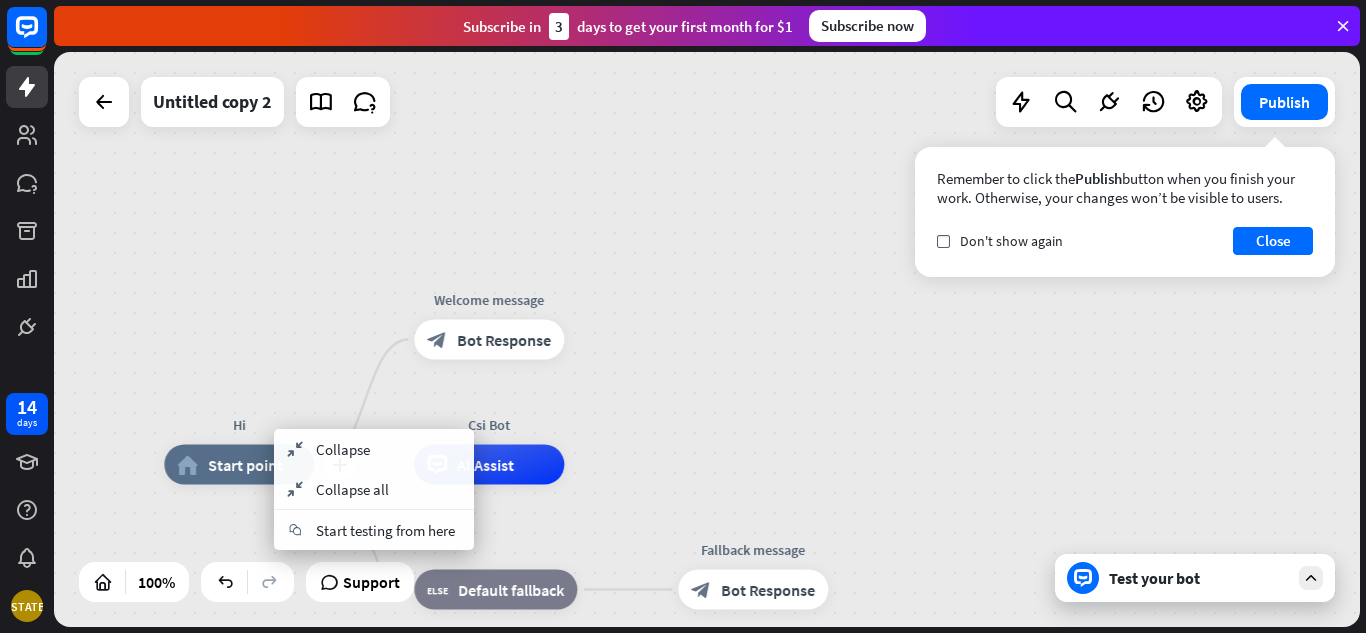 click on "Hi" at bounding box center [239, 425] 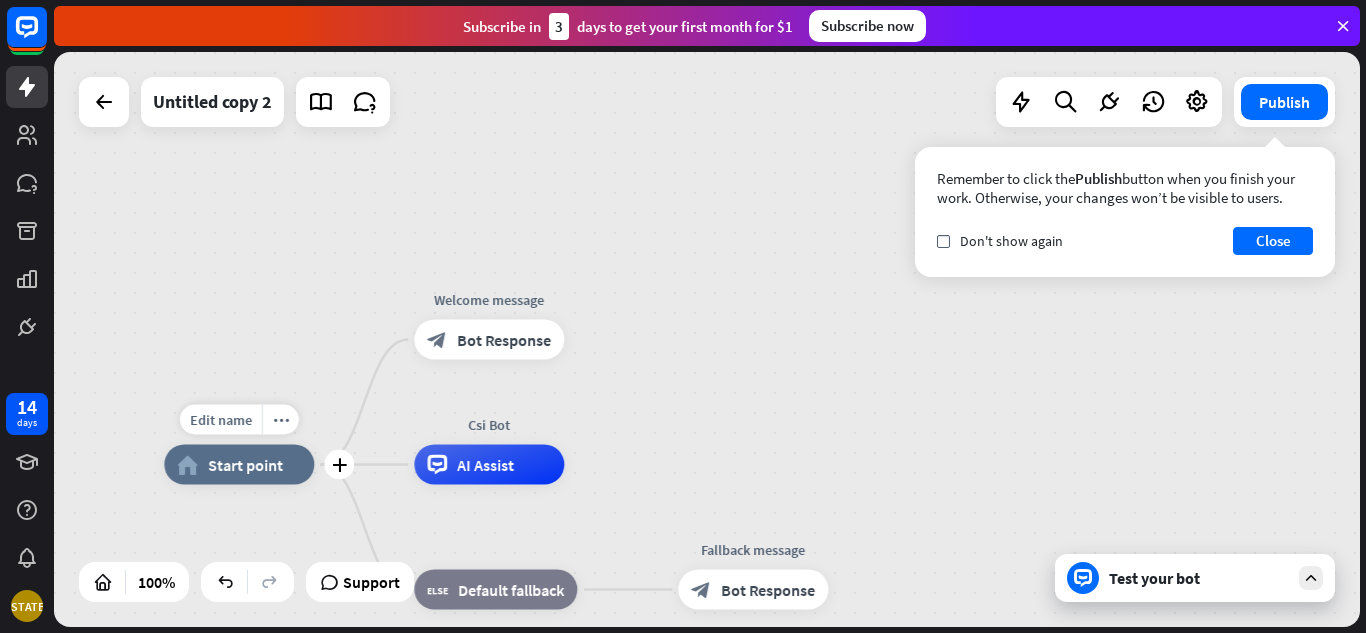 click on "Edit name" at bounding box center (221, 420) 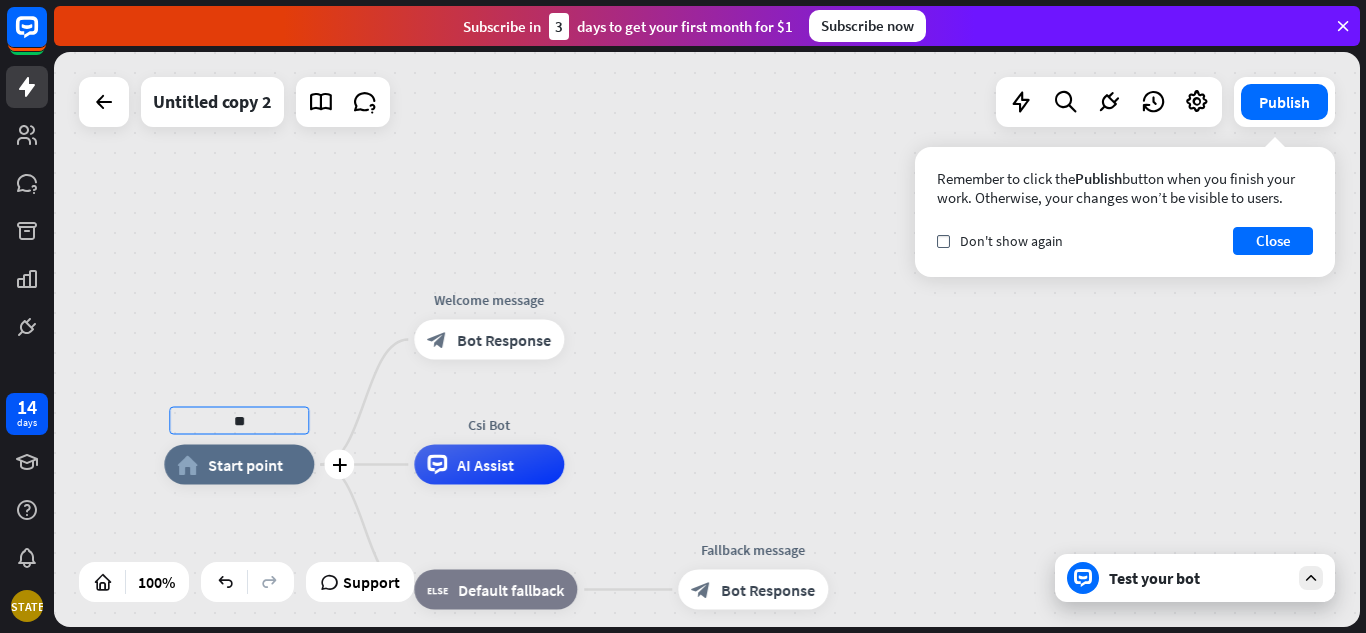 type on "*" 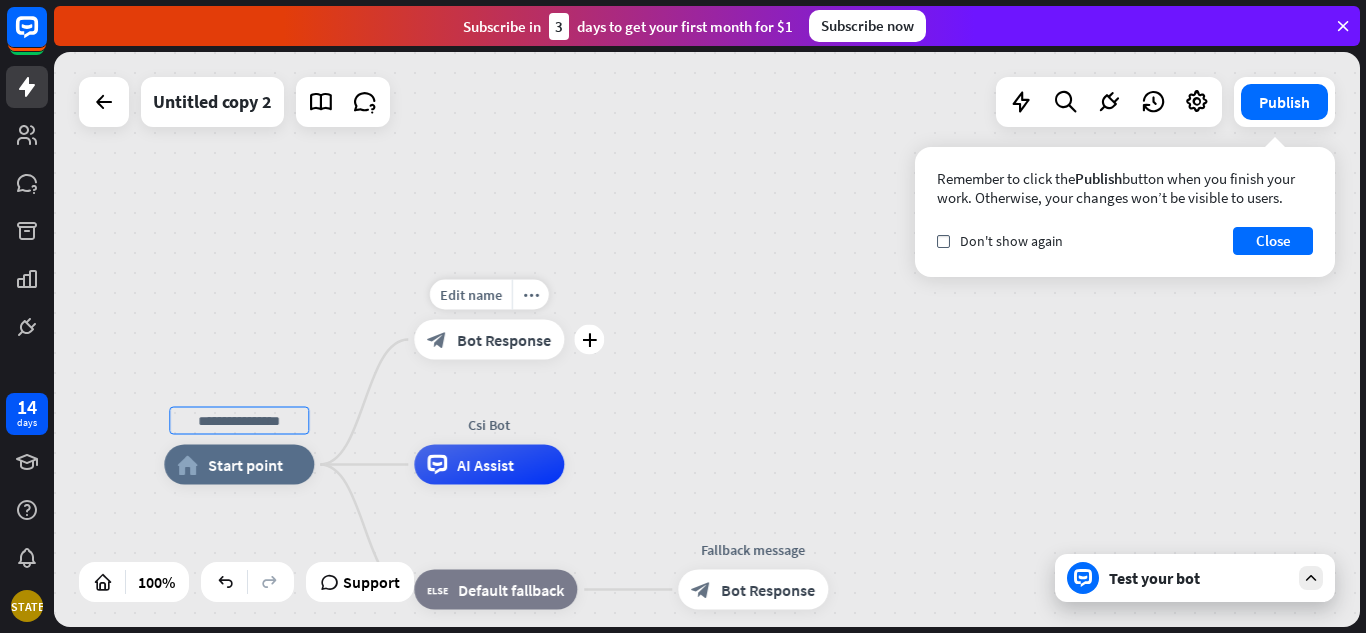 type 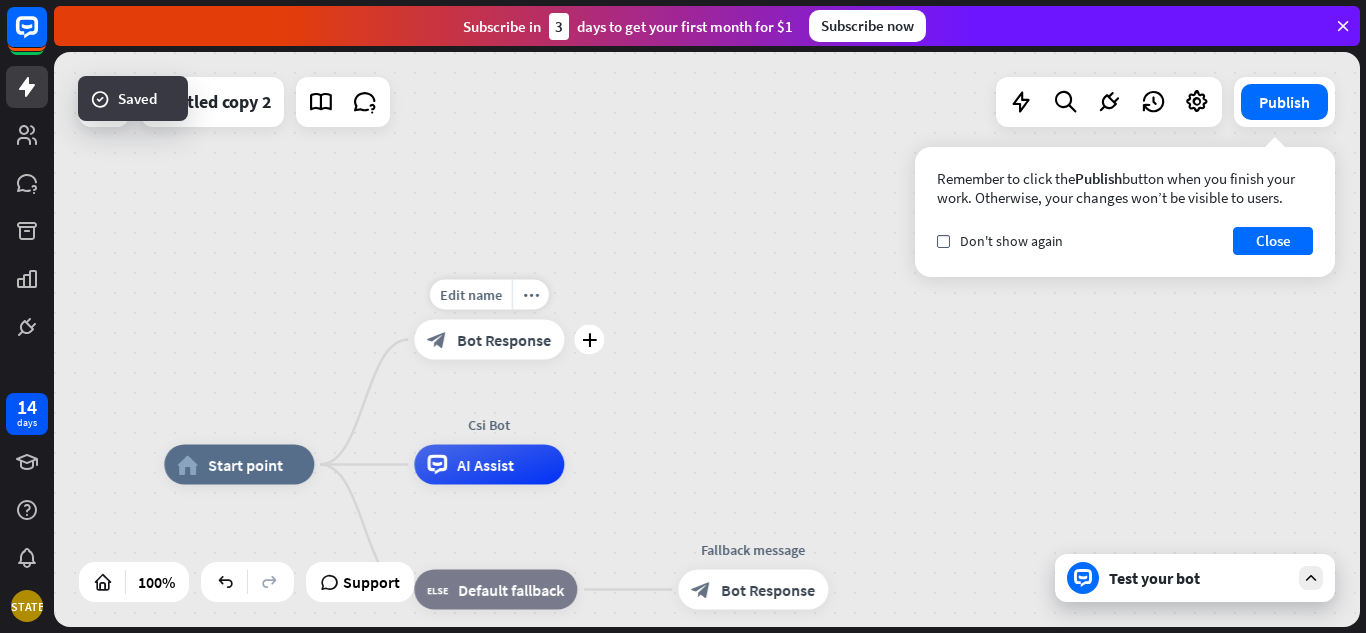 click on "Bot Response" at bounding box center (504, 340) 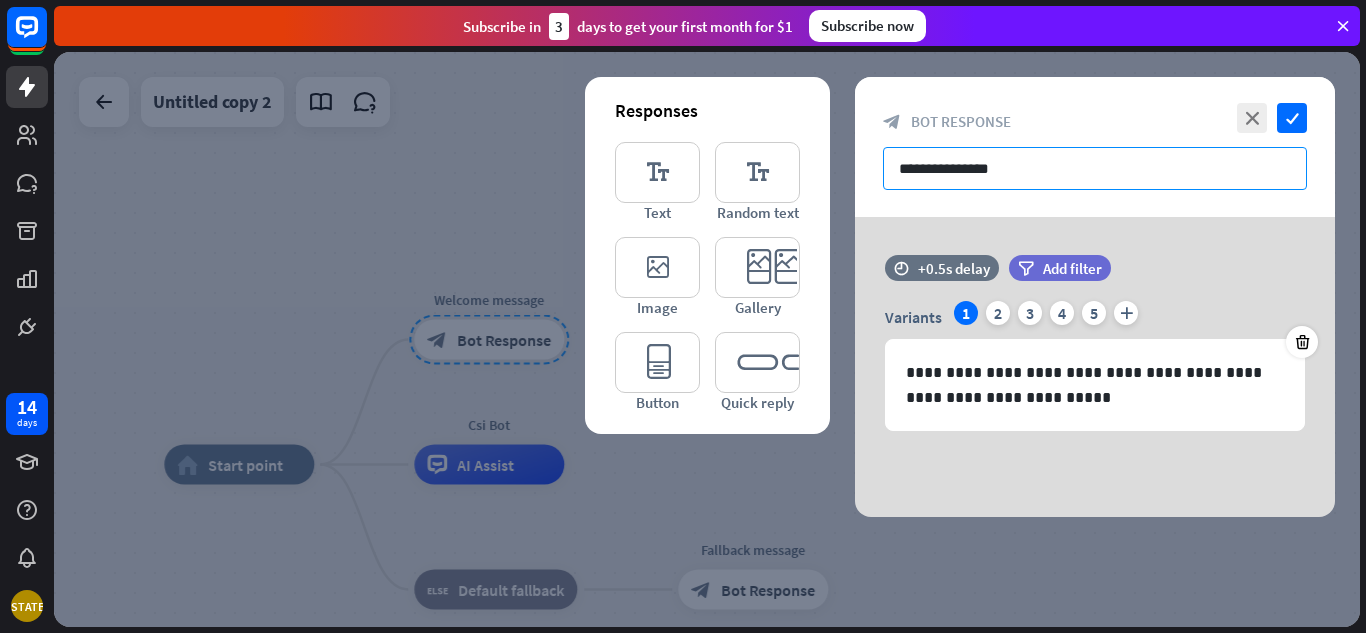 click on "**********" at bounding box center (1095, 168) 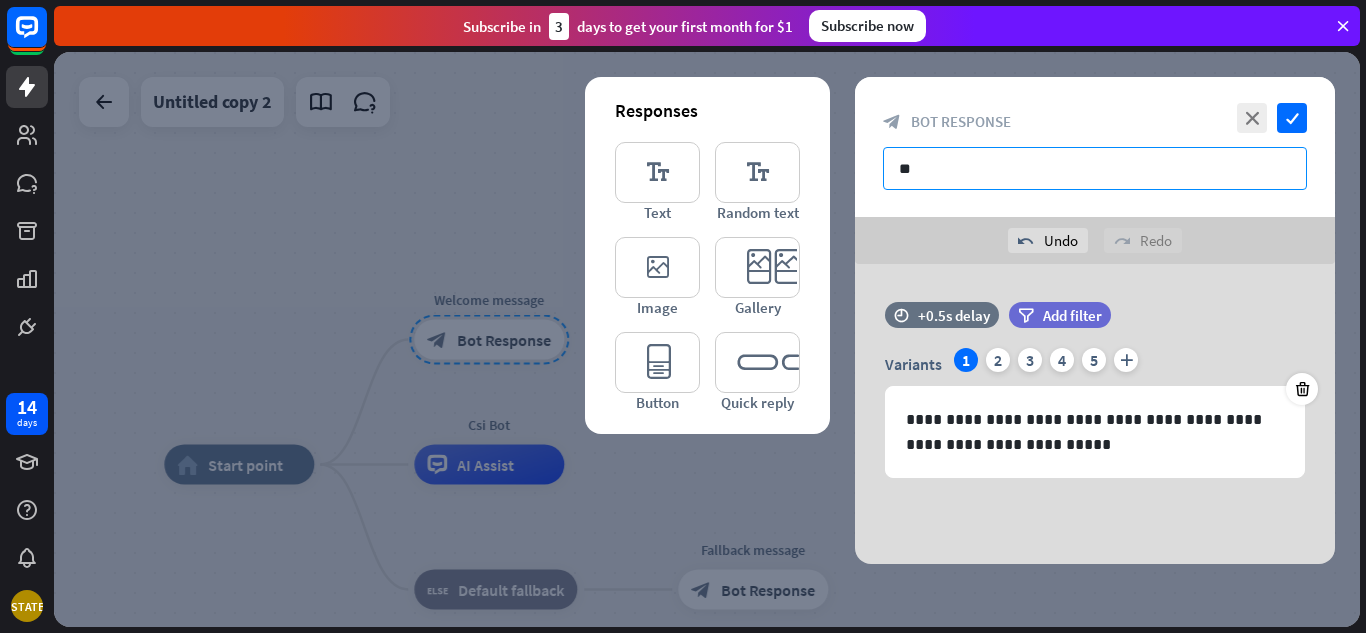 type on "*" 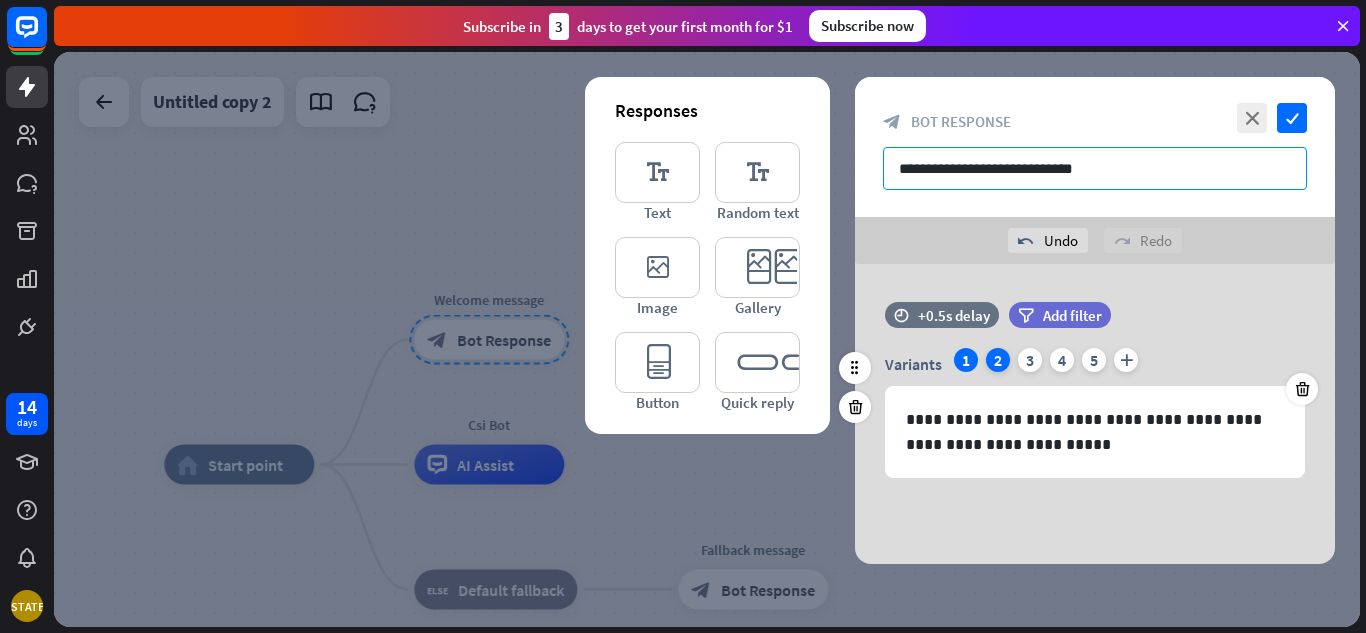 type on "**********" 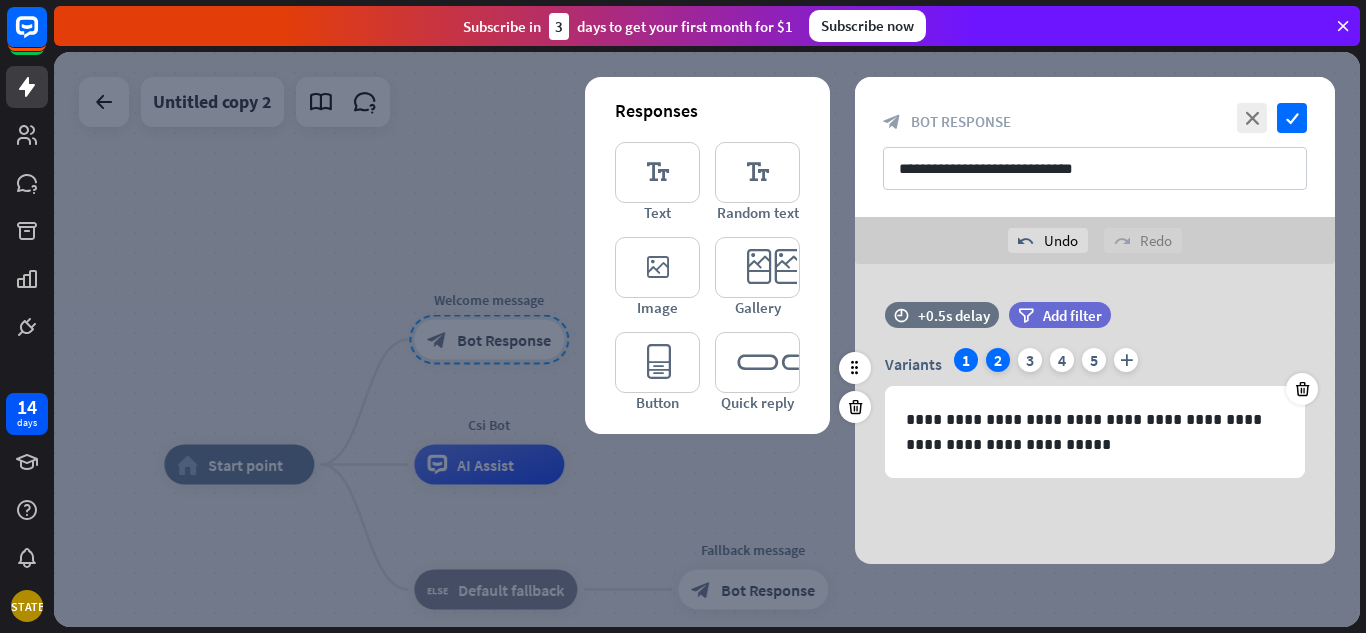 click on "2" at bounding box center [998, 360] 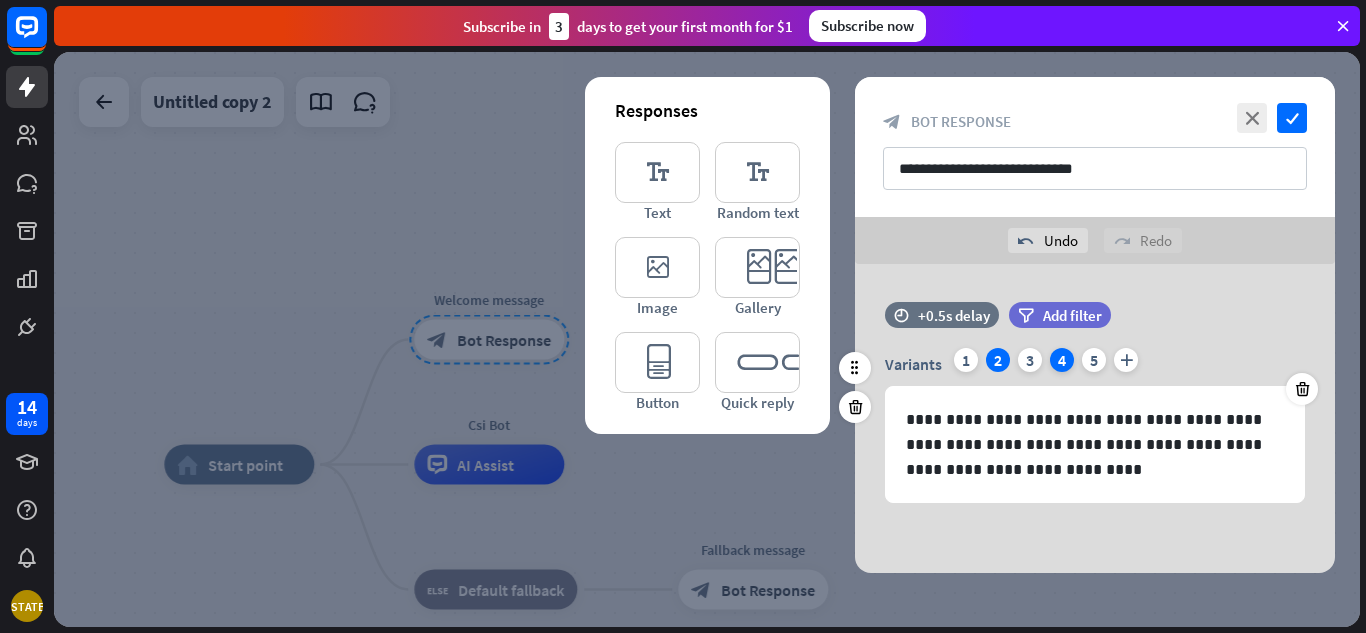 click on "4" at bounding box center [1062, 360] 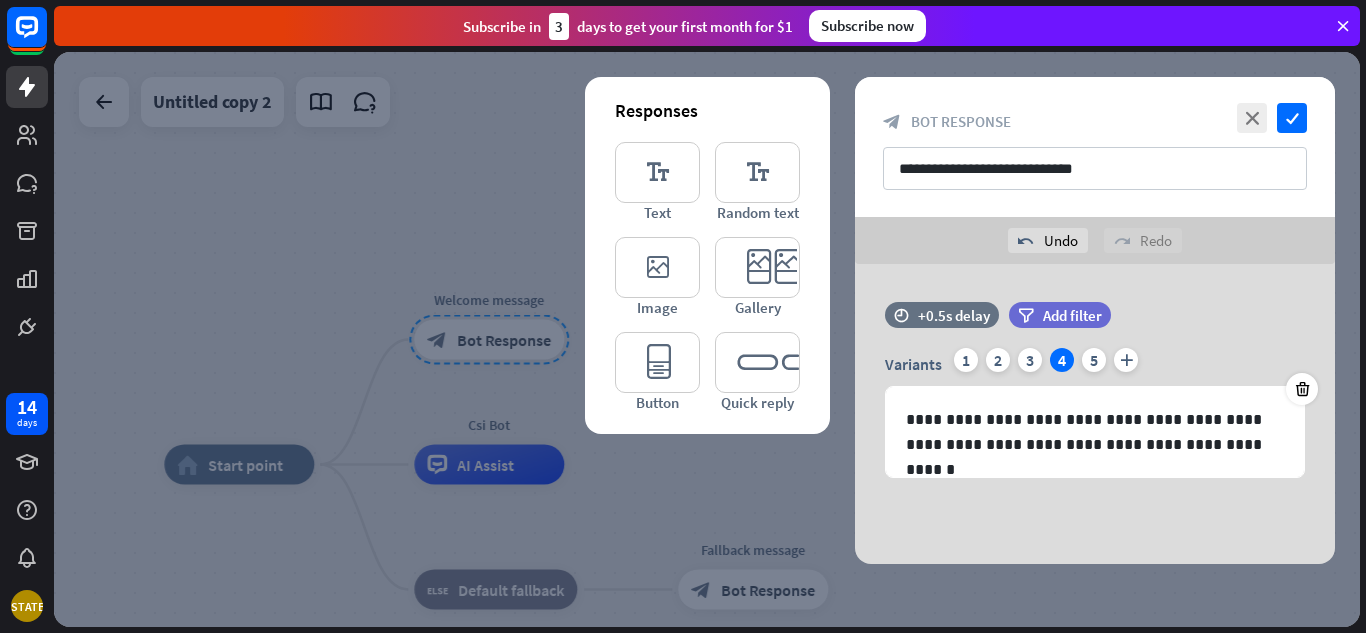click on "**********" at bounding box center [1095, 414] 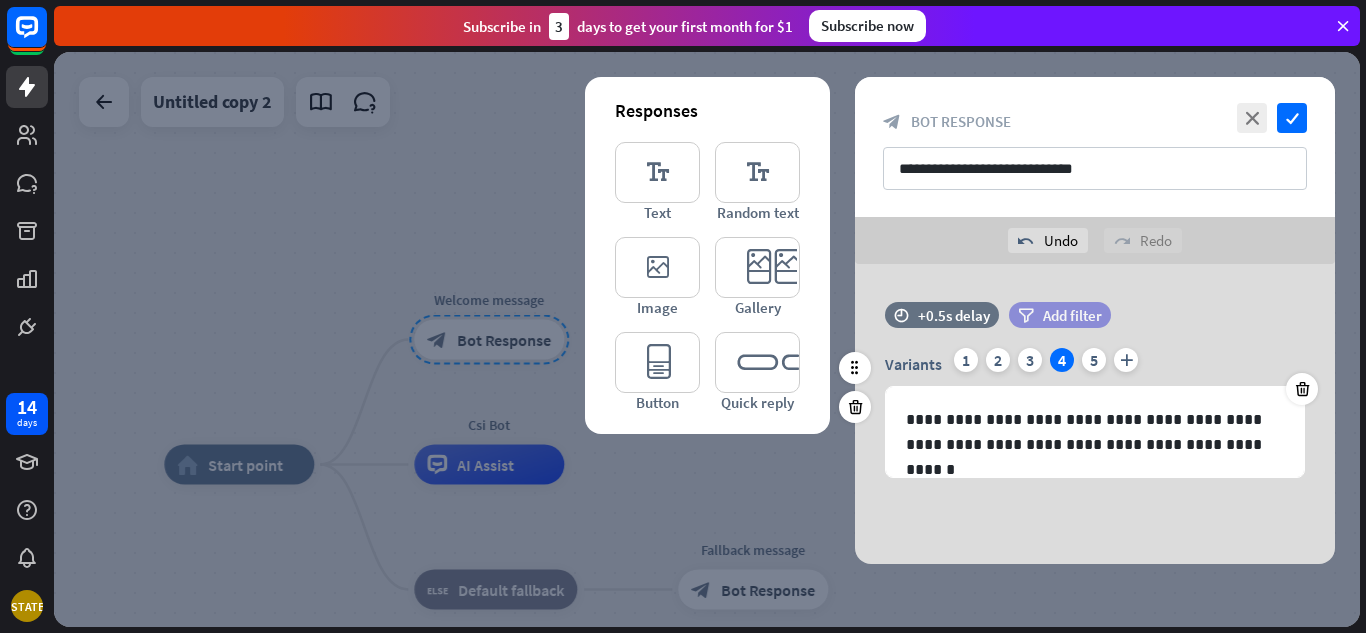 click on "filter   Add filter" at bounding box center (1060, 315) 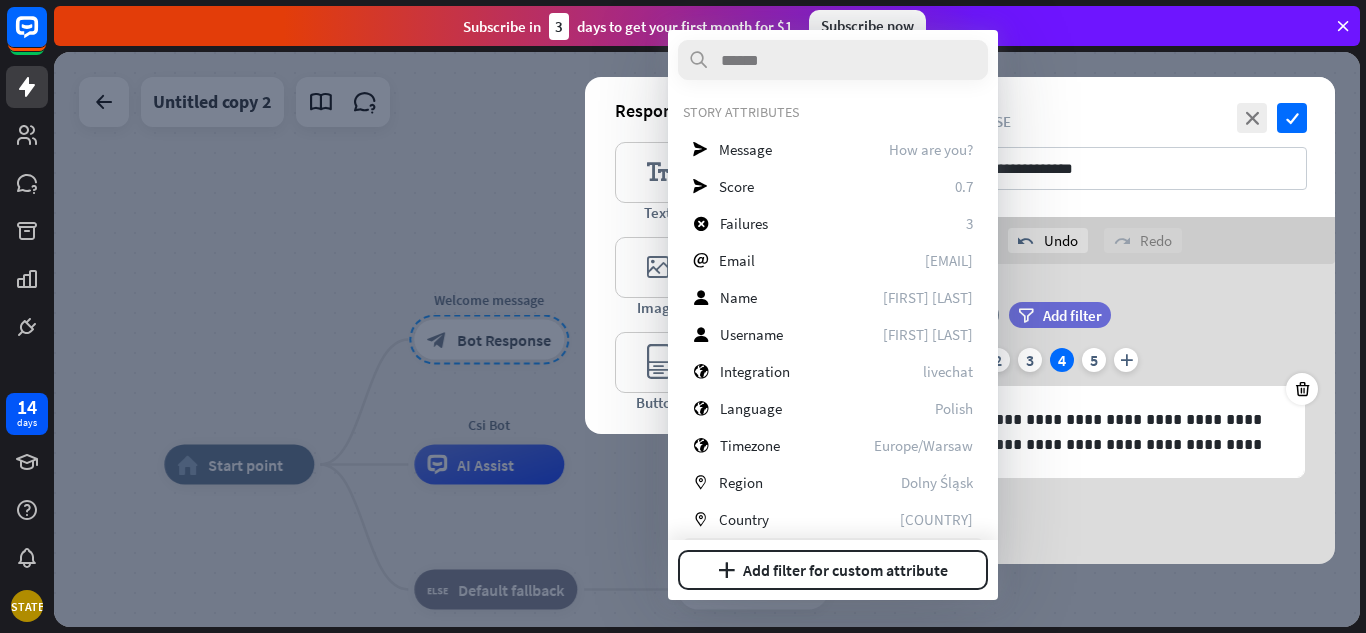 scroll, scrollTop: 0, scrollLeft: 0, axis: both 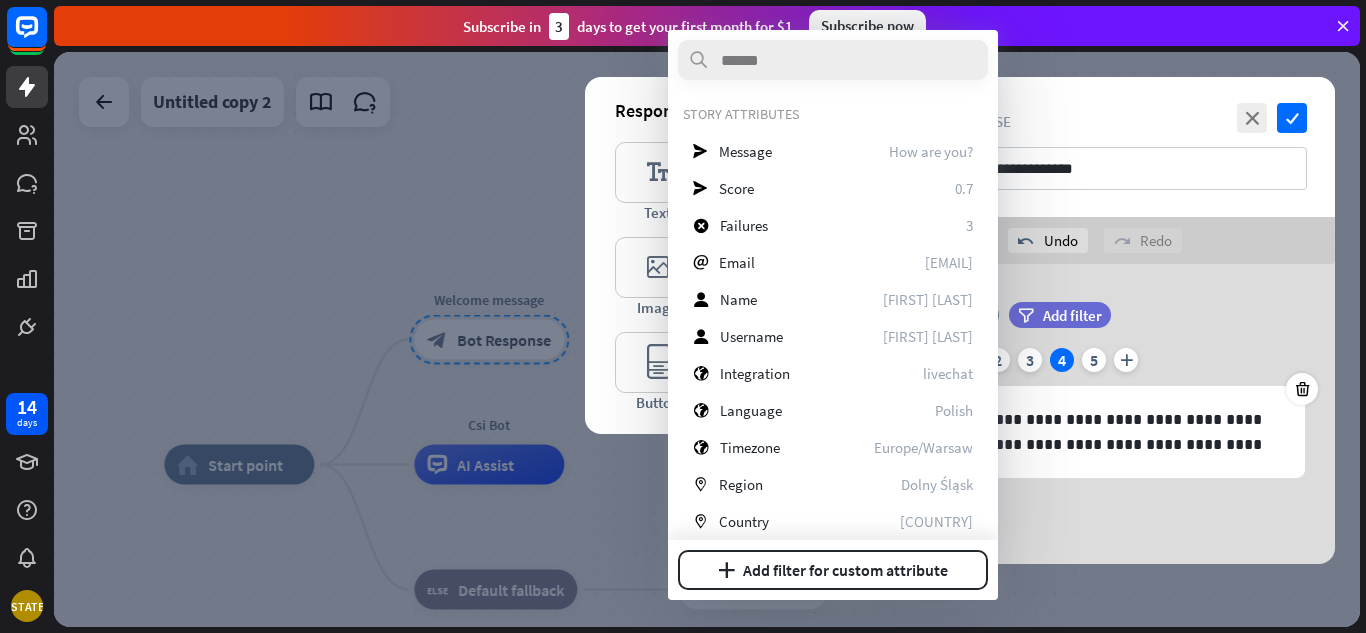 click on "filter   Add filter" at bounding box center [1110, 325] 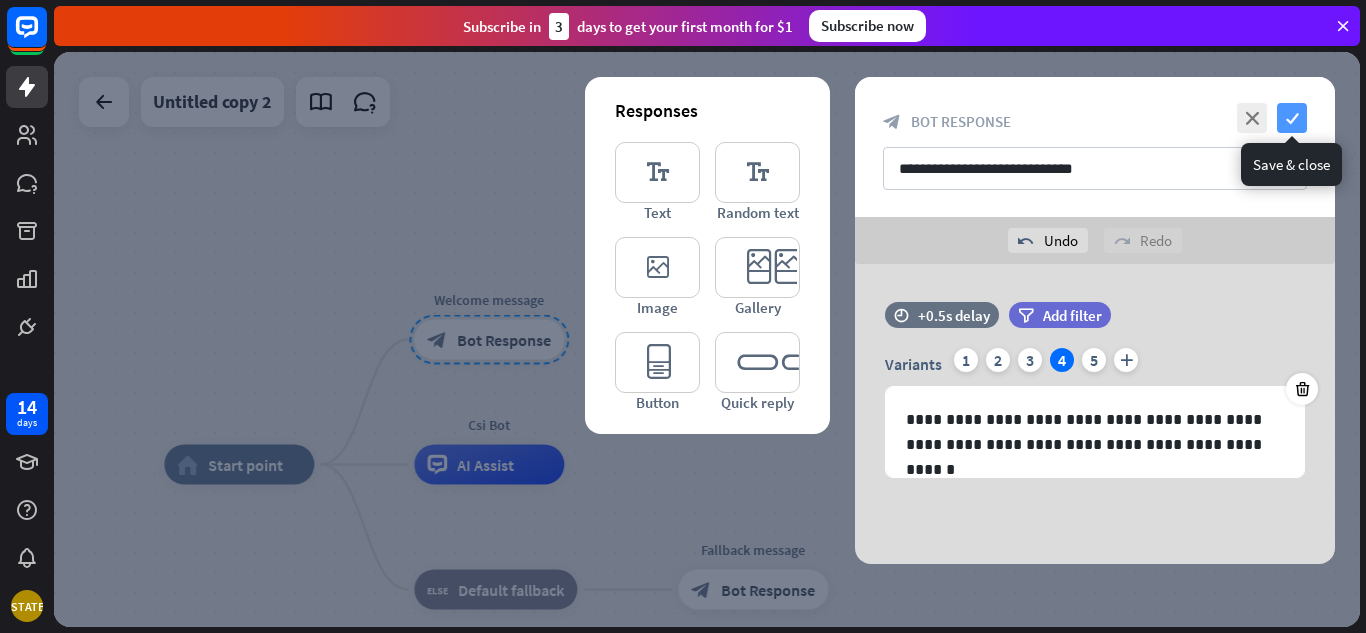 click on "check" at bounding box center (1292, 118) 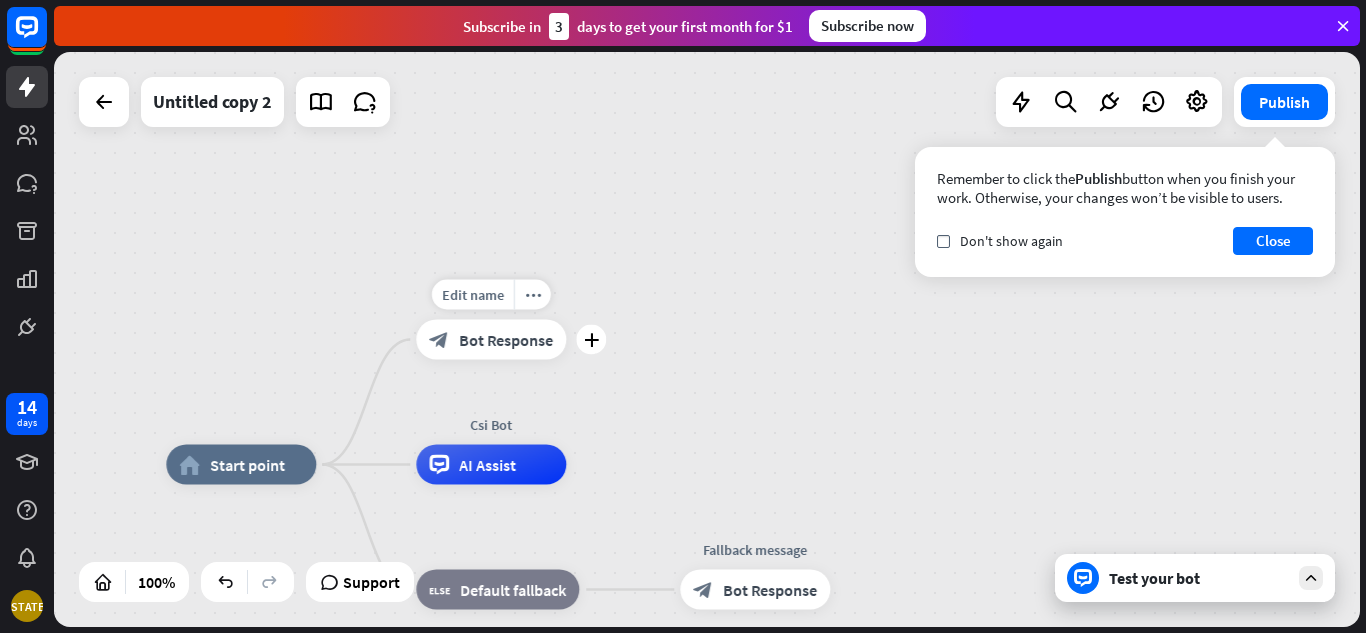 click on "Edit name   more_horiz         plus   Hi! How can I help you today?   block_bot_response   Bot Response" at bounding box center (491, 340) 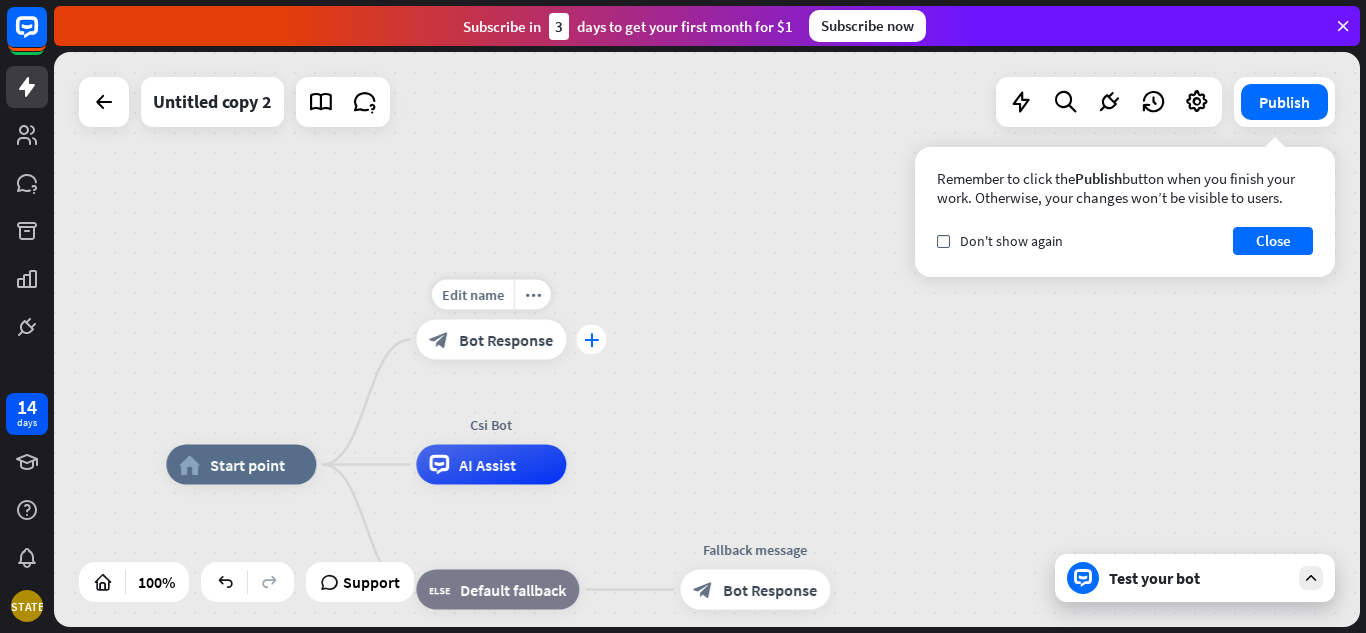 click on "plus" at bounding box center (591, 340) 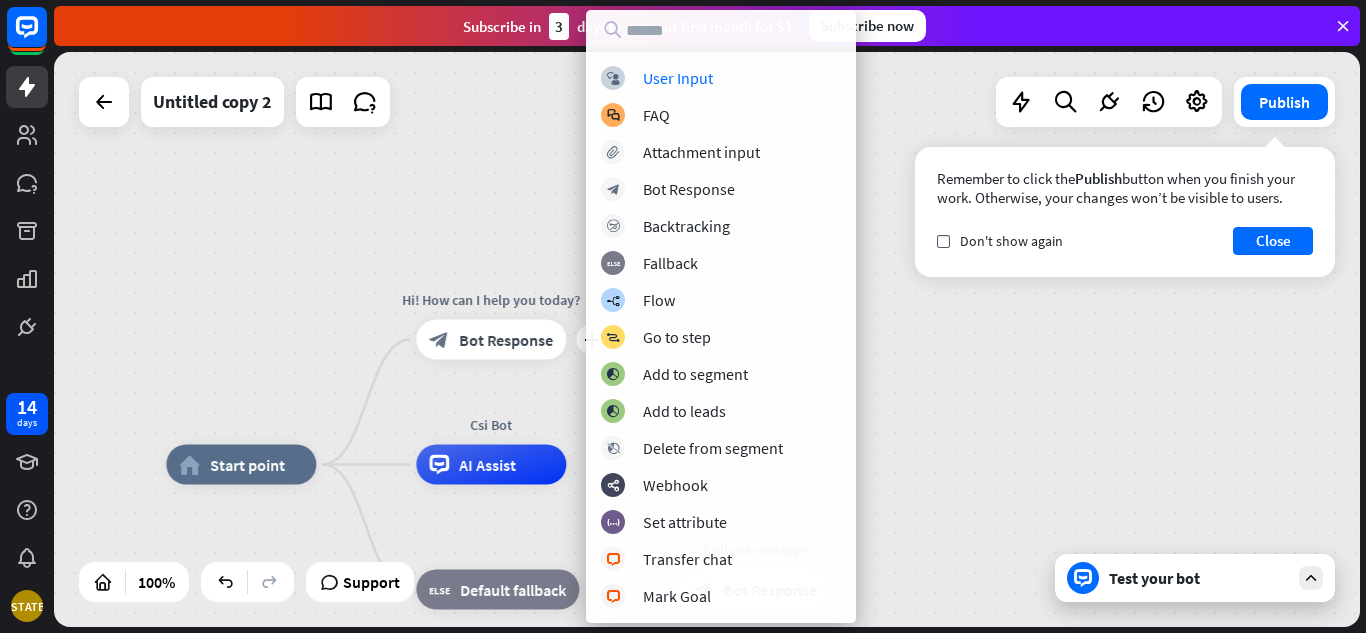 click on "block_user_input
User Input
block_faq
FAQ
block_attachment
Attachment input
block_bot_response
Bot Response
block_backtracking
Backtracking
block_fallback
Fallback
builder_tree
Flow
block_goto
Go to step
block_add_to_segment
Add to segment
block_add_to_segment
Add to leads
block_delete_from_segment
Delete from segment
webhooks
Webhook
block_set_attribute
Set attribute
block_livechat
Transfer chat
block_livechat
Mark Goal
block_livechat
Tag chat
block_livechat
Send transcript
block_close_chat
Close chat
filter
Filter
block_question   block_ab_testing" at bounding box center [721, 337] 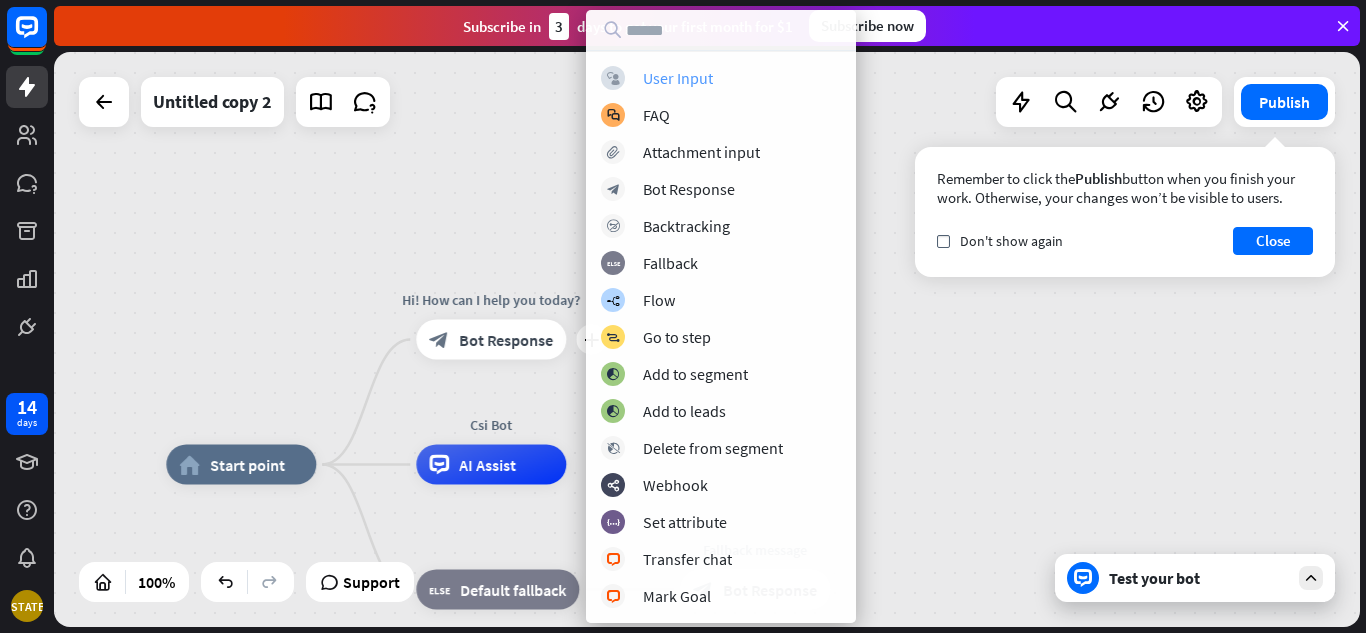 click on "User Input" at bounding box center (678, 78) 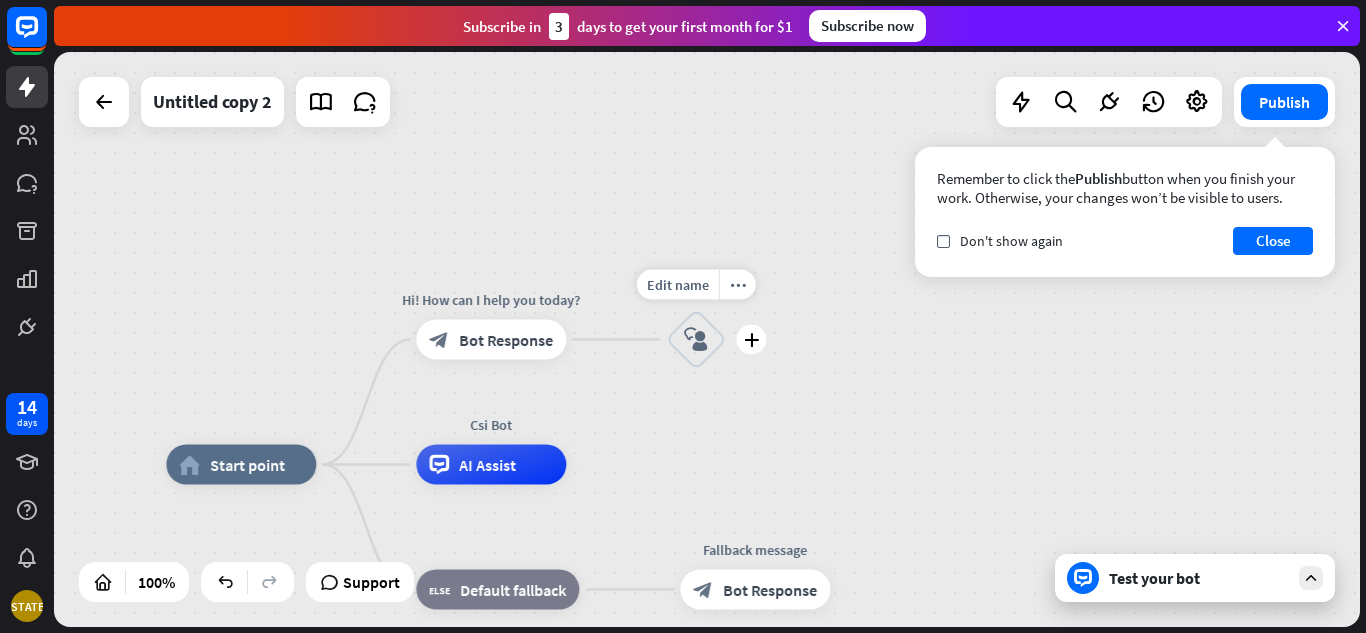 click on "block_user_input" at bounding box center (696, 340) 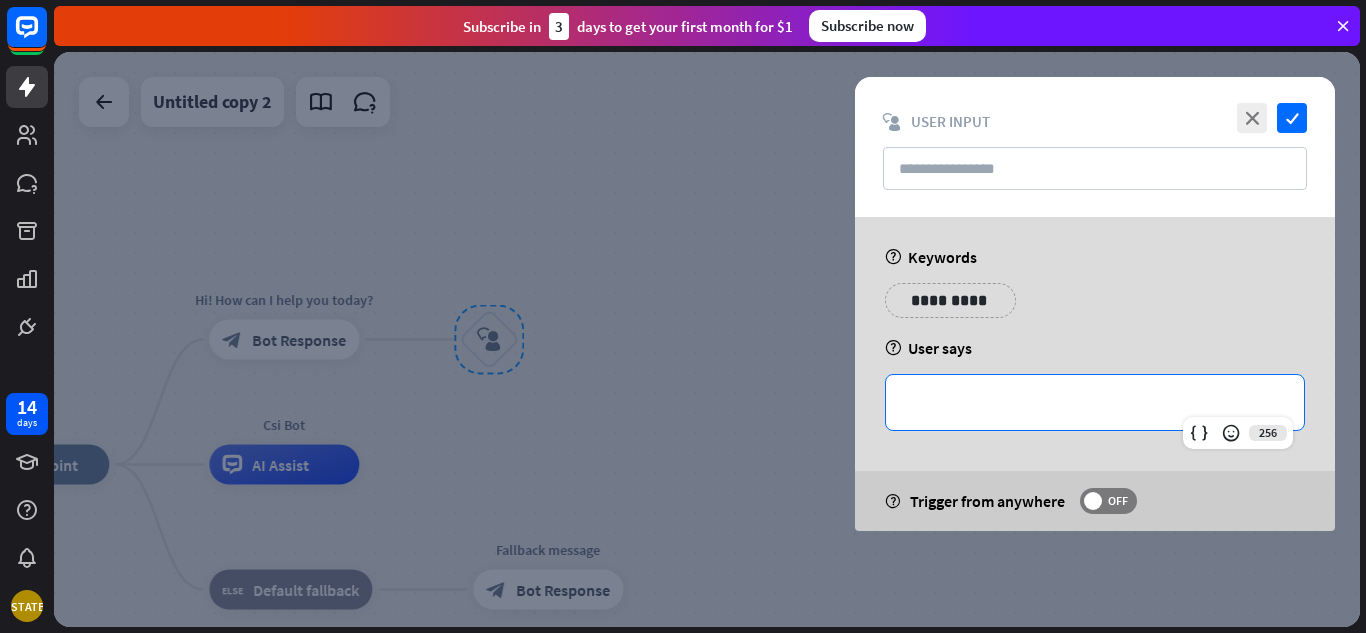 click on "**********" at bounding box center (1095, 402) 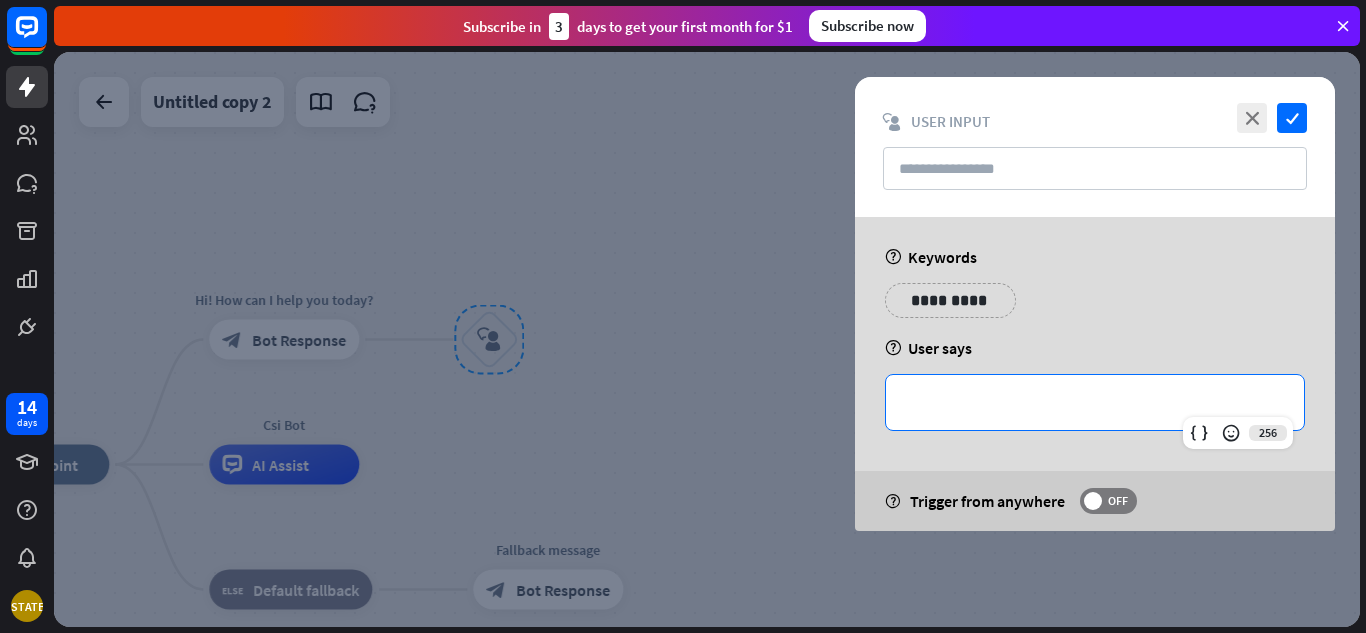 type 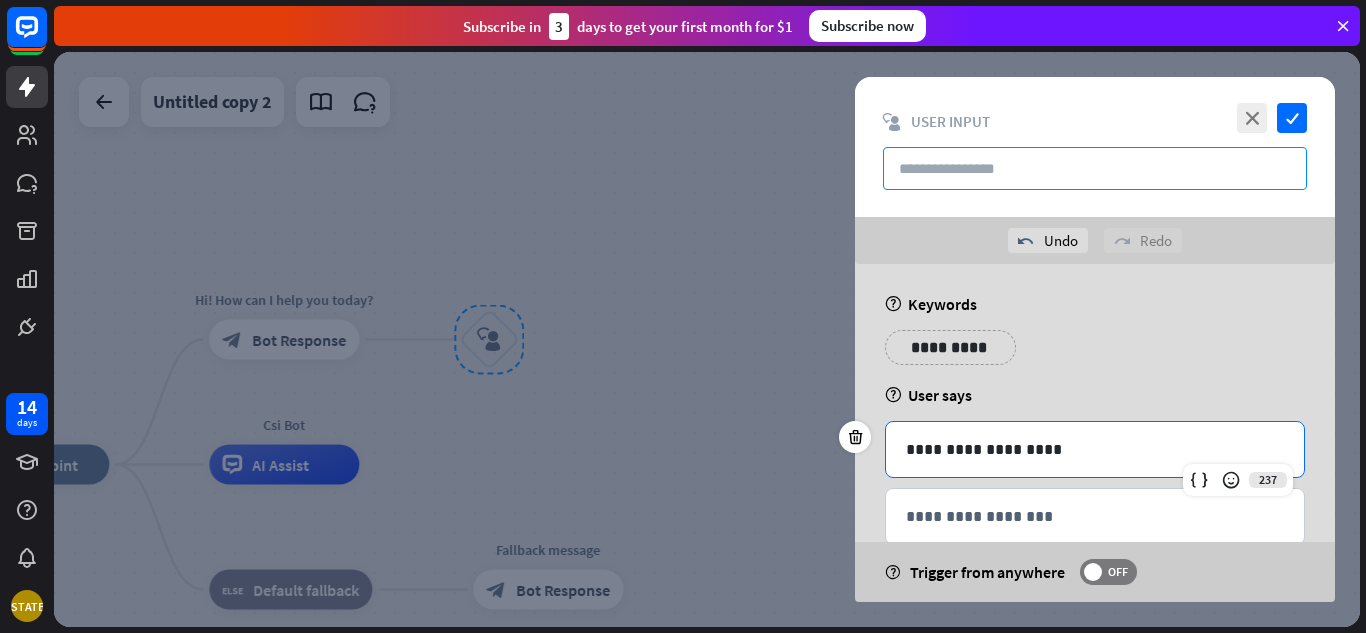 click at bounding box center [1095, 168] 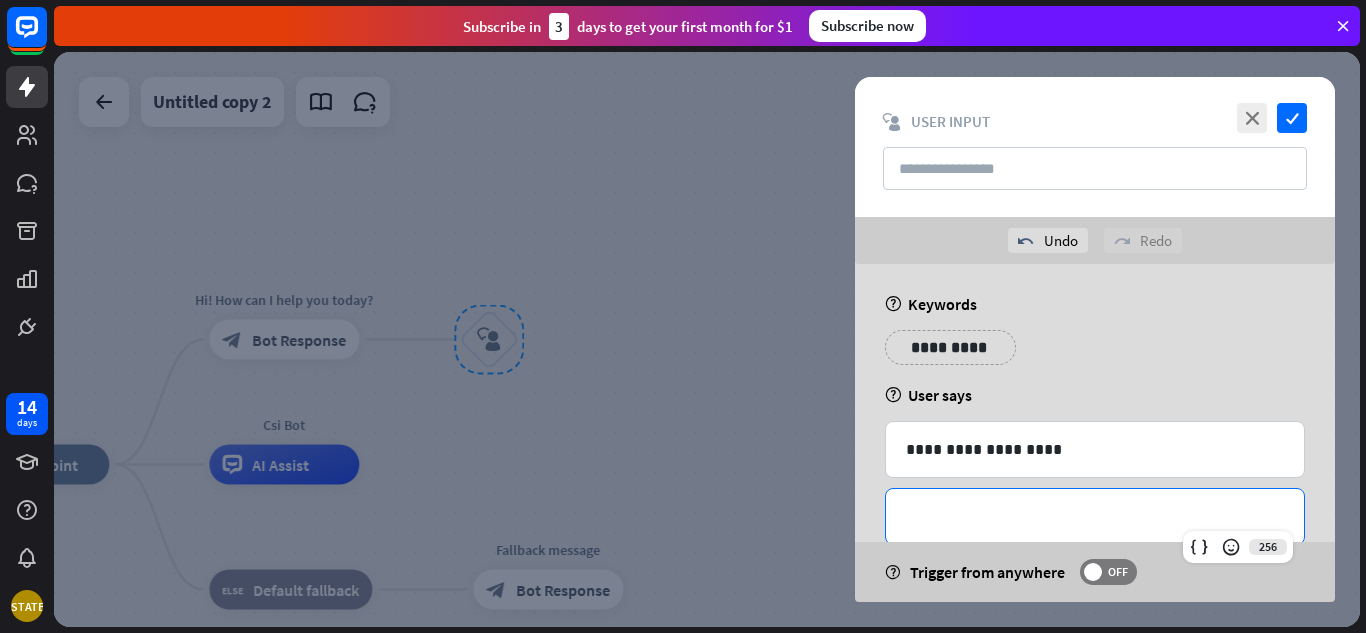 click on "**********" at bounding box center (1095, 516) 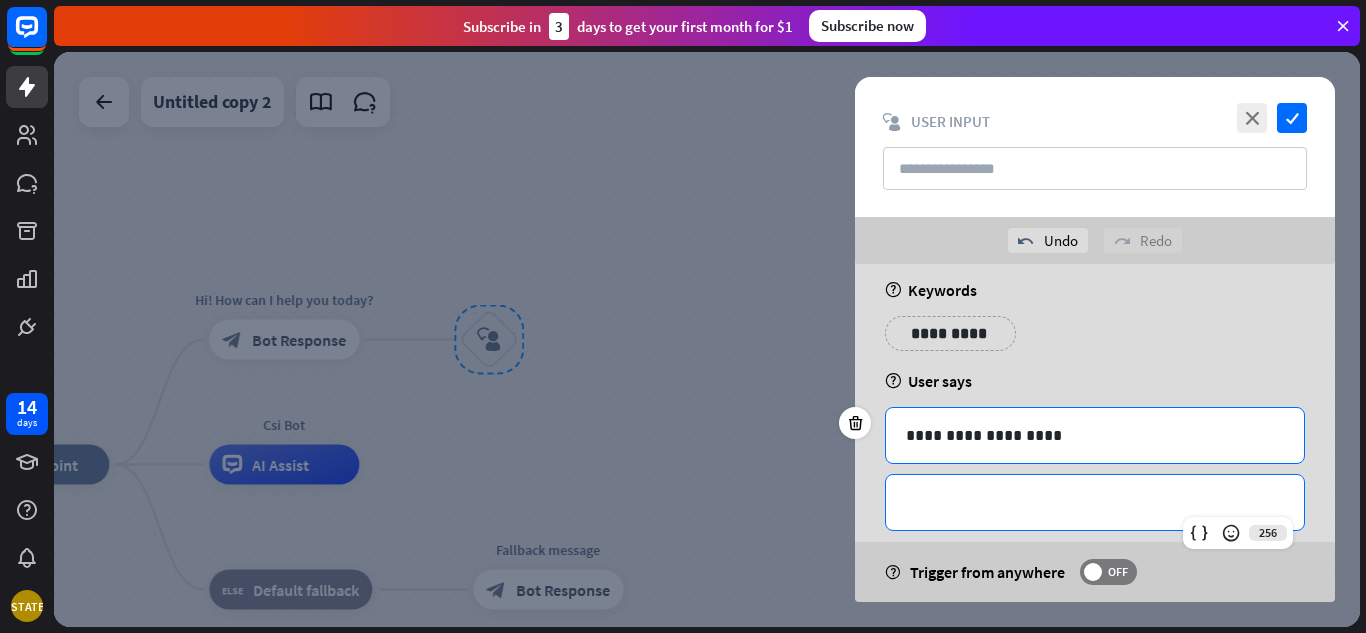 scroll, scrollTop: 0, scrollLeft: 0, axis: both 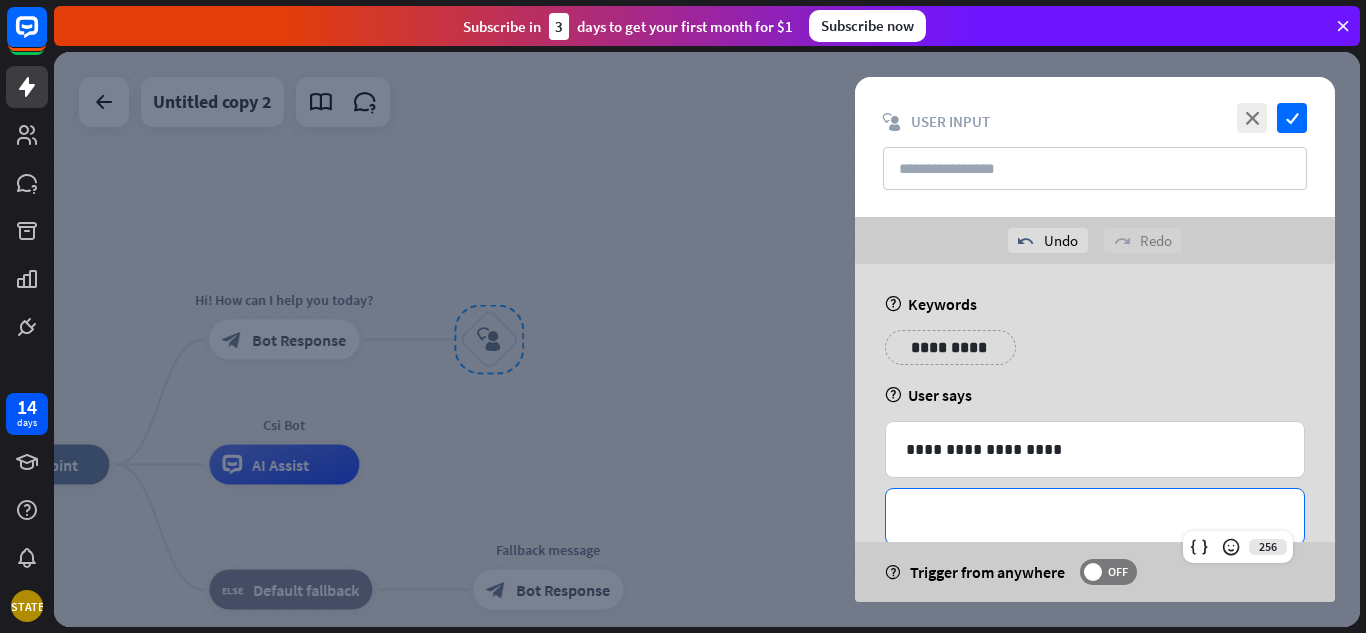 click on "**********" at bounding box center (950, 347) 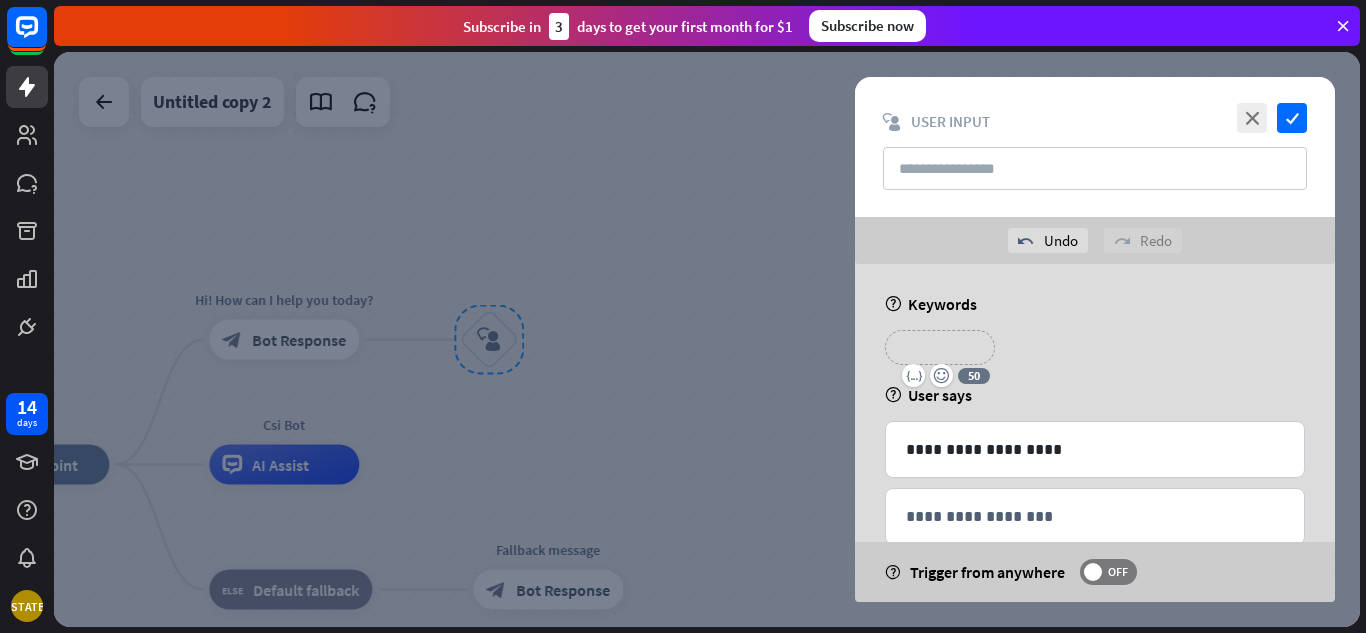 type 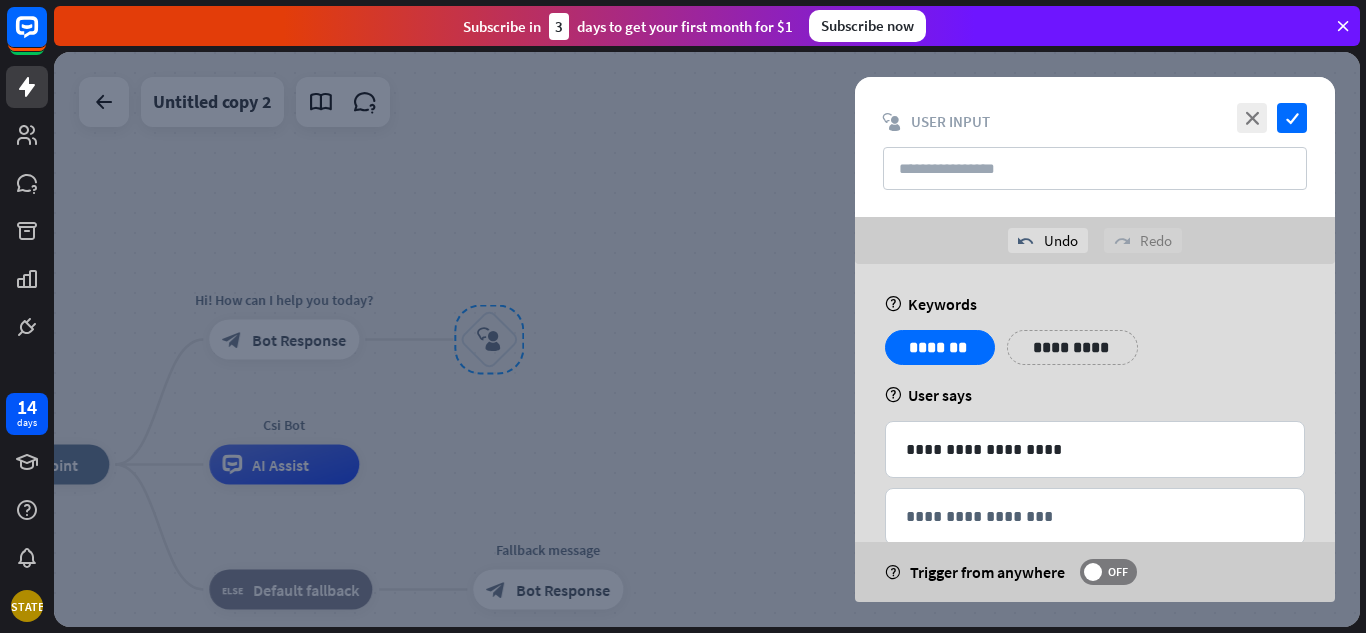 click on "**********" at bounding box center (1072, 347) 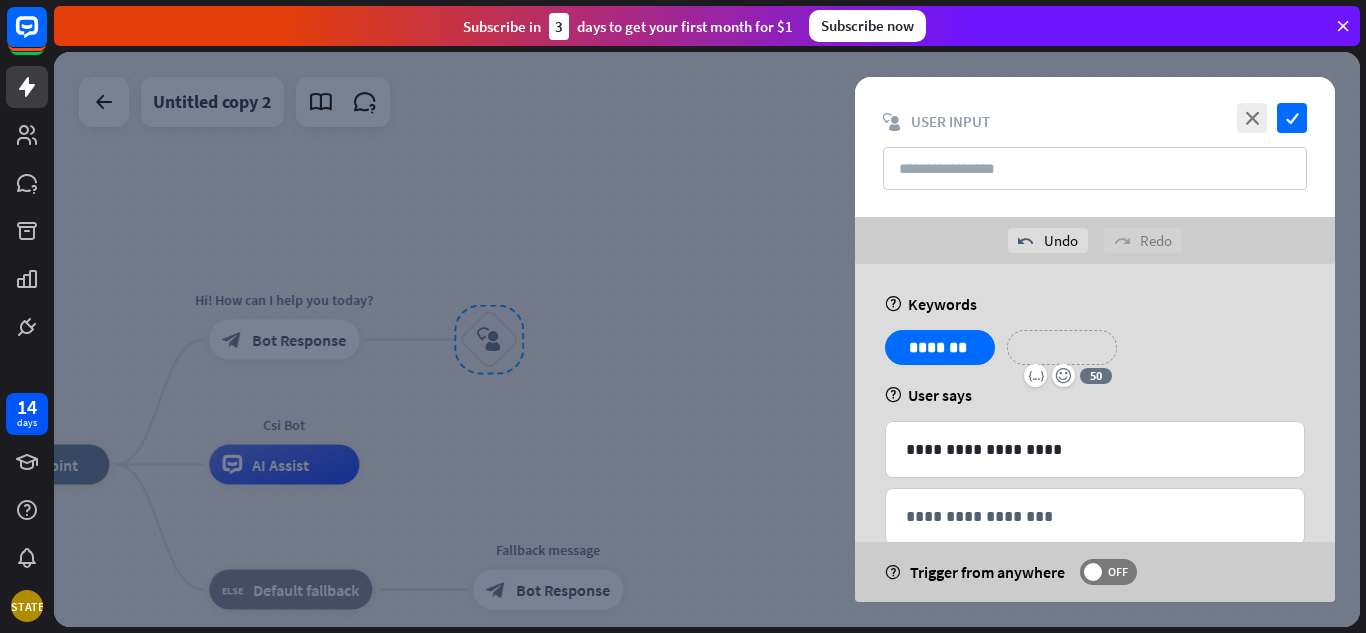 click on "**********" at bounding box center (1062, 347) 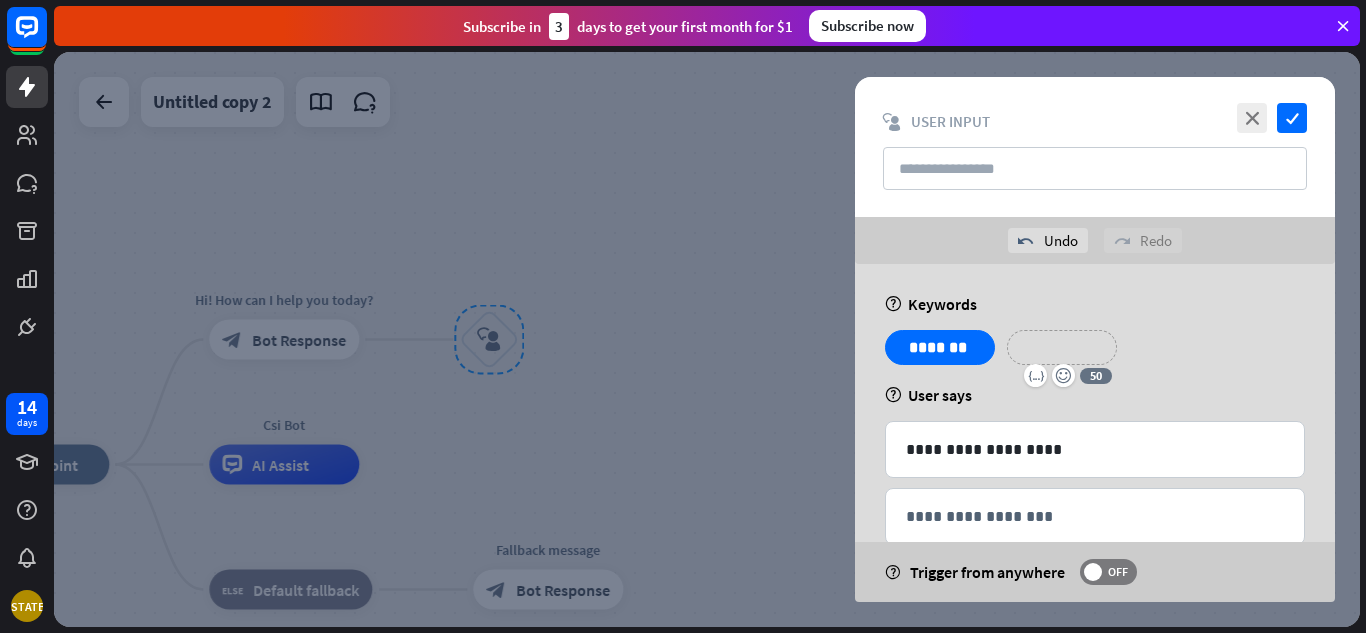 type 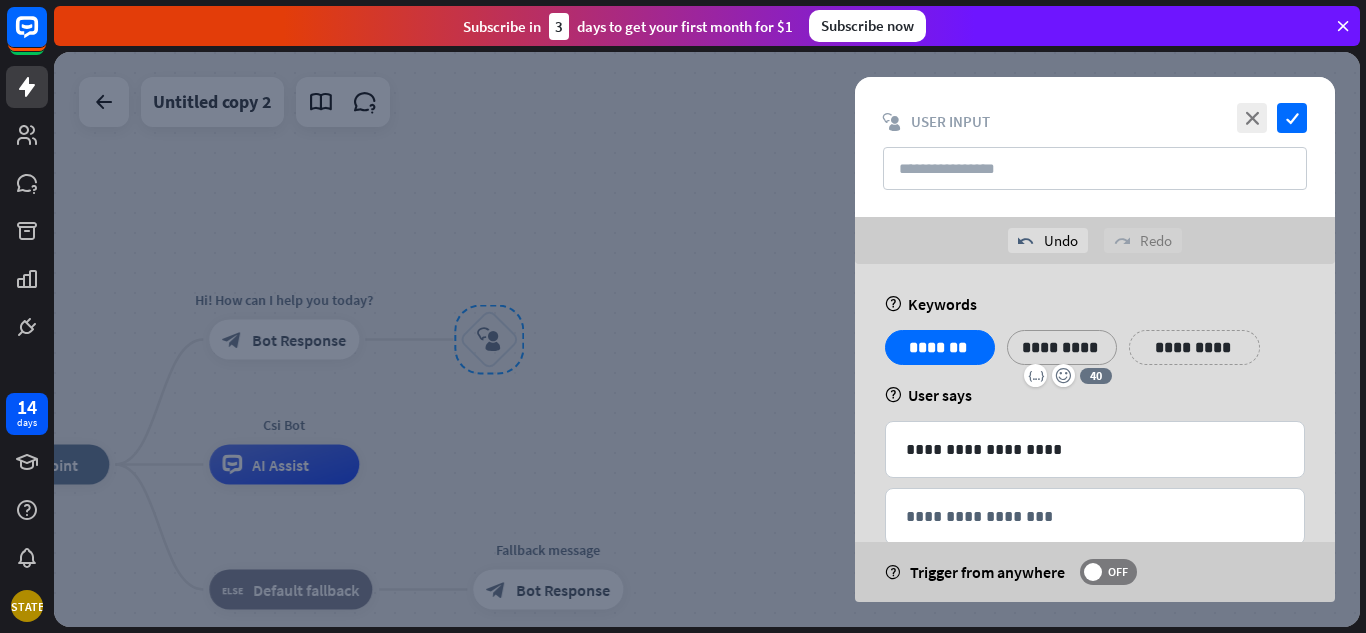 click on "**********" at bounding box center [1095, 355] 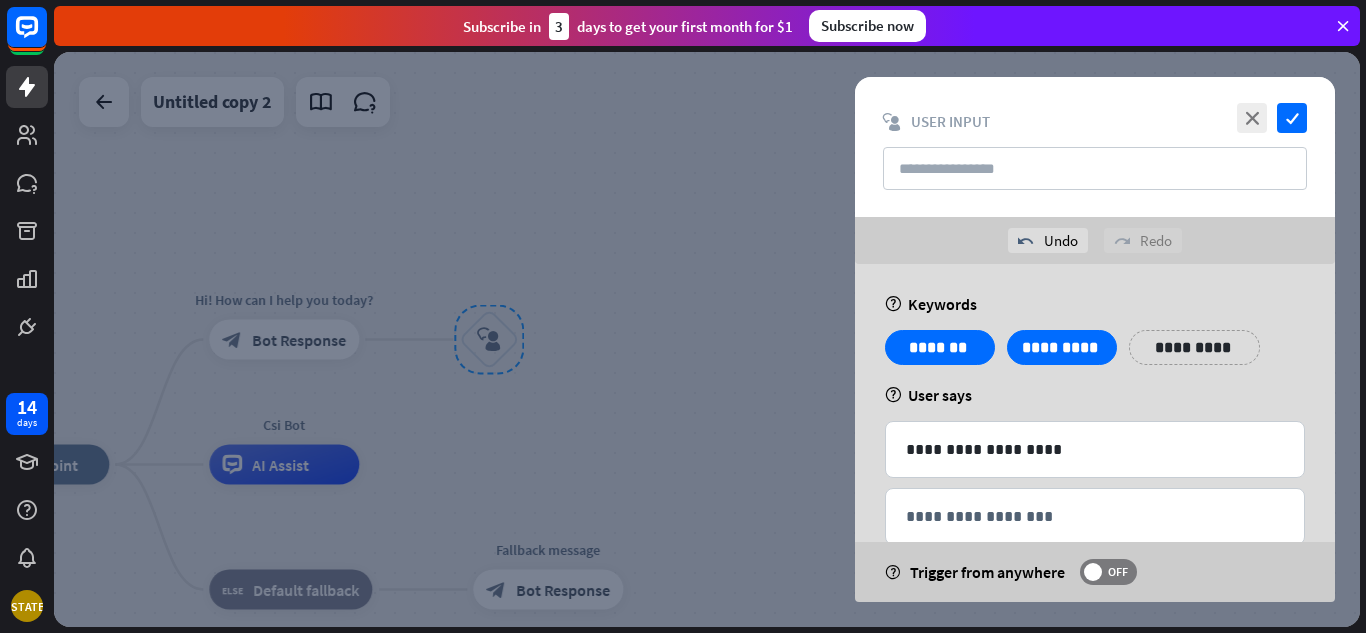click on "**********" at bounding box center (1095, 355) 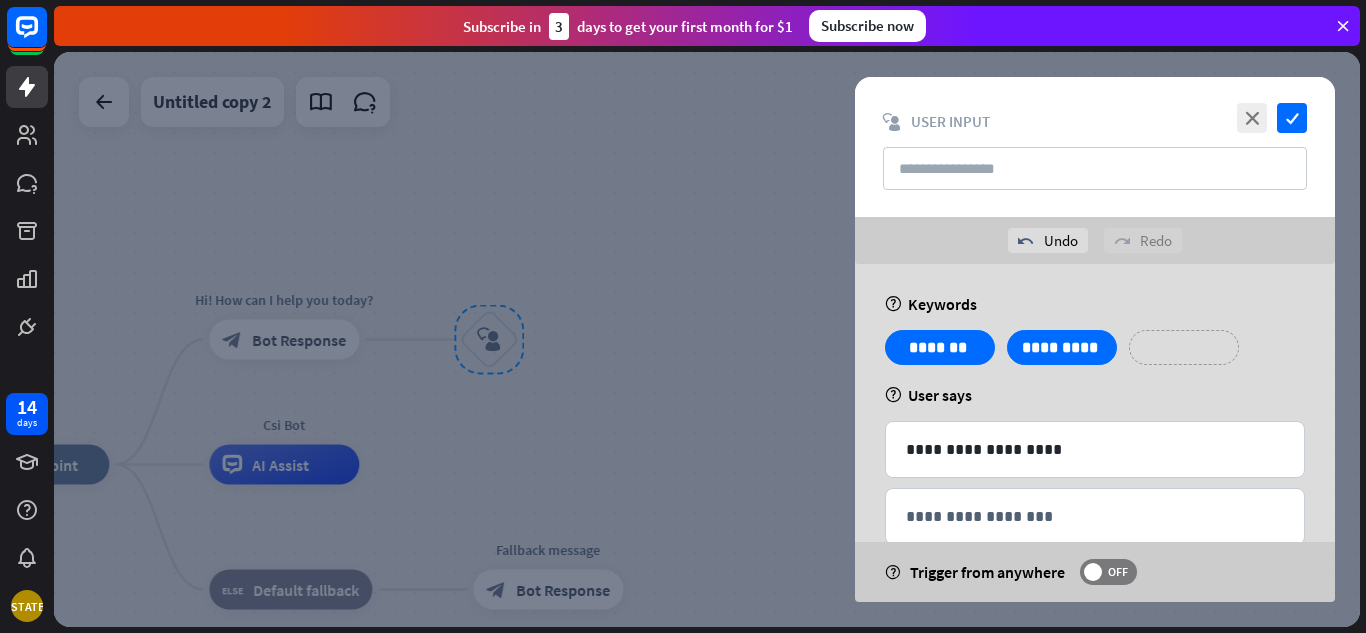 click on "**********" at bounding box center (1184, 347) 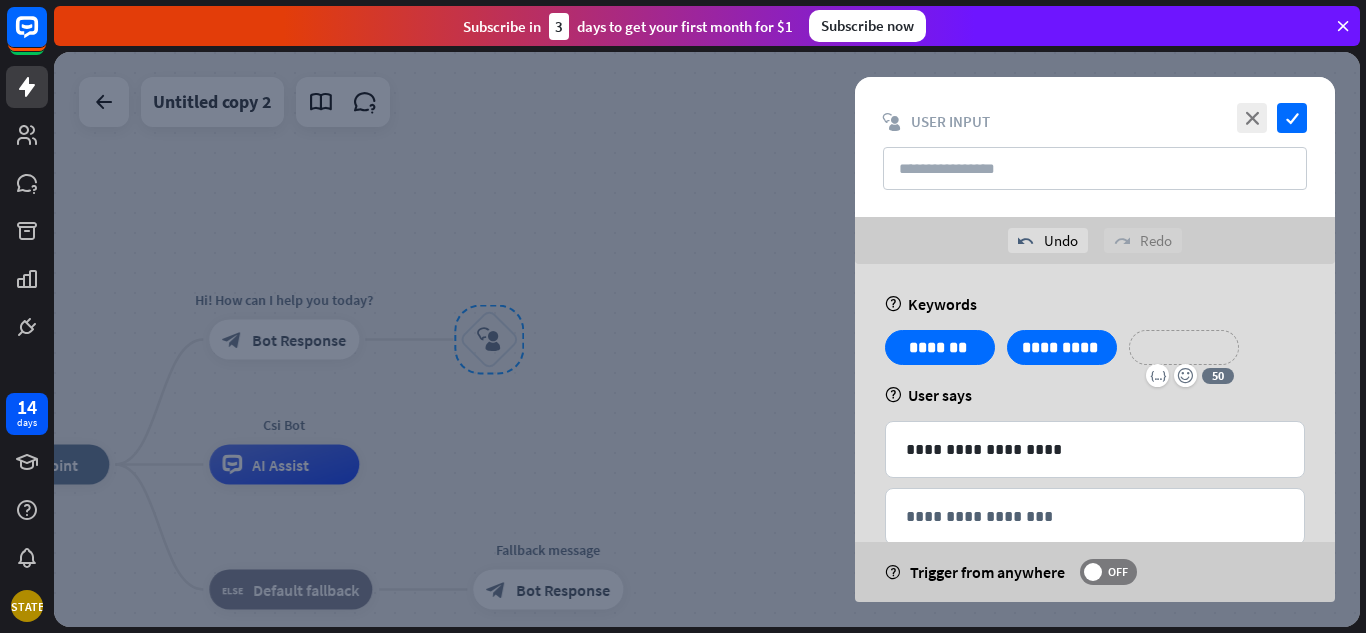 type 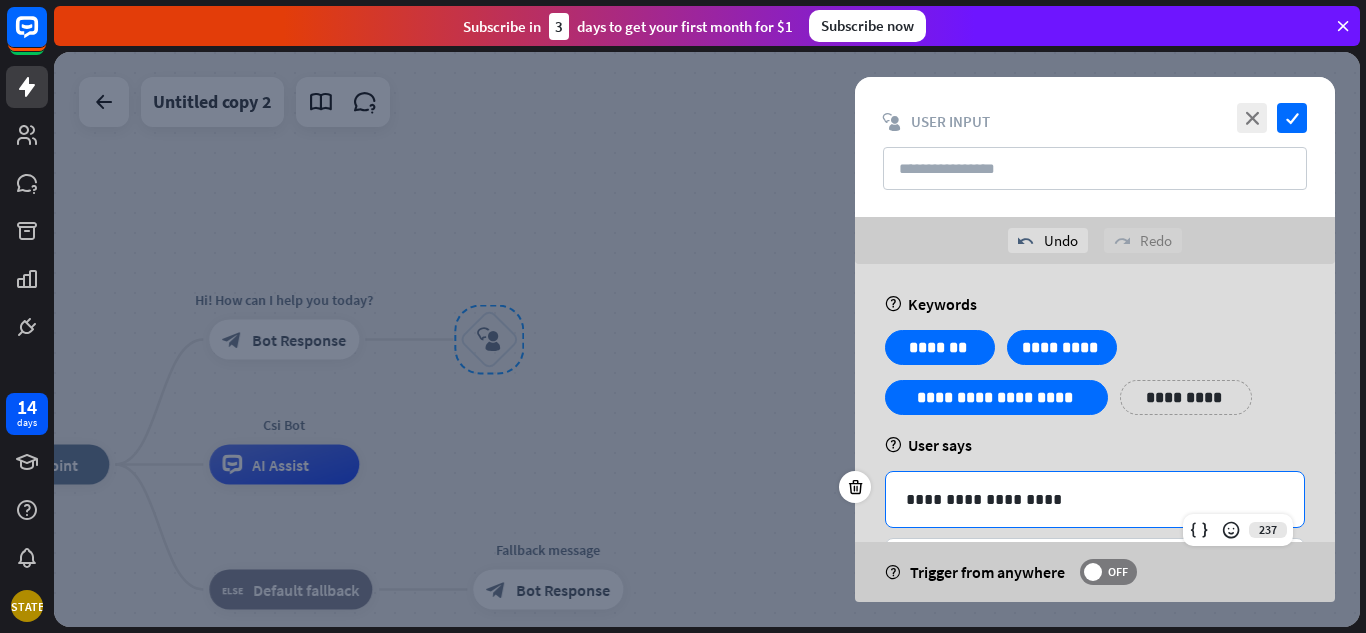 click on "**********" at bounding box center [1095, 499] 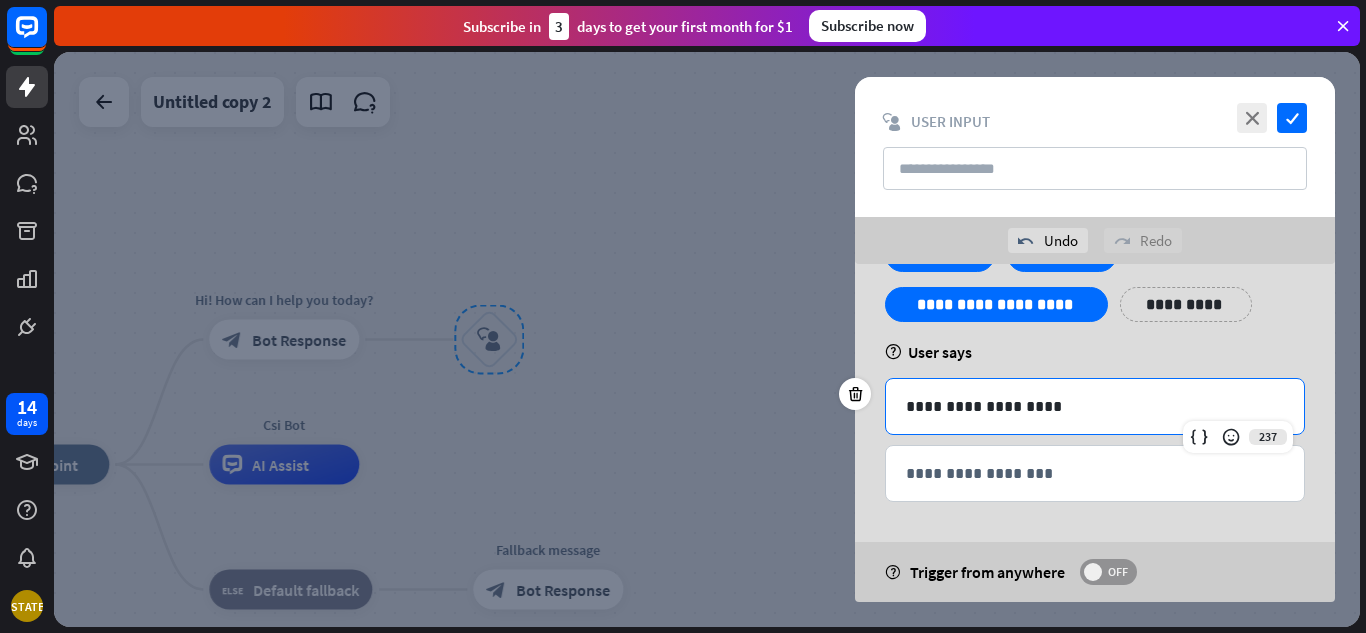 click on "OFF" at bounding box center [1108, 572] 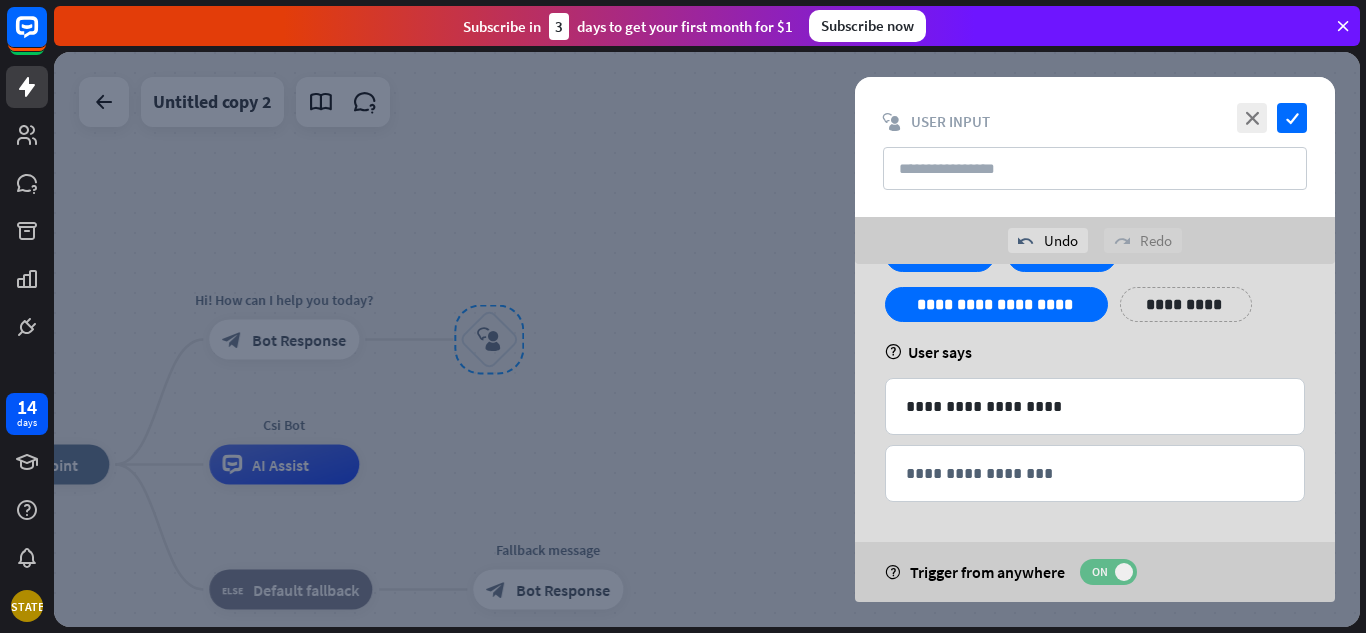 click on "ON" at bounding box center [1108, 572] 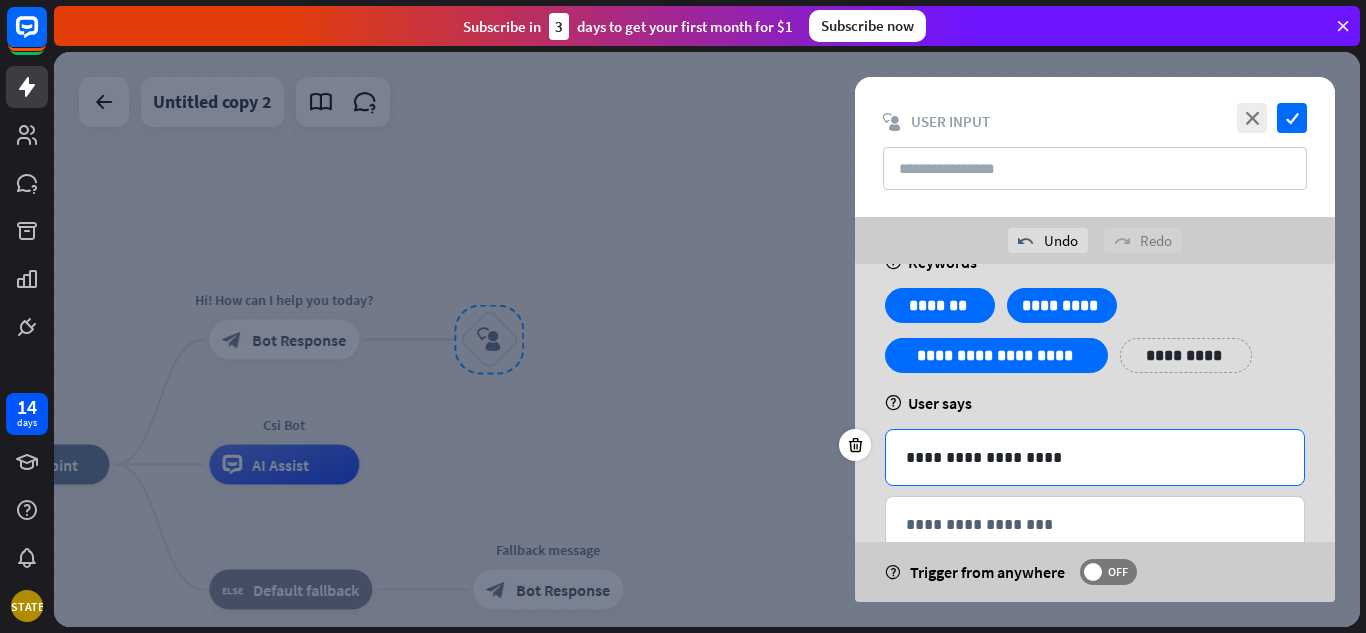 scroll, scrollTop: 0, scrollLeft: 0, axis: both 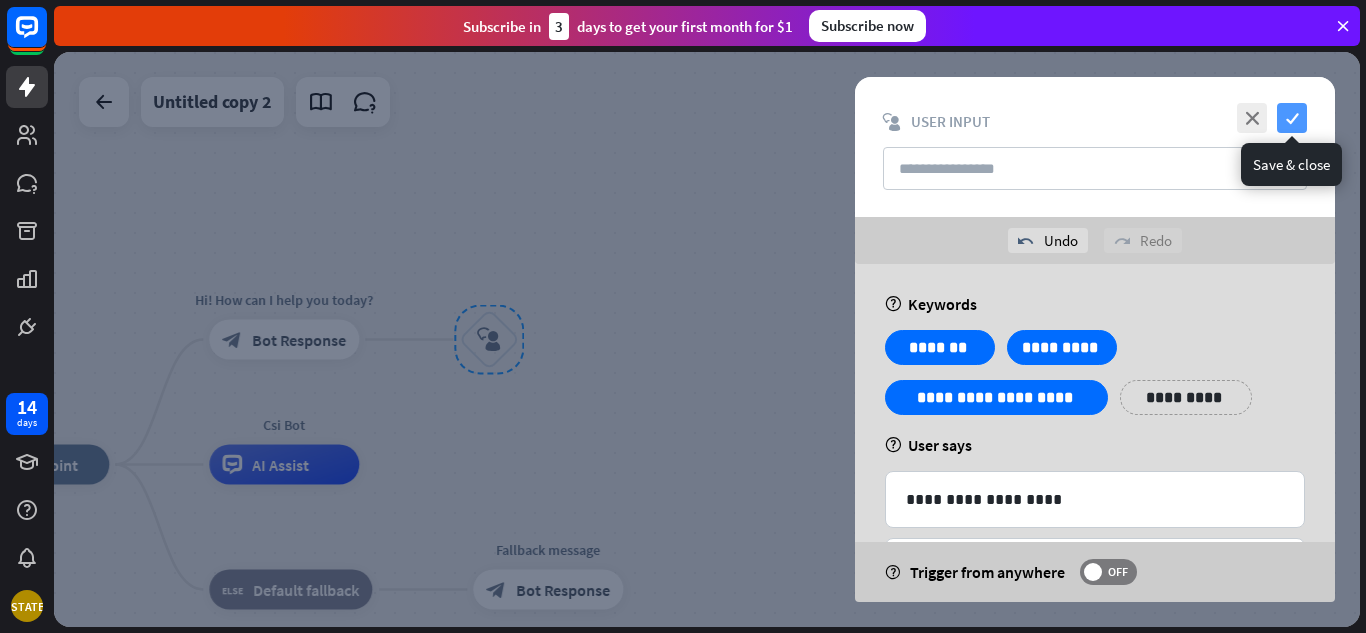 click on "check" at bounding box center (1292, 118) 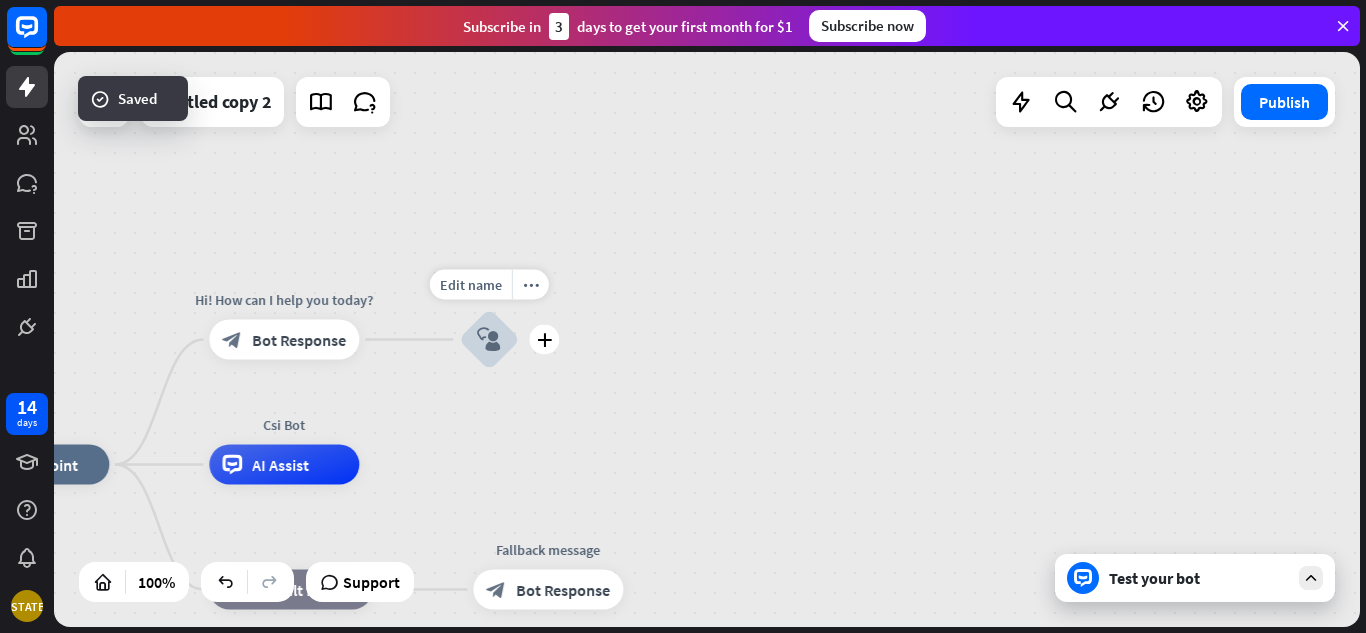 click on "plus" at bounding box center [544, 340] 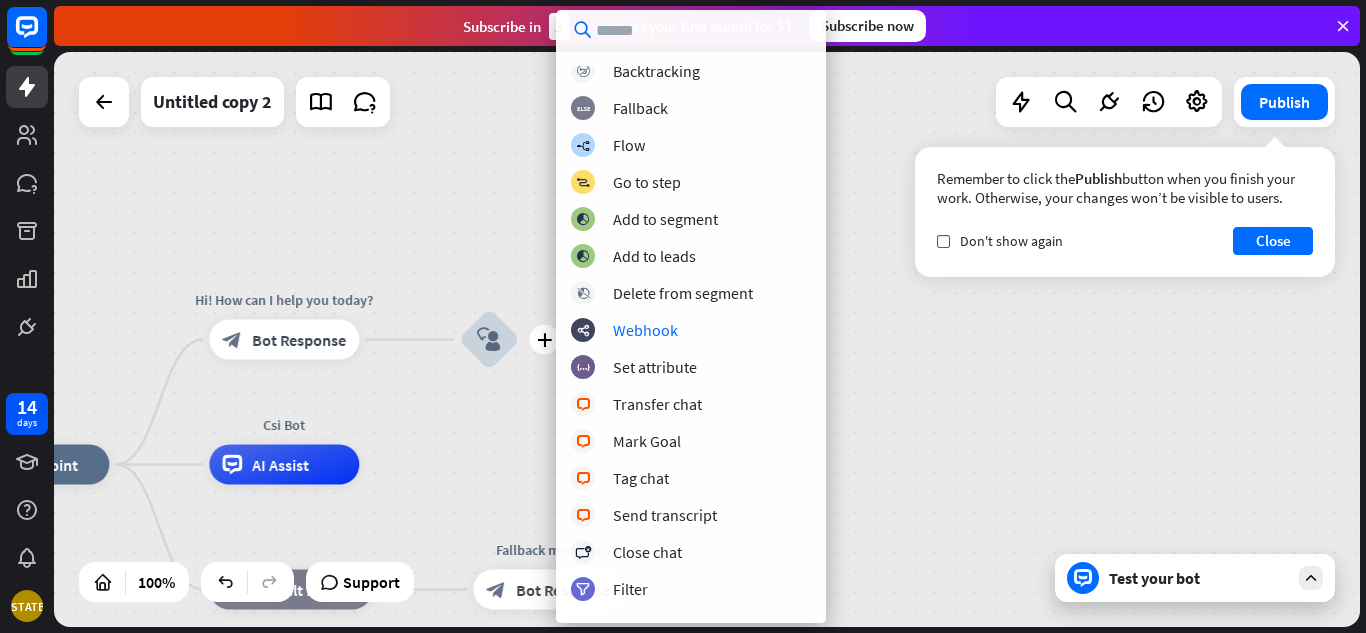 scroll, scrollTop: 0, scrollLeft: 0, axis: both 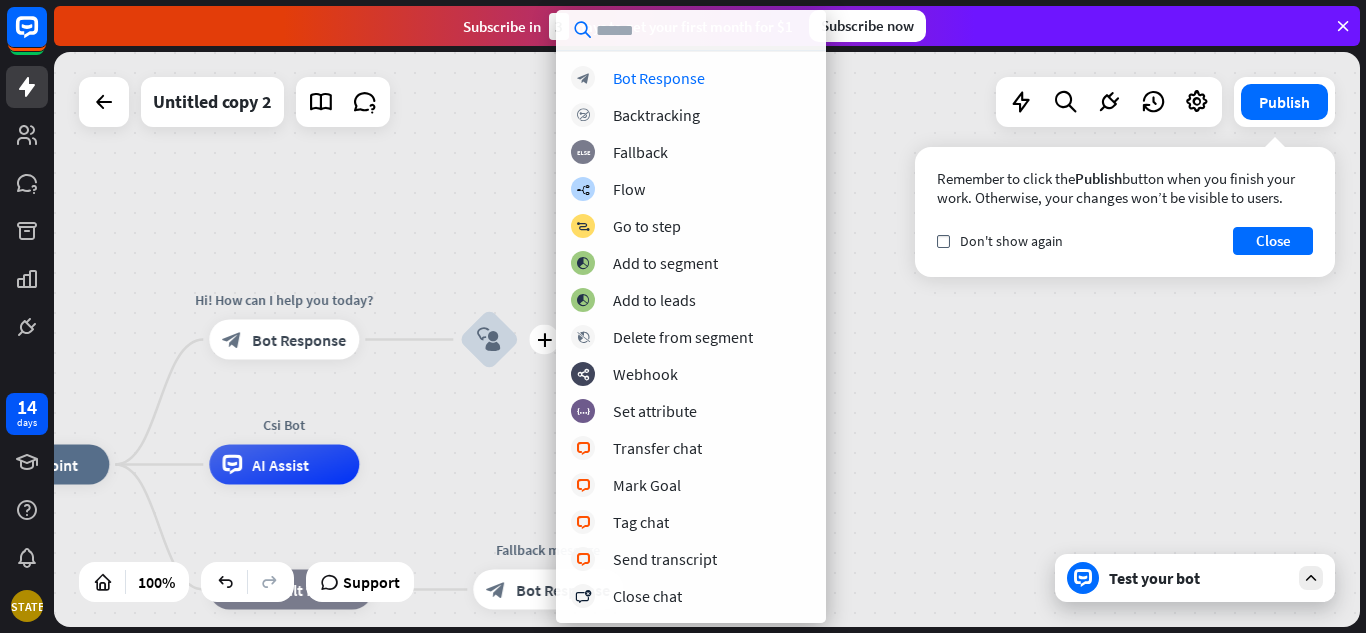click on "block_bot_response
Bot Response
block_backtracking
Backtracking
block_fallback
Fallback
builder_tree
Flow
block_goto
Go to step
block_add_to_segment
Add to segment
block_add_to_segment
Add to leads
block_delete_from_segment
Delete from segment
webhooks
Webhook
block_set_attribute
Set attribute
block_livechat
Transfer chat
block_livechat
Mark Goal
block_livechat
Tag chat
block_livechat
Send transcript
block_close_chat
Close chat
filter
Filter
block_question
Question
block_ab_testing
A/B Test
Create ticket" at bounding box center [691, 316] 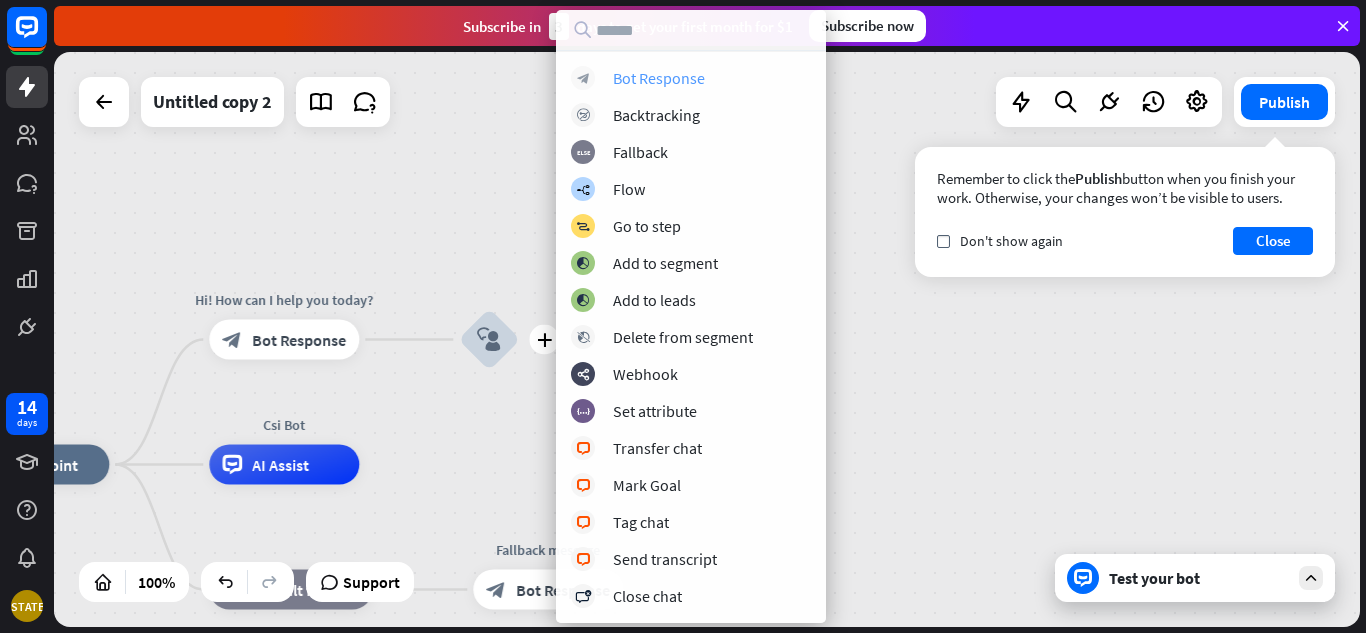 click on "block_bot_response
Bot Response" at bounding box center [691, 78] 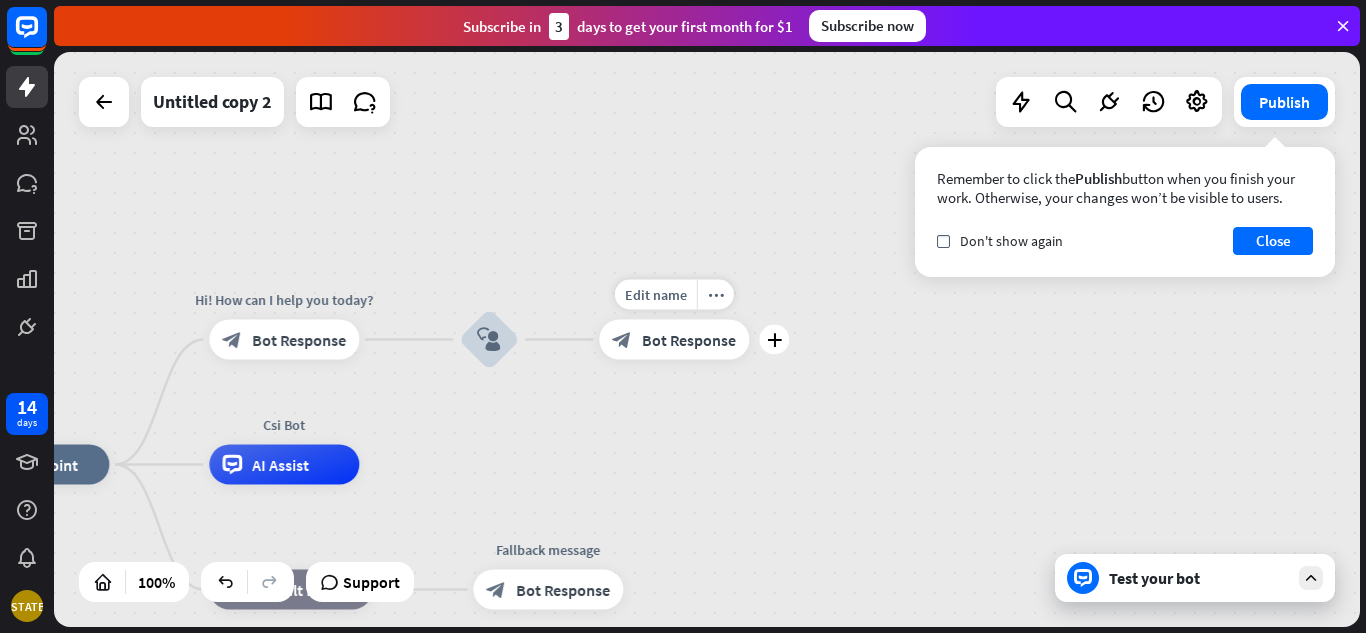 click on "Bot Response" at bounding box center (689, 340) 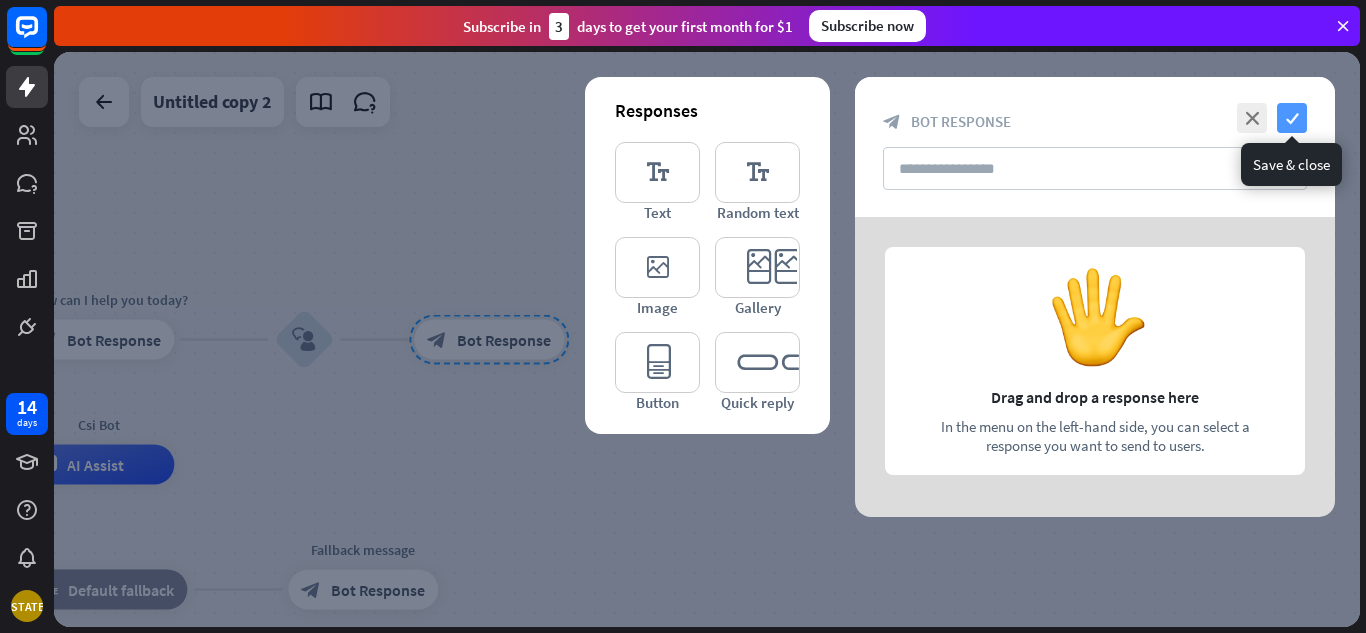 click on "check" at bounding box center [1292, 118] 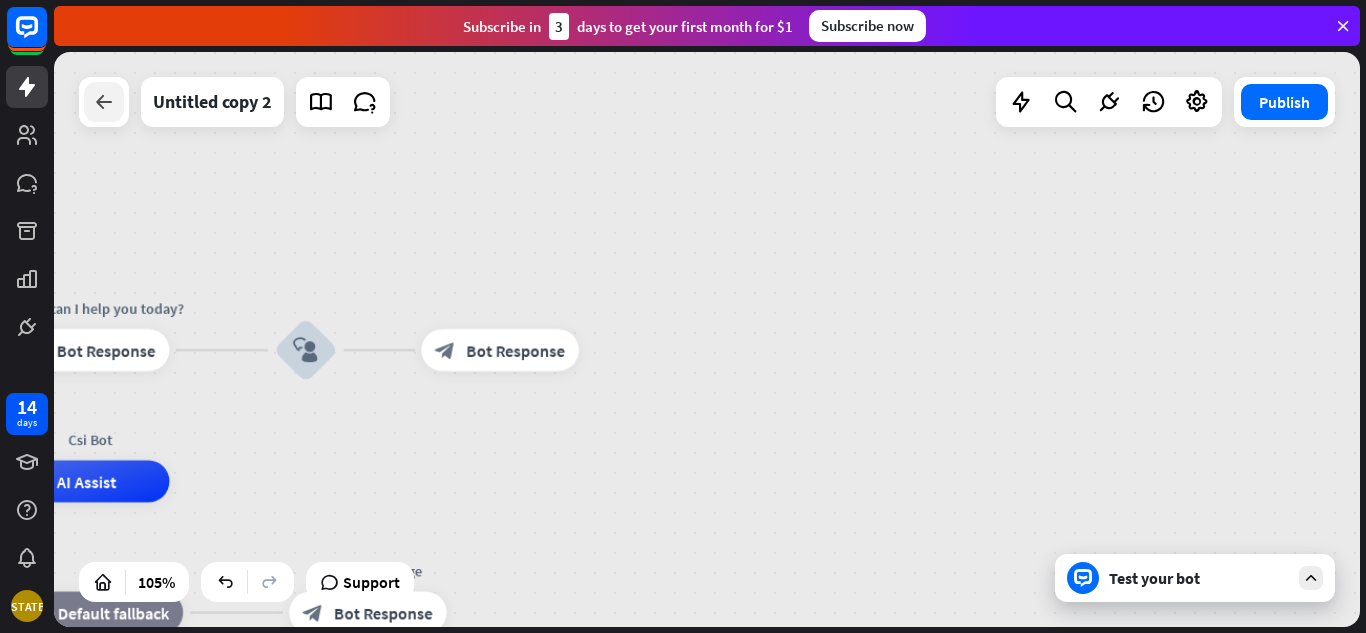 click at bounding box center [104, 102] 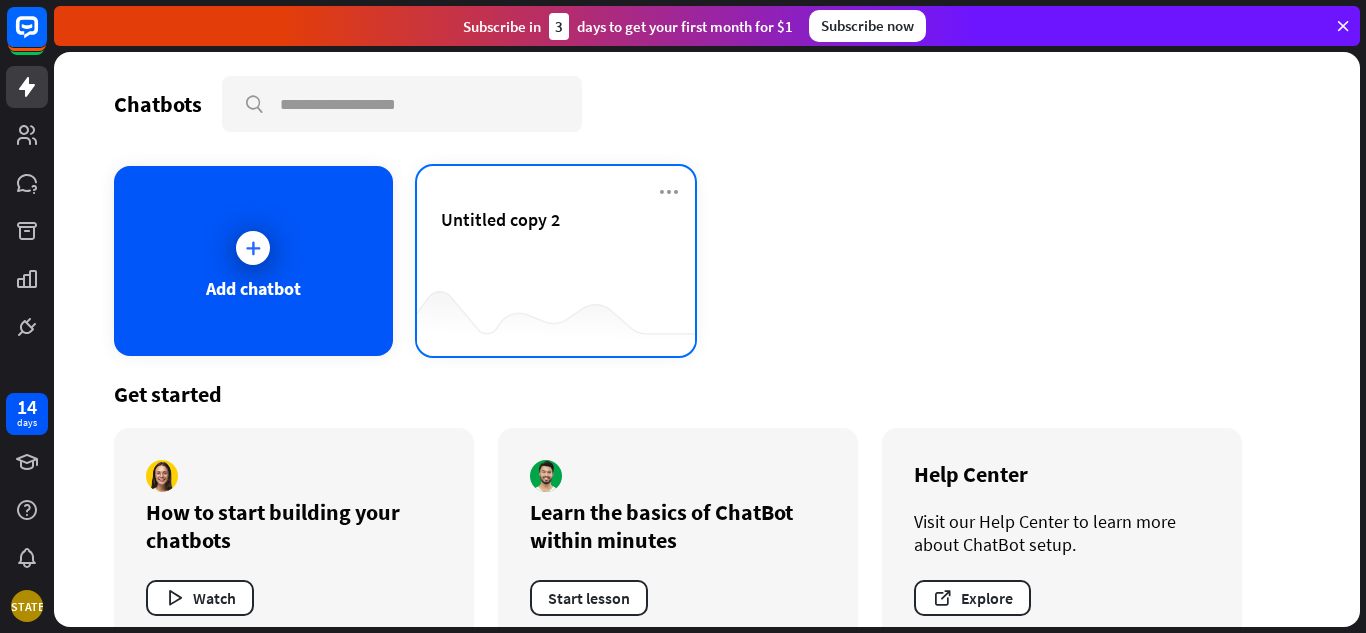 click on "Untitled copy 2" at bounding box center (500, 219) 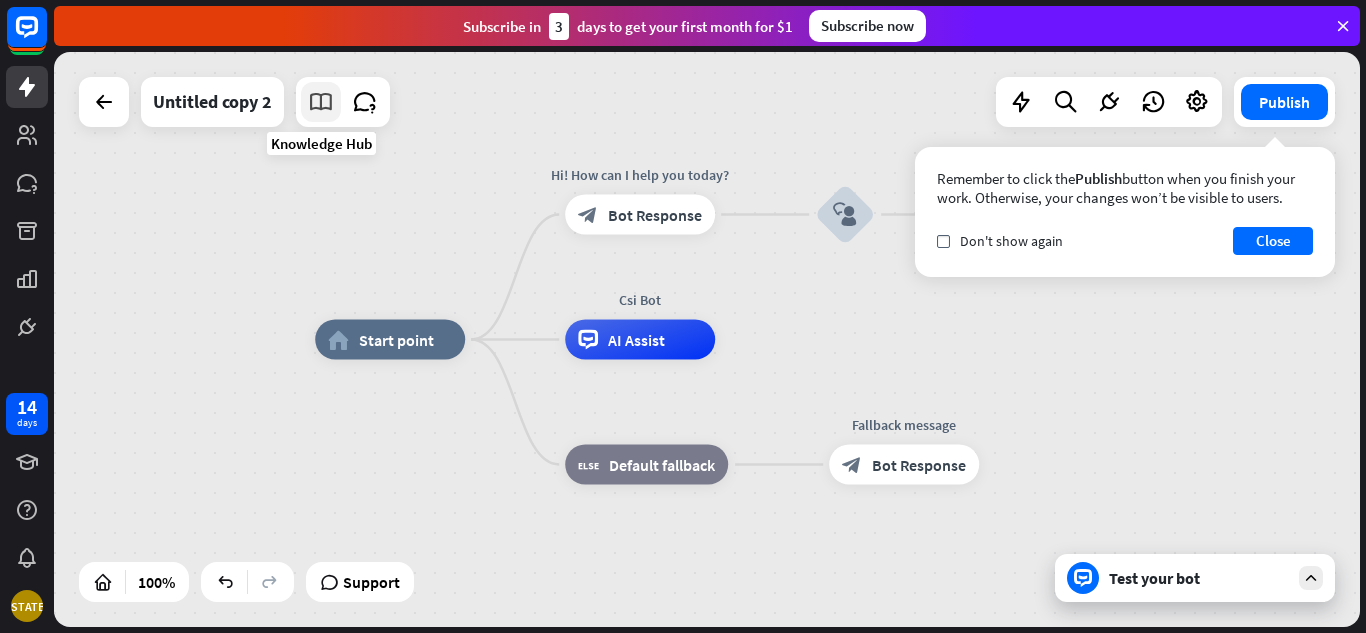 click at bounding box center (321, 102) 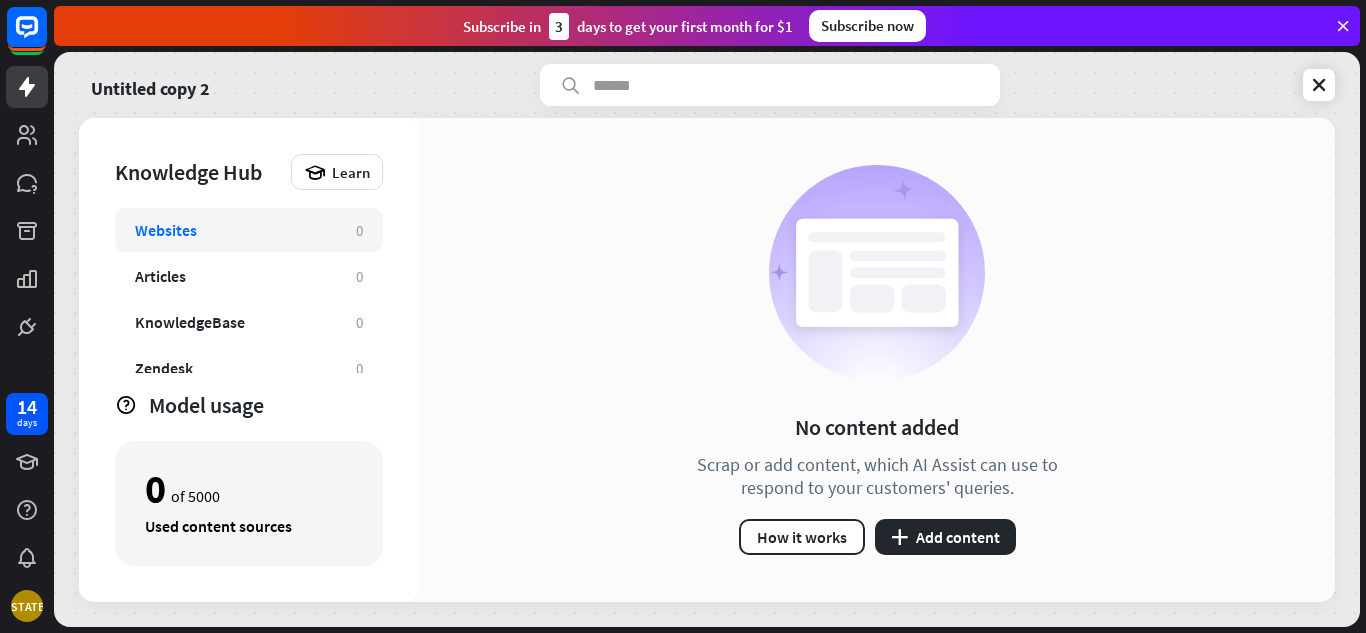 click on "Websites     0 Articles     0 KnowledgeBase     0 Zendesk     0 Files
BETA
0" at bounding box center [249, 290] 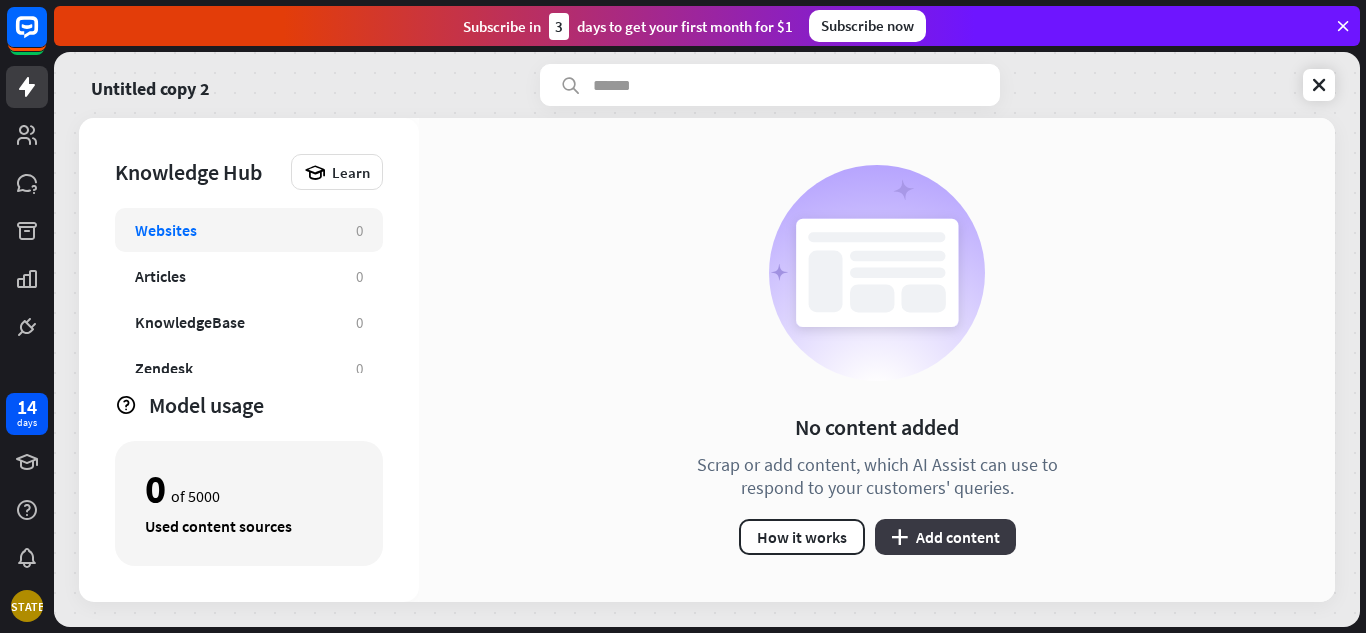 click on "plus
Add content" at bounding box center [945, 537] 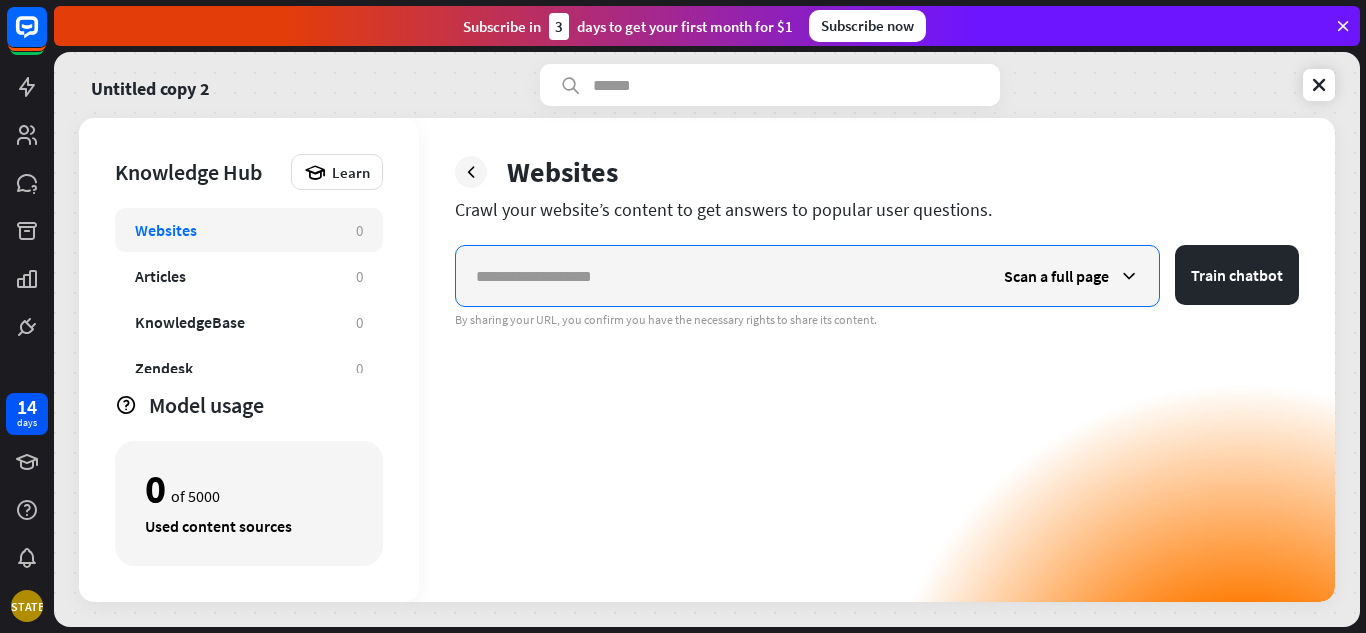 paste on "**********" 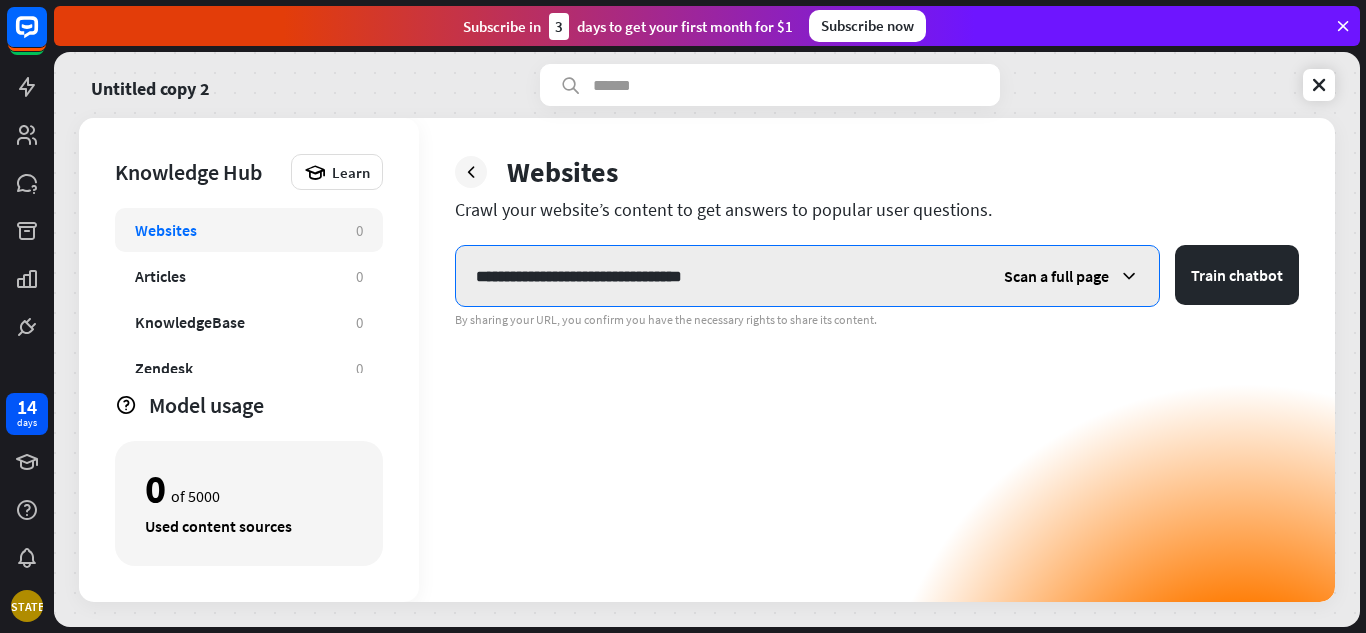 type on "**********" 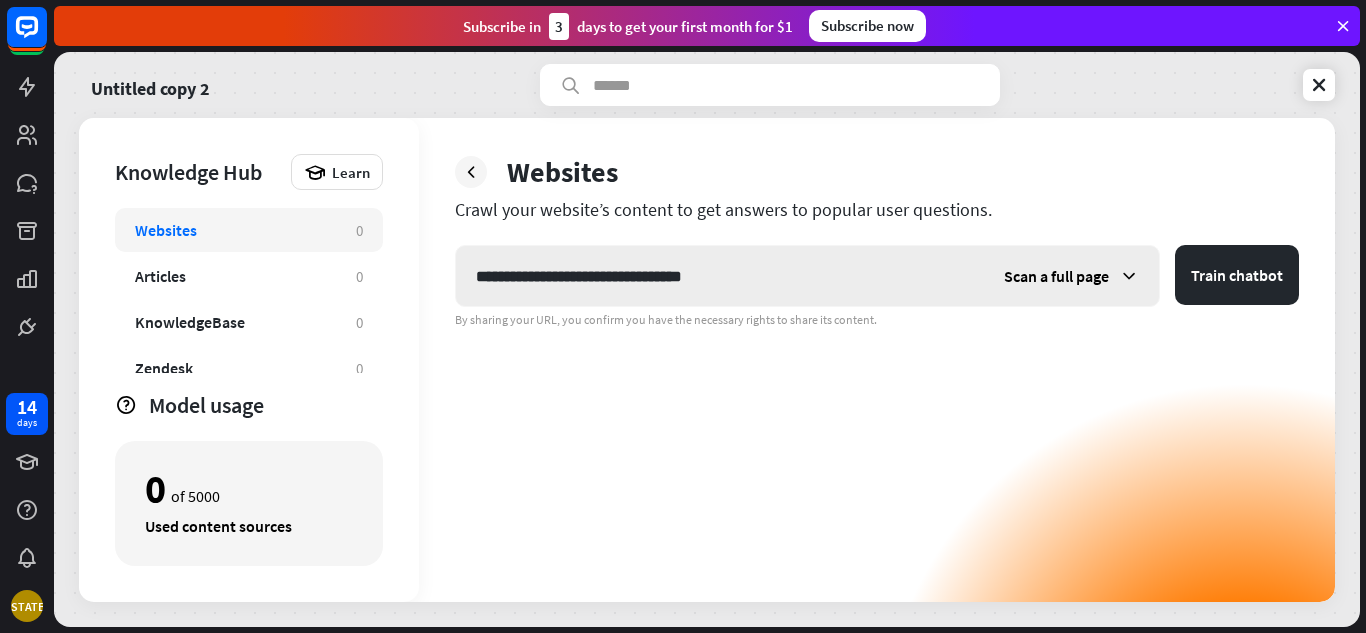 click on "Scan a full page" at bounding box center [1056, 276] 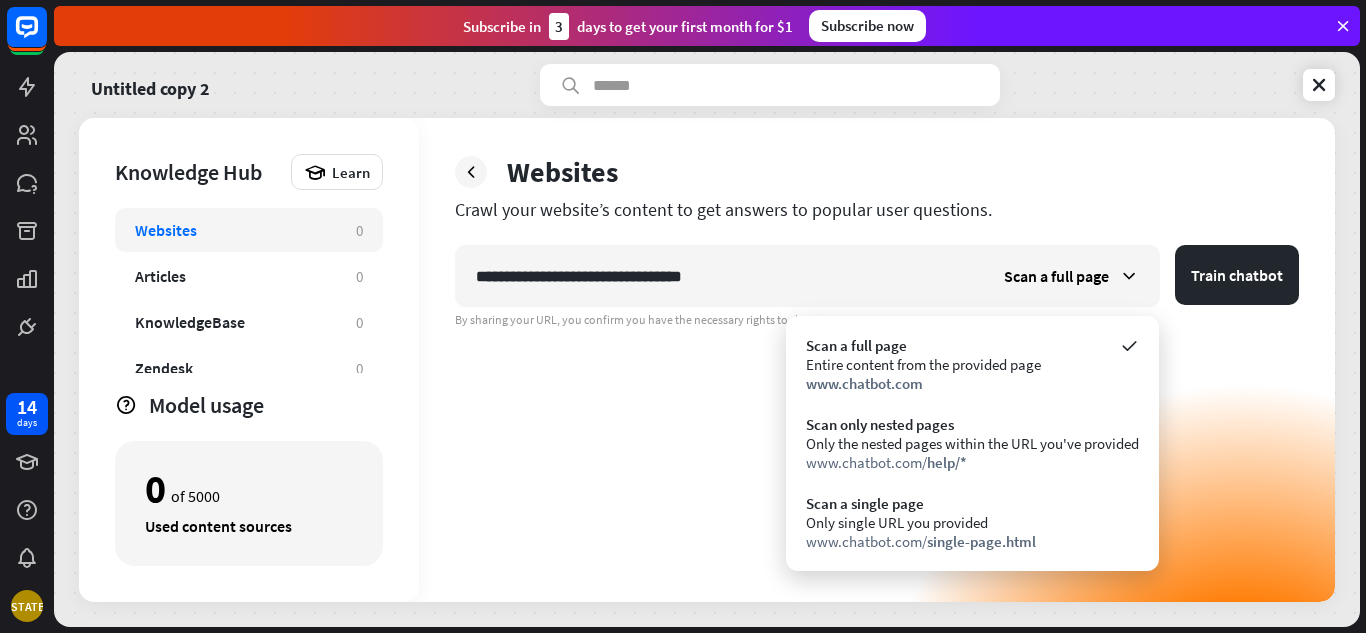 click on "**********" at bounding box center [877, 423] 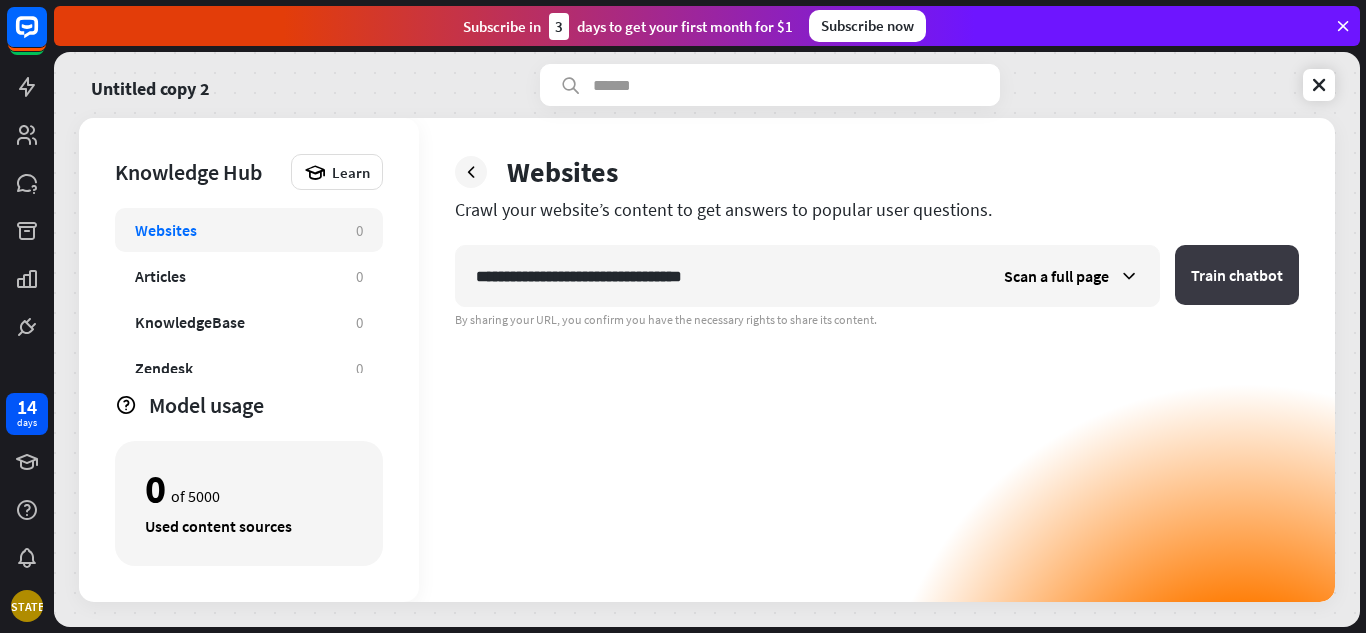 click on "Train chatbot" at bounding box center [1237, 275] 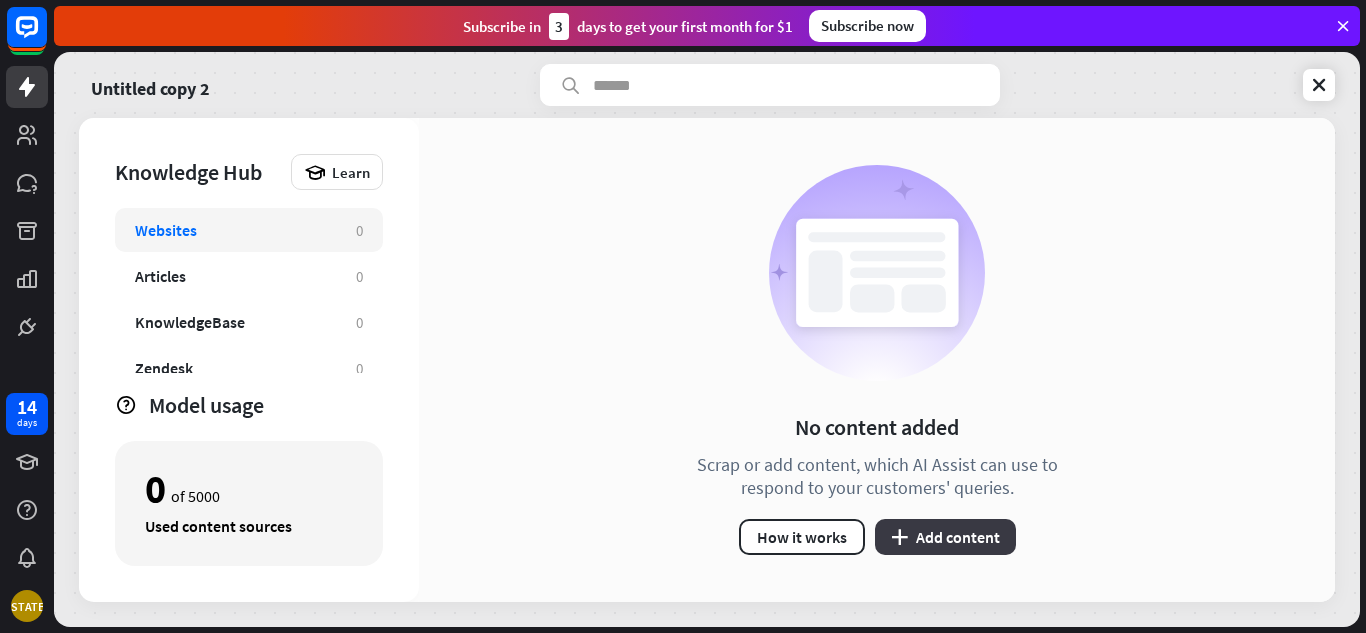 click on "plus
Add content" at bounding box center (945, 537) 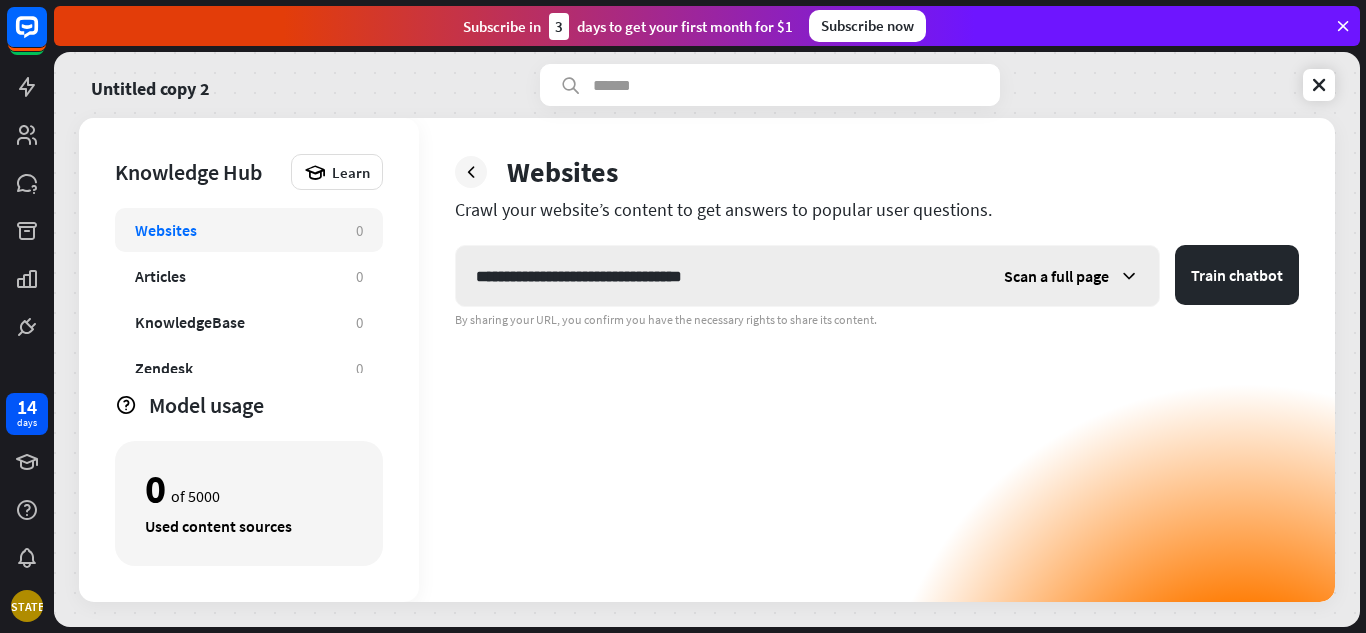 type on "**********" 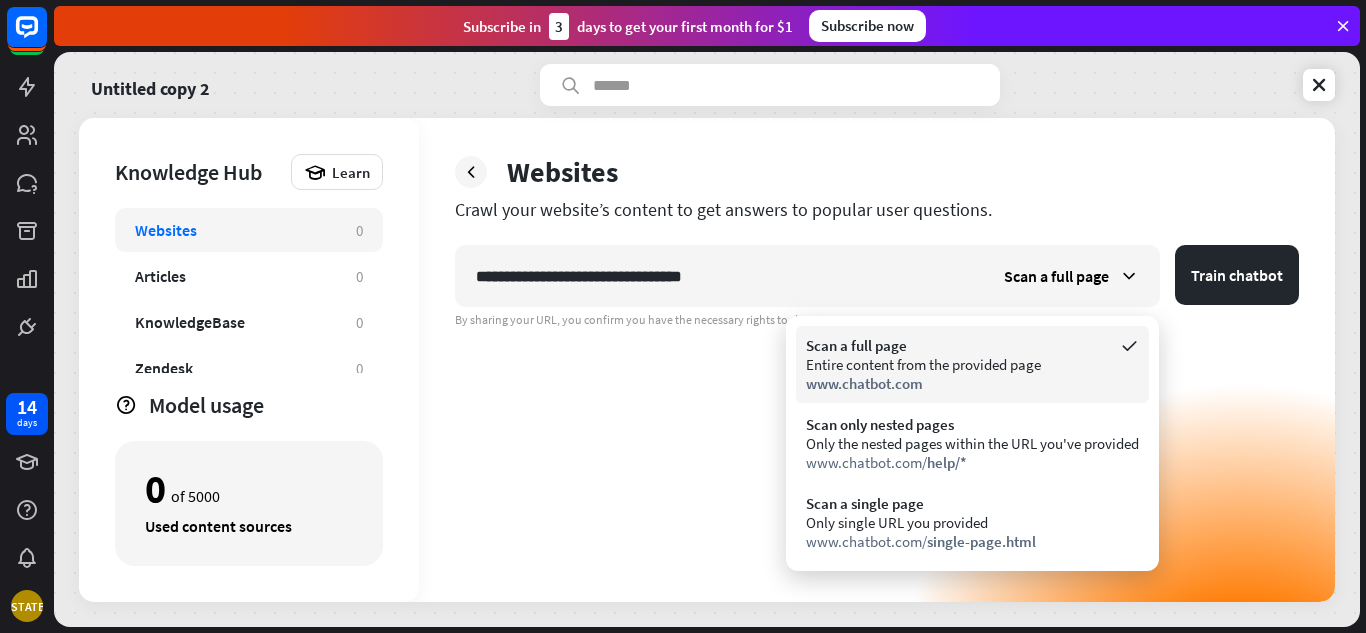 click on "Entire content from the provided page" at bounding box center [972, 364] 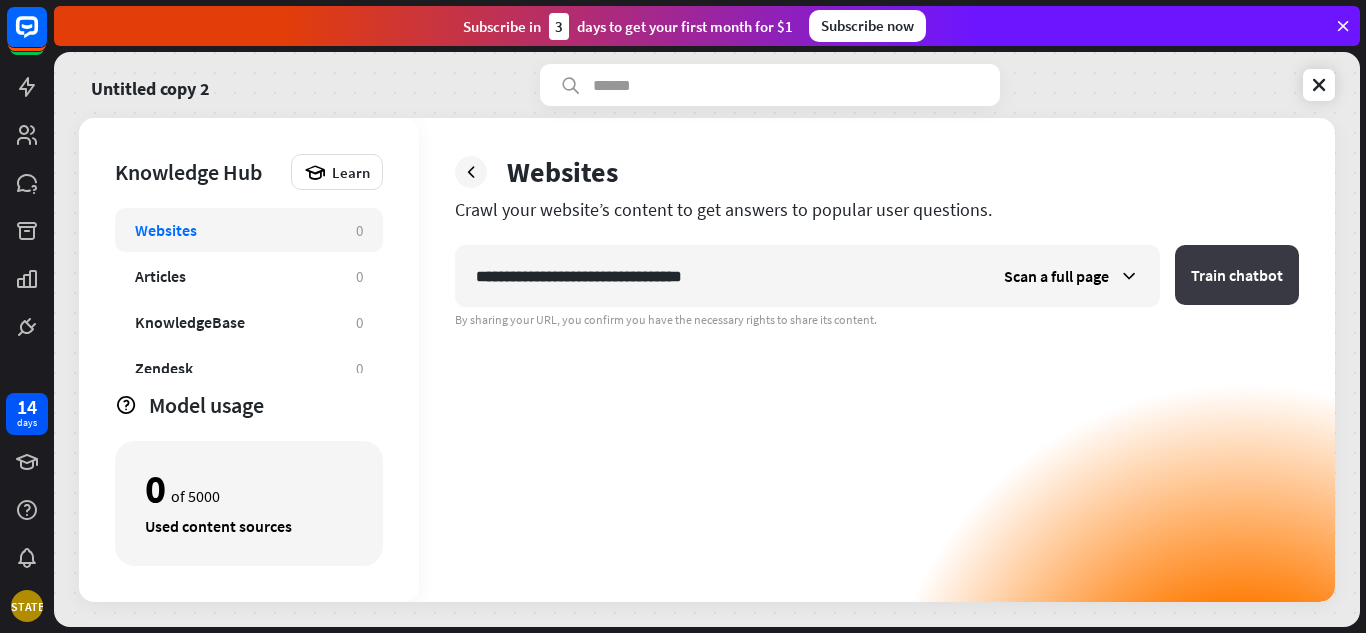 click on "Train chatbot" at bounding box center [1237, 275] 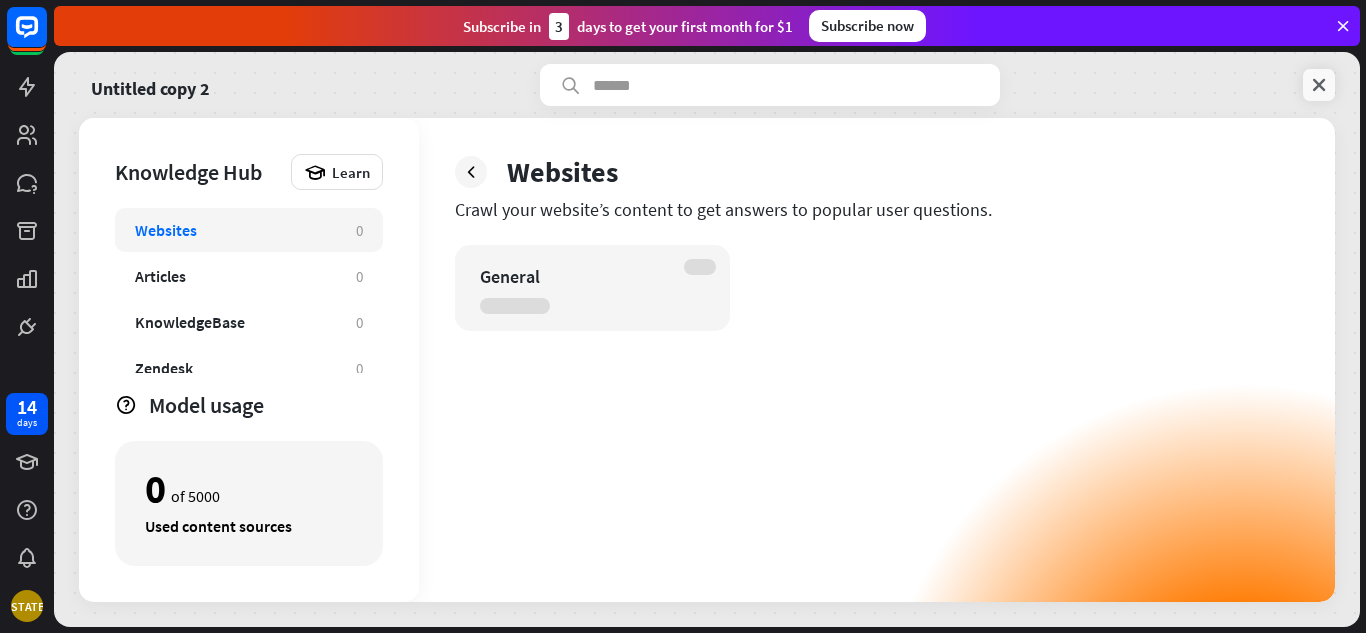 click at bounding box center (1319, 85) 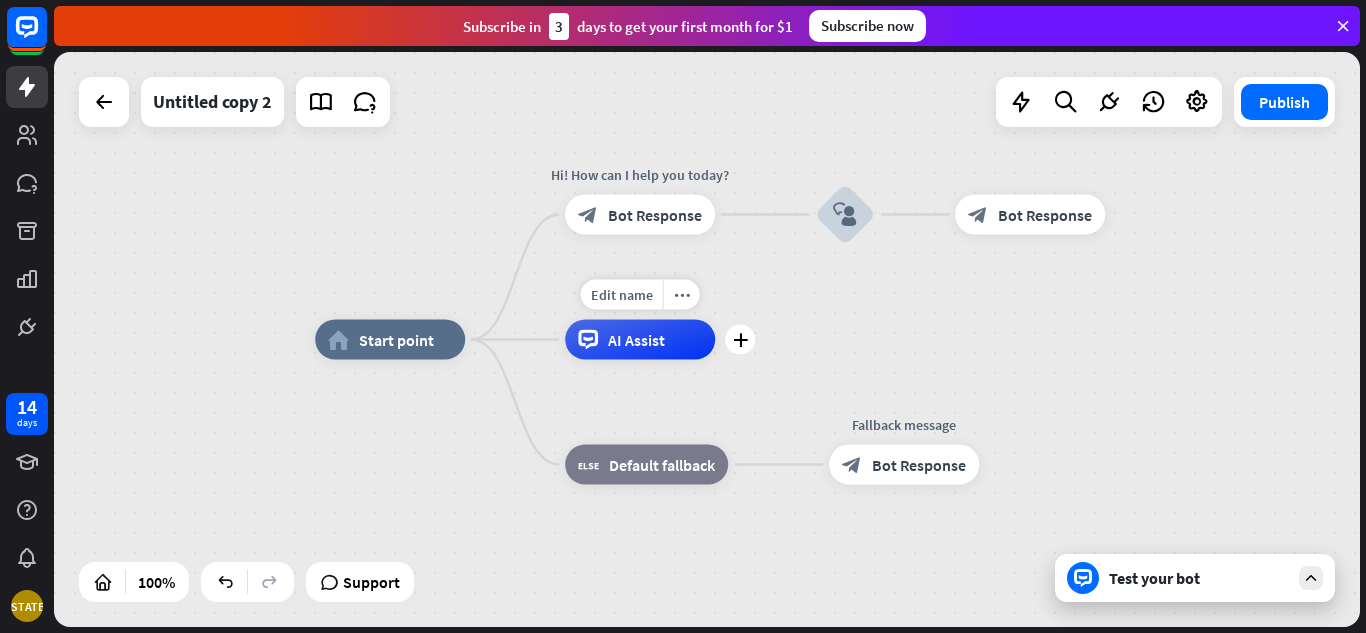 click on "Edit name   more_horiz         plus       AI Assist" at bounding box center [640, 340] 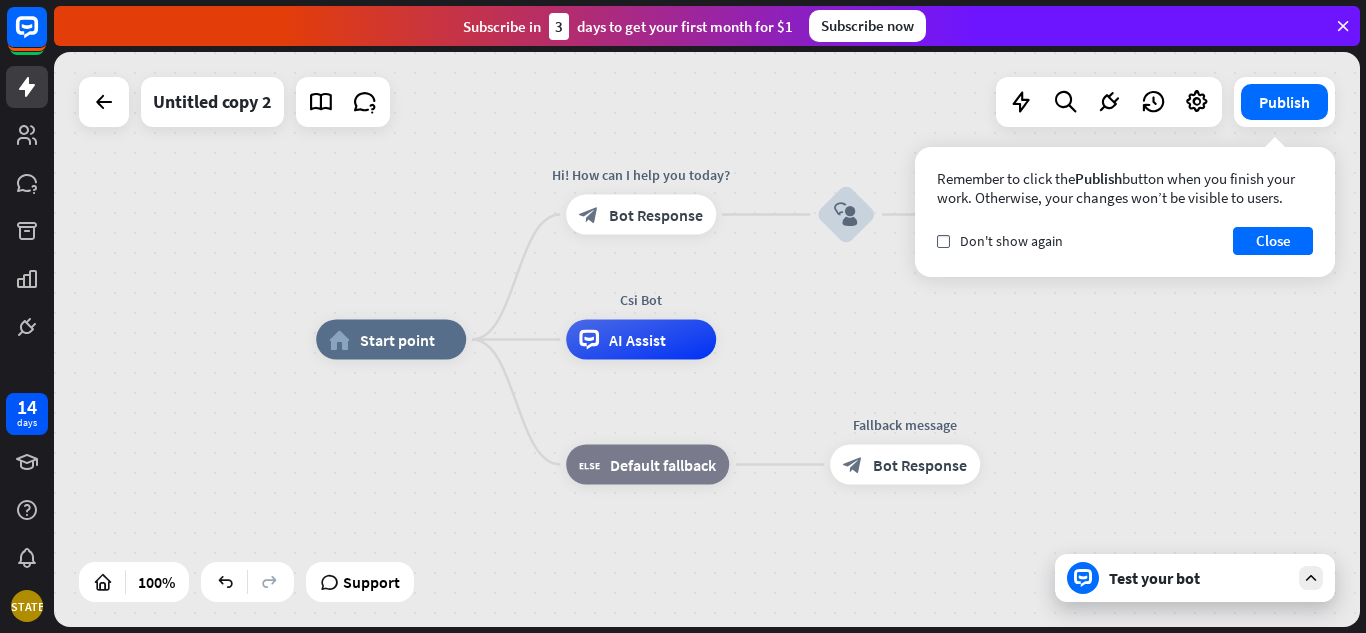 click on "home_2   Start point                 Hi! How can I help you today?   block_bot_response   Bot Response                   block_user_input                   block_bot_response   Bot Response                 Csi Bot     AI Assist                   block_fallback   Default fallback                 Fallback message   block_bot_response   Bot Response" at bounding box center (707, 339) 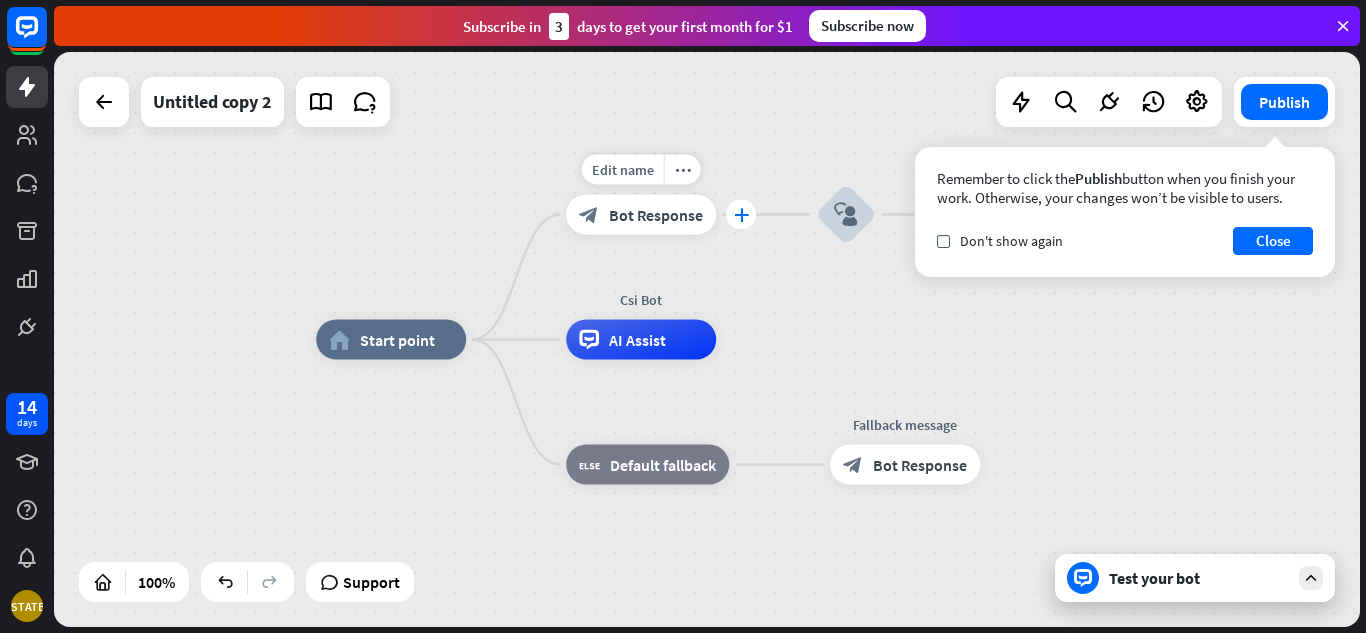 click on "plus" at bounding box center (741, 215) 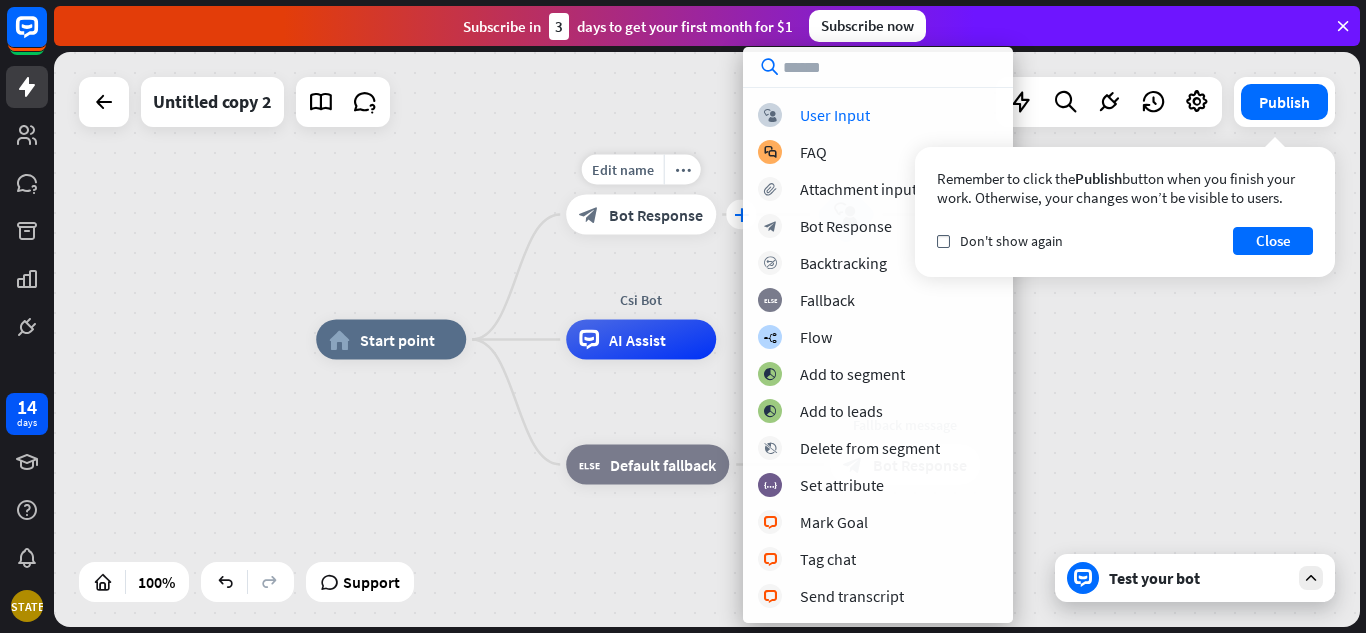 click on "block_user_input
User Input
block_faq
FAQ
block_attachment
Attachment input
block_bot_response
Bot Response
block_backtracking
Backtracking
block_fallback
Fallback
builder_tree
Flow
block_add_to_segment
Add to segment
block_add_to_segment
Add to leads
block_delete_from_segment
Delete from segment
block_set_attribute
Set attribute
block_livechat
Mark Goal
block_livechat
Tag chat
block_livechat
Send transcript" at bounding box center [878, 355] 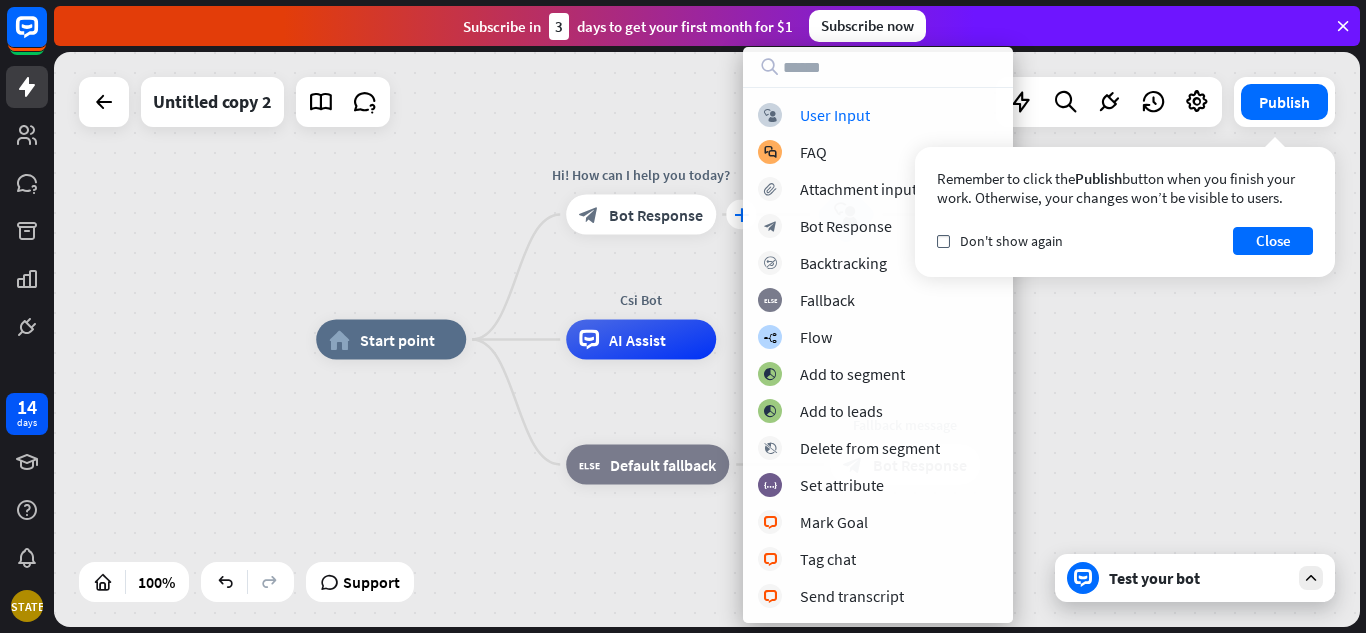 click on "block_user_input
User Input
block_faq
FAQ
block_attachment
Attachment input
block_bot_response
Bot Response
block_backtracking
Backtracking
block_fallback
Fallback
builder_tree
Flow
block_add_to_segment
Add to segment
block_add_to_segment
Add to leads
block_delete_from_segment
Delete from segment
block_set_attribute
Set attribute
block_livechat
Mark Goal
block_livechat
Tag chat
block_livechat
Send transcript" at bounding box center (878, 355) 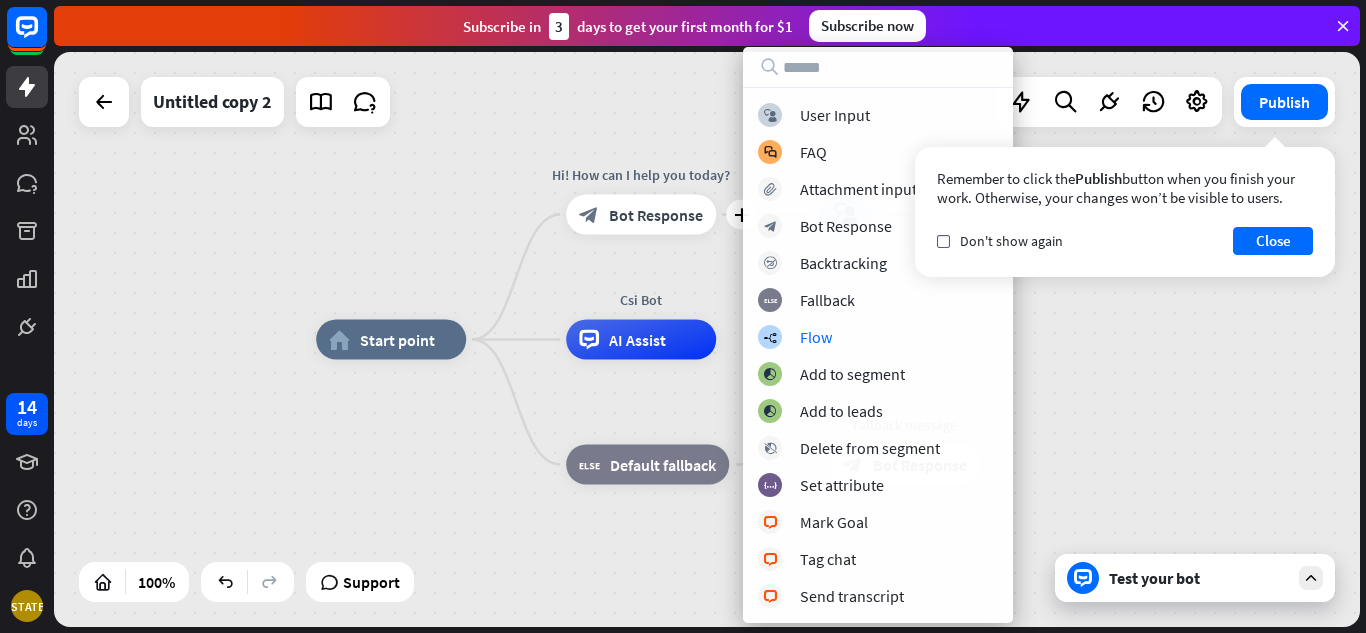 click on "home_2   Start point               plus   Hi! How can I help you today?   block_bot_response   Bot Response                   block_user_input                   block_bot_response   Bot Response                 Csi Bot     AI Assist                   block_fallback   Default fallback                 Fallback message   block_bot_response   Bot Response" at bounding box center (707, 339) 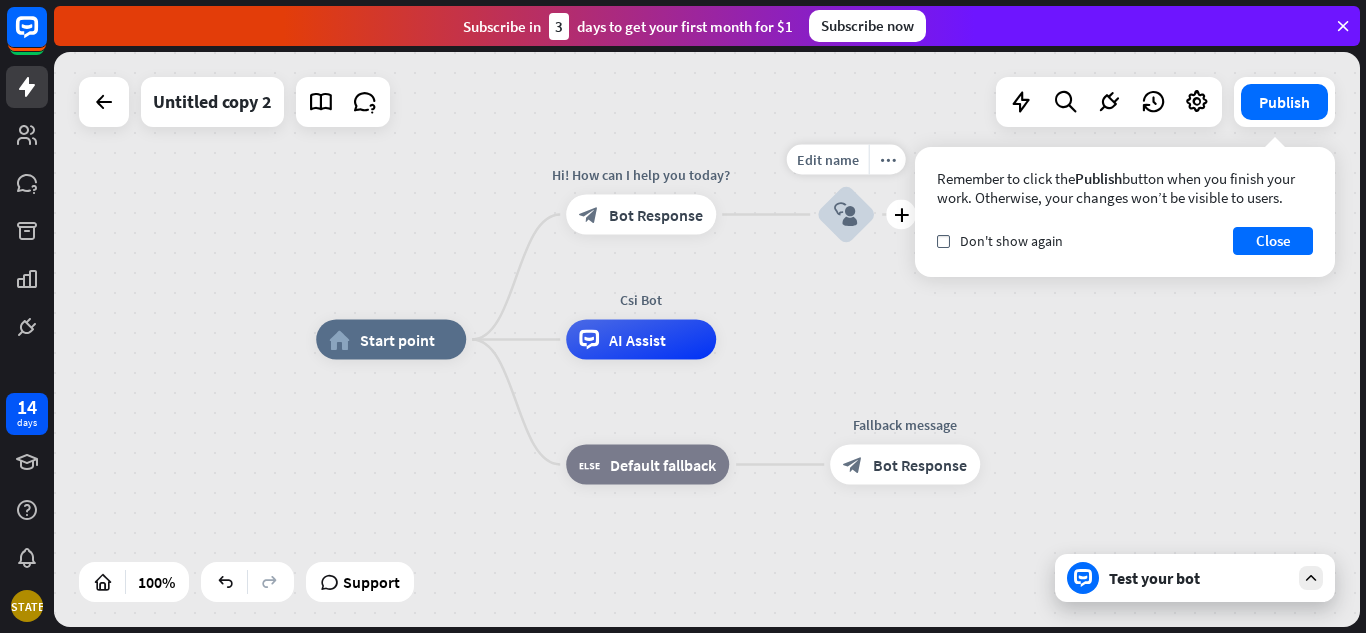 click on "Edit name   more_horiz         plus     block_user_input" at bounding box center (846, 215) 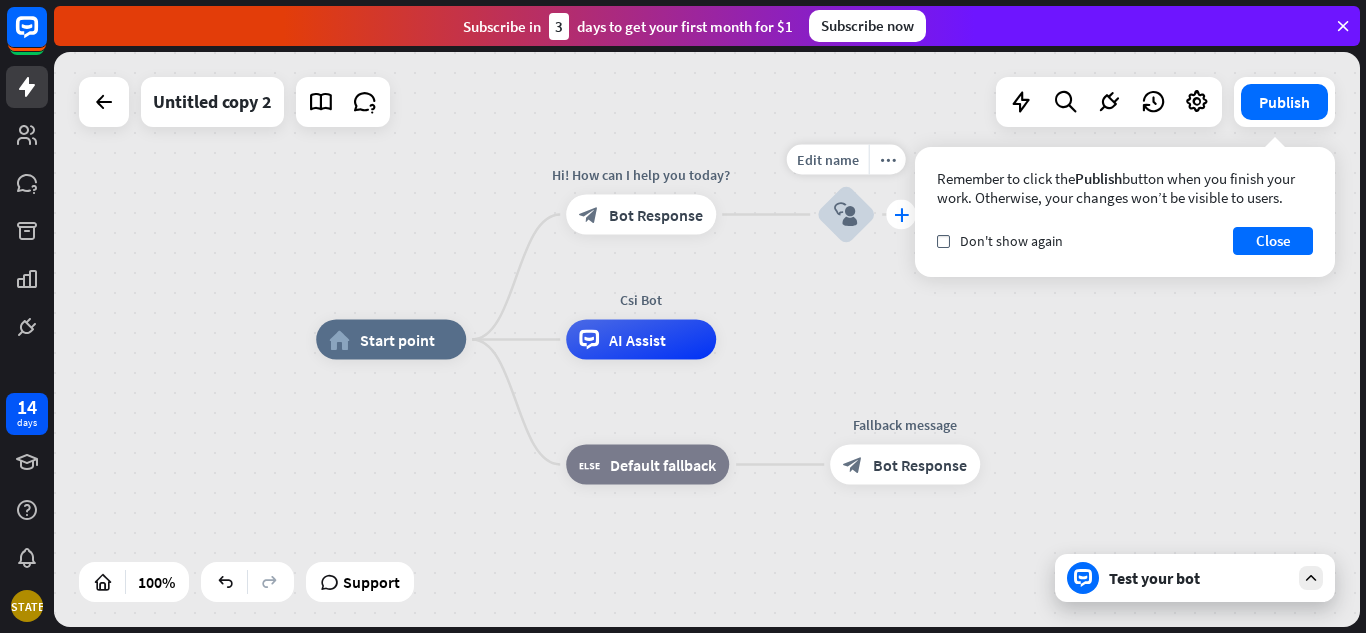 click on "plus" at bounding box center [901, 215] 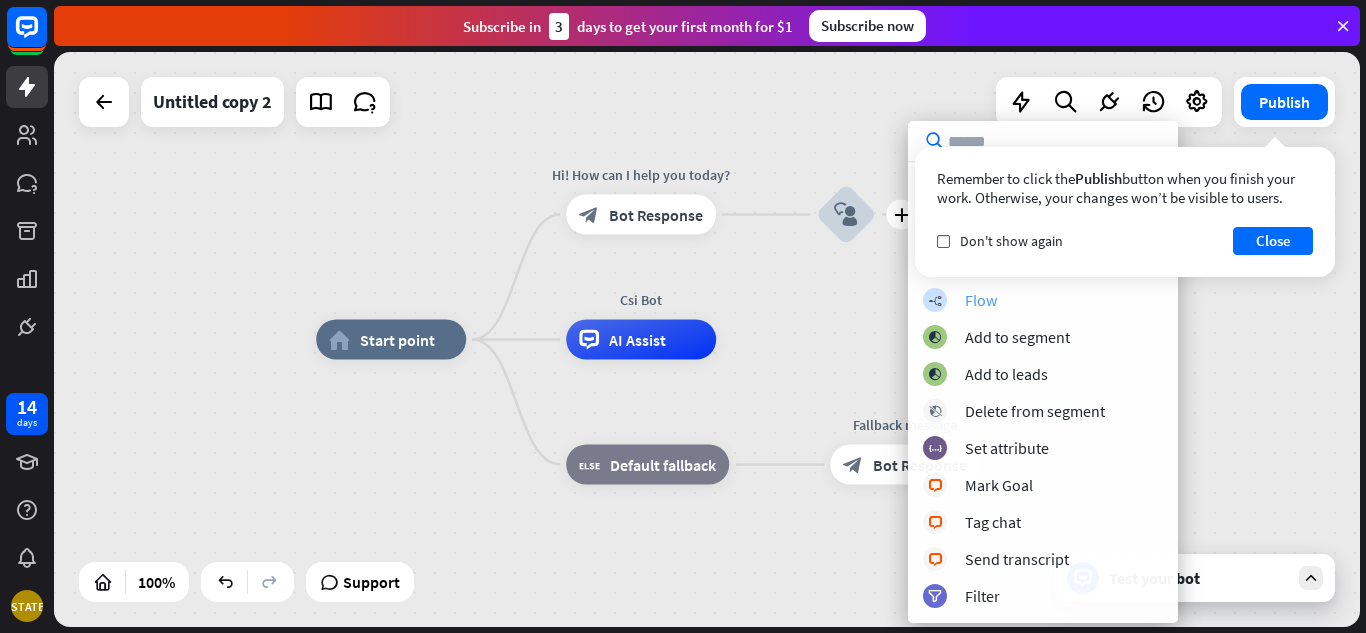 click on "builder_tree
Flow" at bounding box center [1043, 300] 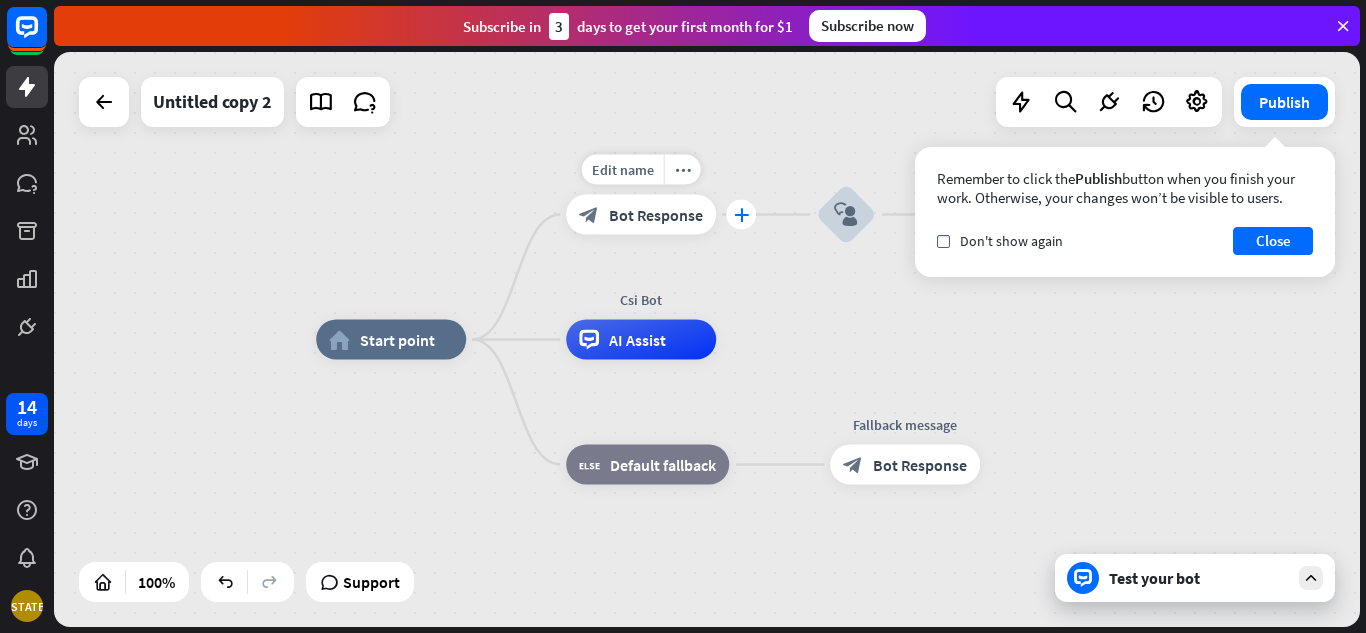 click on "plus" at bounding box center [741, 215] 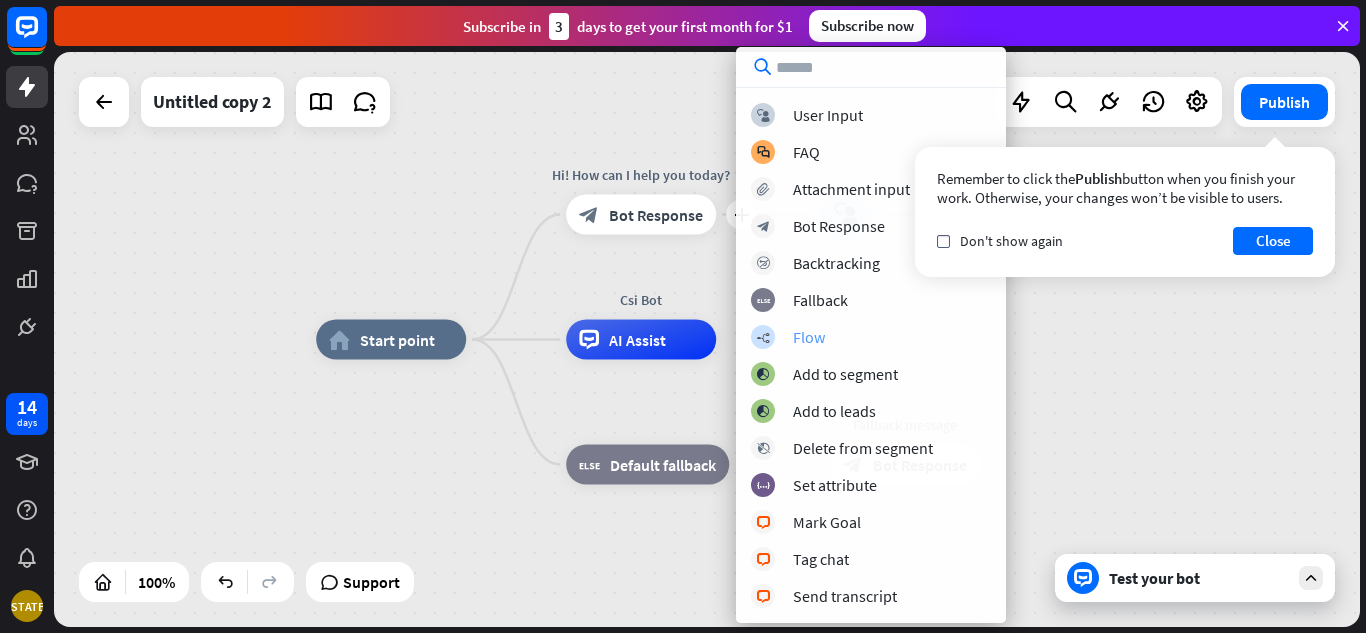 click on "Flow" at bounding box center (809, 337) 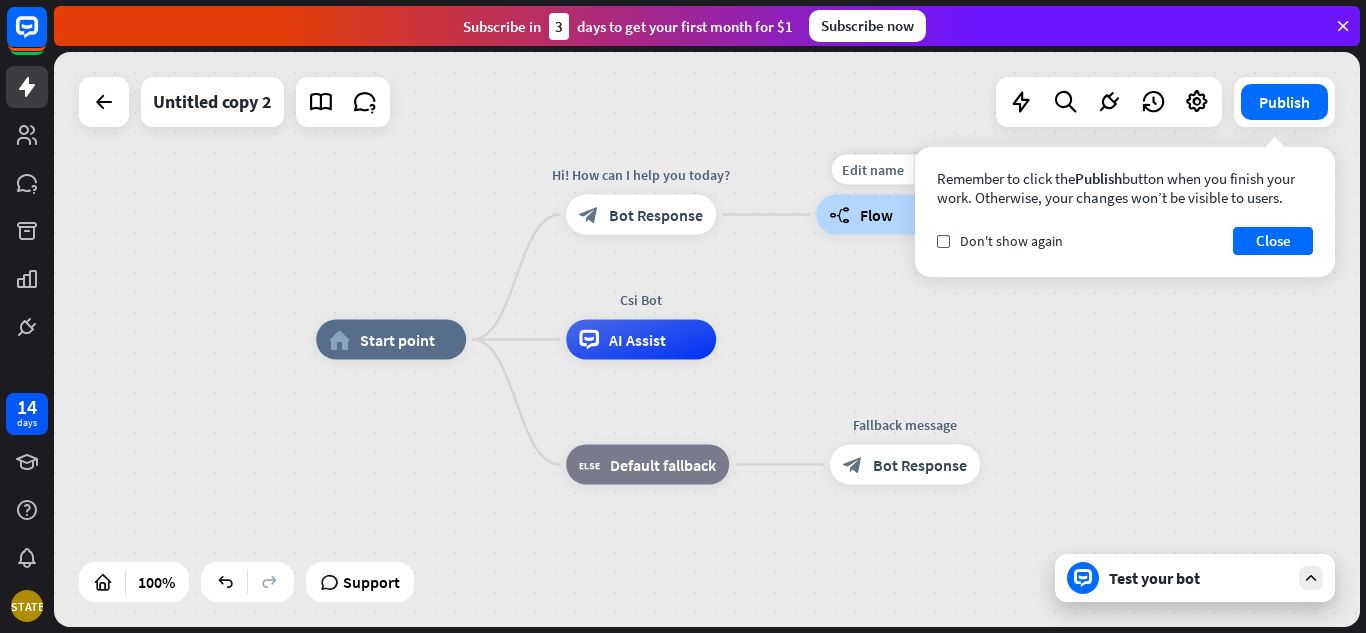 click on "builder_tree   Flow" at bounding box center [891, 215] 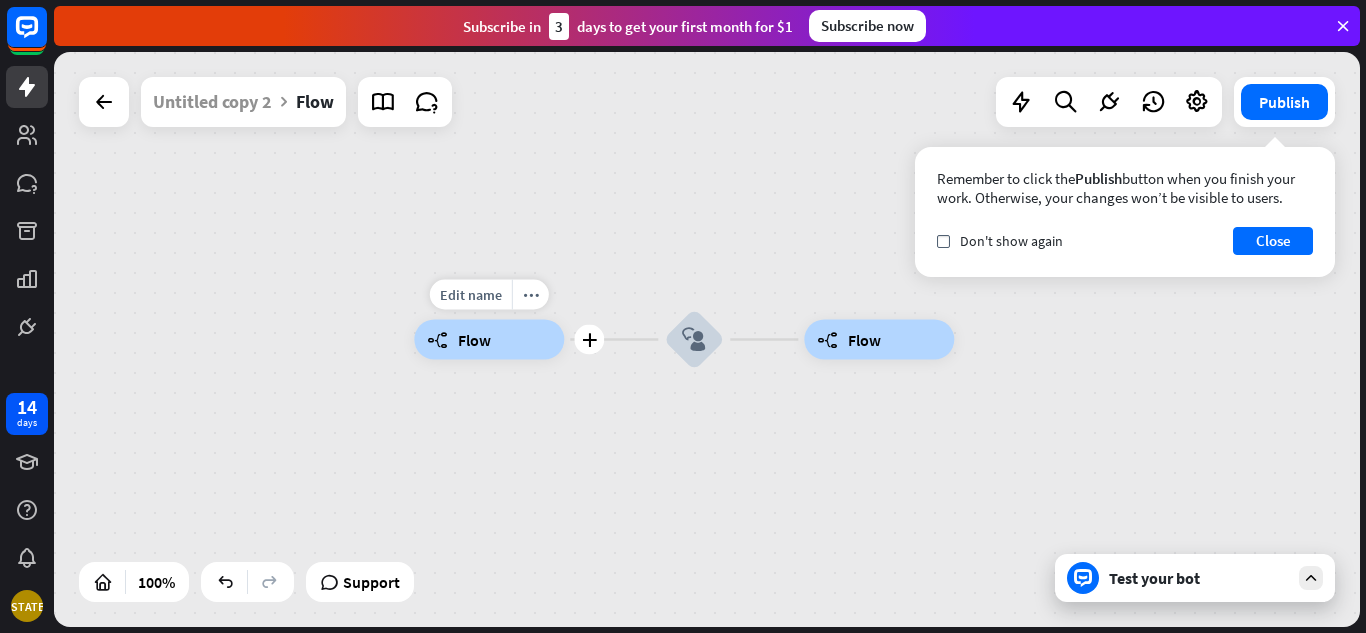 click on "builder_tree   Flow" at bounding box center (489, 340) 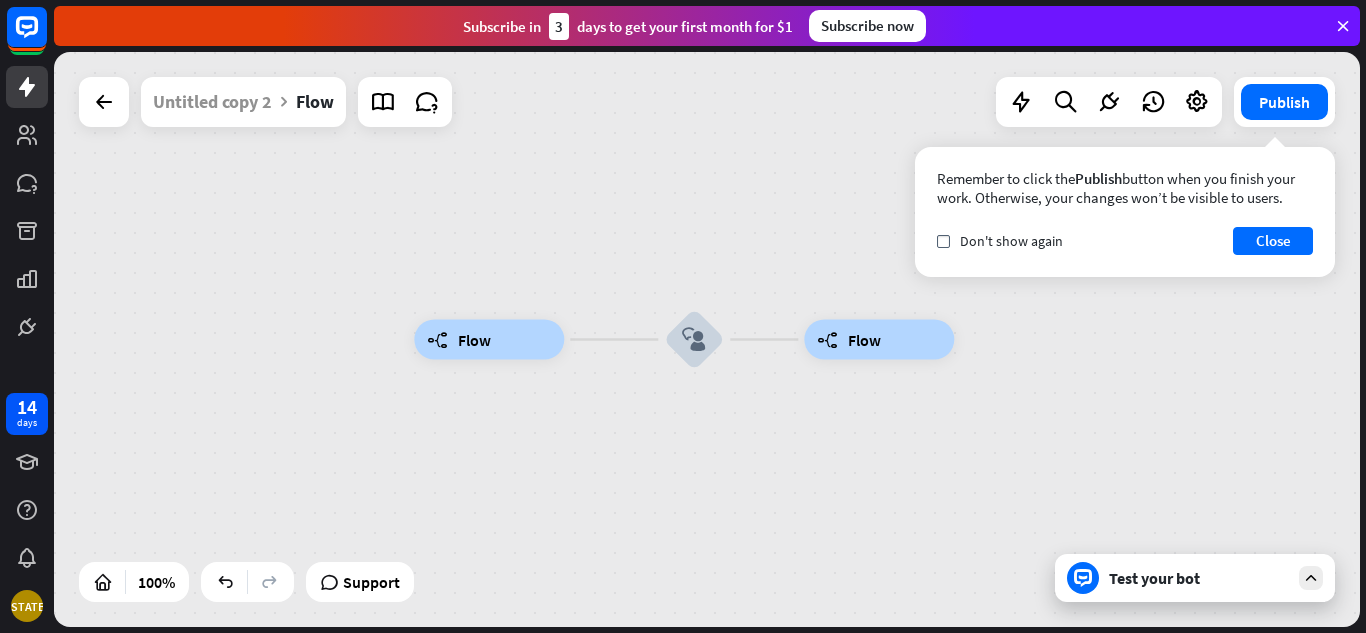 click on "builder_tree   Flow" at bounding box center (489, 340) 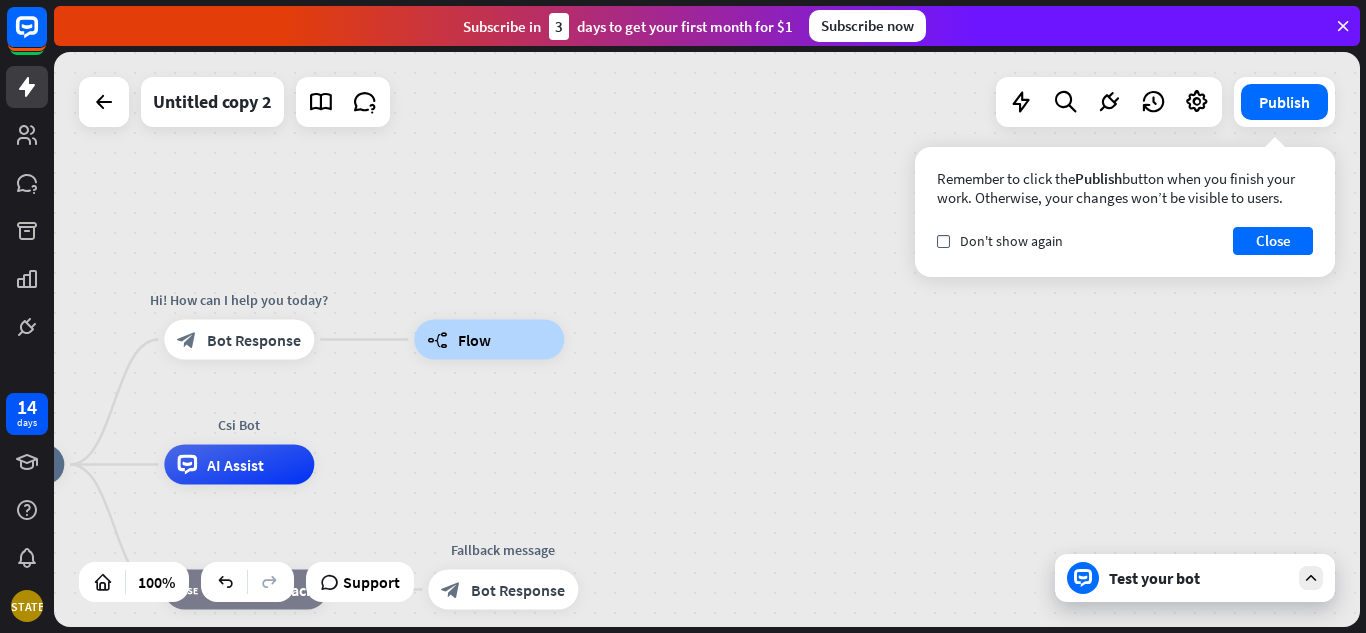 click on "home_2   Start point                 Hi! How can I help you today?   block_bot_response   Bot Response                   builder_tree   Flow                 Csi Bot     AI Assist                   block_fallback   Default fallback                 Fallback message   block_bot_response   Bot Response" at bounding box center (567, 752) 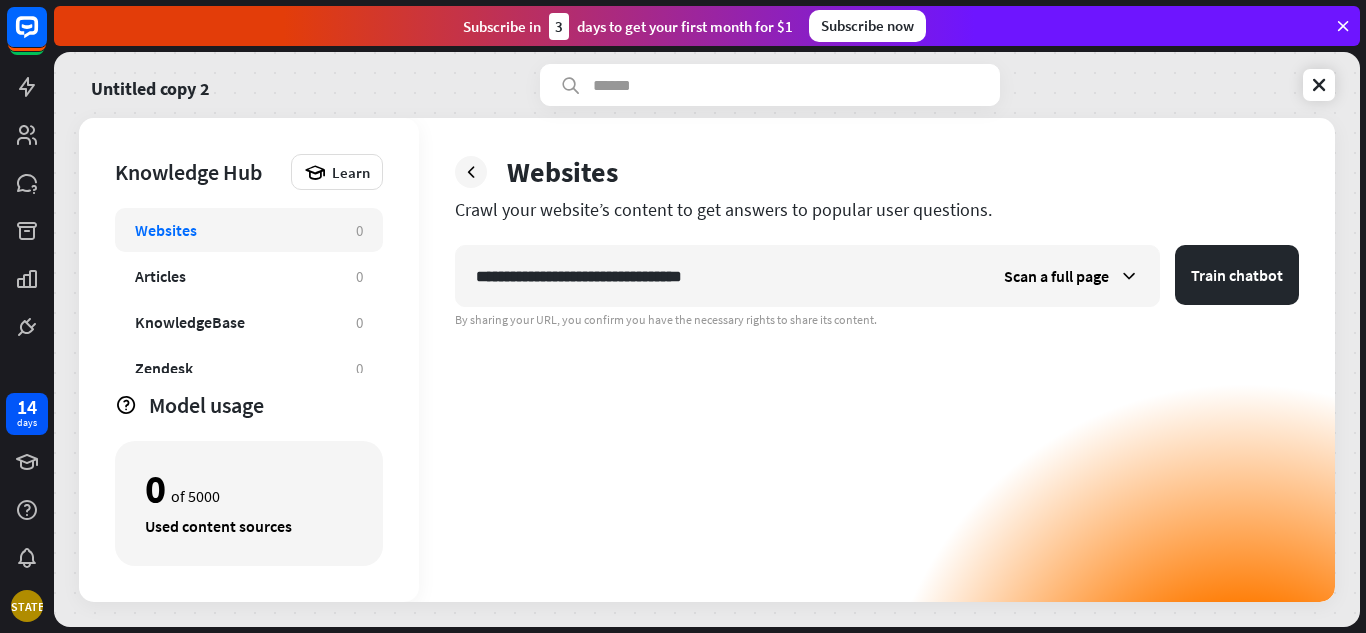 type on "**********" 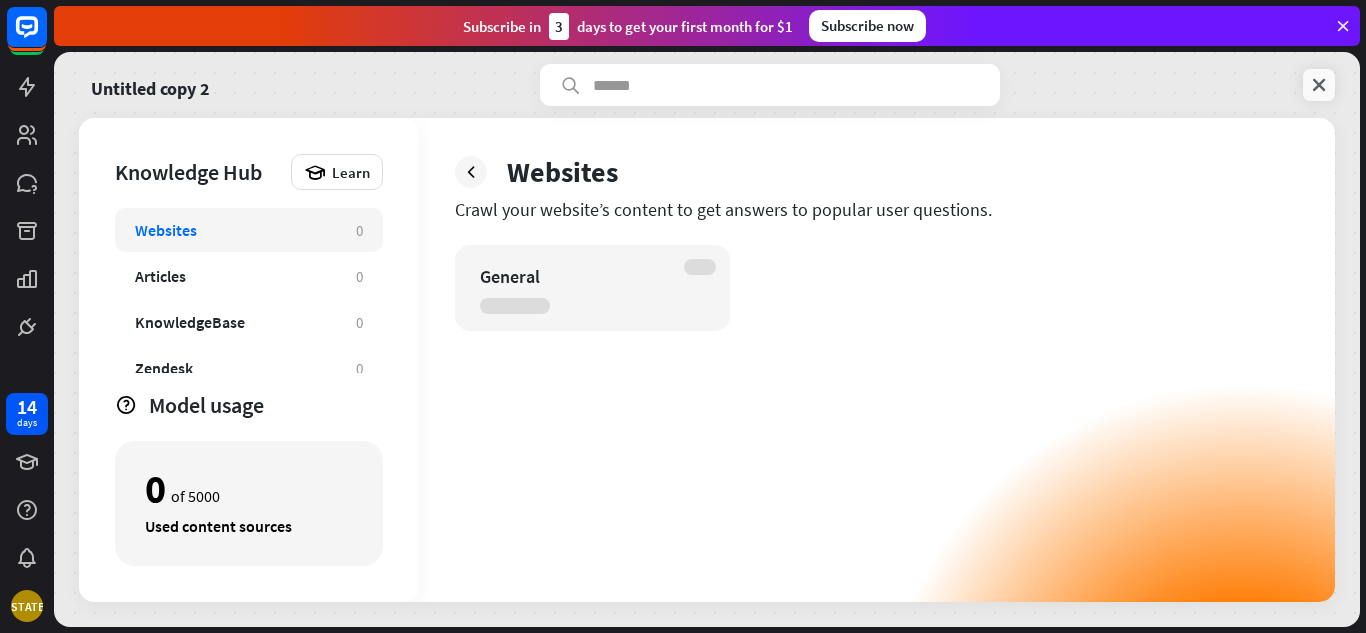click at bounding box center (1319, 85) 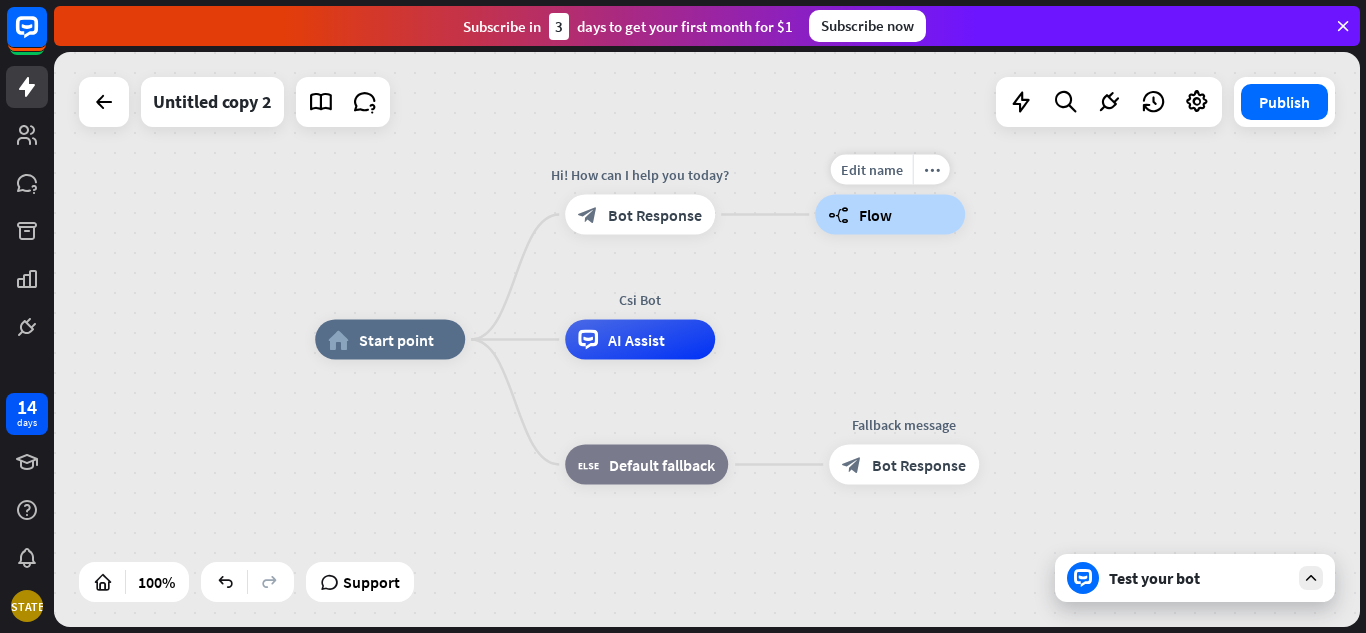 click on "Flow" at bounding box center [875, 215] 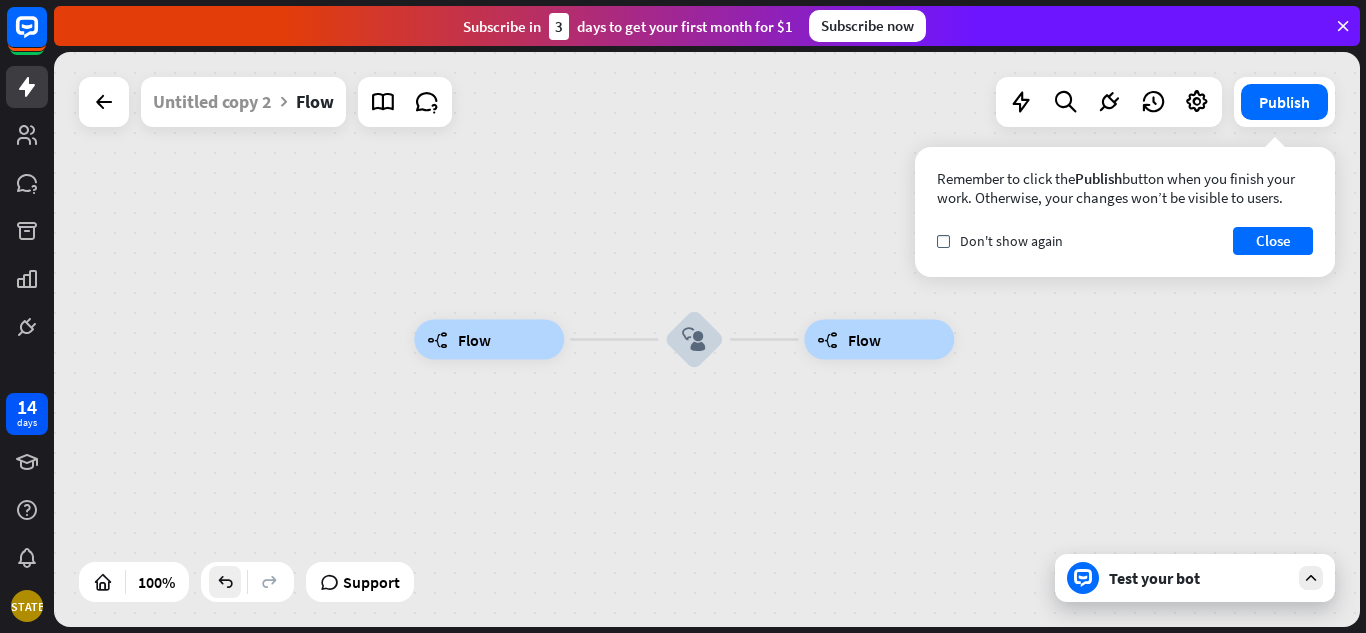 click at bounding box center [225, 582] 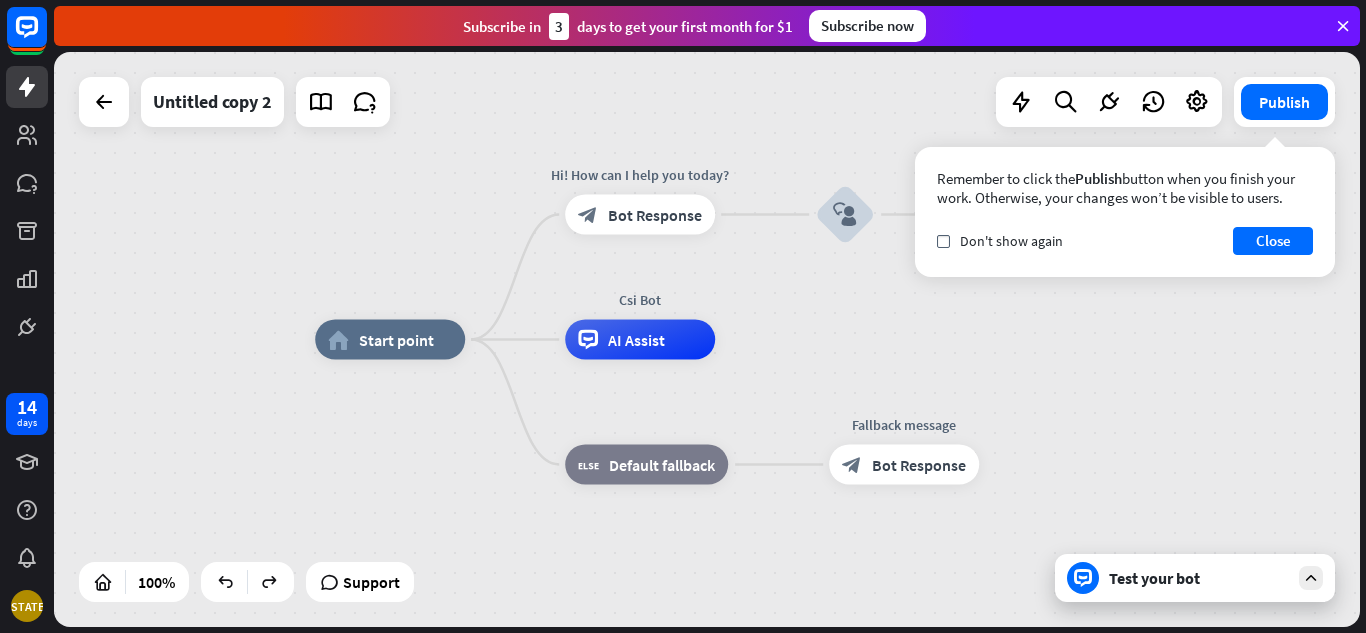 click at bounding box center [225, 582] 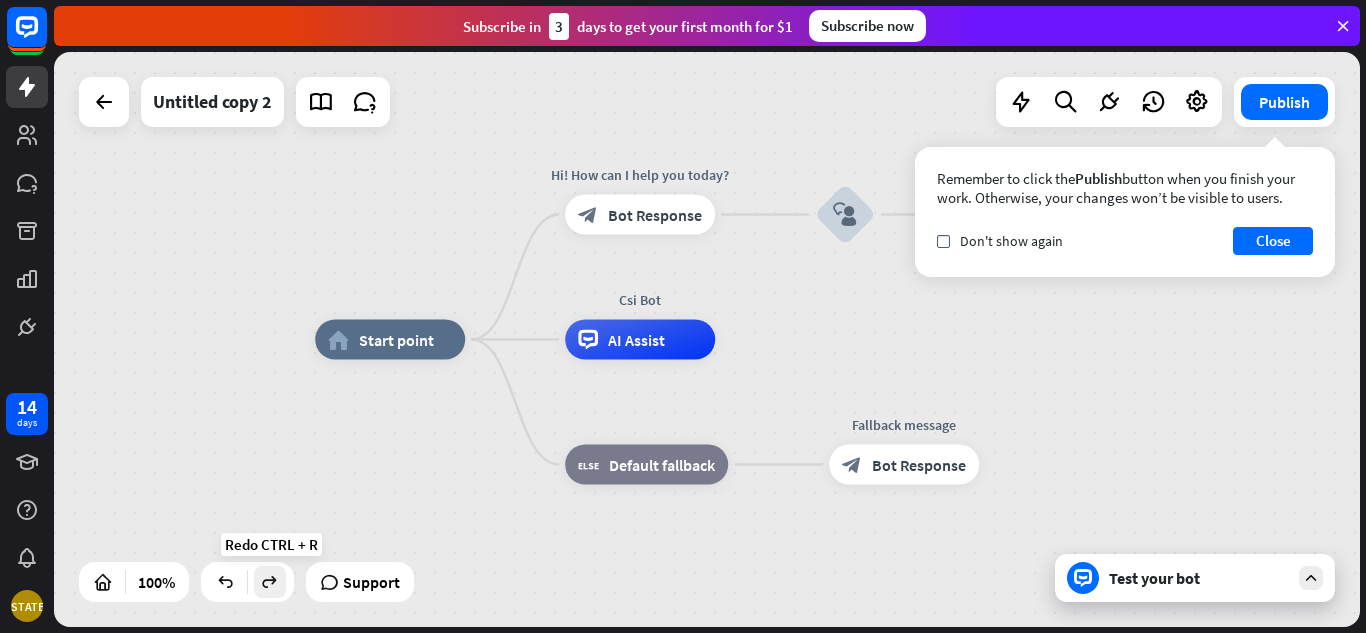 click at bounding box center (270, 582) 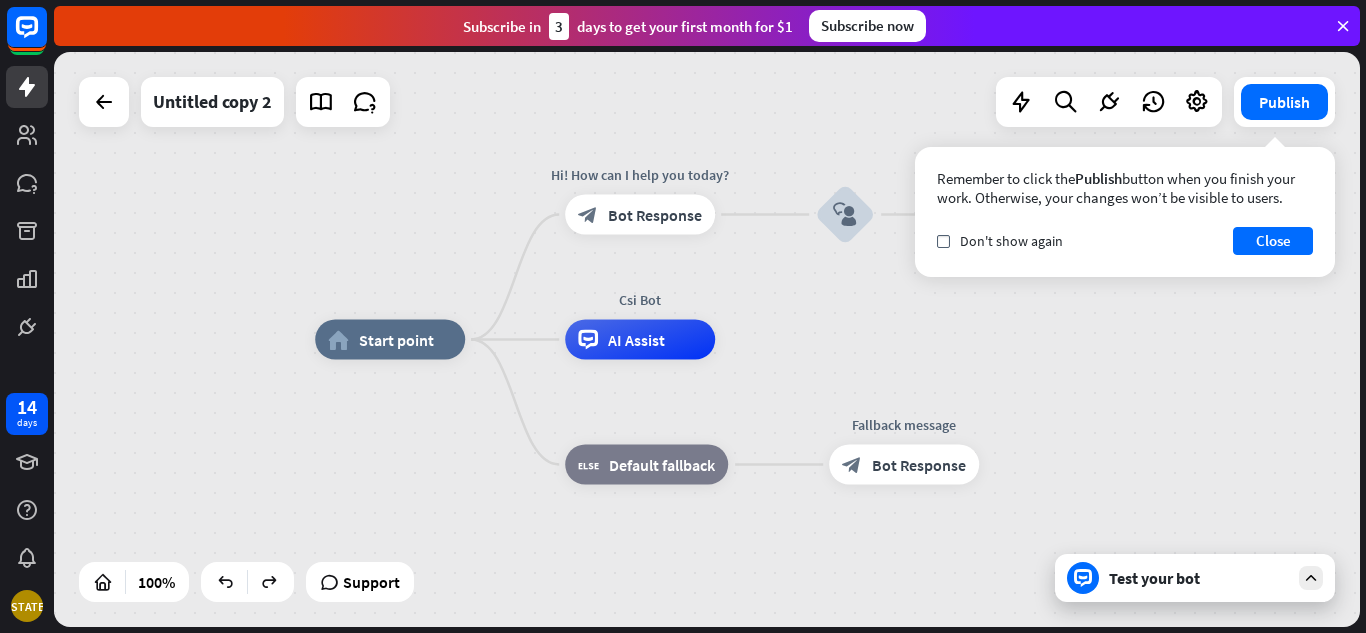 click on "home_2   Start point                 Hi! How can I help you today?   block_bot_response   Bot Response                   block_user_input                   builder_tree   Flow                 Csi Bot     AI Assist                   block_fallback   Default fallback                 Fallback message   block_bot_response   Bot Response" at bounding box center [707, 339] 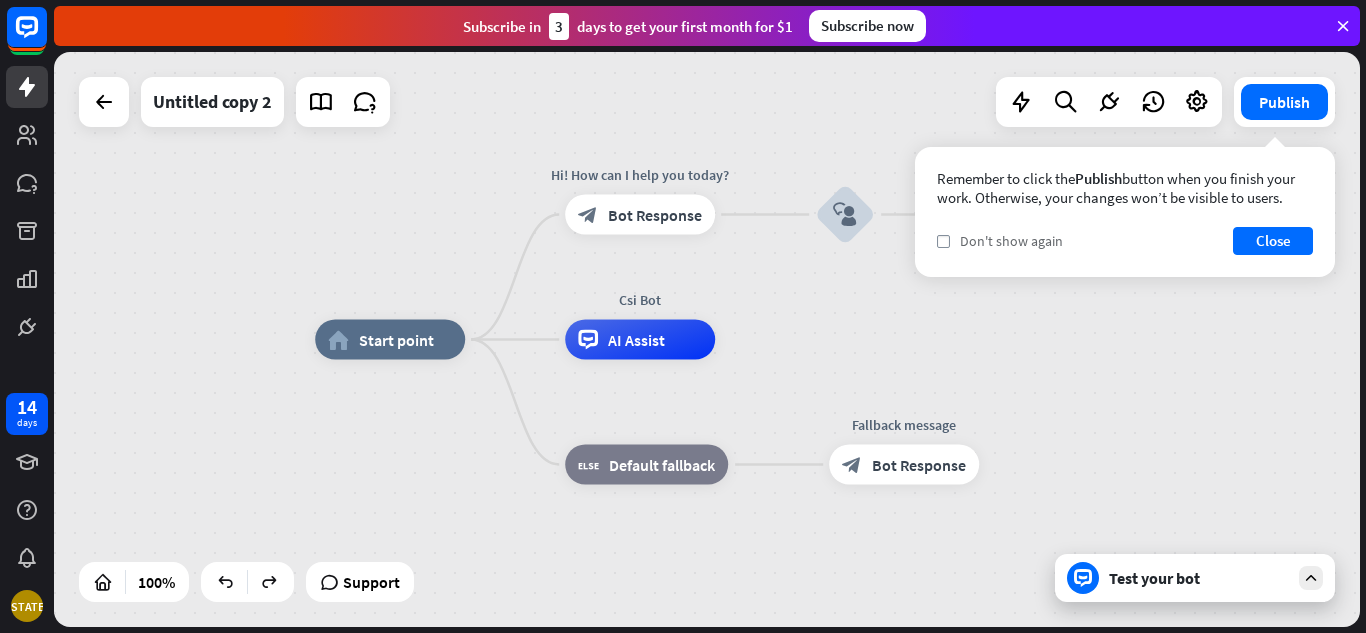 click on "Don't show again" at bounding box center [1011, 241] 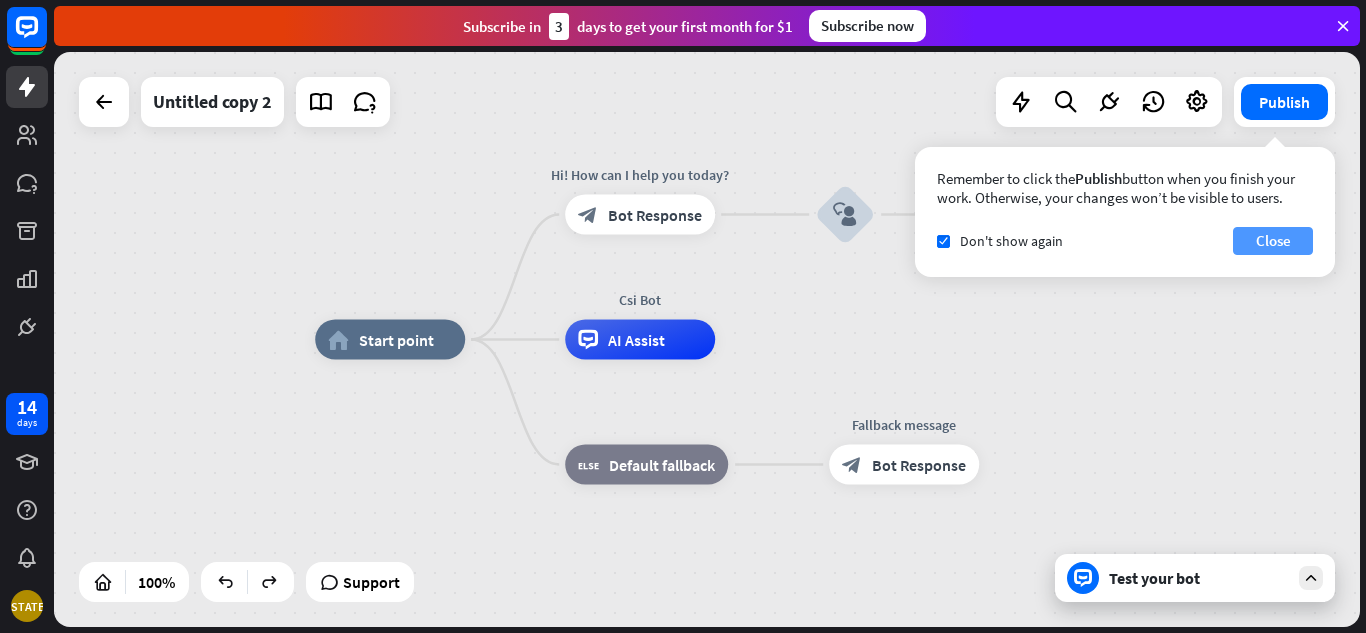 click on "Close" at bounding box center (1273, 241) 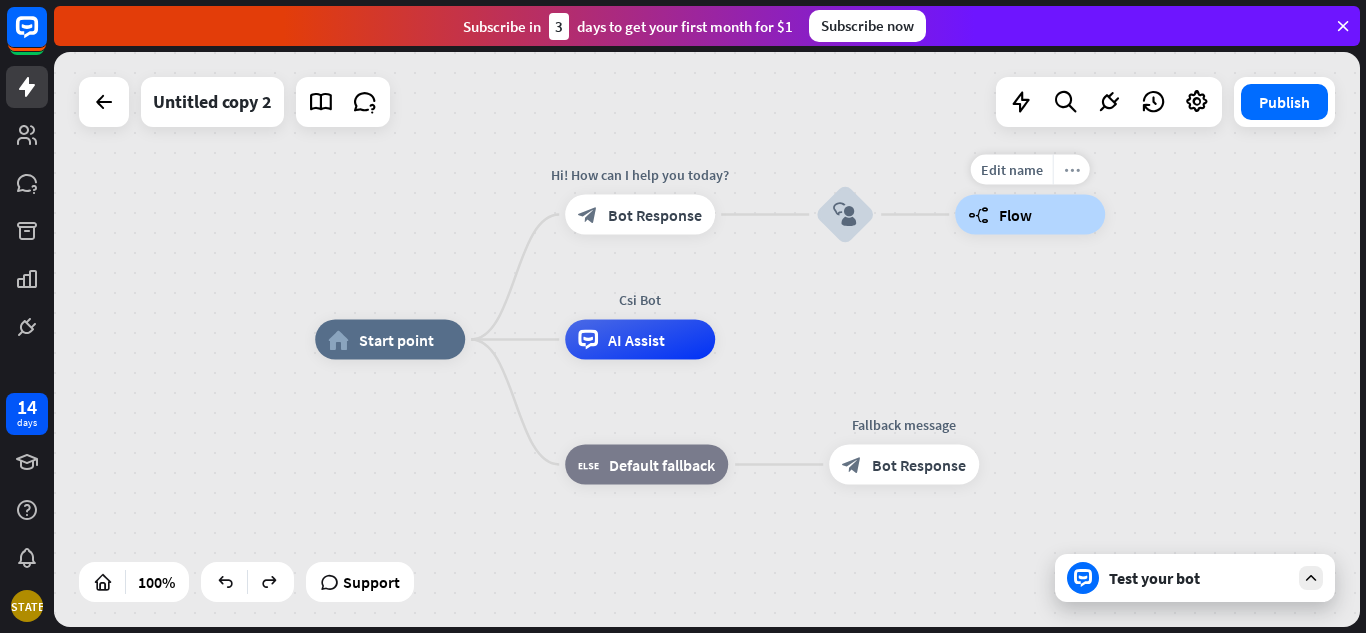 click on "more_horiz" at bounding box center [1071, 170] 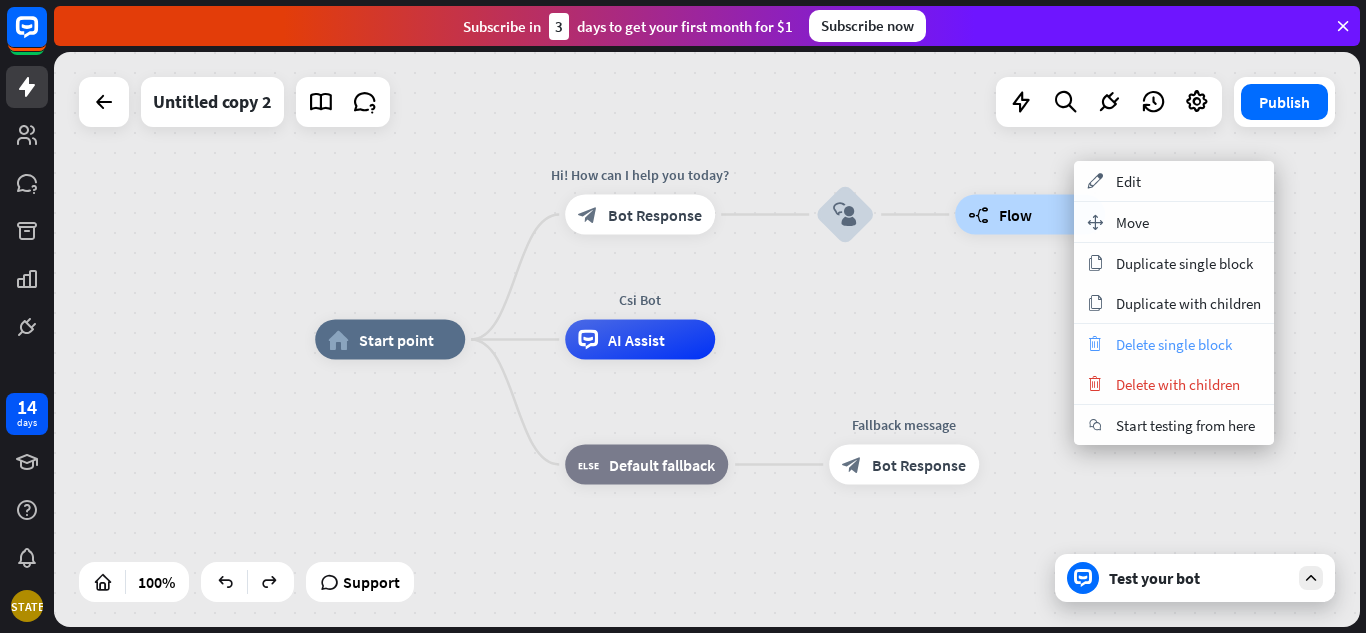click on "Delete single block" at bounding box center [1174, 344] 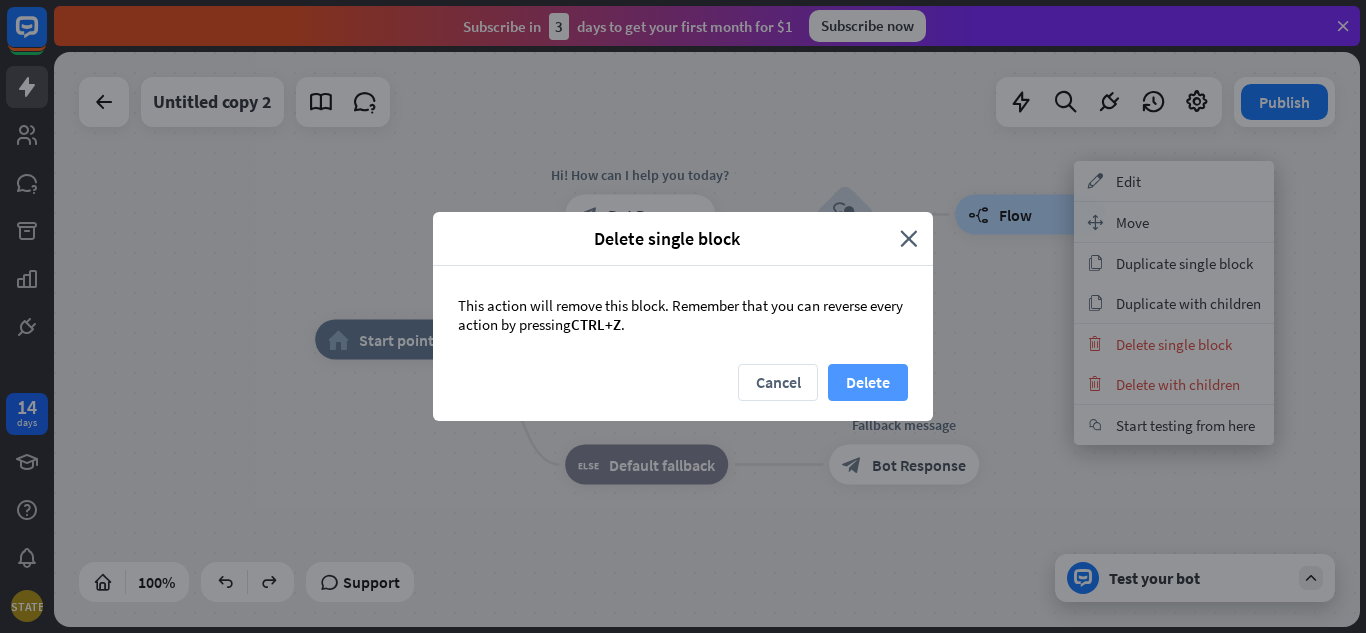 click on "Delete" at bounding box center (868, 382) 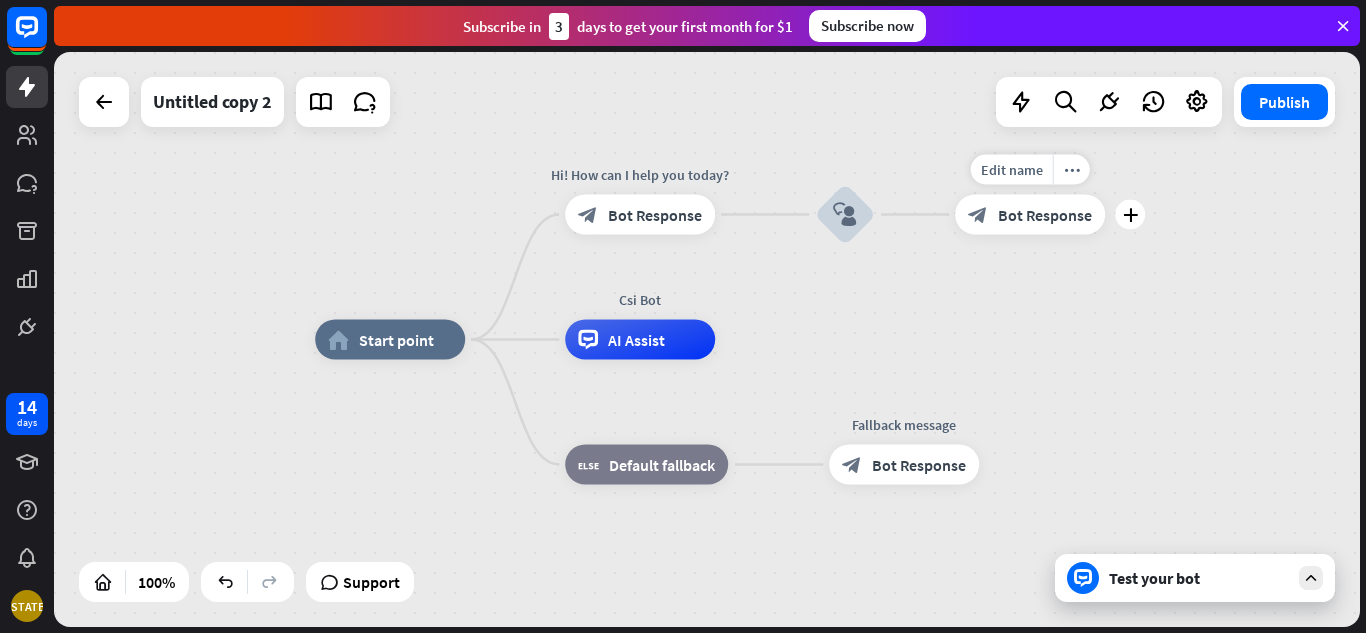 click on "Bot Response" at bounding box center [1045, 215] 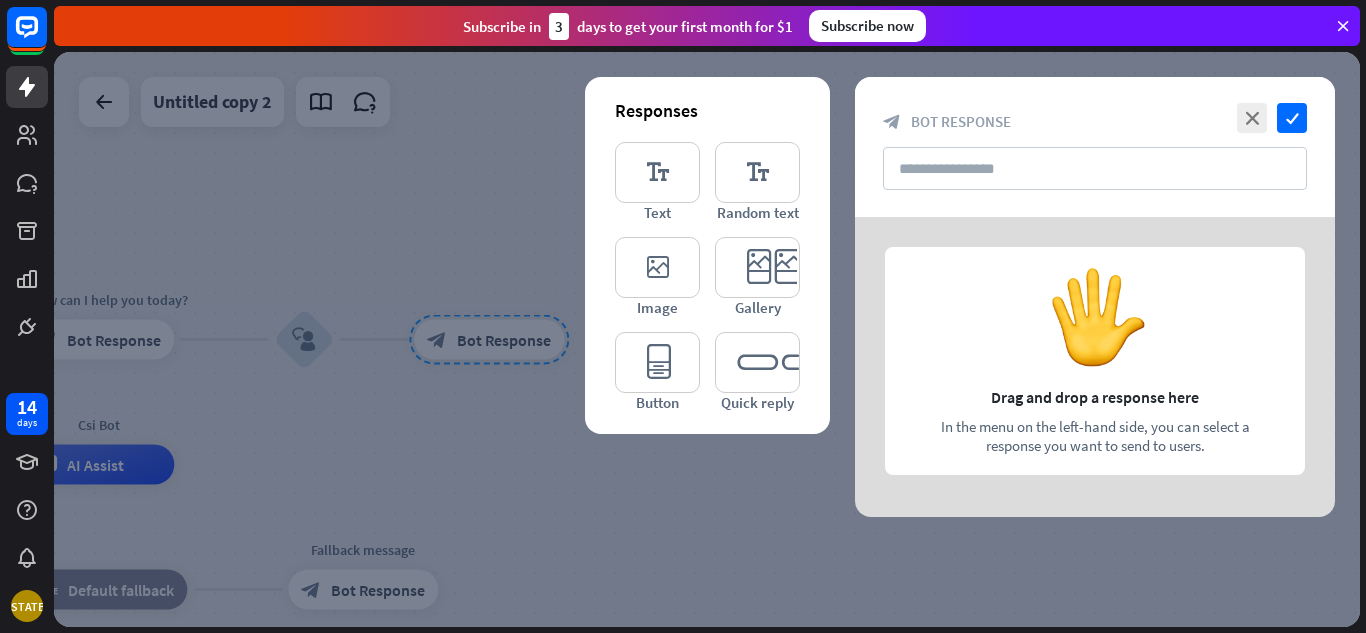 click at bounding box center (707, 339) 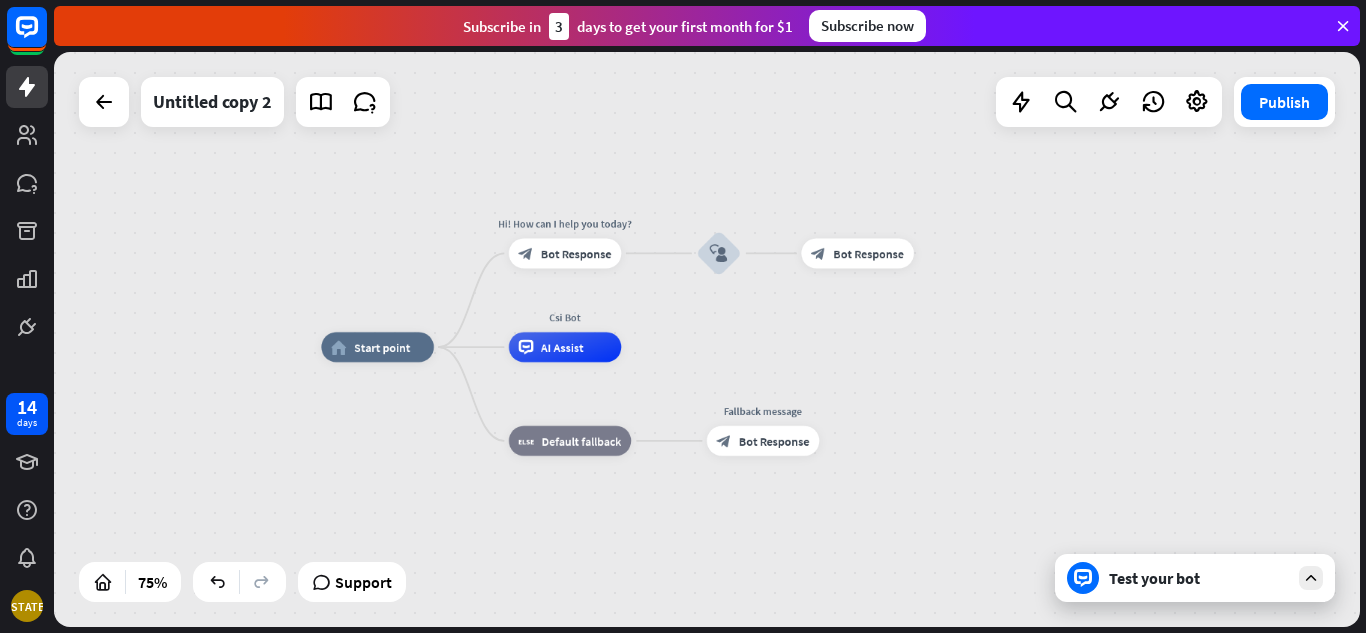 drag, startPoint x: 557, startPoint y: 457, endPoint x: 805, endPoint y: 356, distance: 267.7779 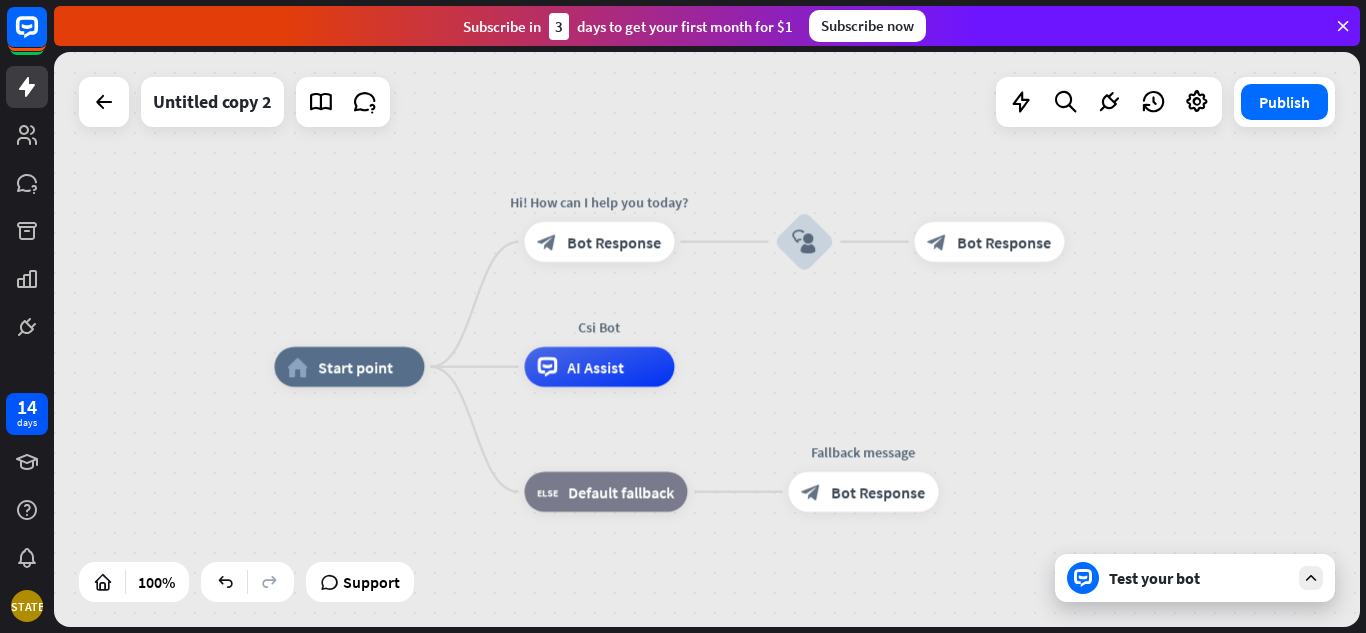 drag, startPoint x: 767, startPoint y: 366, endPoint x: 880, endPoint y: 390, distance: 115.52056 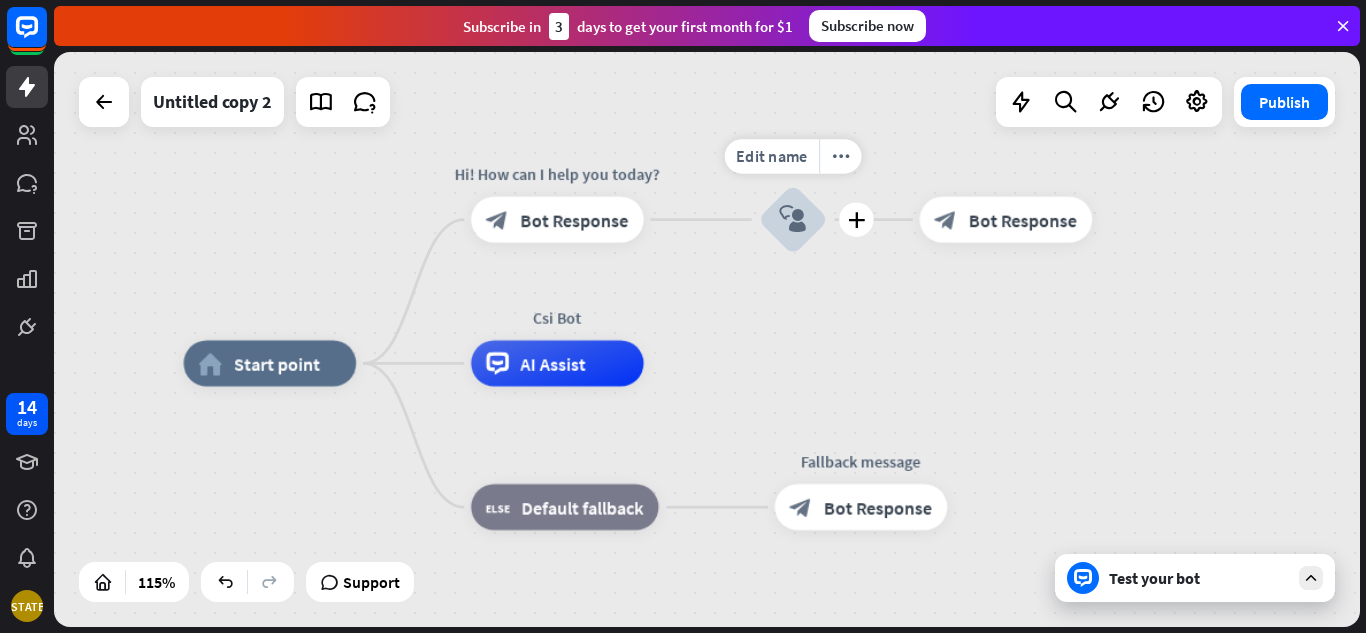 click on "block_user_input" at bounding box center (793, 220) 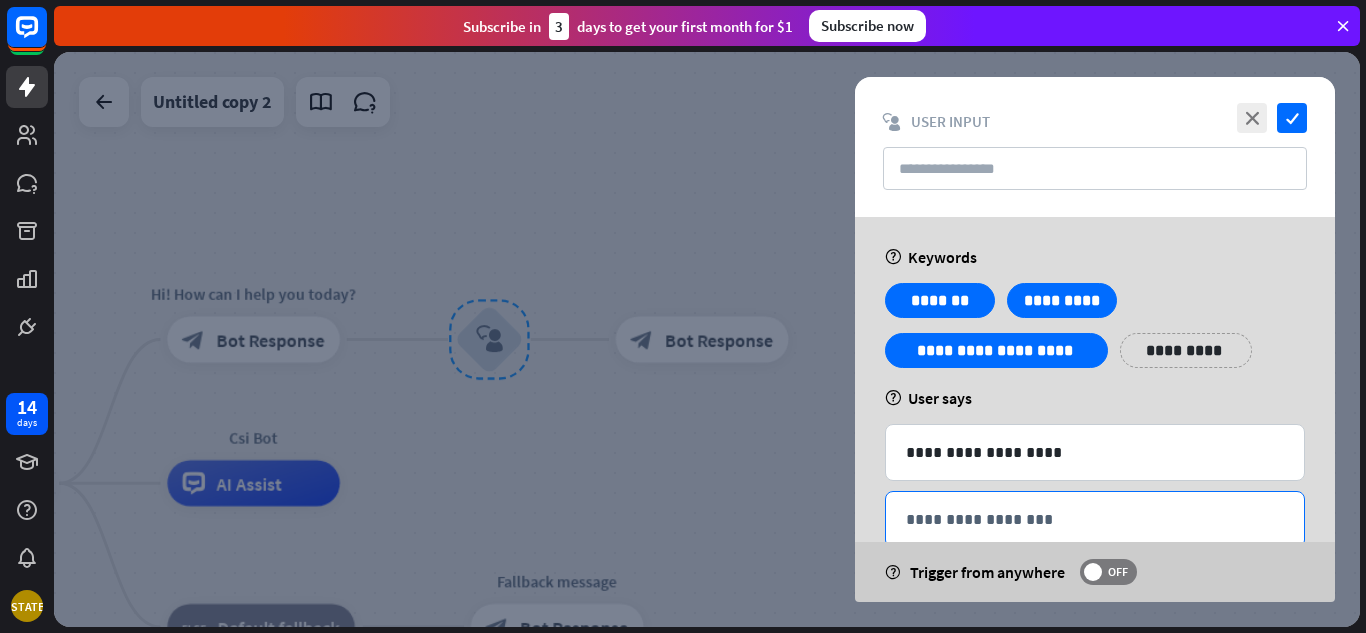 click on "**********" at bounding box center [1095, 519] 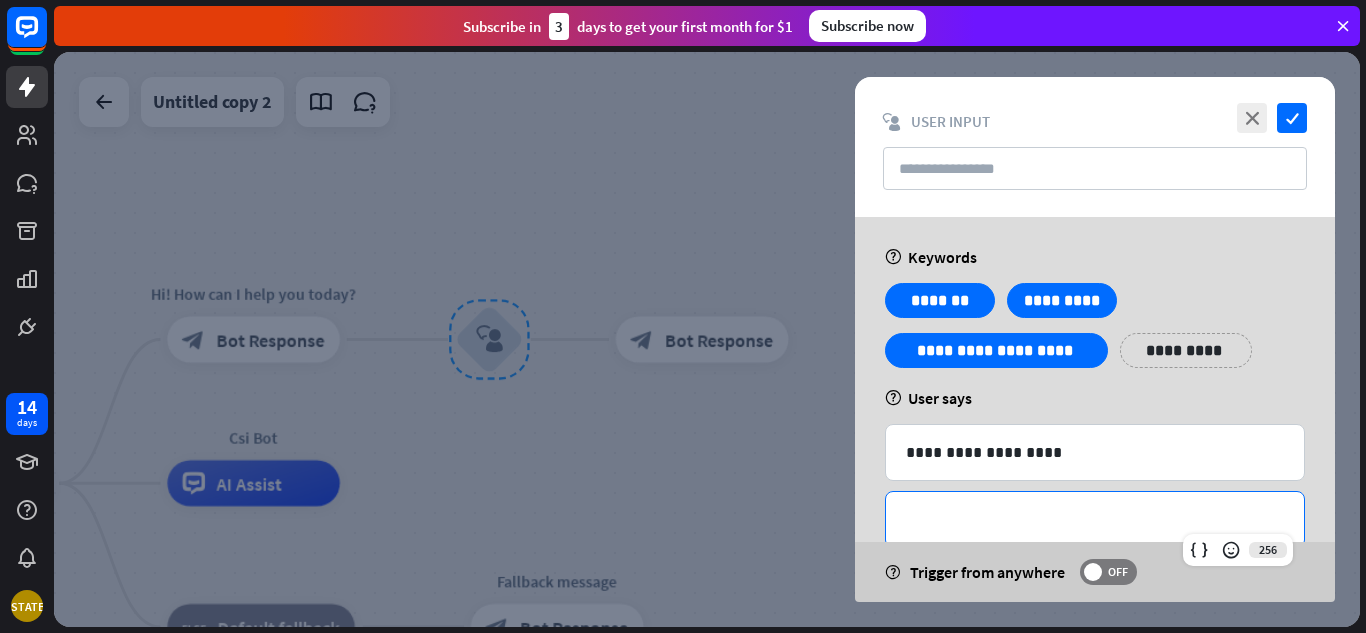 scroll, scrollTop: 46, scrollLeft: 0, axis: vertical 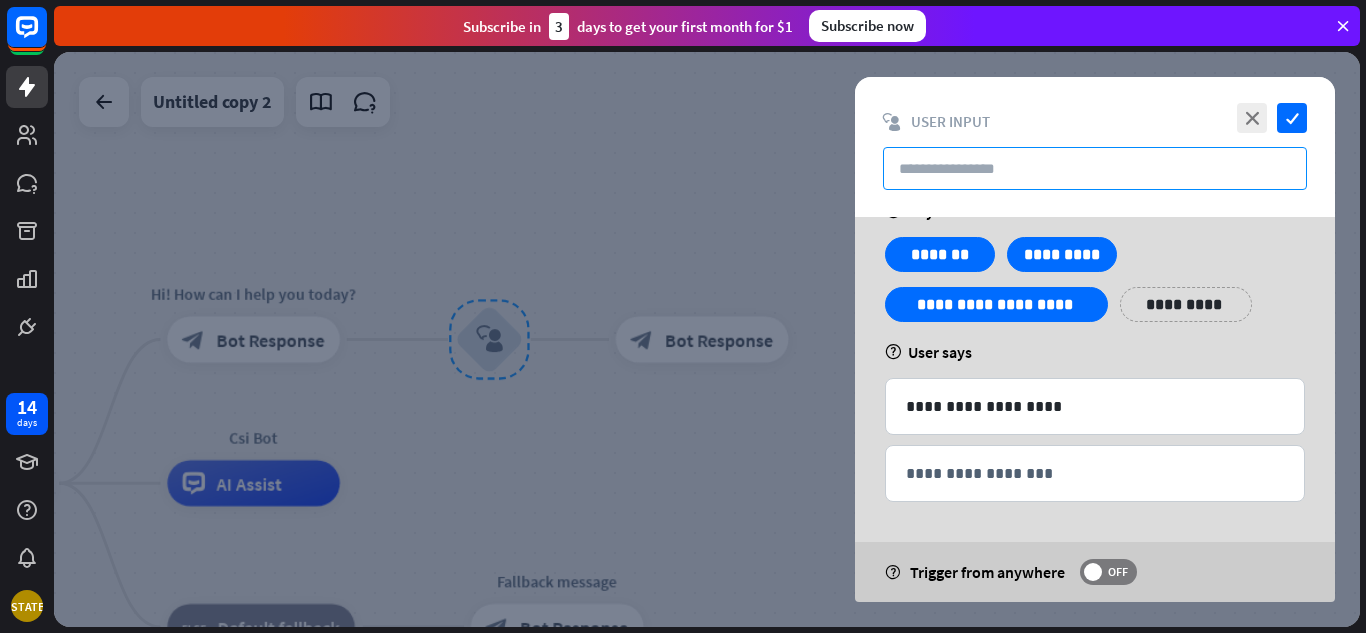 click at bounding box center (1095, 168) 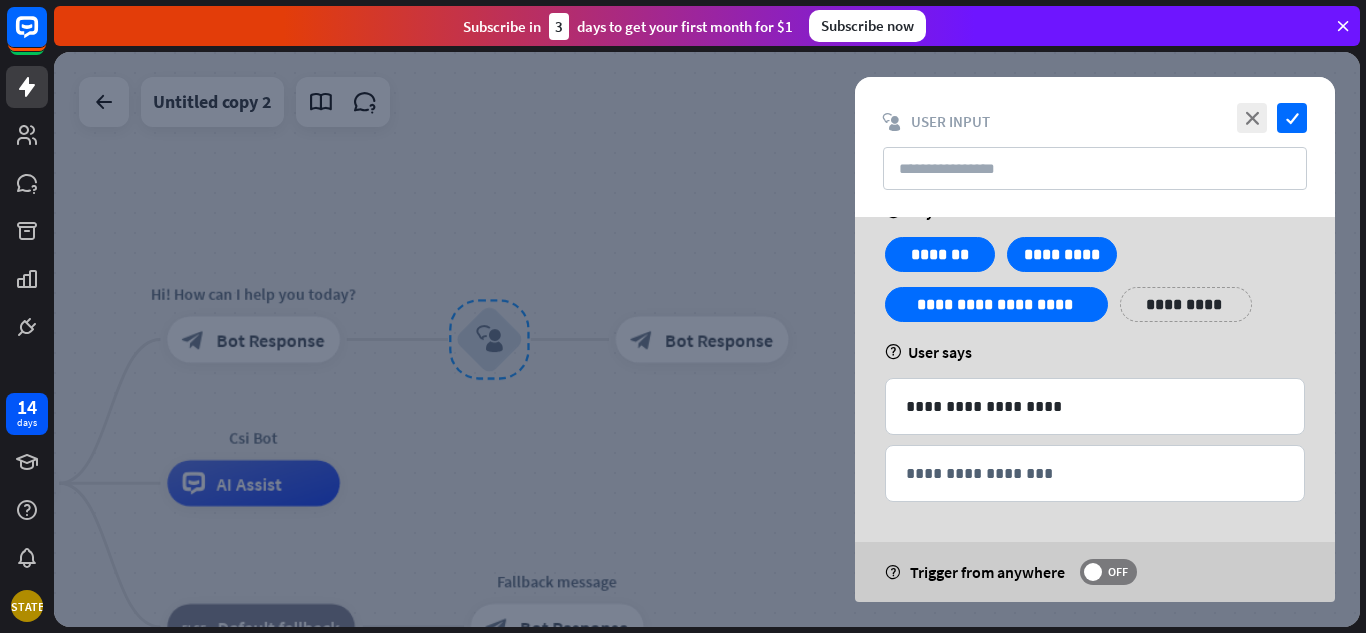 click on "**********" at bounding box center (1095, 445) 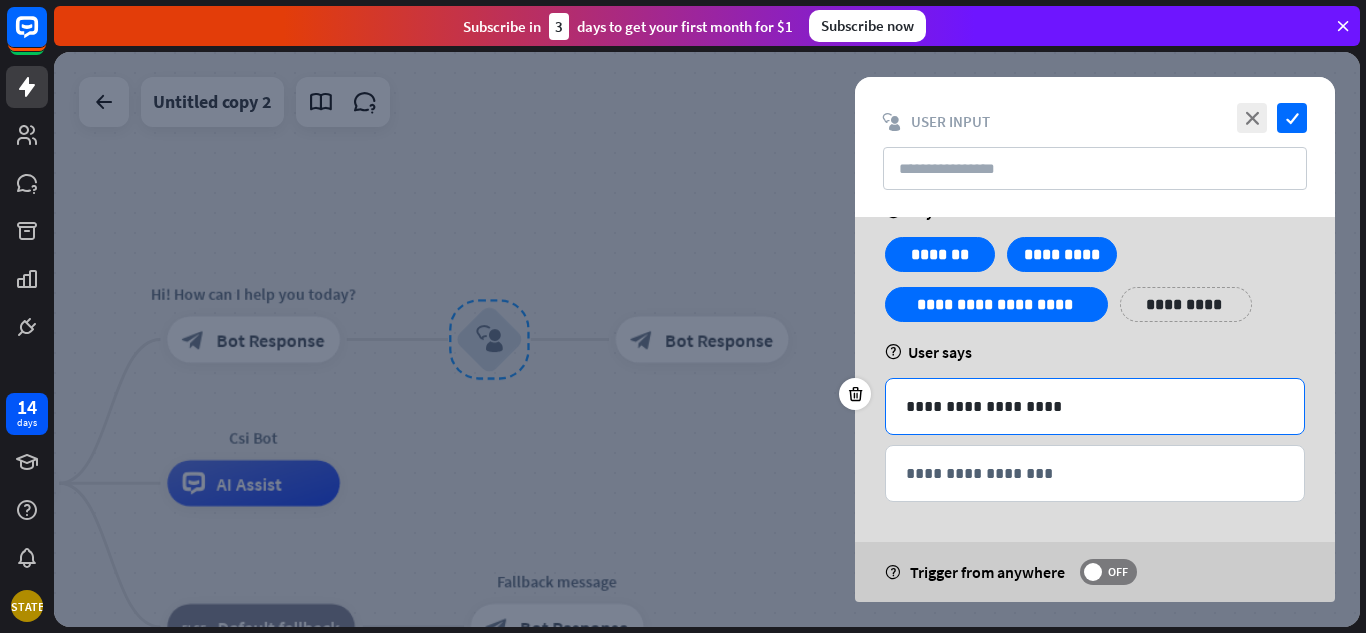 click on "**********" at bounding box center [1095, 406] 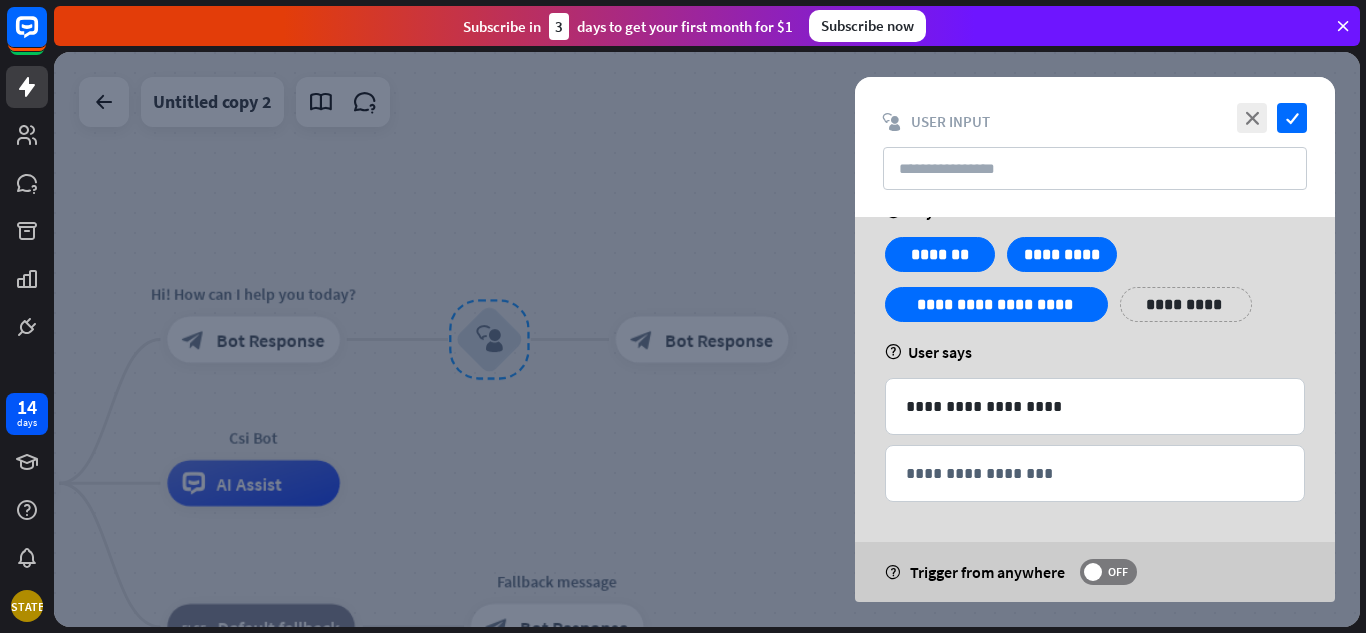 click on "**********" at bounding box center (1095, 445) 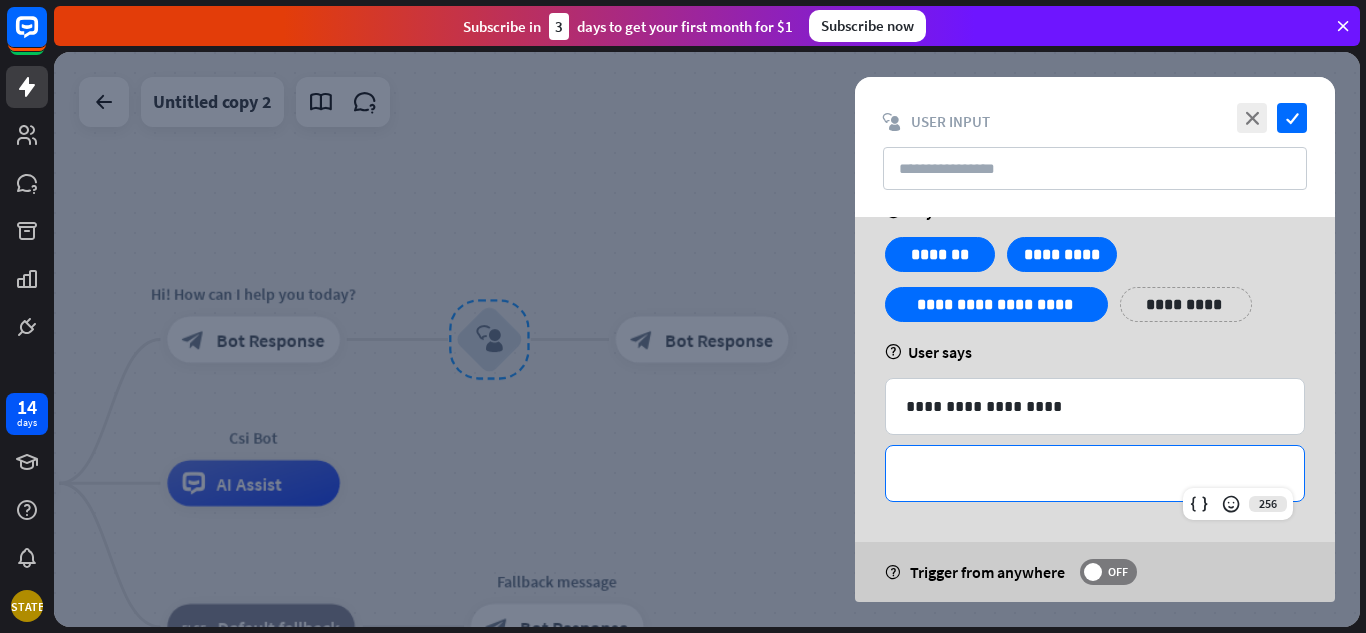 click on "**********" at bounding box center (1095, 473) 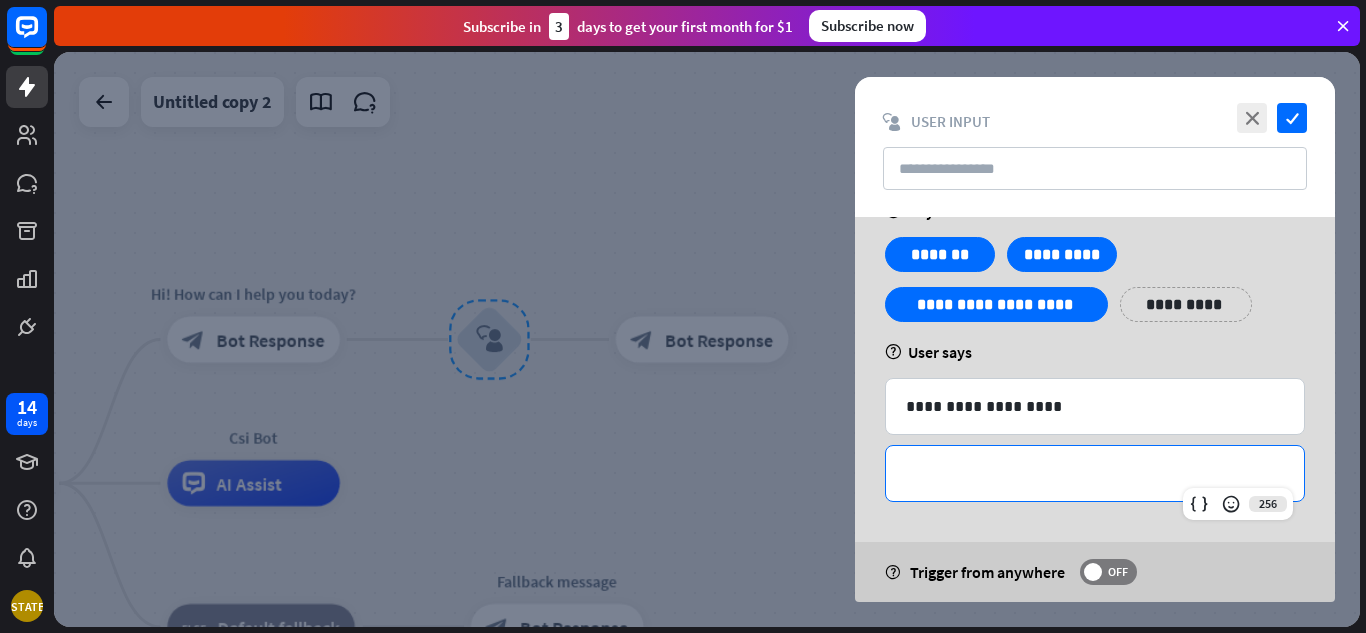 click on "**********" at bounding box center (1095, 473) 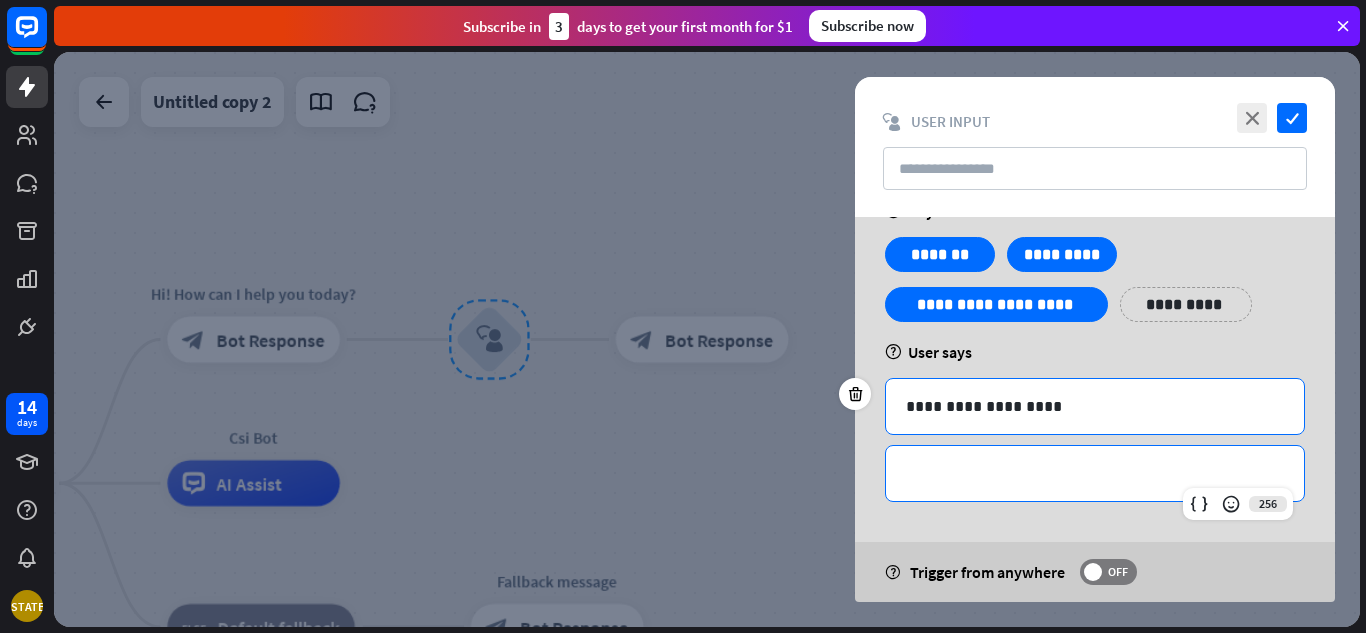 click on "**********" at bounding box center [1095, 406] 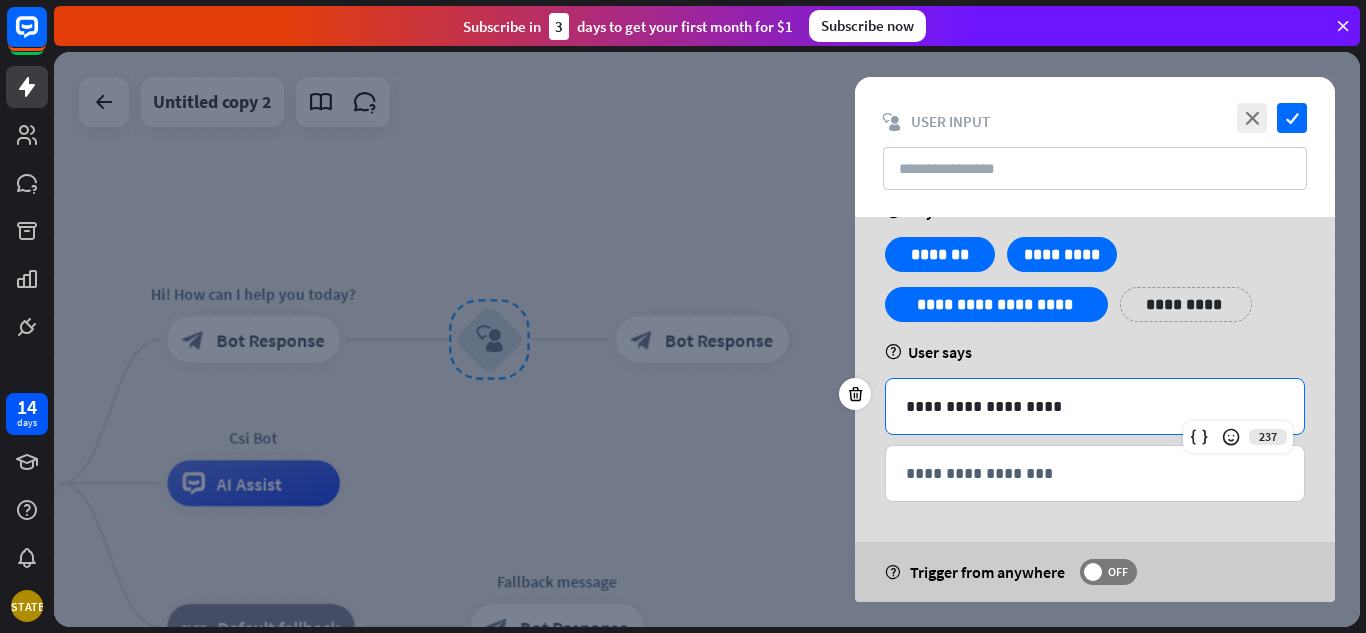 click at bounding box center [707, 339] 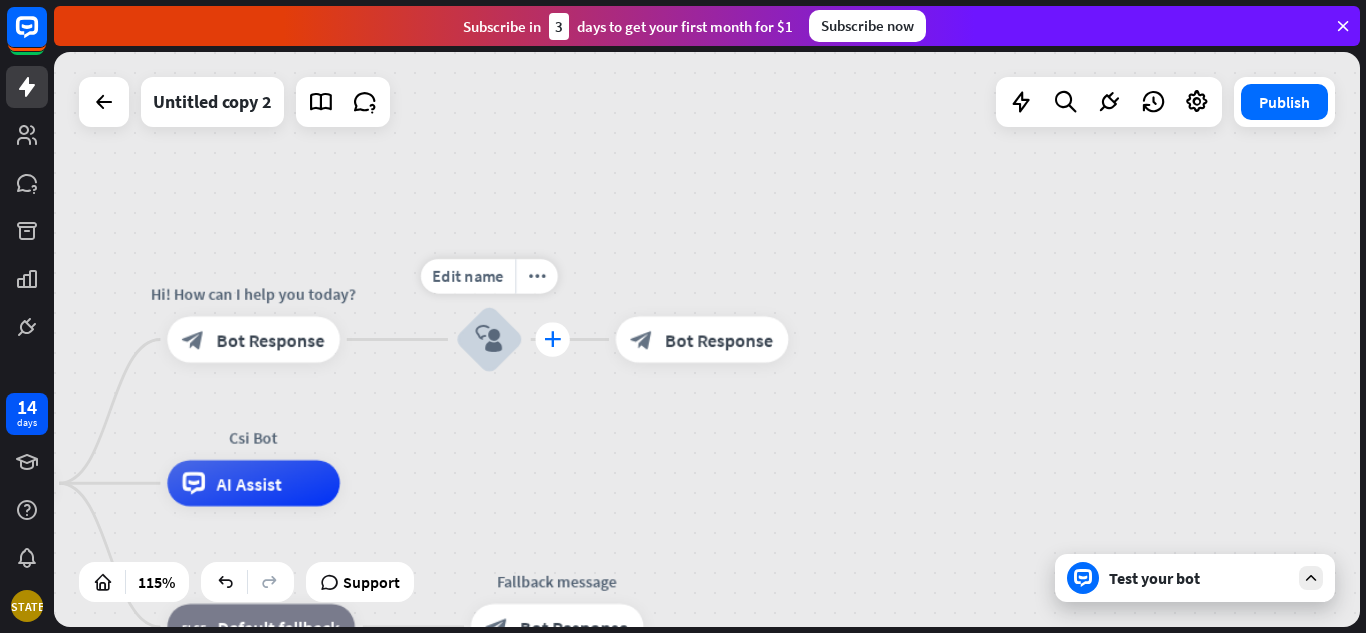 click on "plus" at bounding box center (552, 339) 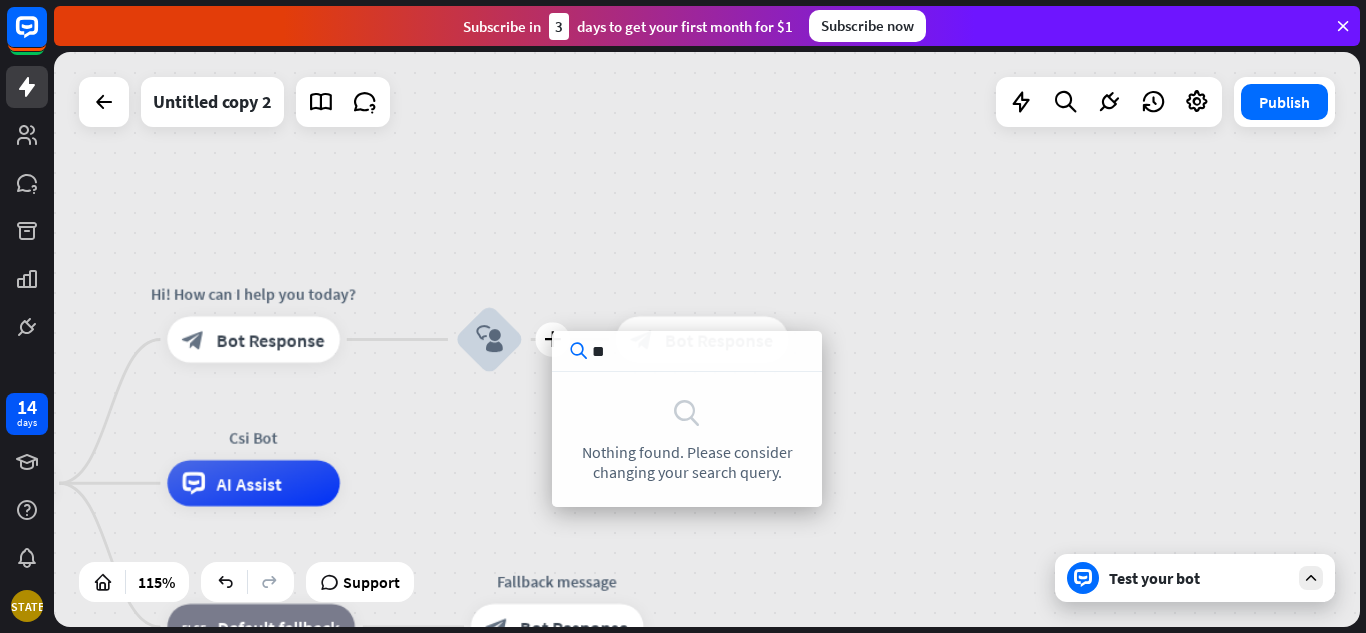 type on "*" 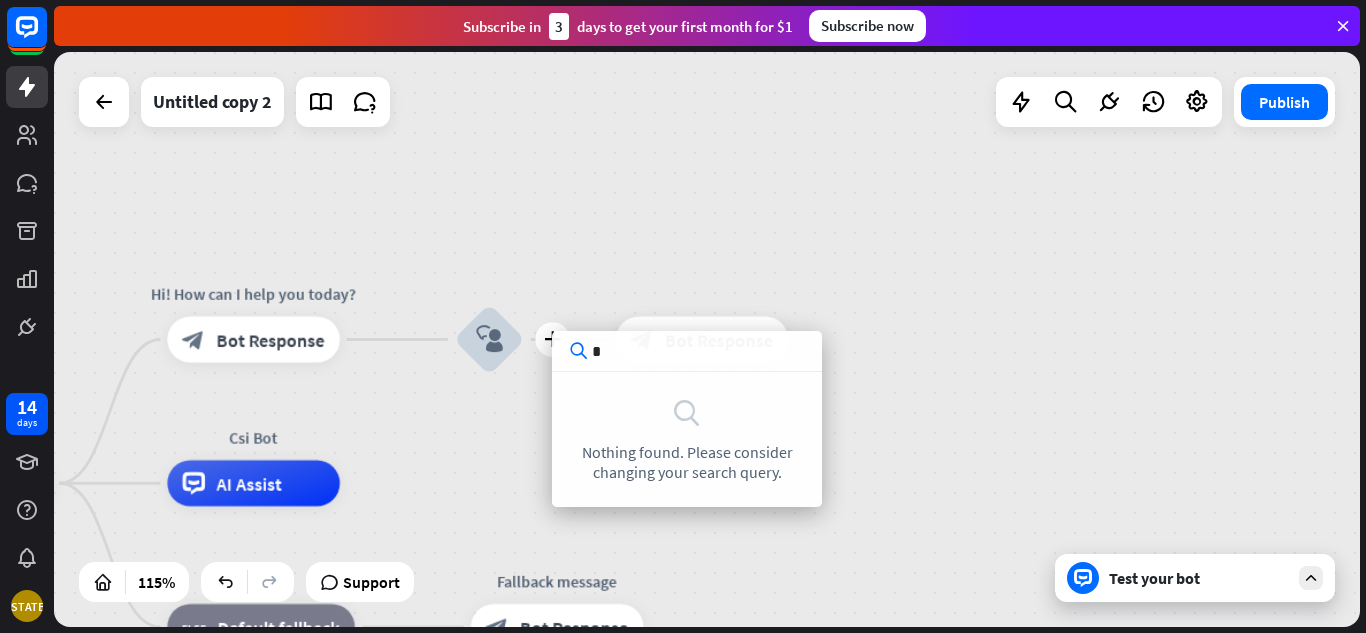 type 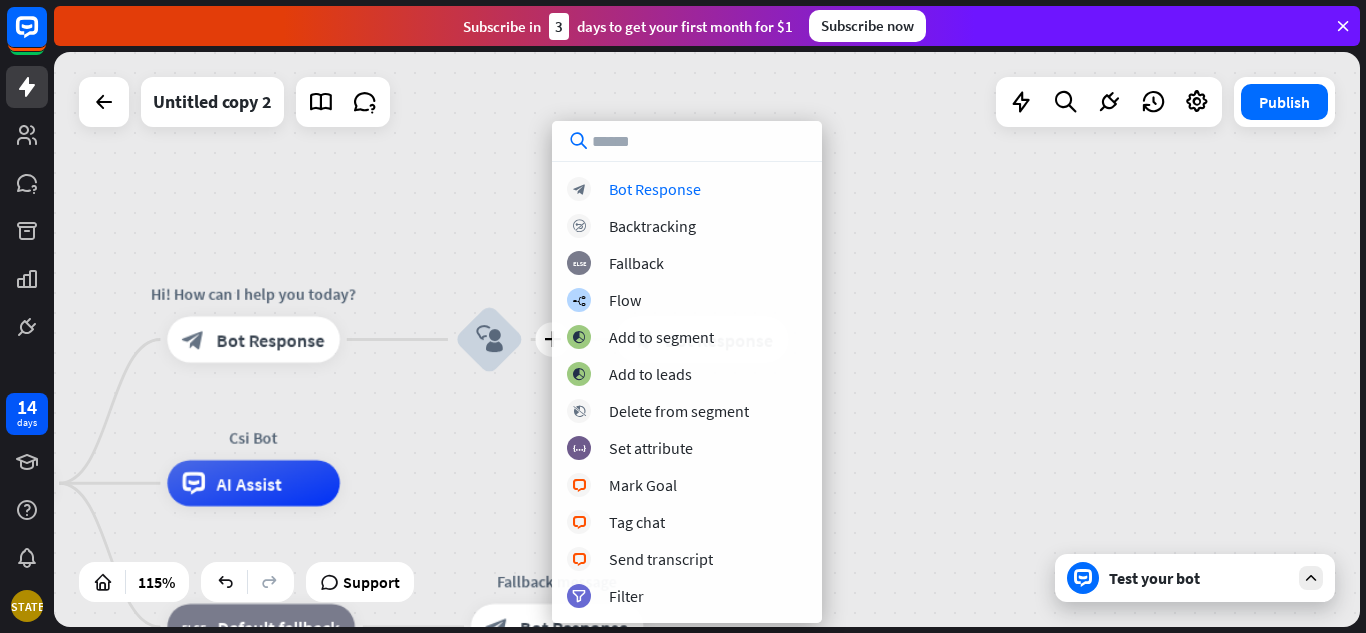 click on "home_2   Start point                 Hi! How can I help you today?   block_bot_response   Bot Response               plus     block_user_input                   block_bot_response   Bot Response                 Csi Bot     AI Assist                   block_fallback   Default fallback                 Fallback message   block_bot_response   Bot Response" at bounding box center [707, 339] 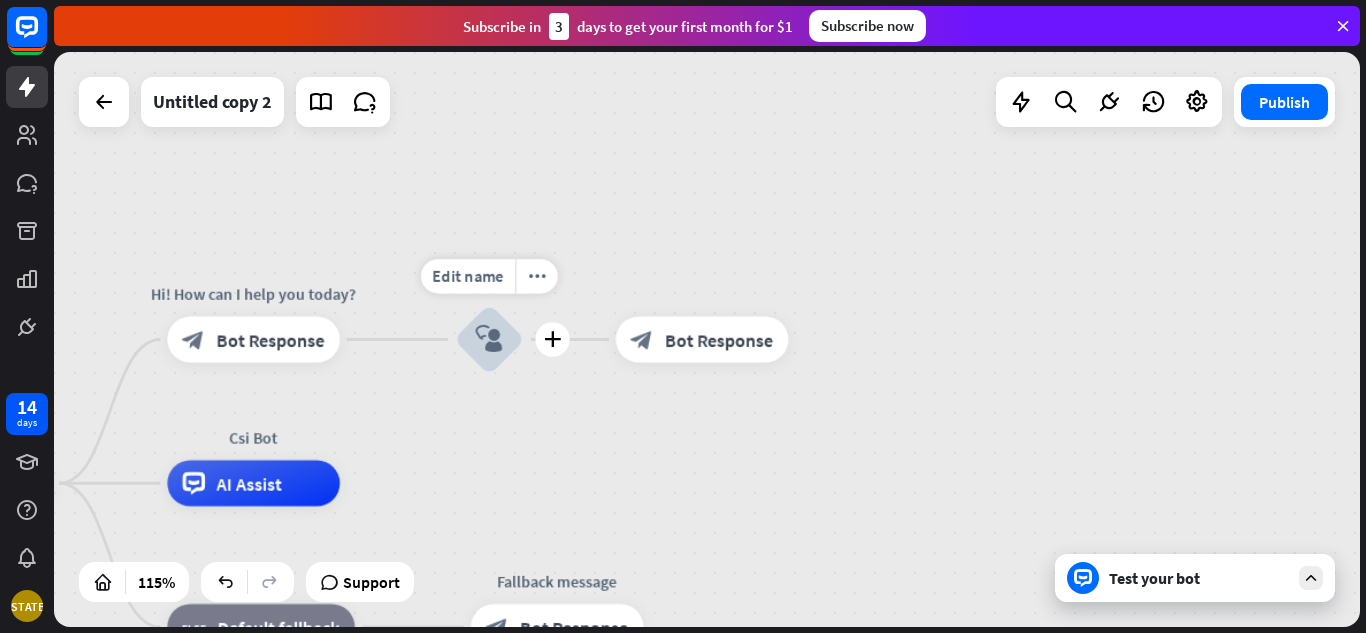 click on "block_user_input" at bounding box center (489, 339) 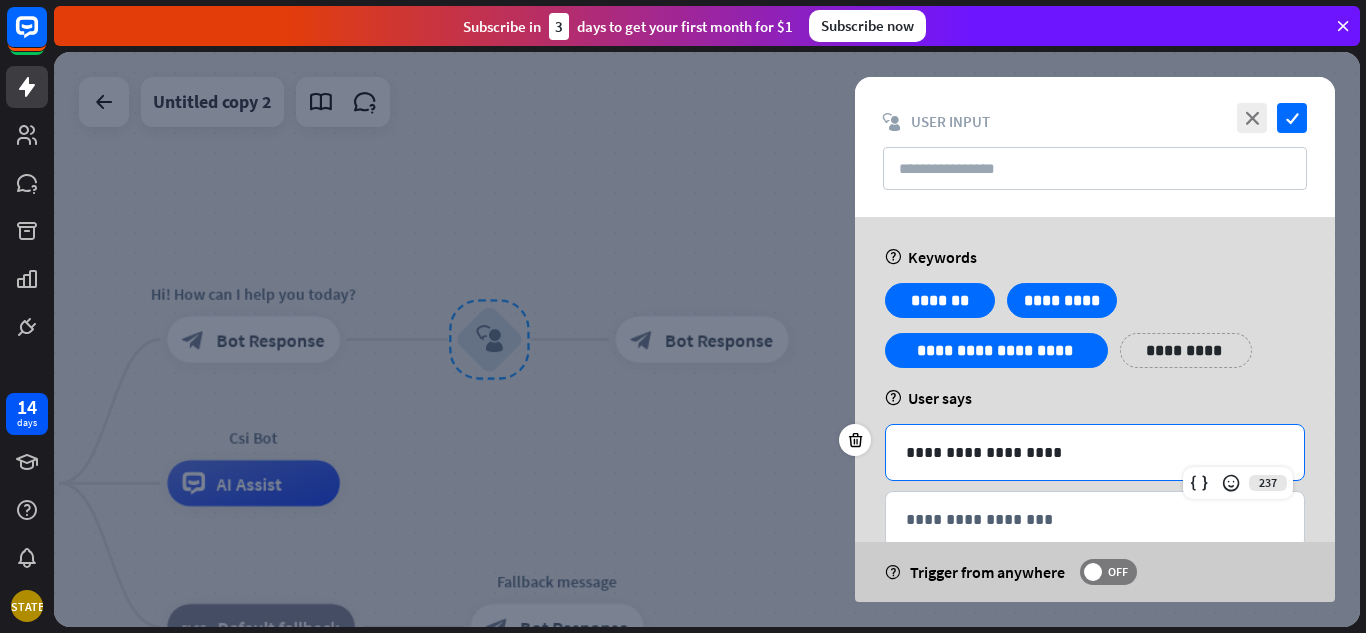 drag, startPoint x: 1155, startPoint y: 444, endPoint x: 760, endPoint y: 463, distance: 395.4567 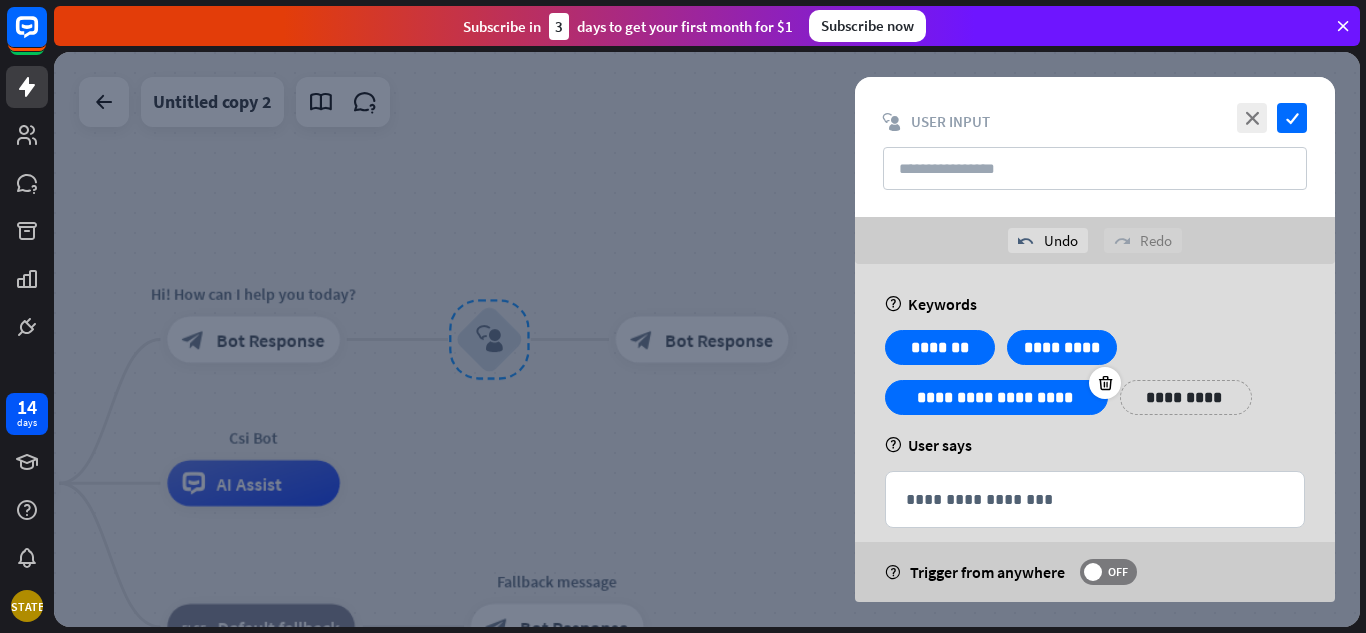 click on "**********" at bounding box center (996, 397) 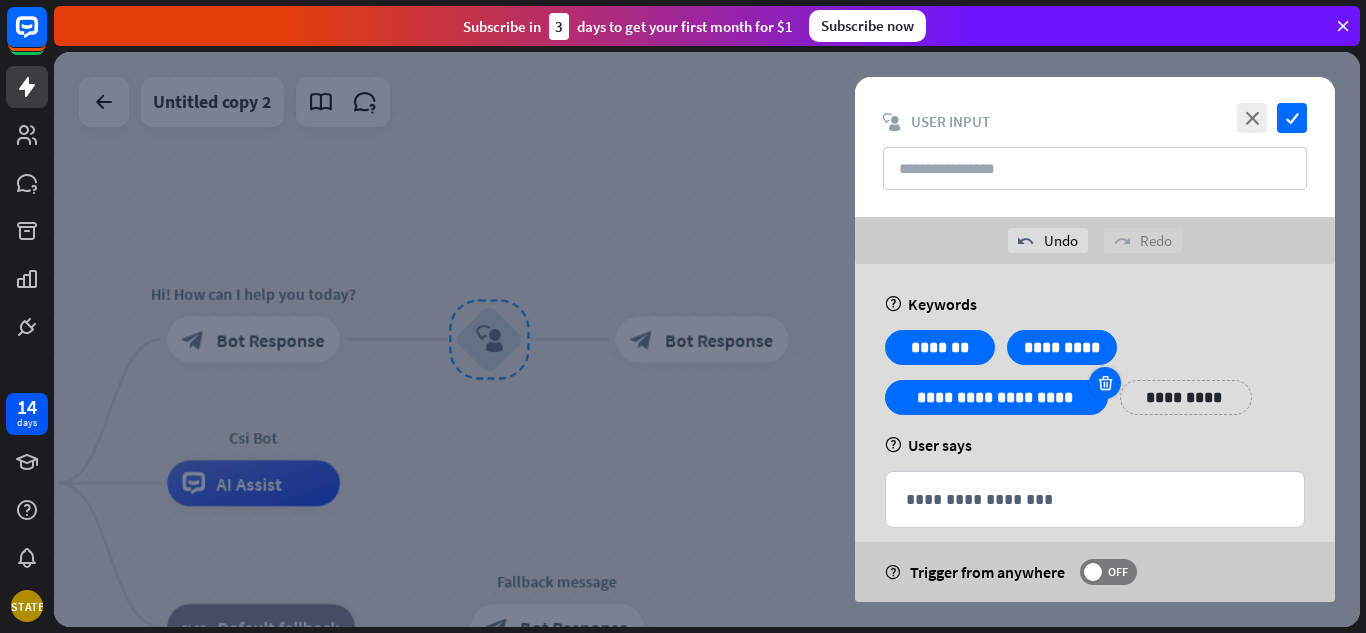 click at bounding box center [1105, 383] 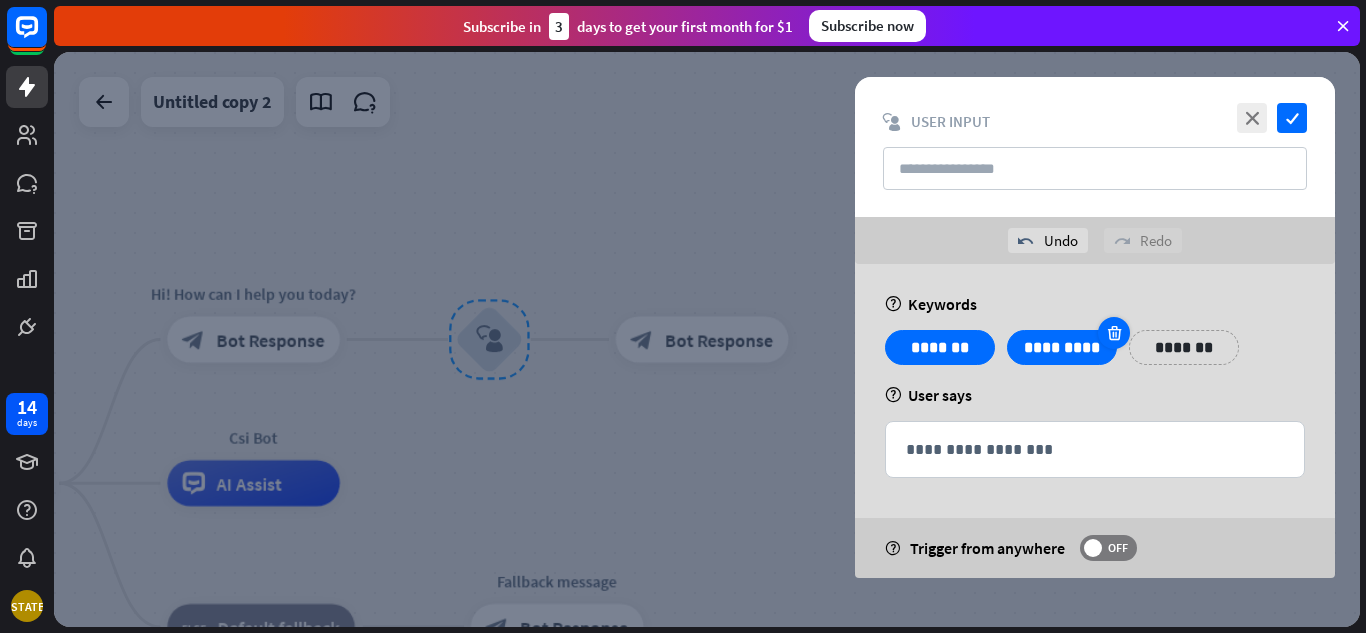 click at bounding box center [1114, 333] 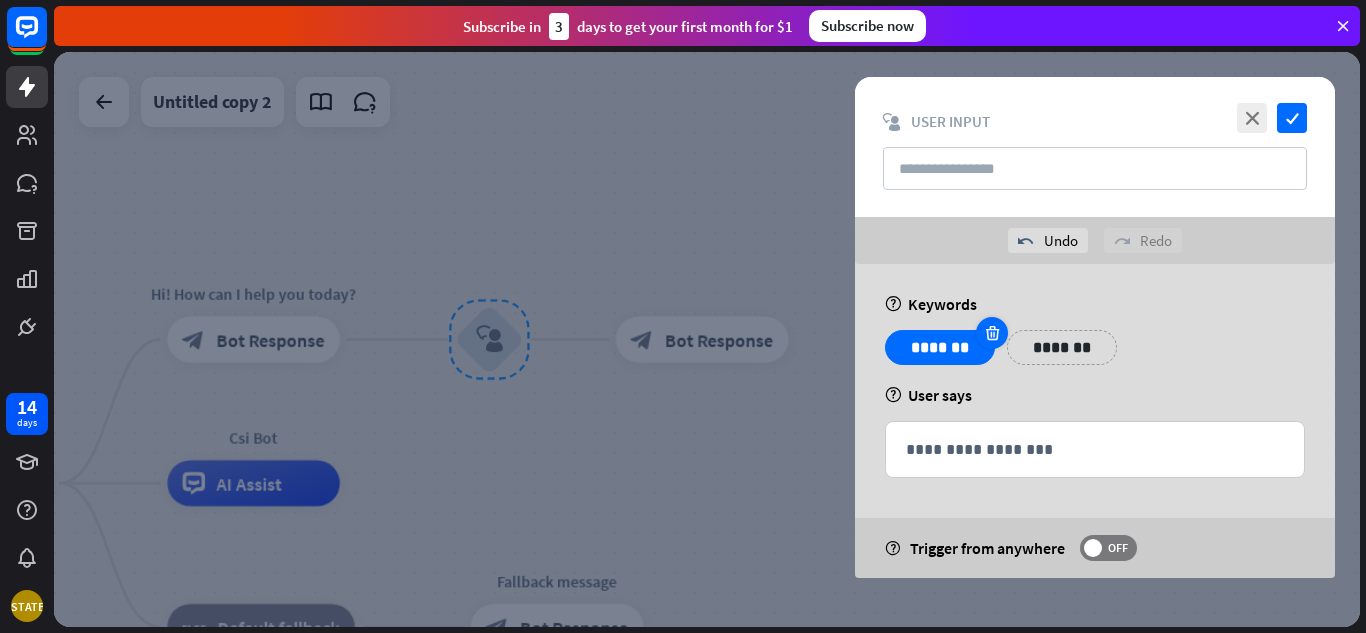 click at bounding box center [992, 333] 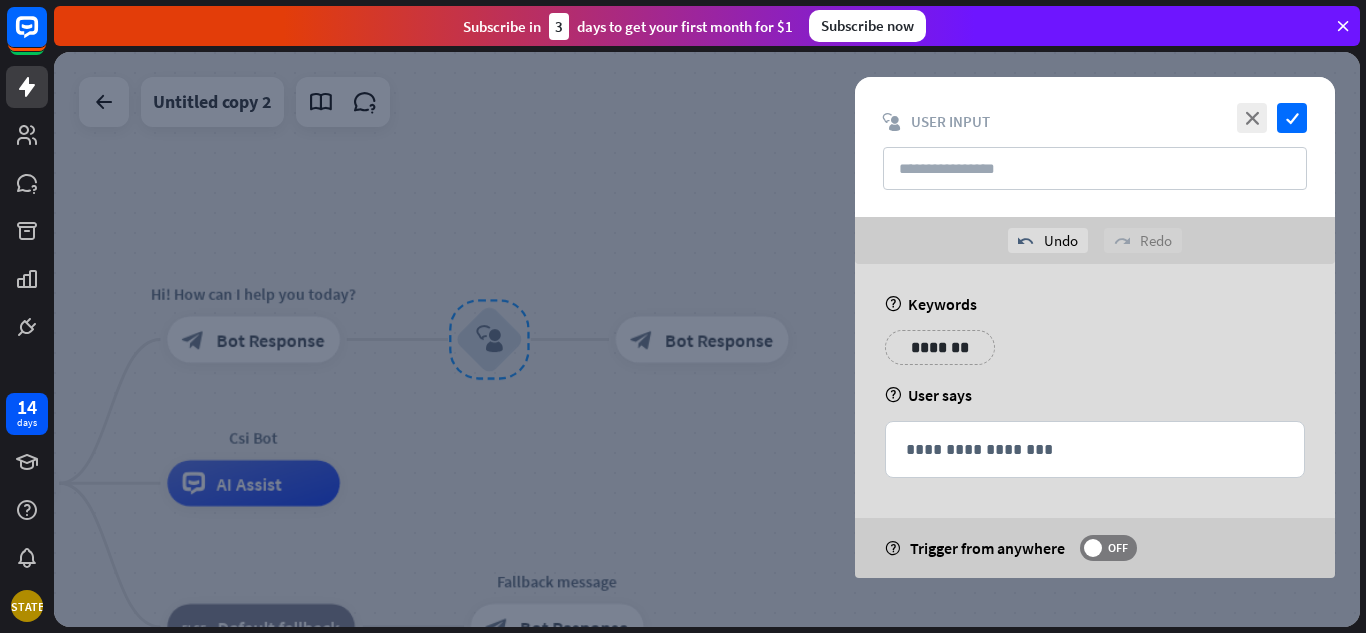 click on "close
check
block_user_input   User Input" at bounding box center (1095, 147) 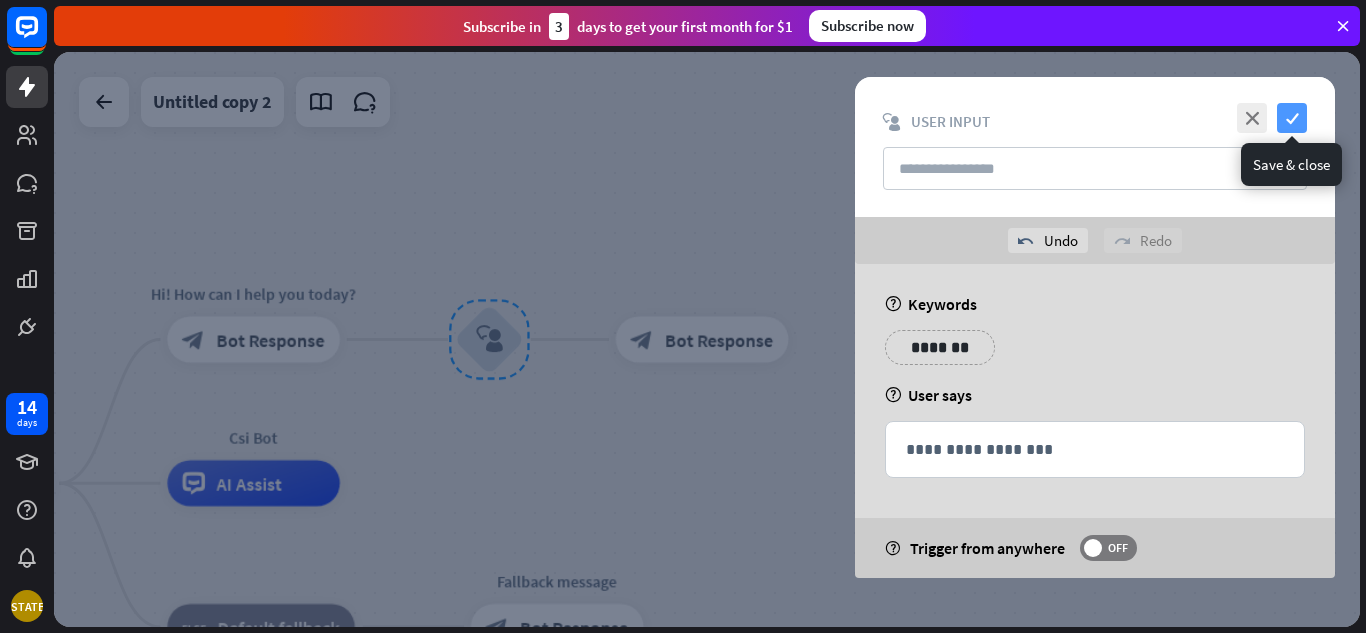 click on "check" at bounding box center [1292, 118] 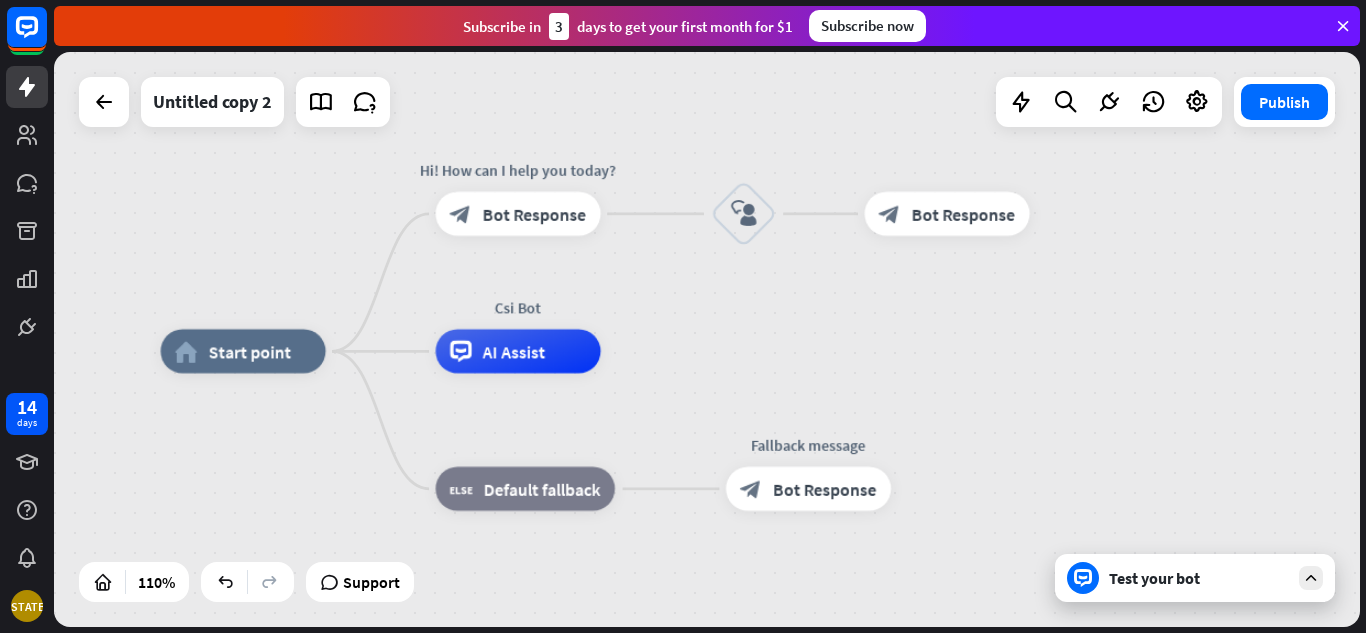 drag, startPoint x: 839, startPoint y: 401, endPoint x: 1088, endPoint y: 249, distance: 291.7276 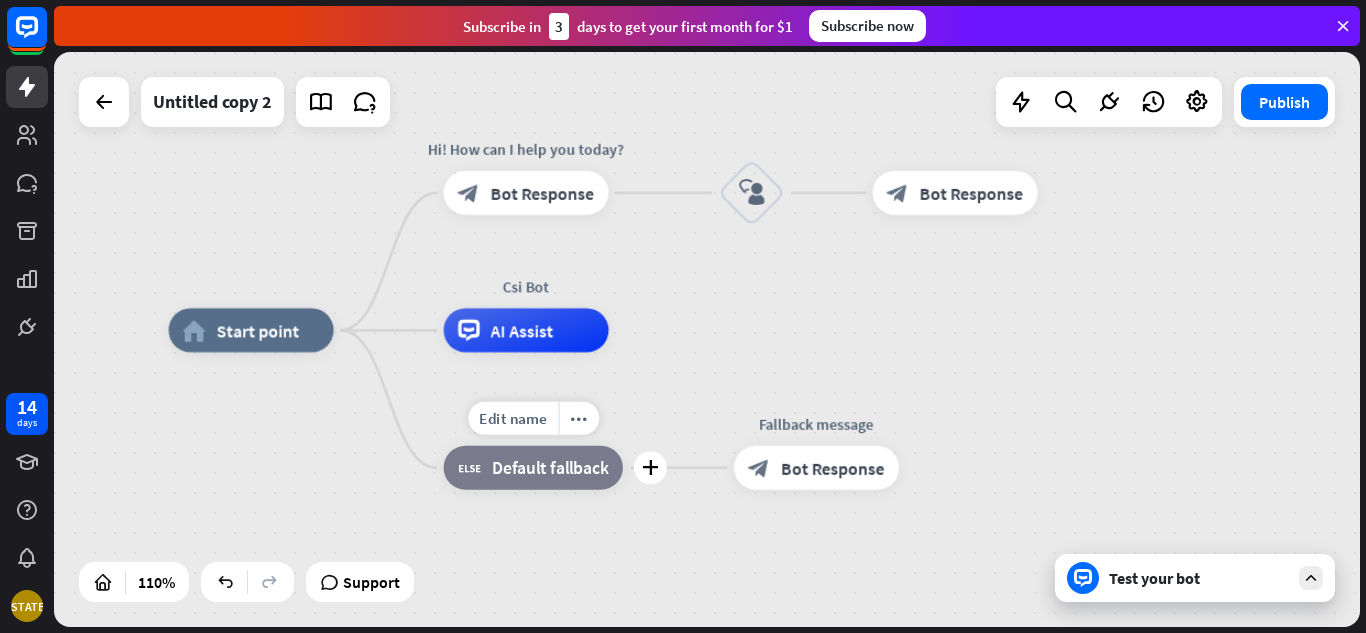 click on "Default fallback" at bounding box center (550, 468) 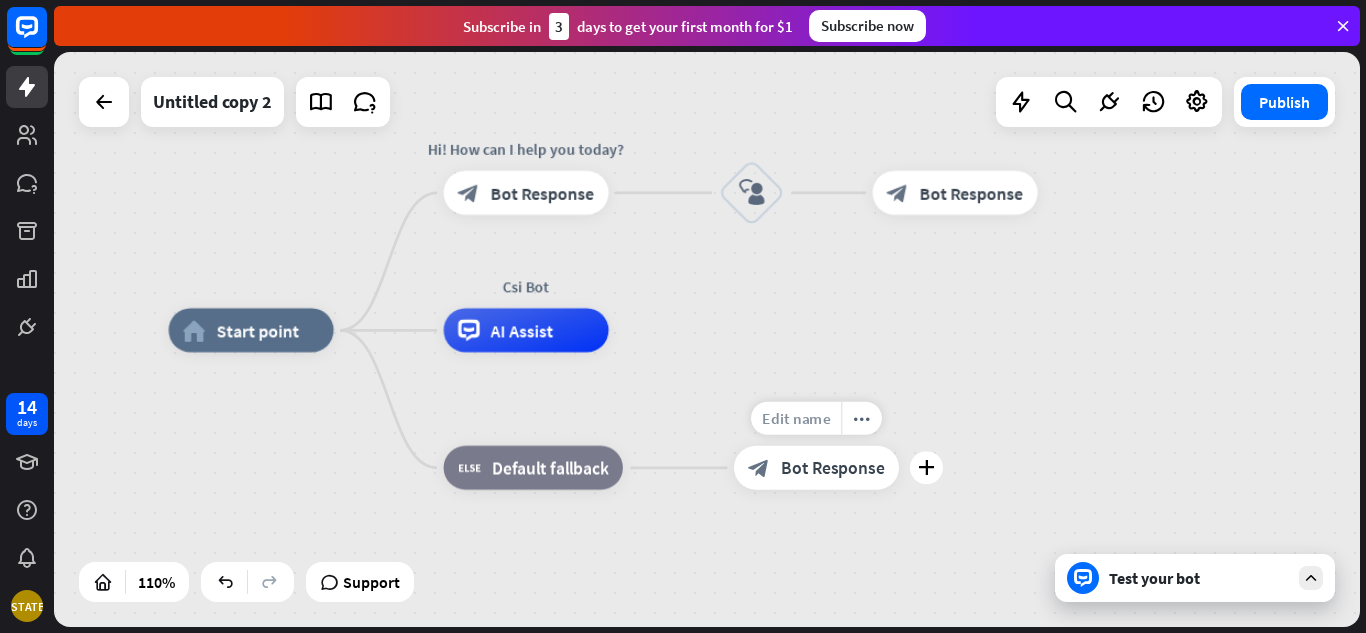 click on "Edit name" at bounding box center [796, 418] 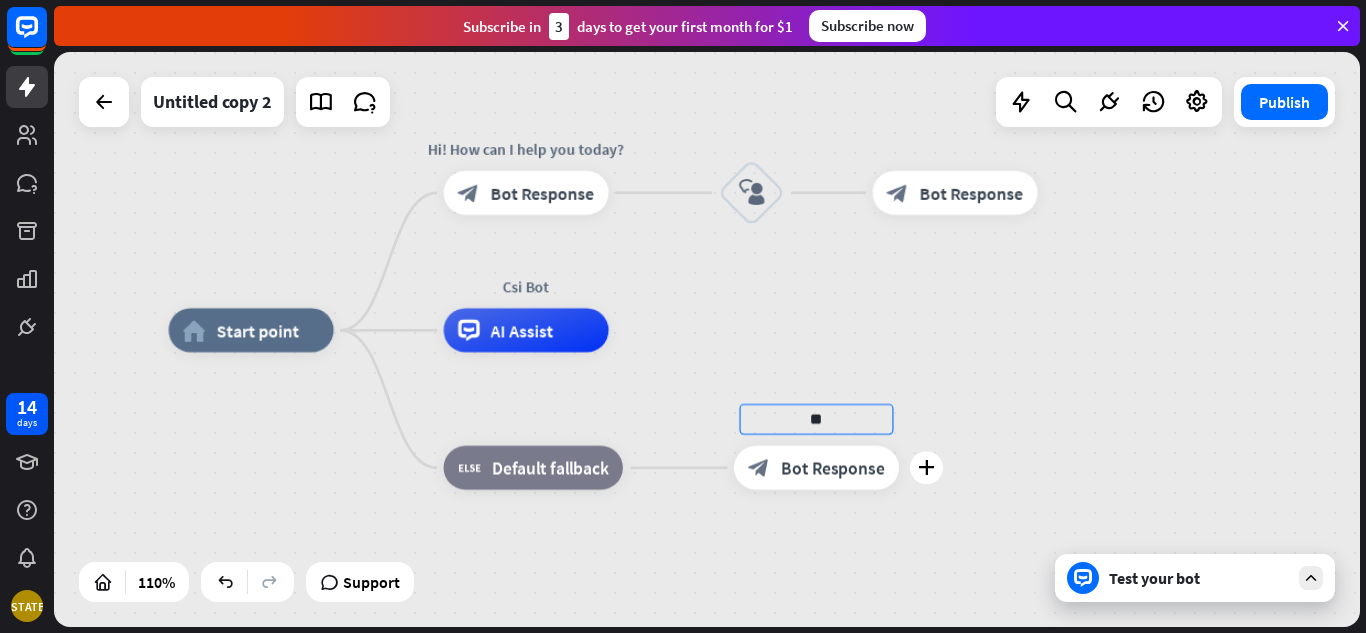 type on "*" 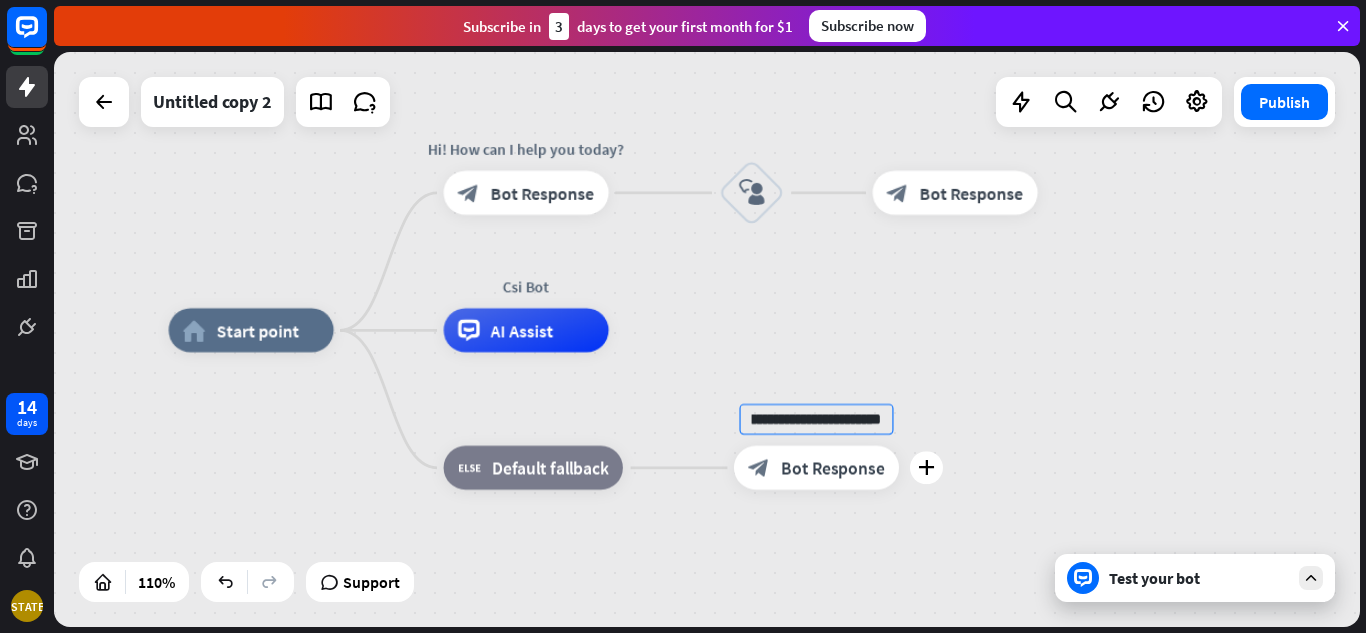 scroll, scrollTop: 0, scrollLeft: 31, axis: horizontal 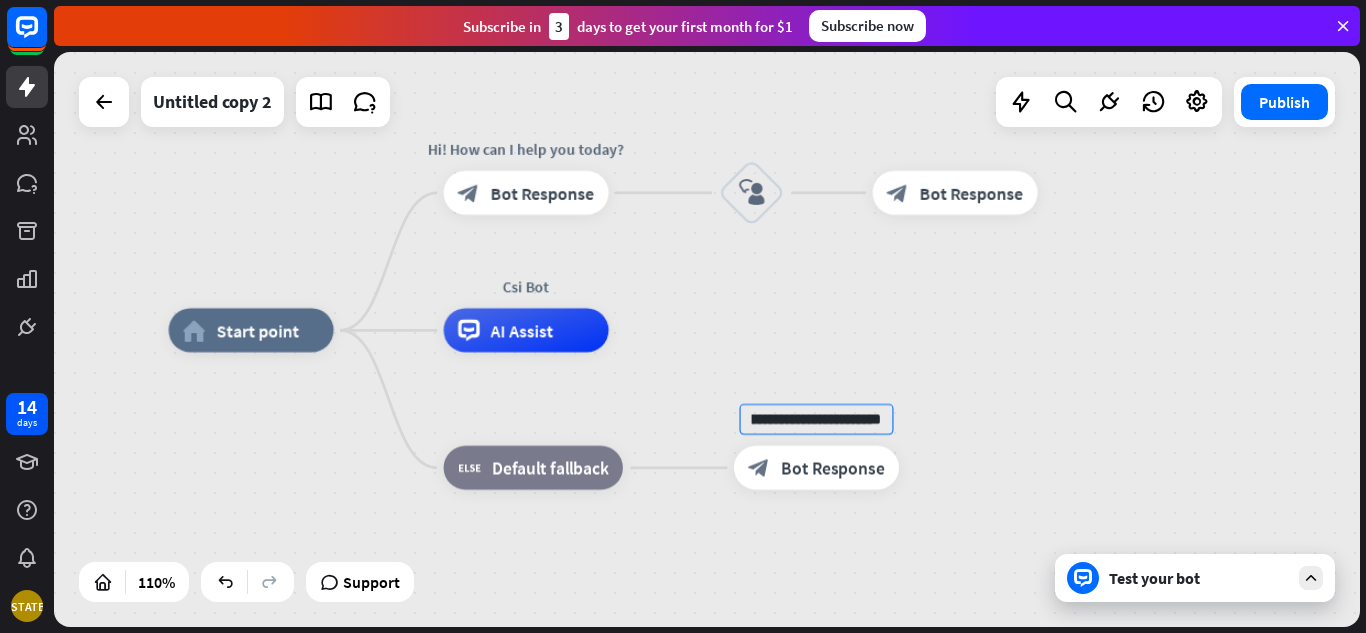type on "**********" 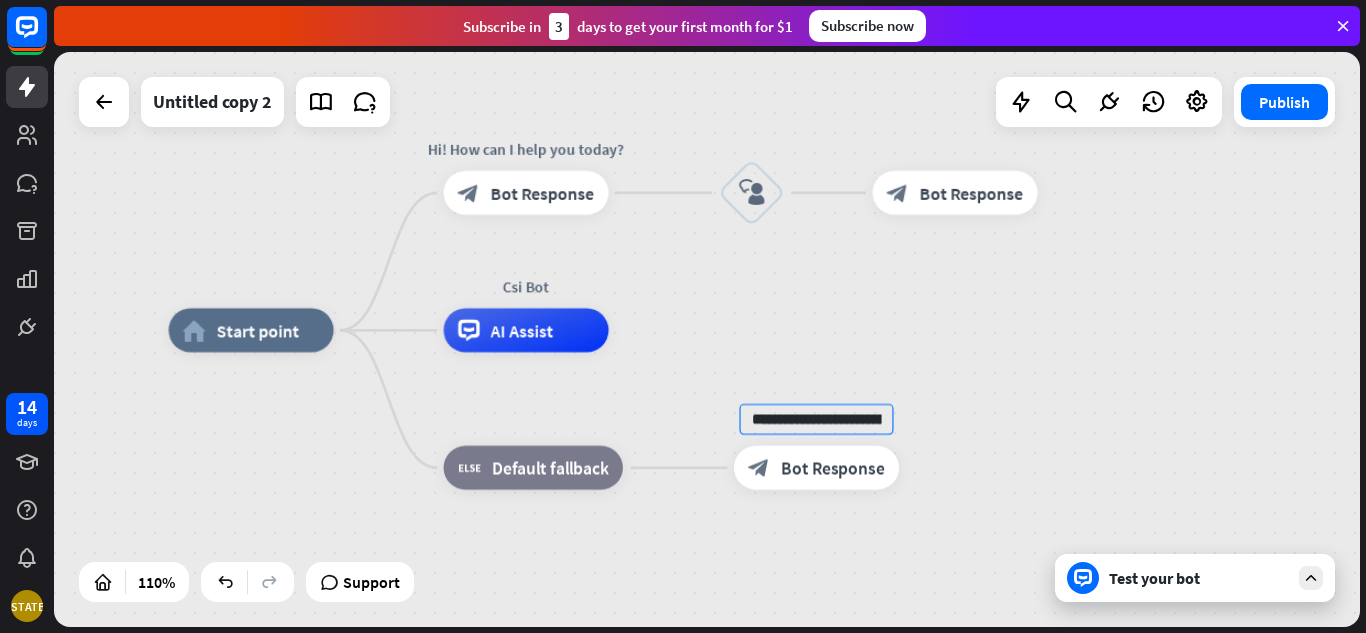 click on "**********" at bounding box center (707, 339) 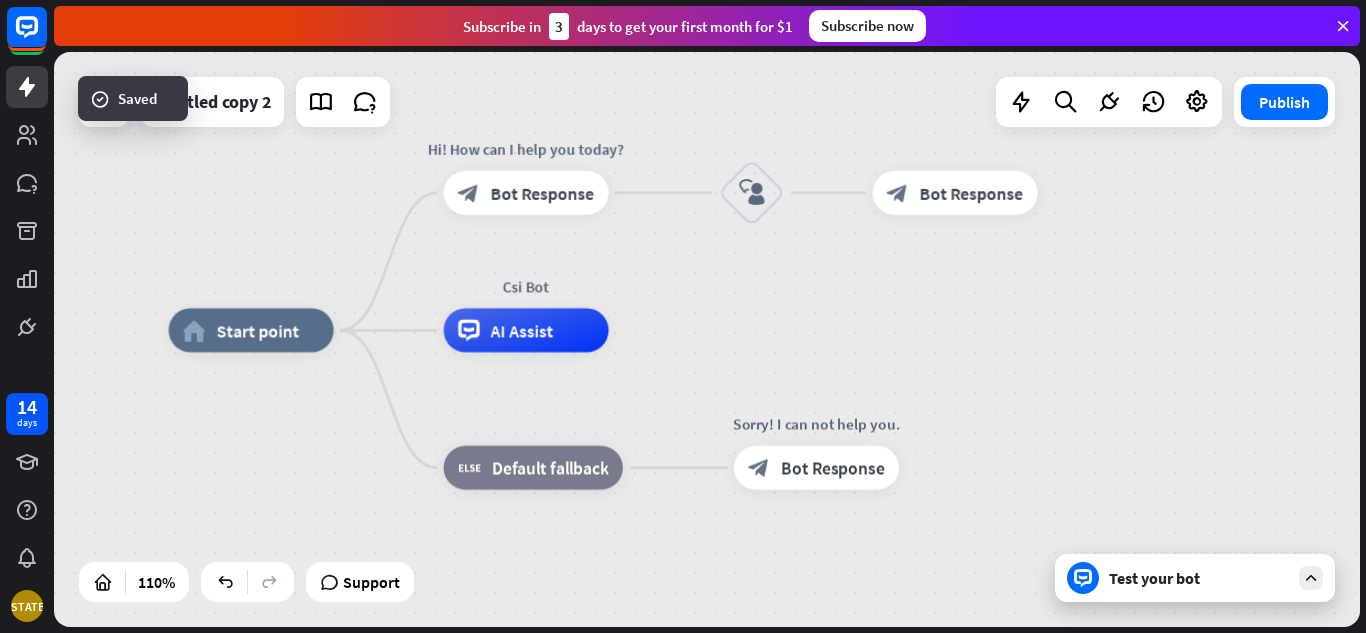 click on "Test your bot" at bounding box center [1199, 578] 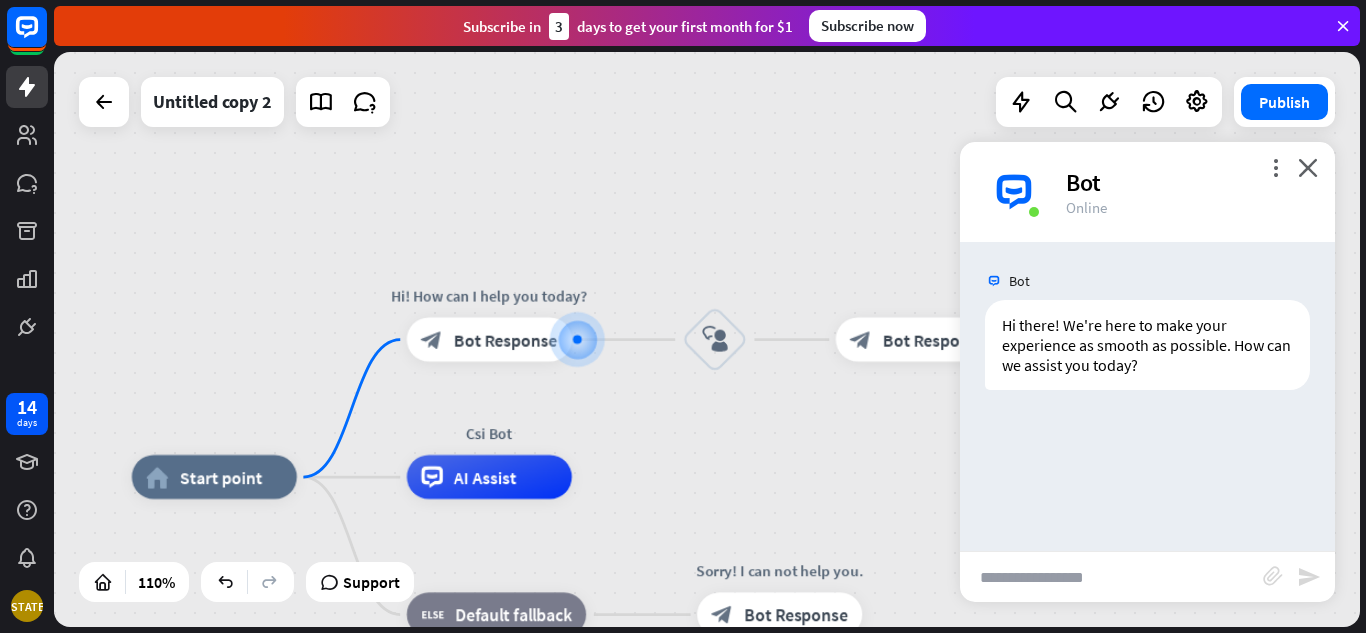 click at bounding box center [1111, 577] 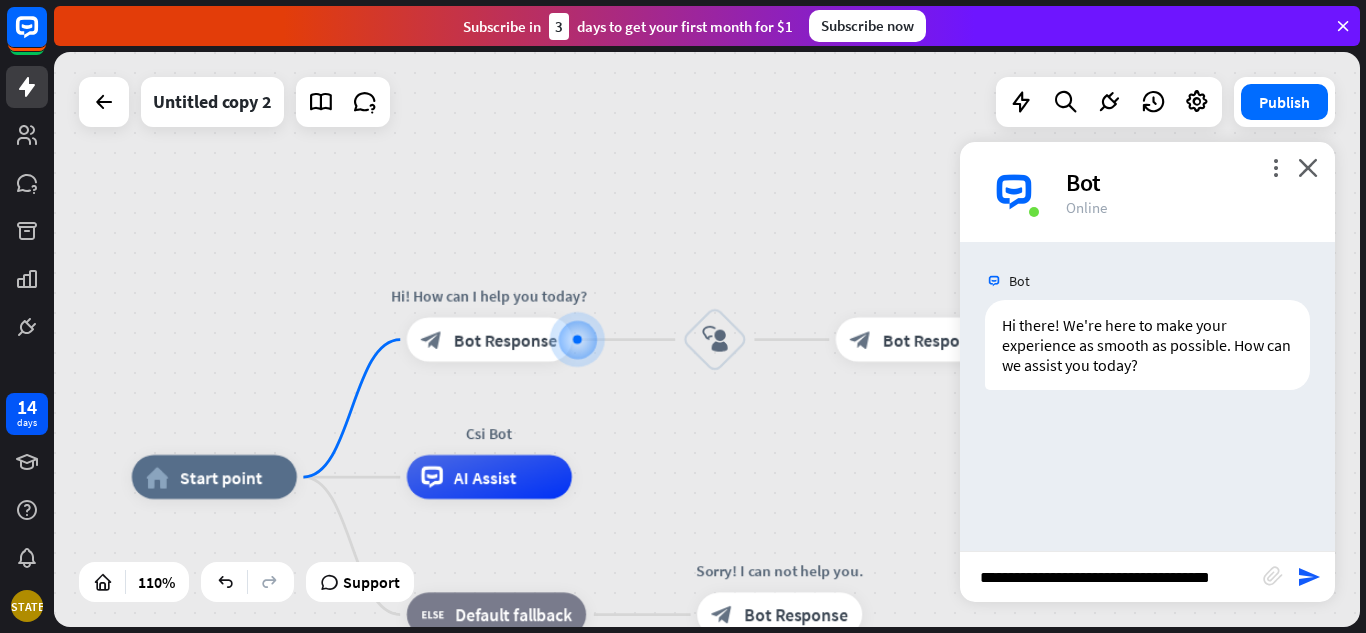 type on "**********" 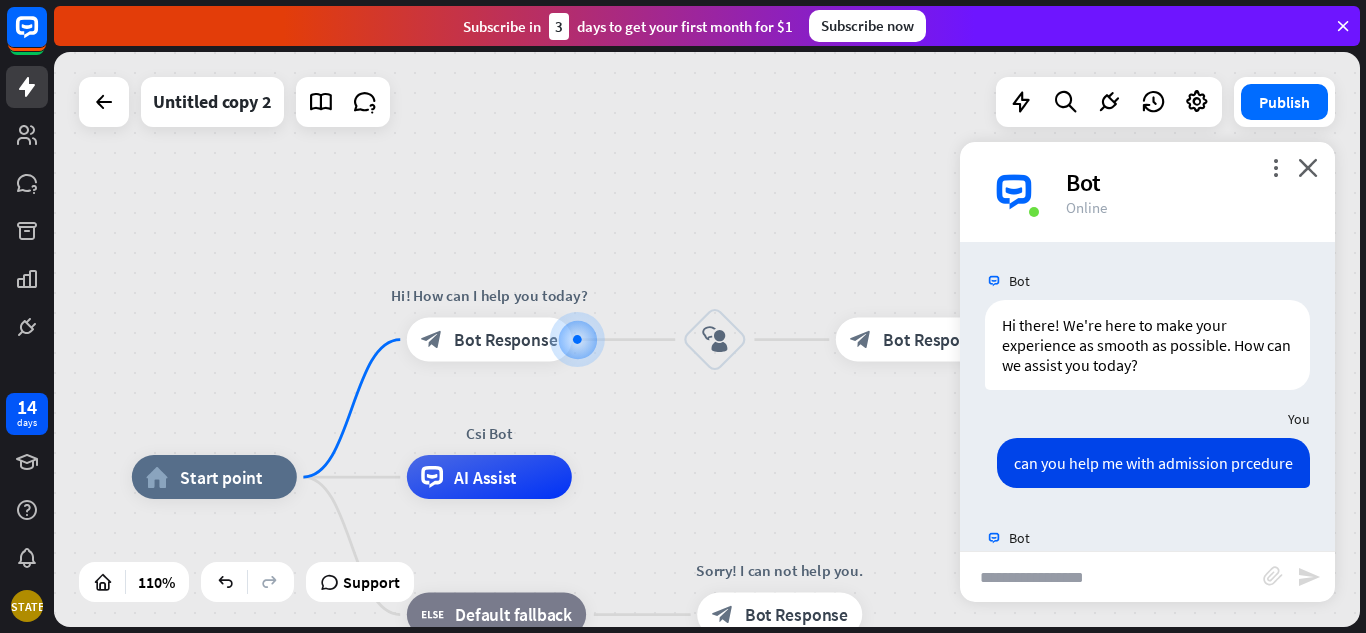 scroll, scrollTop: 0, scrollLeft: 0, axis: both 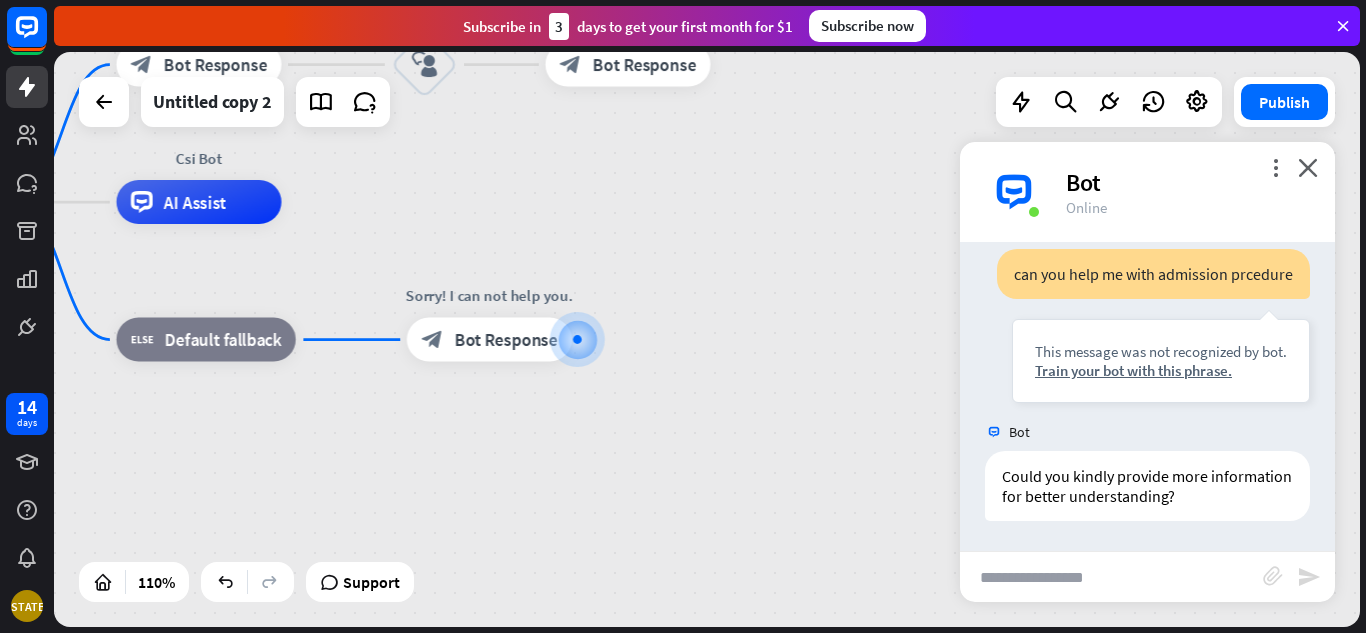 click at bounding box center [1111, 577] 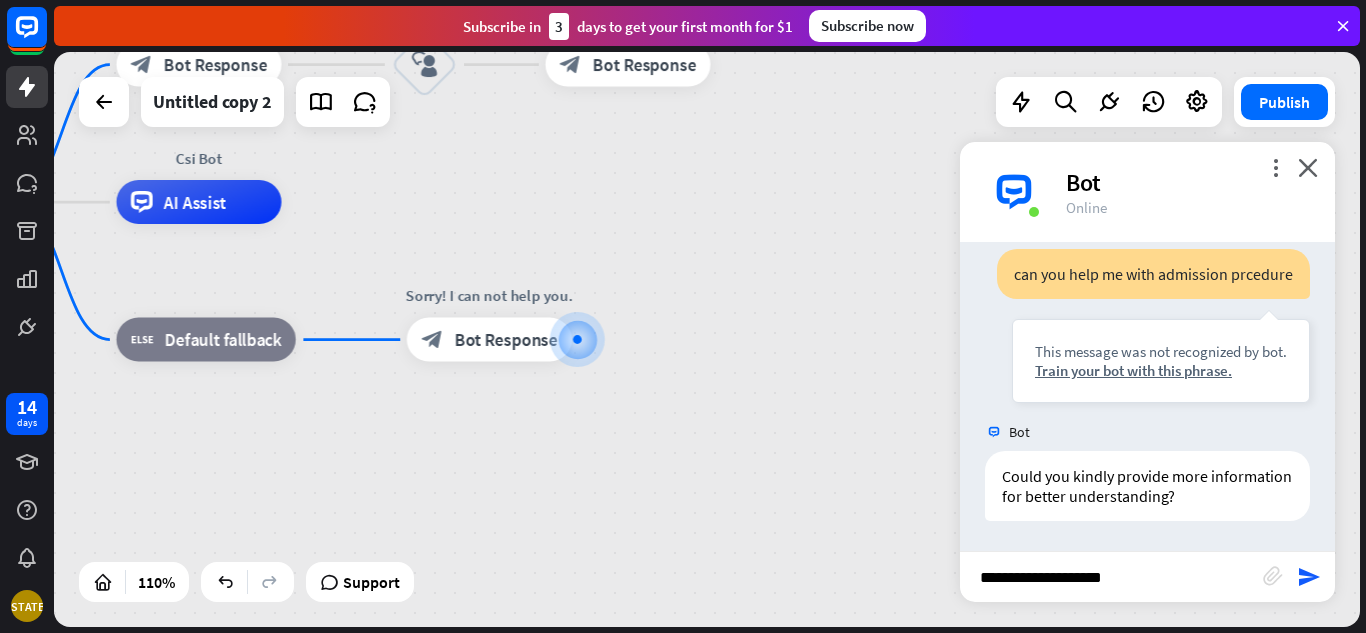 type on "**********" 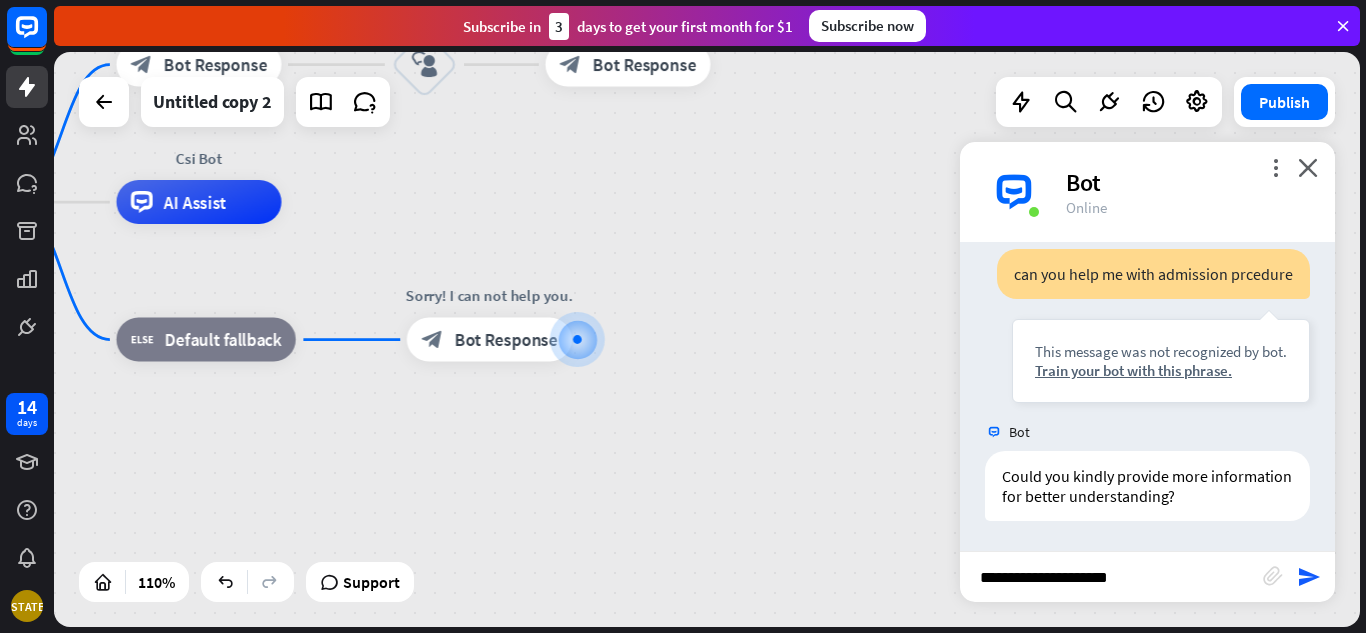 type 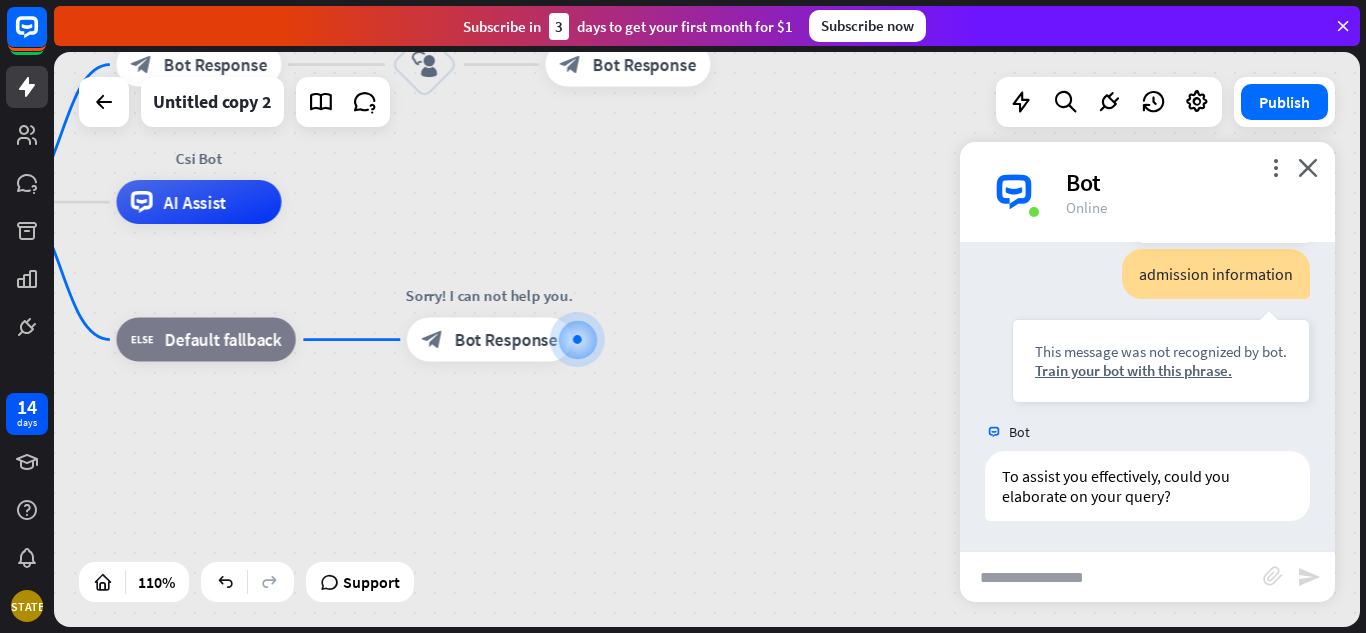 scroll, scrollTop: 529, scrollLeft: 0, axis: vertical 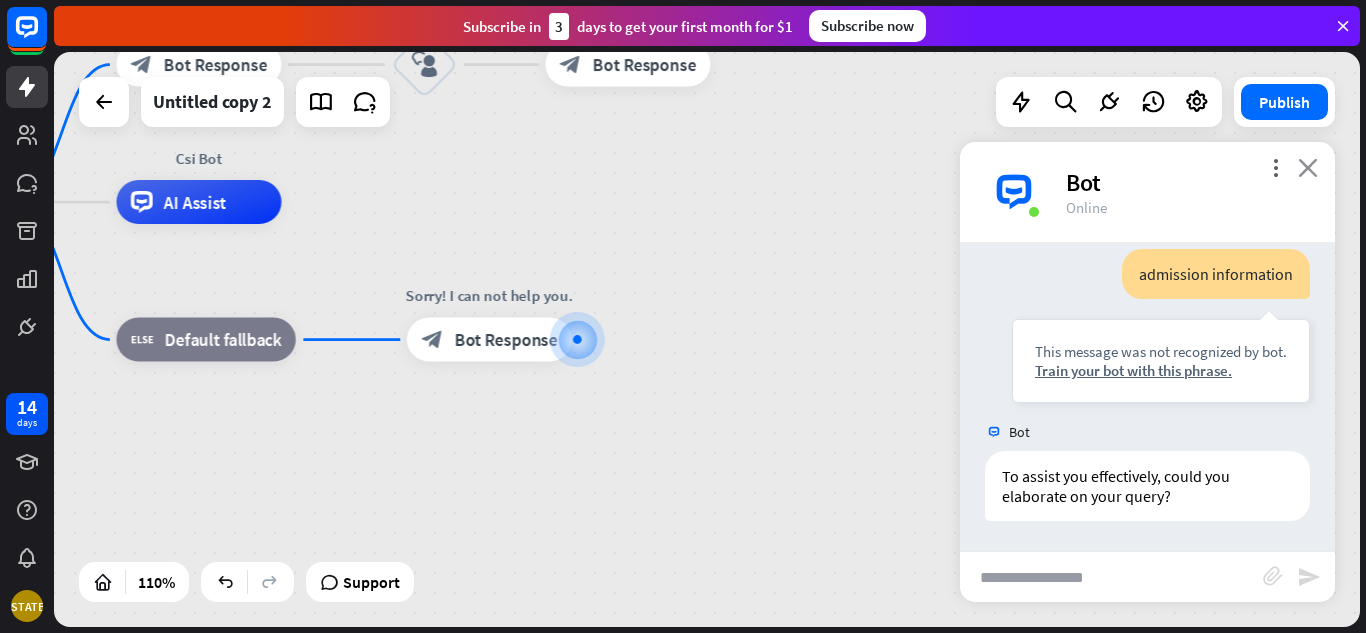 click on "close" at bounding box center [1308, 167] 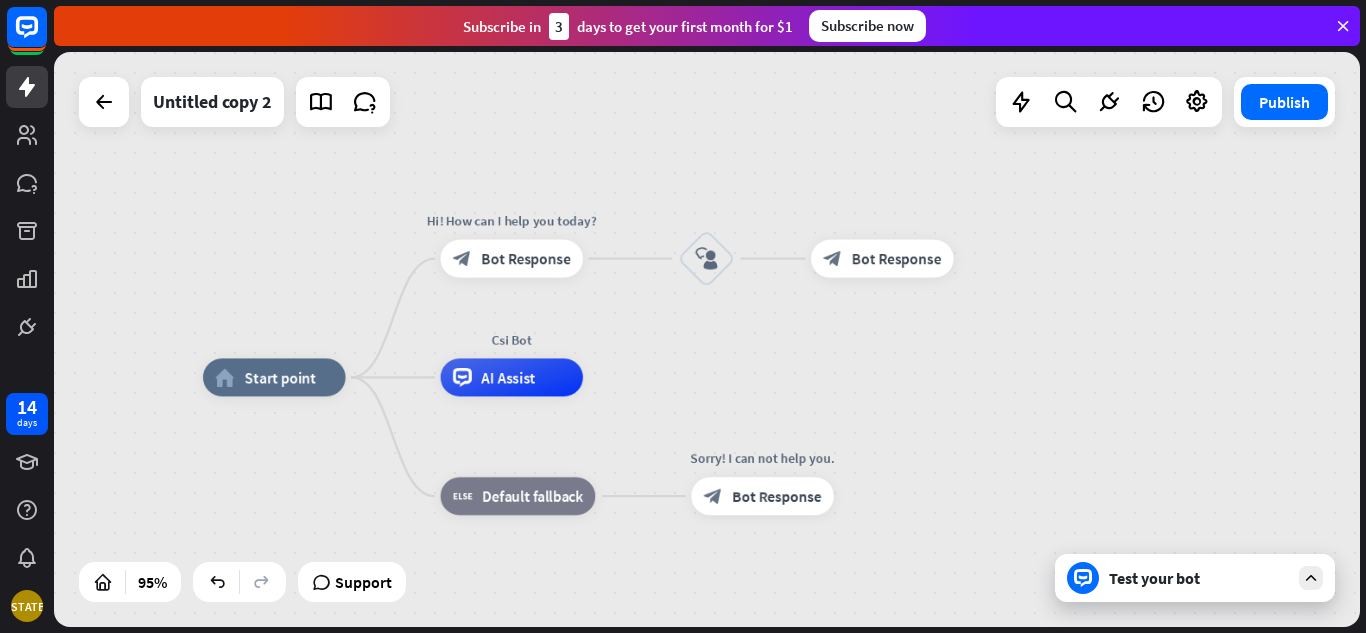 drag, startPoint x: 794, startPoint y: 262, endPoint x: 1050, endPoint y: 419, distance: 300.30817 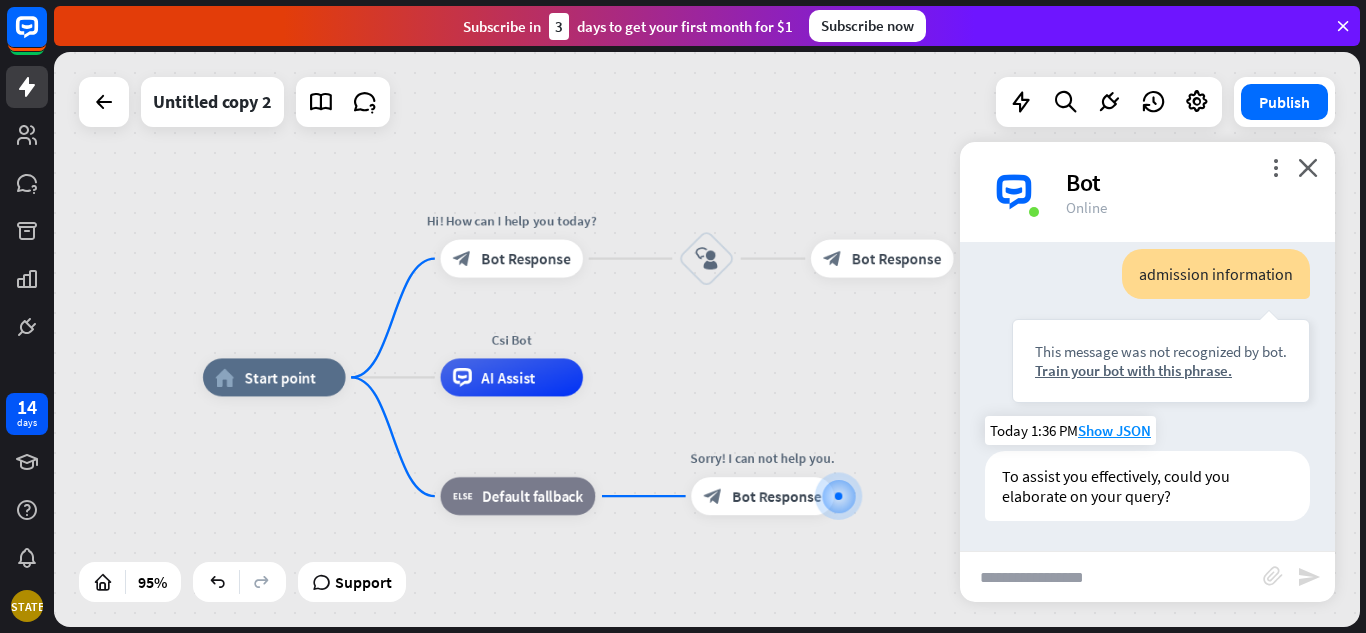 scroll, scrollTop: 529, scrollLeft: 0, axis: vertical 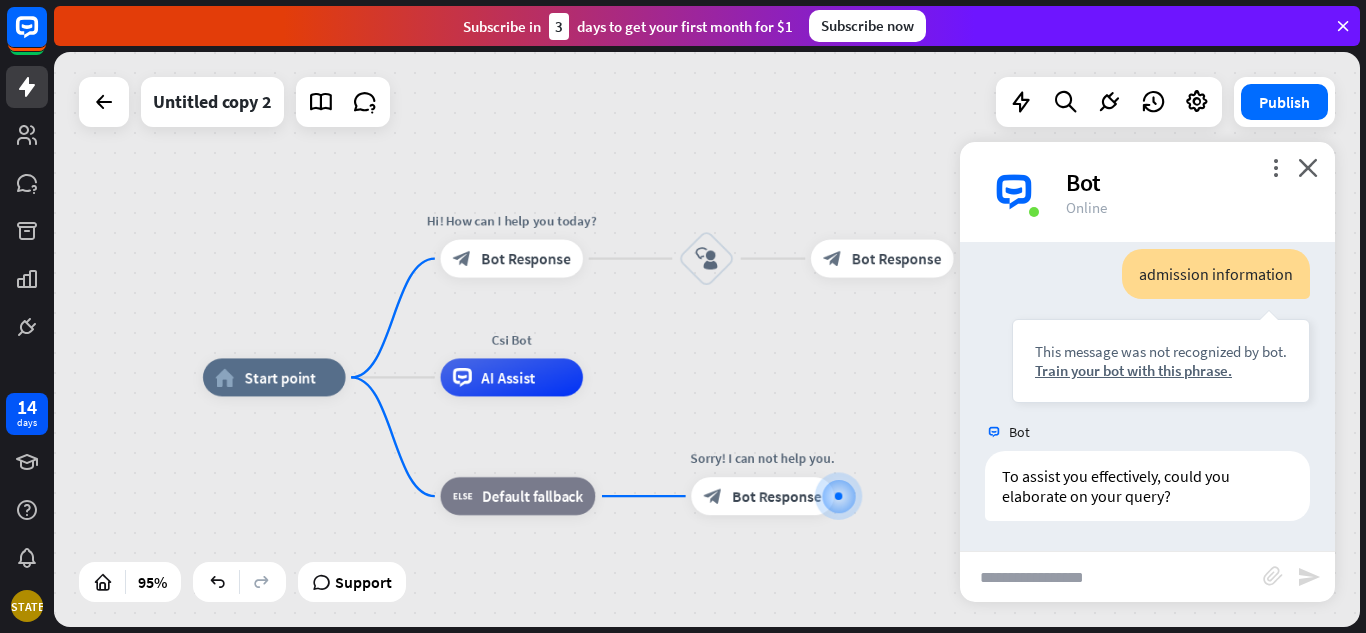 click on "more_vert
close
Bot
Online" at bounding box center (1147, 192) 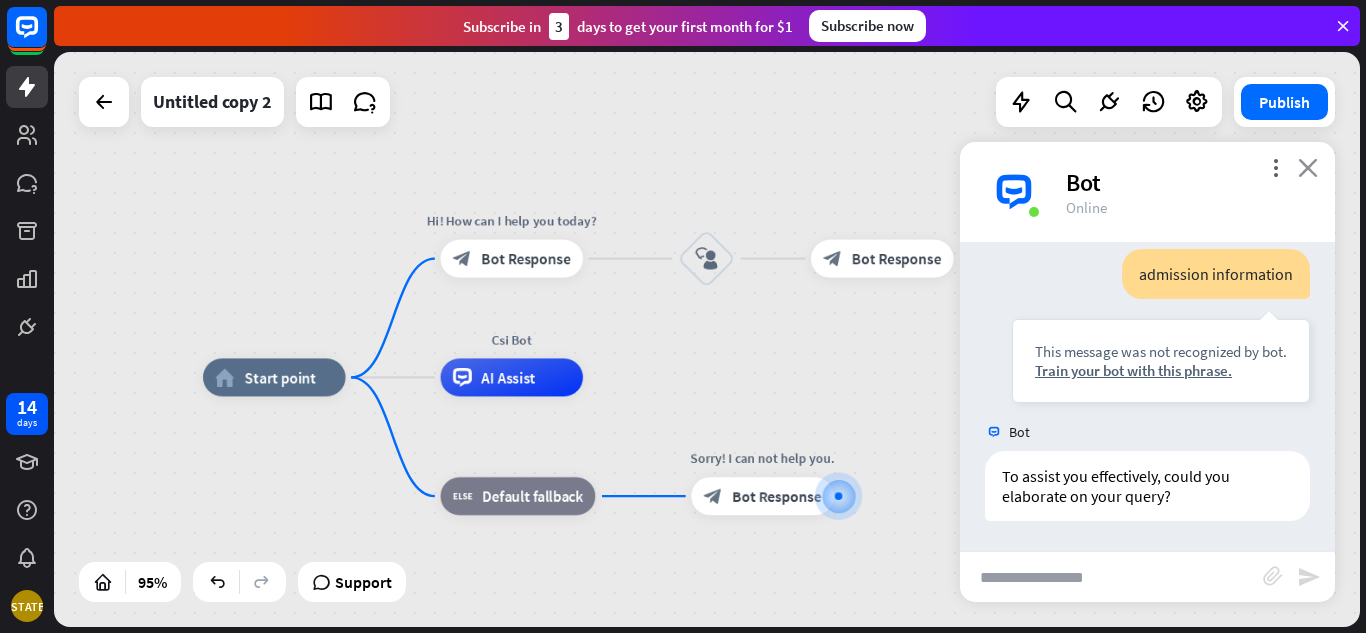 click on "close" at bounding box center (1308, 167) 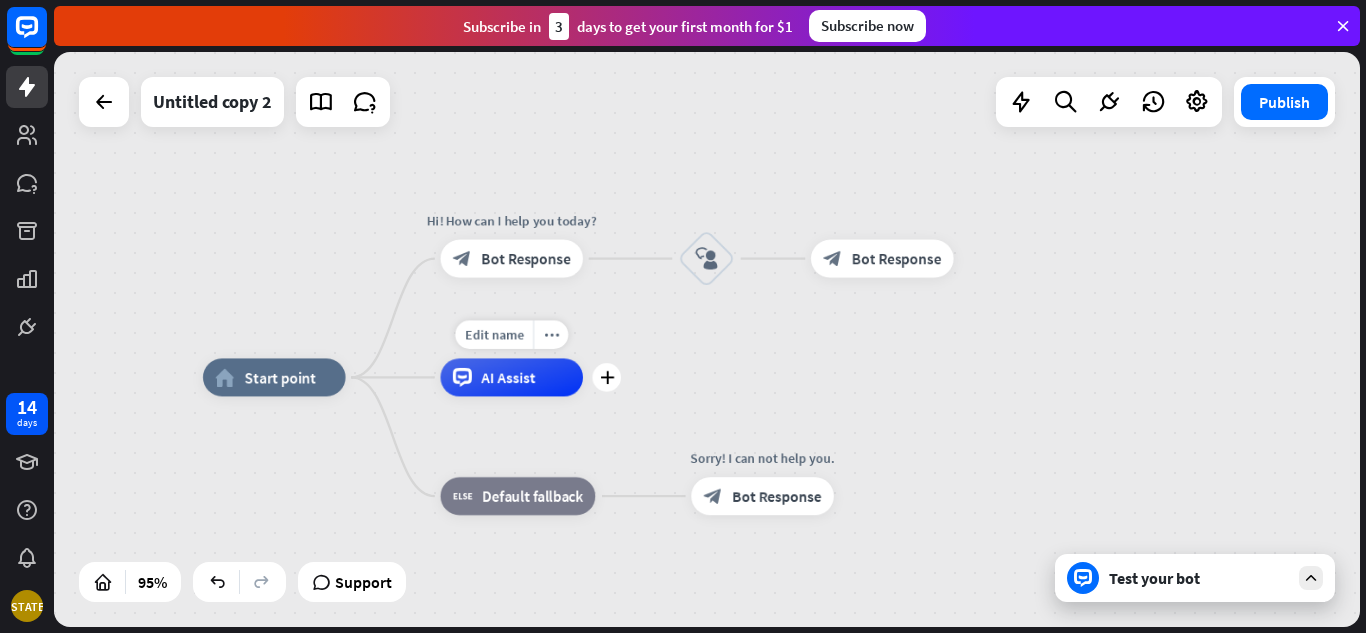 click on "AI Assist" at bounding box center (511, 377) 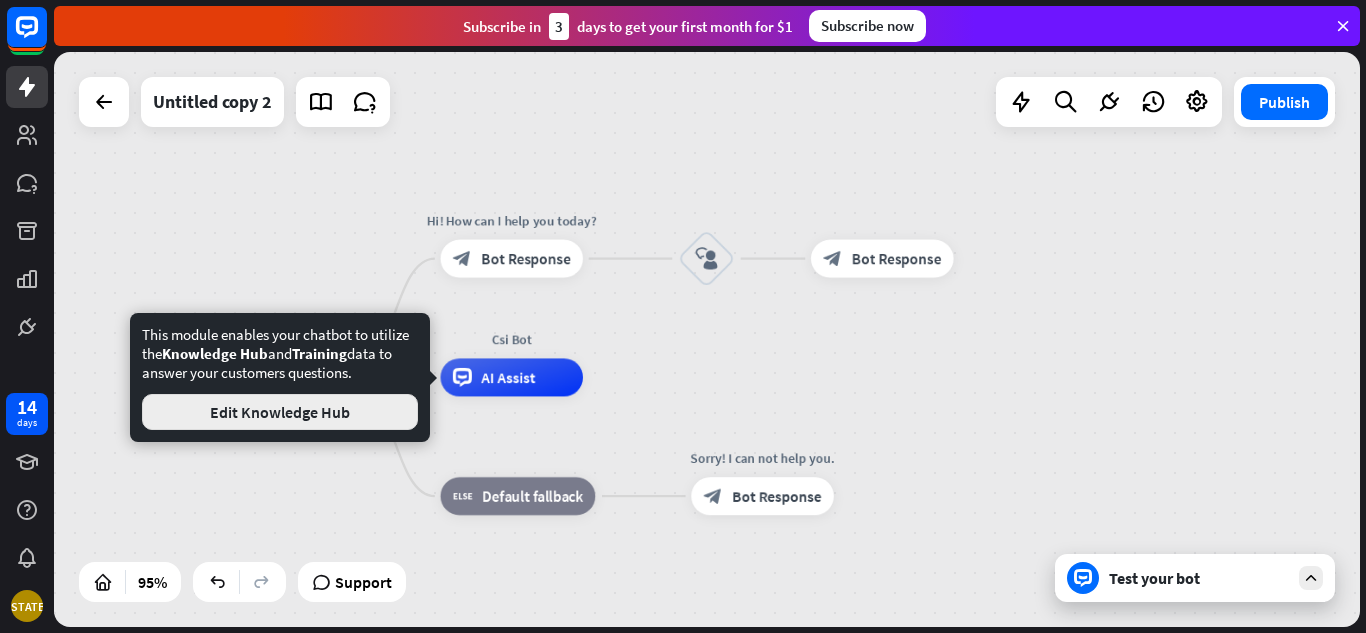click on "Edit Knowledge Hub" at bounding box center [280, 412] 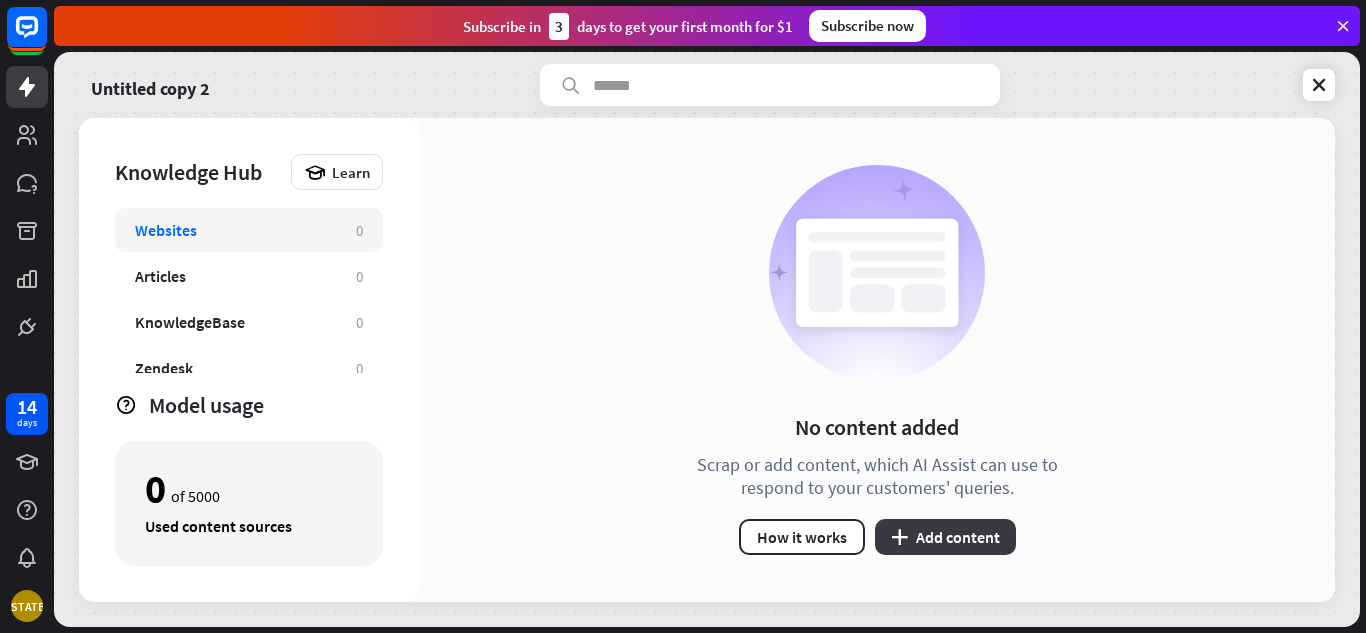 click on "plus
Add content" at bounding box center (945, 537) 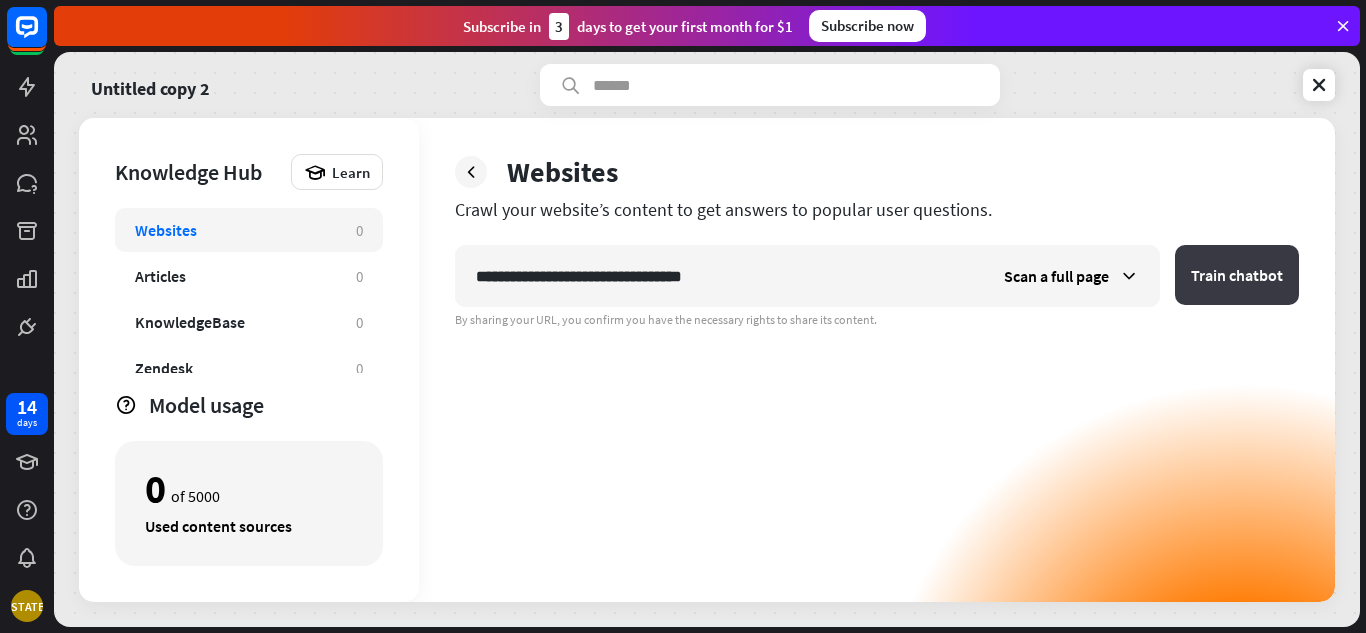 type on "**********" 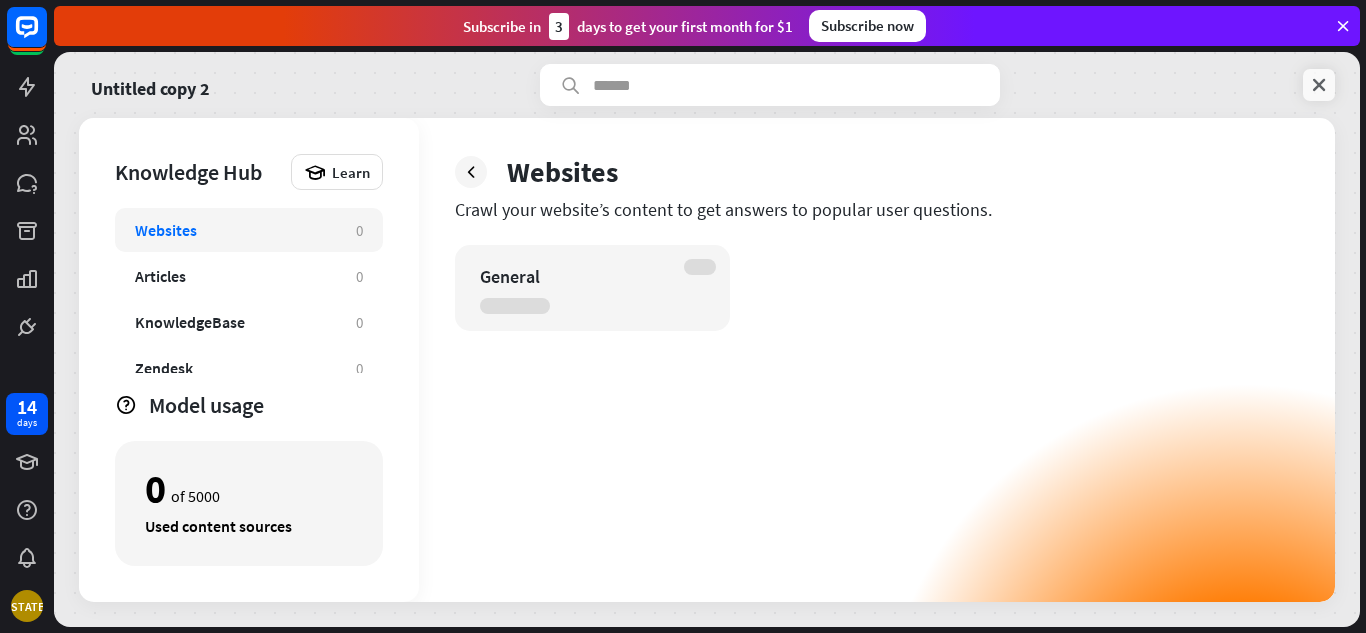 click at bounding box center [1319, 85] 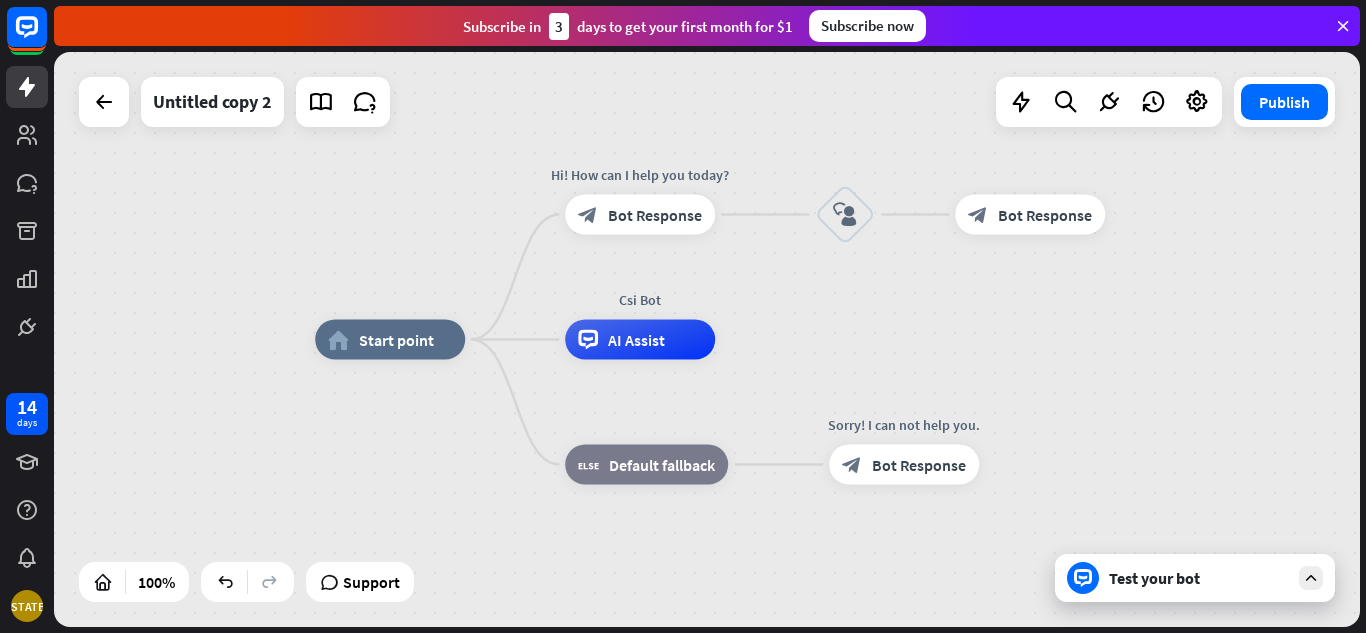 click on "home_2   Start point                 Hi! How can I help you today?   block_bot_response   Bot Response                   block_user_input                   block_bot_response   Bot Response                 Csi Bot     AI Assist                   block_fallback   Default fallback                 Sorry! I can not help you.   block_bot_response   Bot Response" at bounding box center (968, 627) 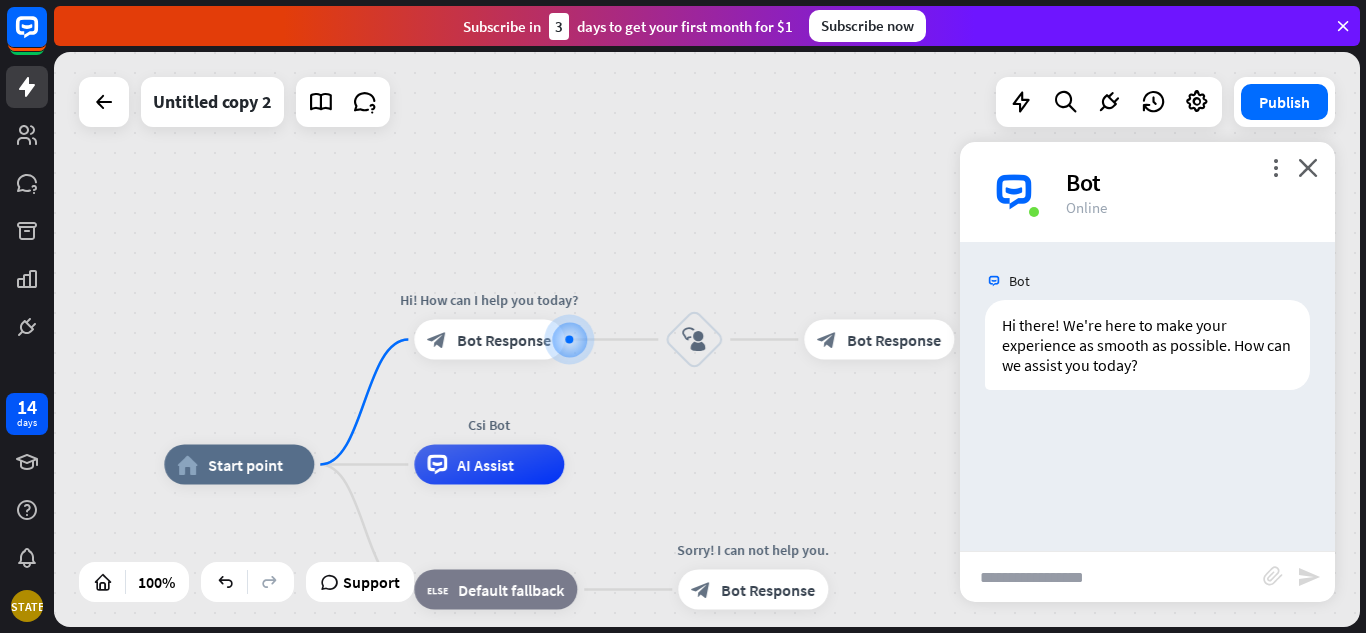 click at bounding box center (1111, 577) 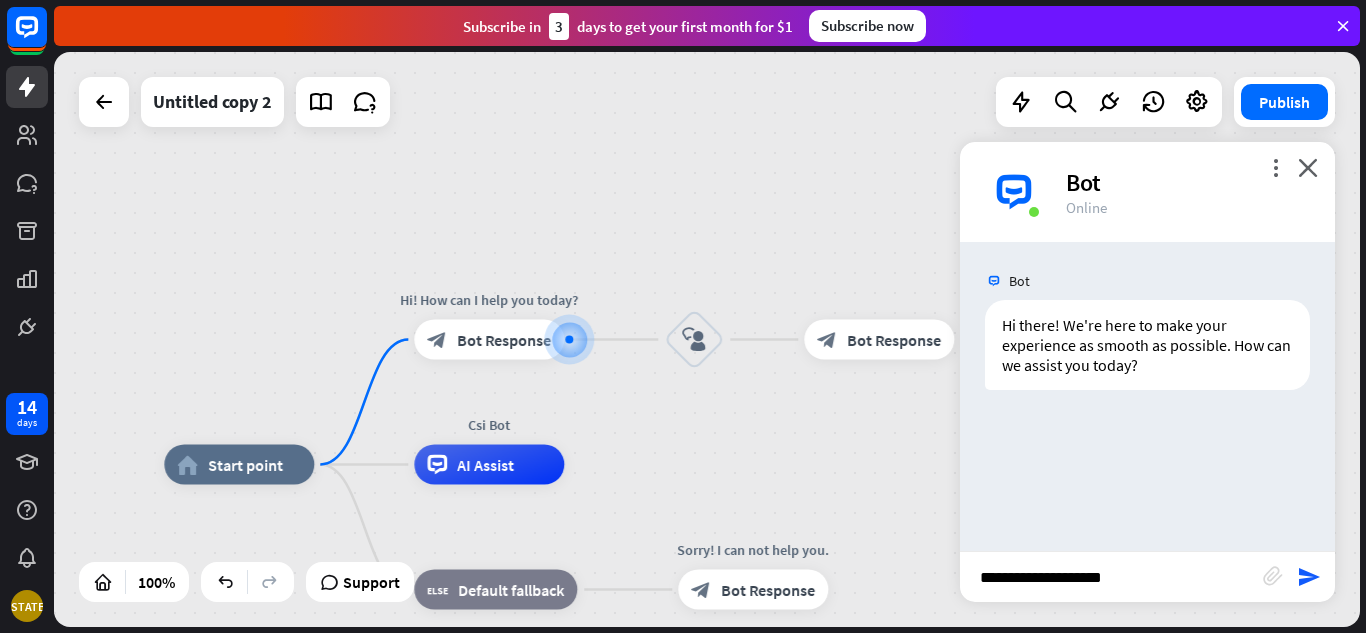 type on "**********" 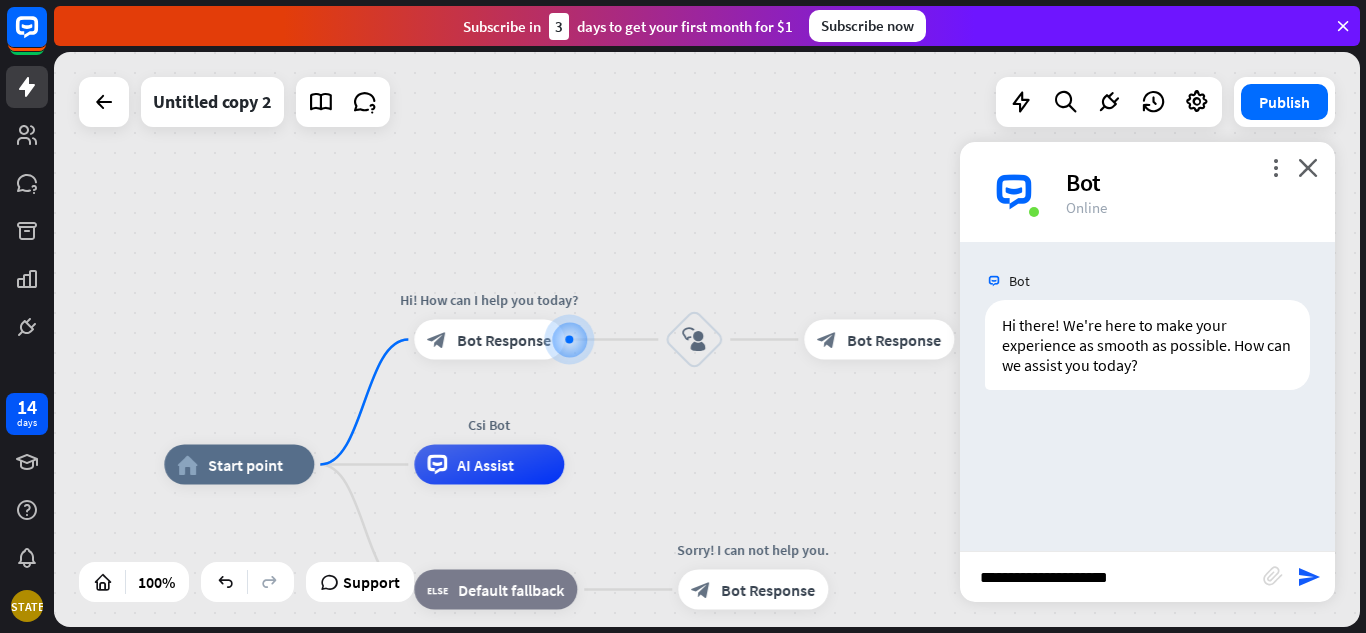 type 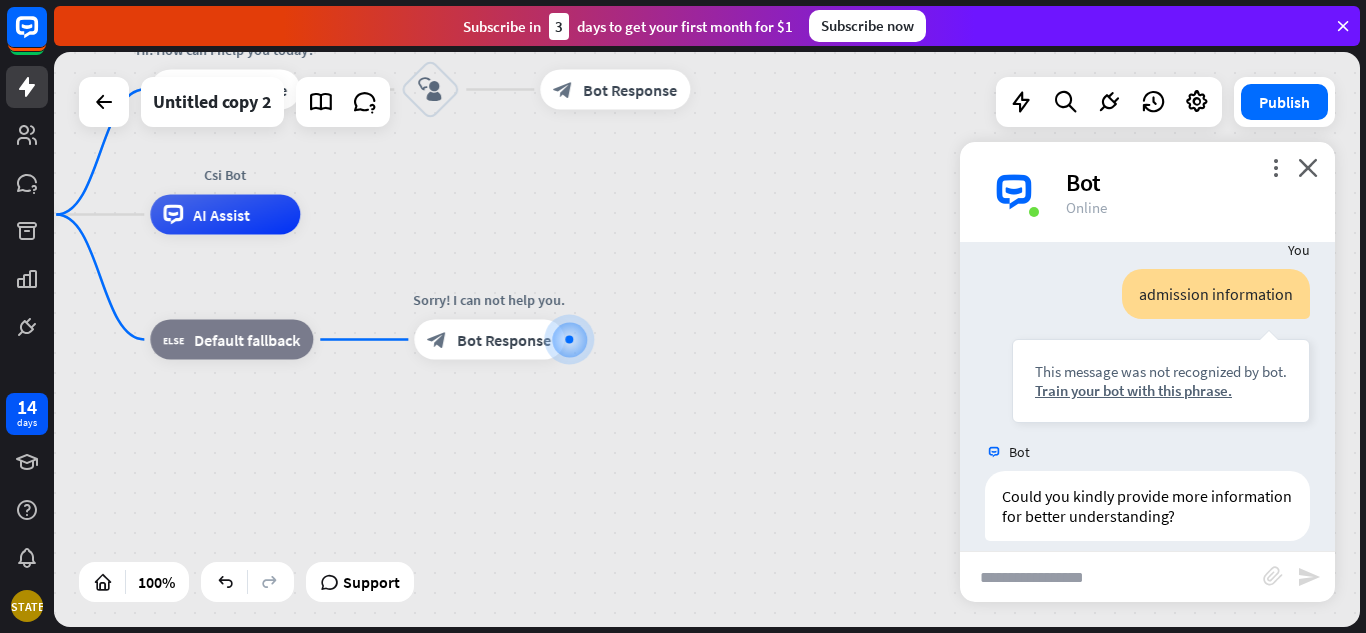 scroll, scrollTop: 189, scrollLeft: 0, axis: vertical 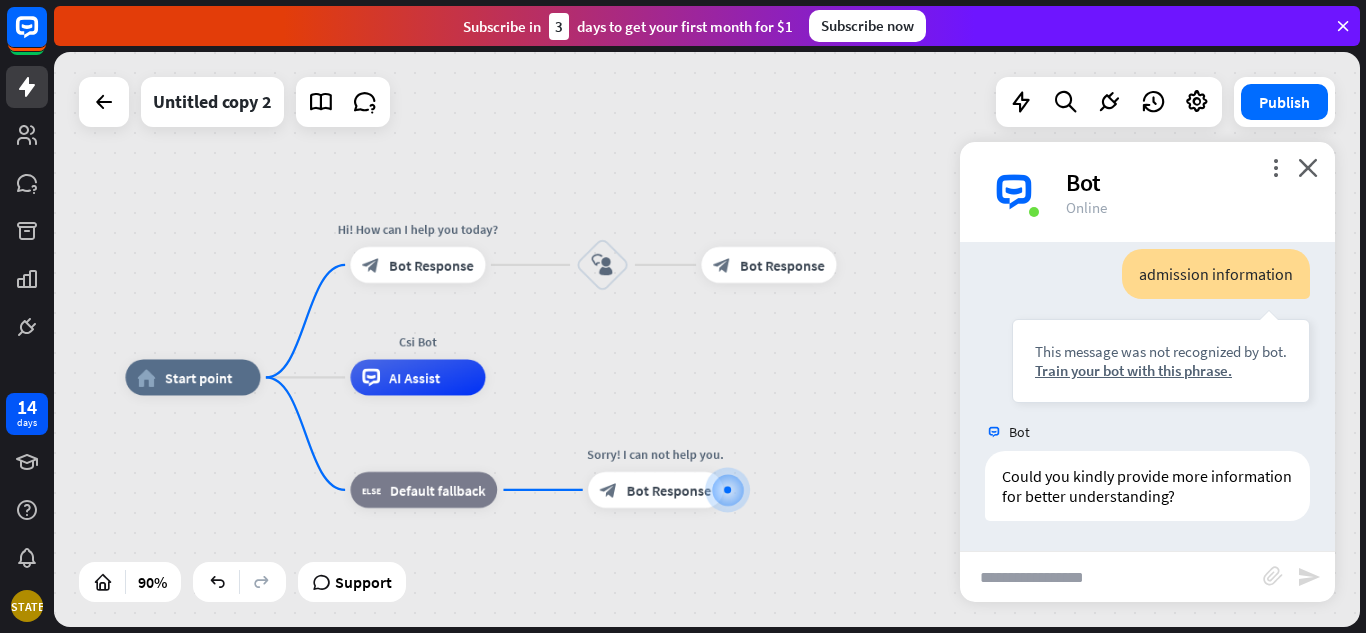 drag, startPoint x: 636, startPoint y: 351, endPoint x: 818, endPoint y: 506, distance: 239.05856 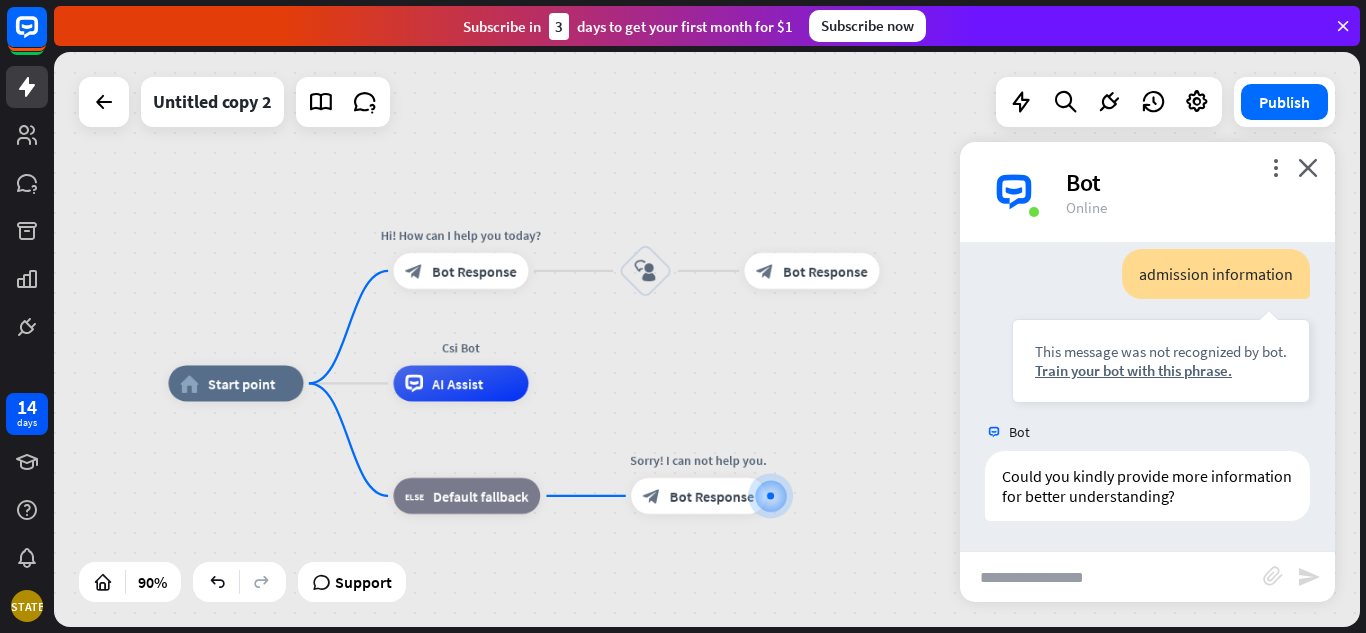 click on "Bot" at bounding box center [1188, 182] 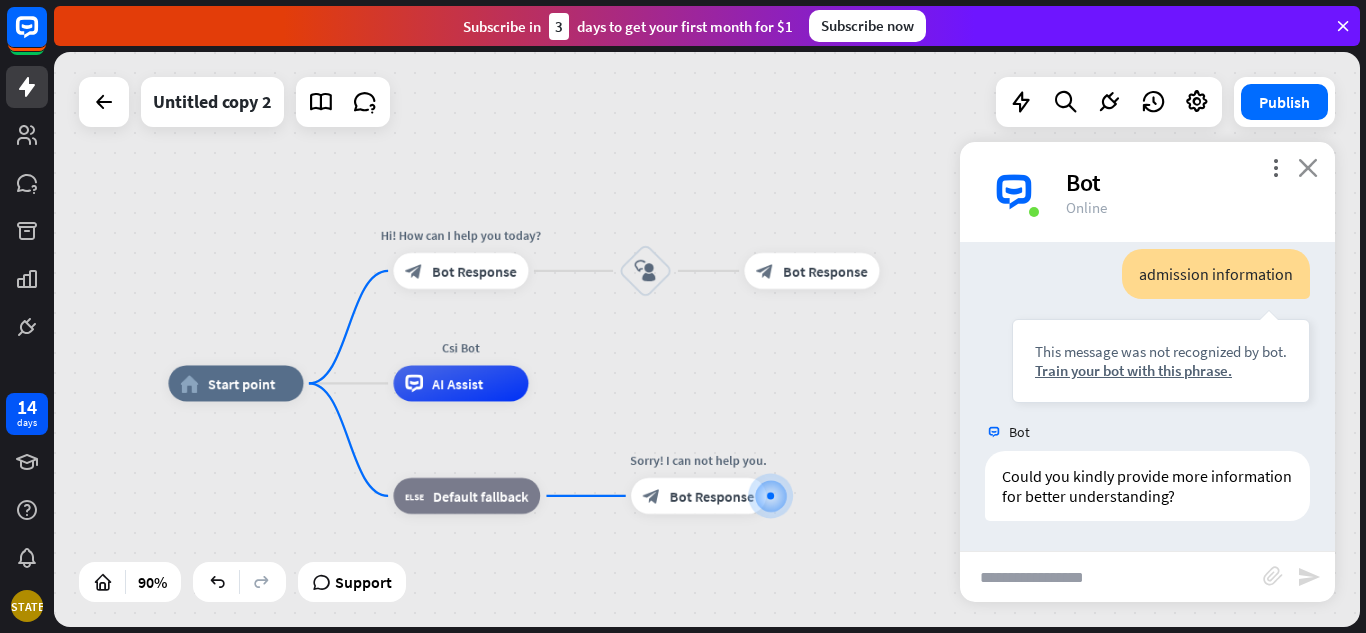 click on "close" at bounding box center (1308, 167) 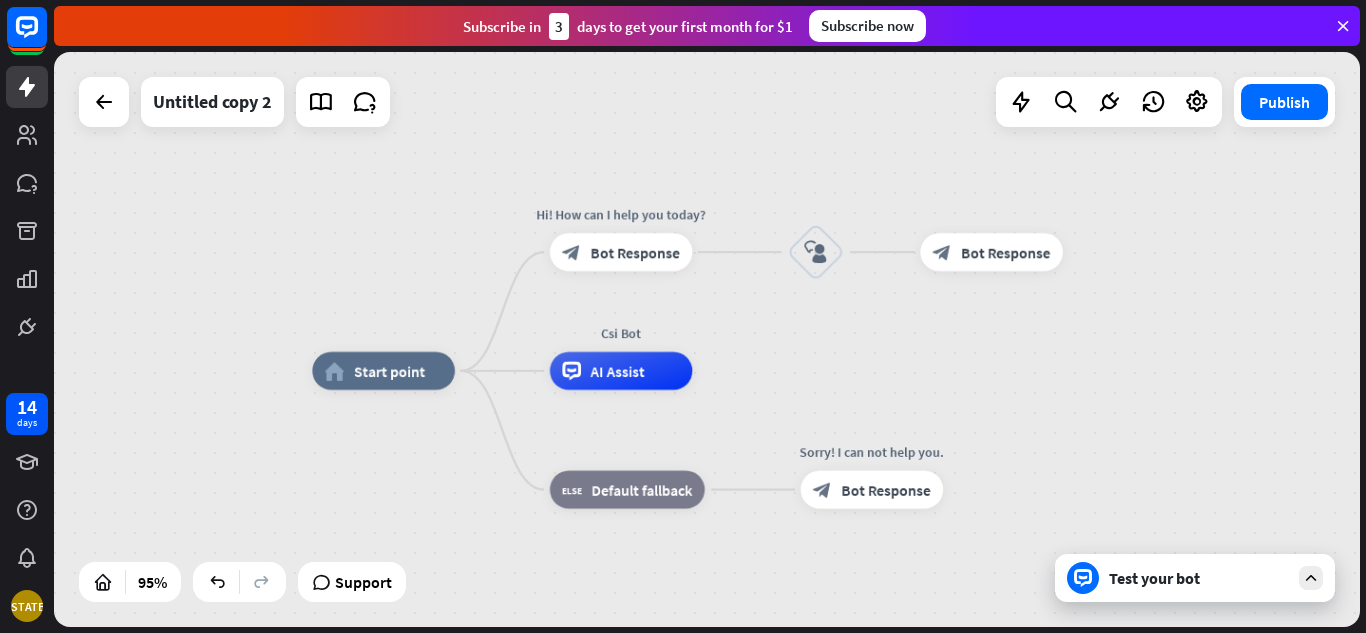 drag, startPoint x: 837, startPoint y: 362, endPoint x: 1015, endPoint y: 346, distance: 178.71765 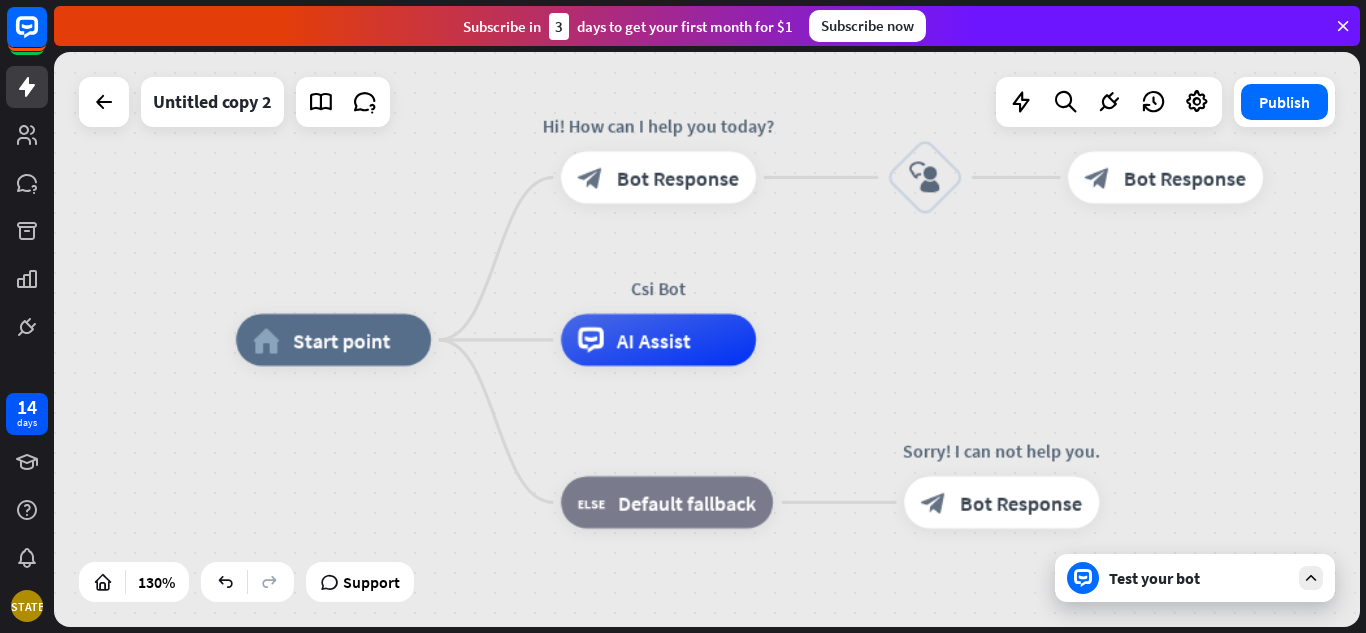 drag, startPoint x: 975, startPoint y: 391, endPoint x: 1077, endPoint y: 361, distance: 106.320274 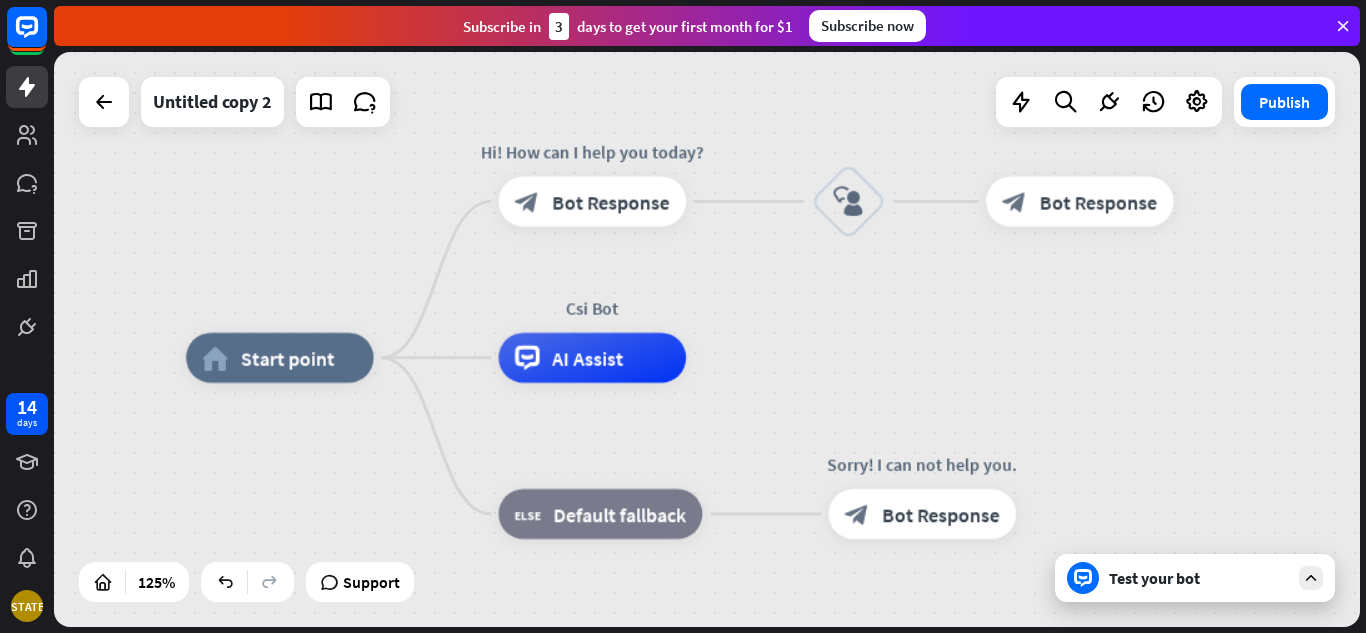 drag, startPoint x: 1179, startPoint y: 325, endPoint x: 1113, endPoint y: 344, distance: 68.68042 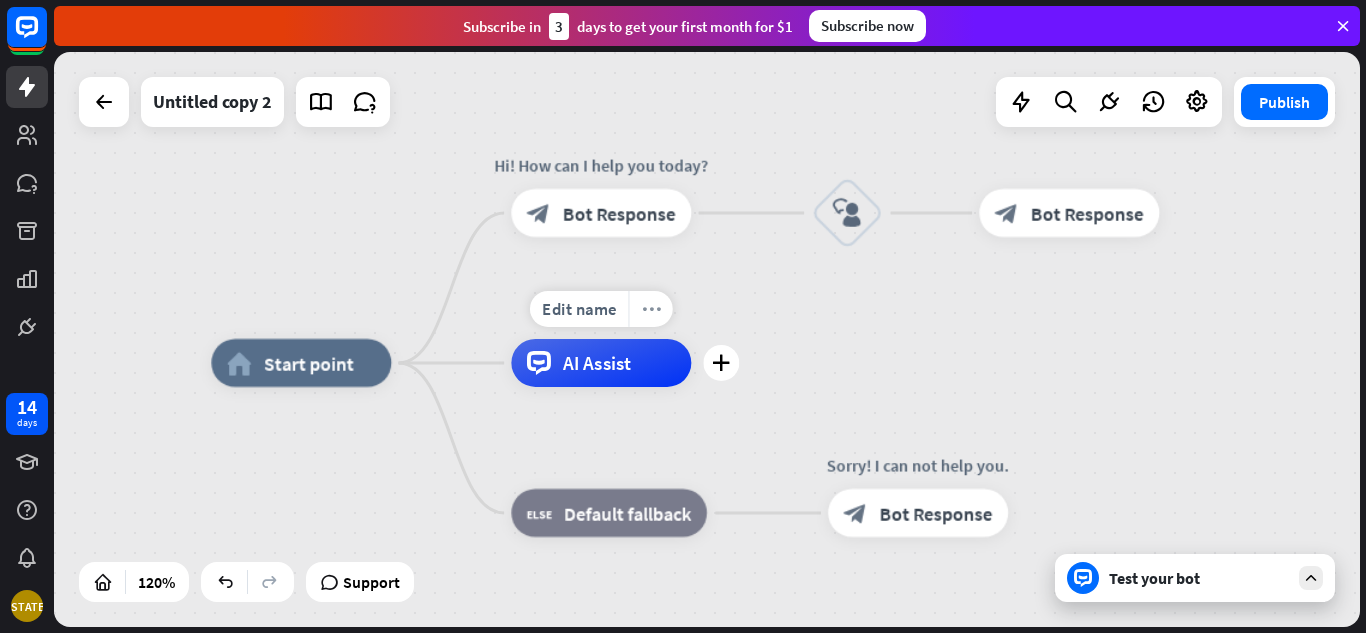click on "more_horiz" at bounding box center [650, 309] 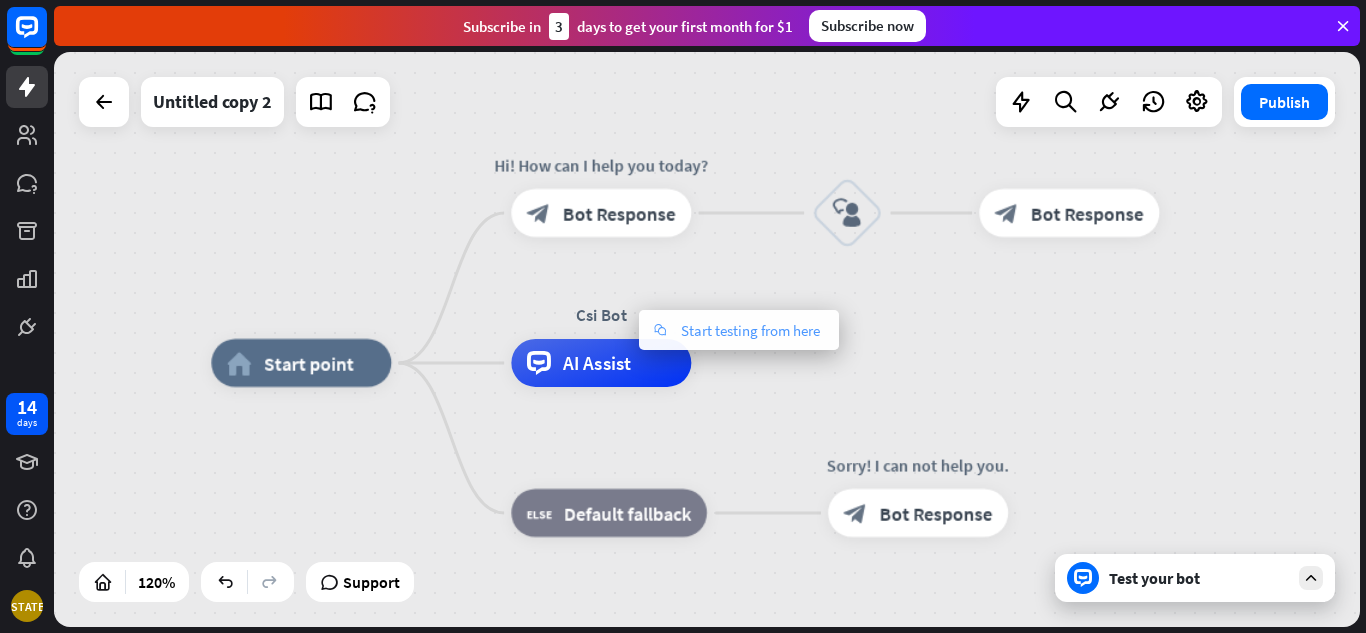 click on "Start testing from here" at bounding box center [750, 330] 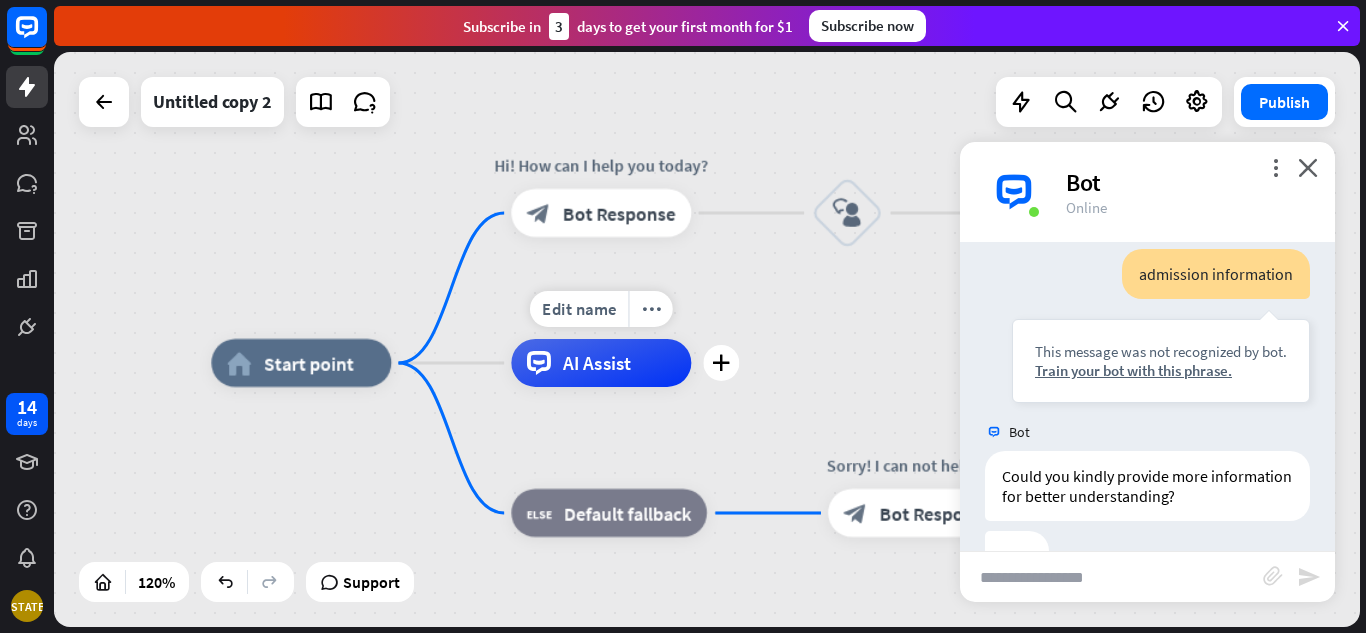 scroll, scrollTop: 189, scrollLeft: 0, axis: vertical 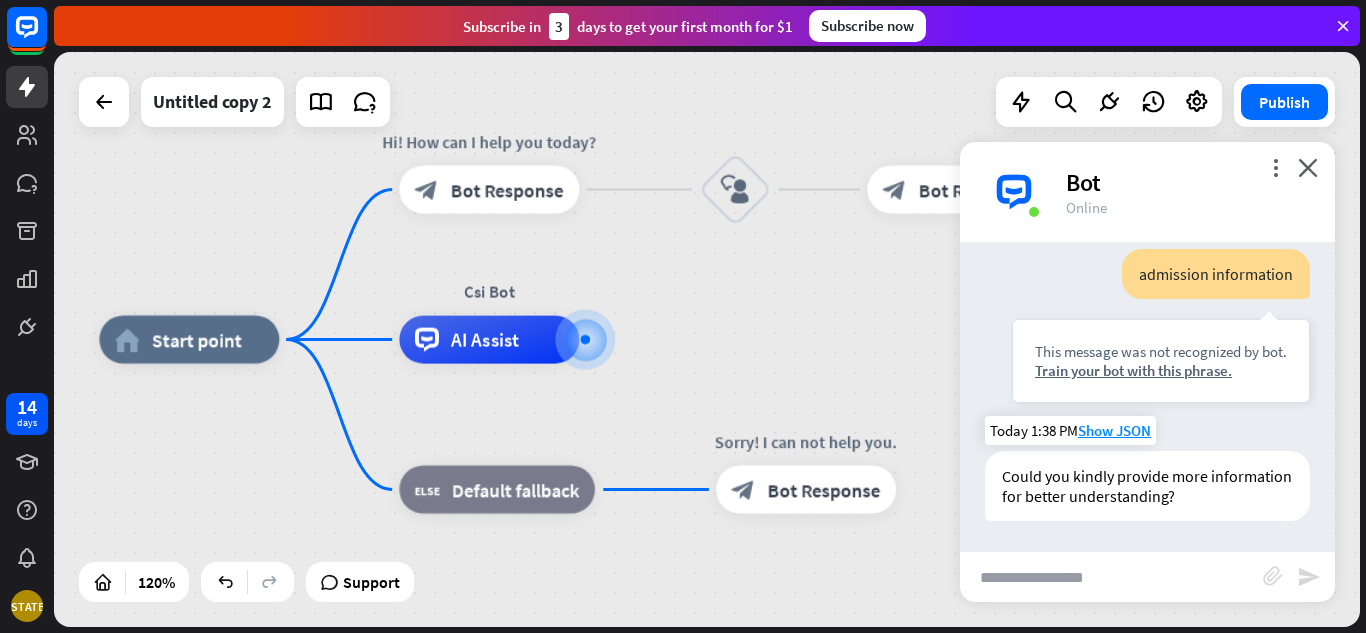 click on "Could you kindly provide more information for better understanding?" at bounding box center [1147, 486] 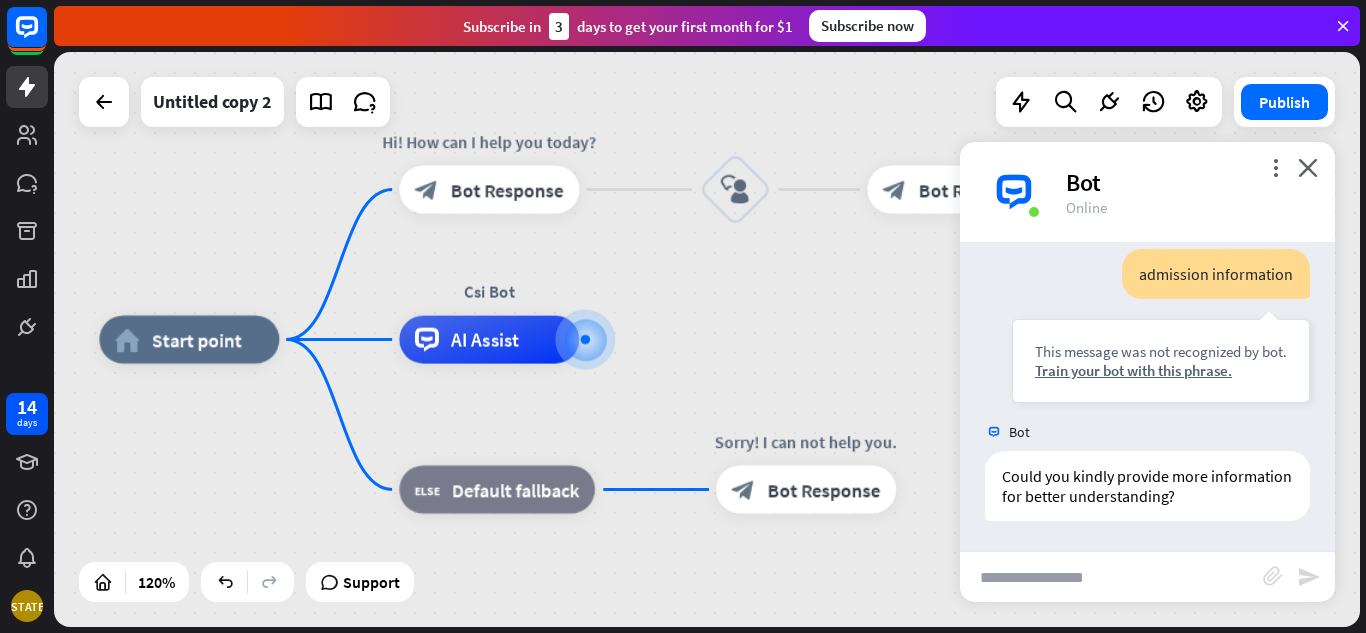 click at bounding box center (1111, 577) 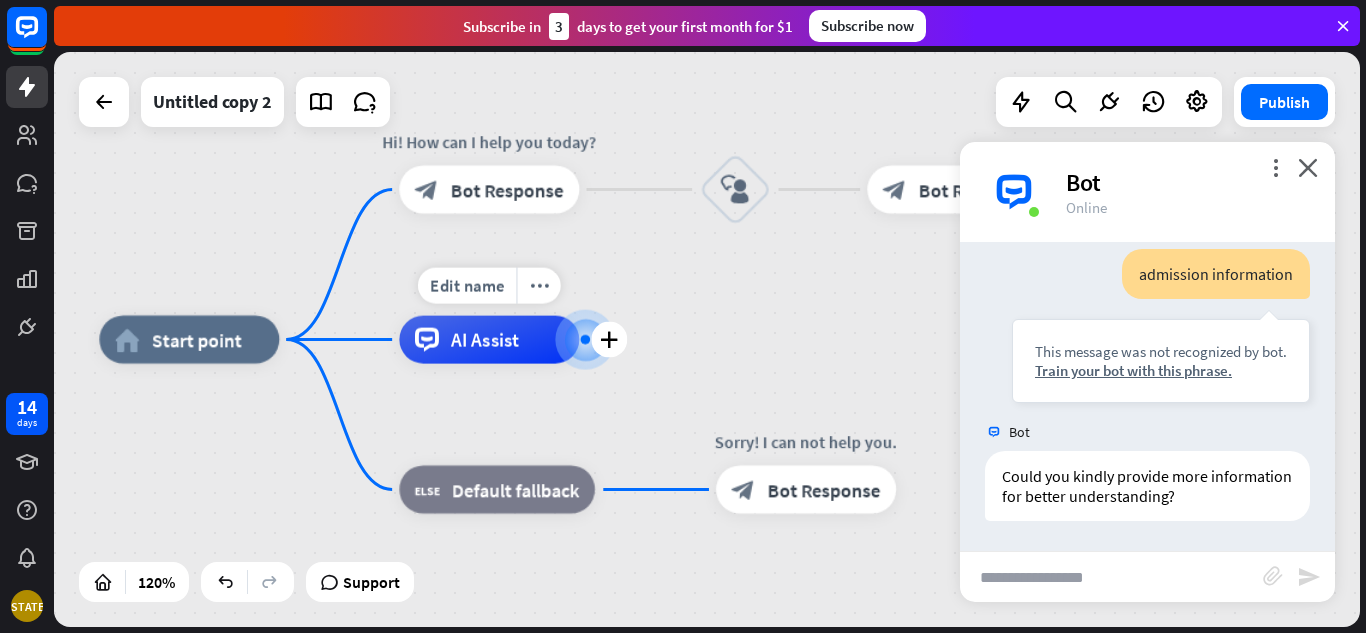 click on "AI Assist" at bounding box center [485, 340] 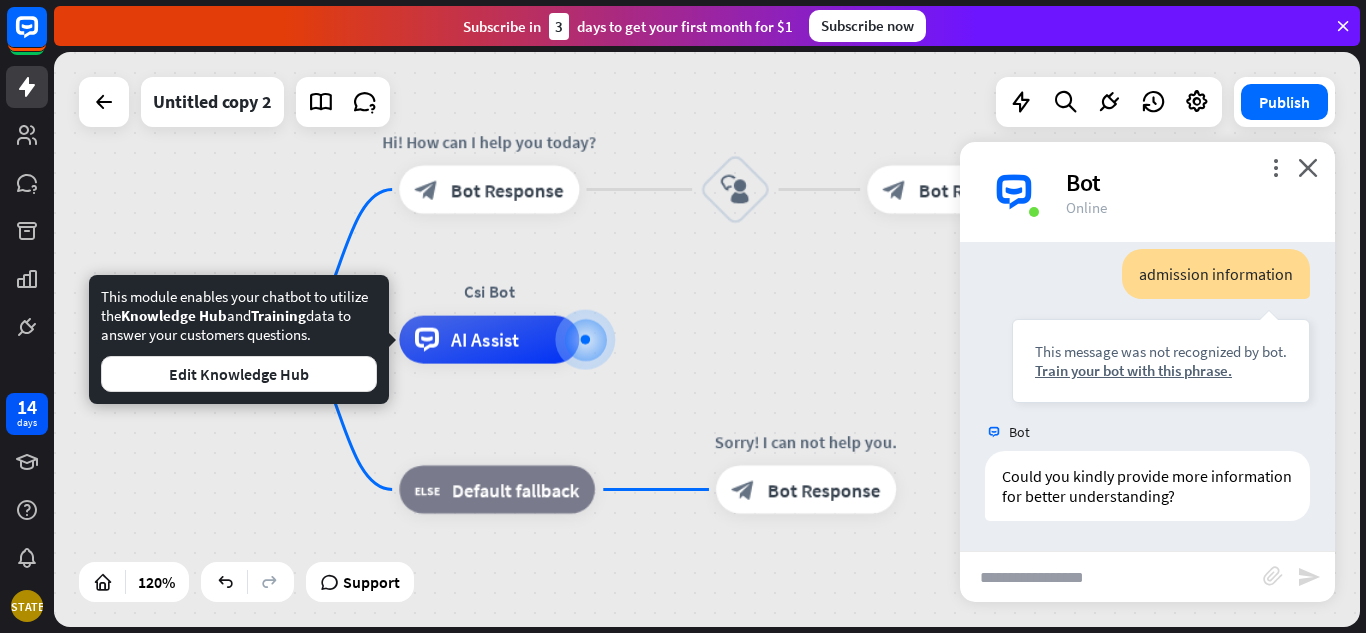 click on "This module enables your chatbot to utilize the  Knowledge Hub  and  Training  data to answer your customers questions.
Edit Knowledge Hub" at bounding box center (239, 339) 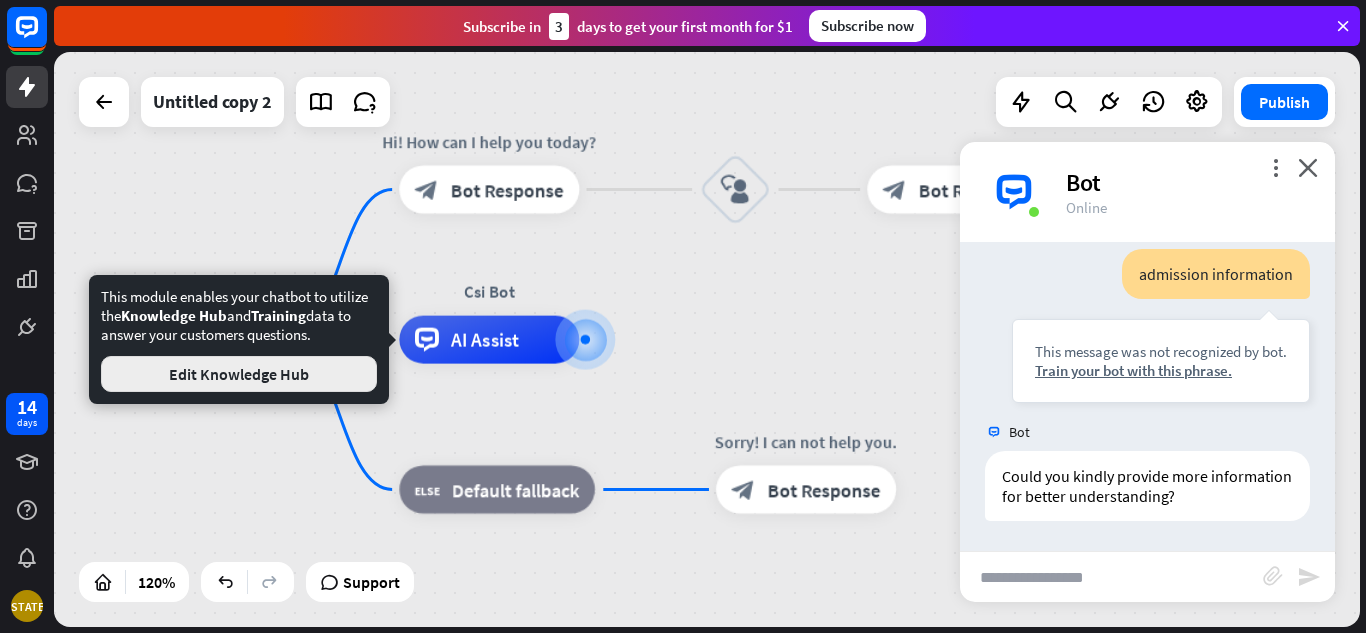 click on "Edit Knowledge Hub" at bounding box center (239, 374) 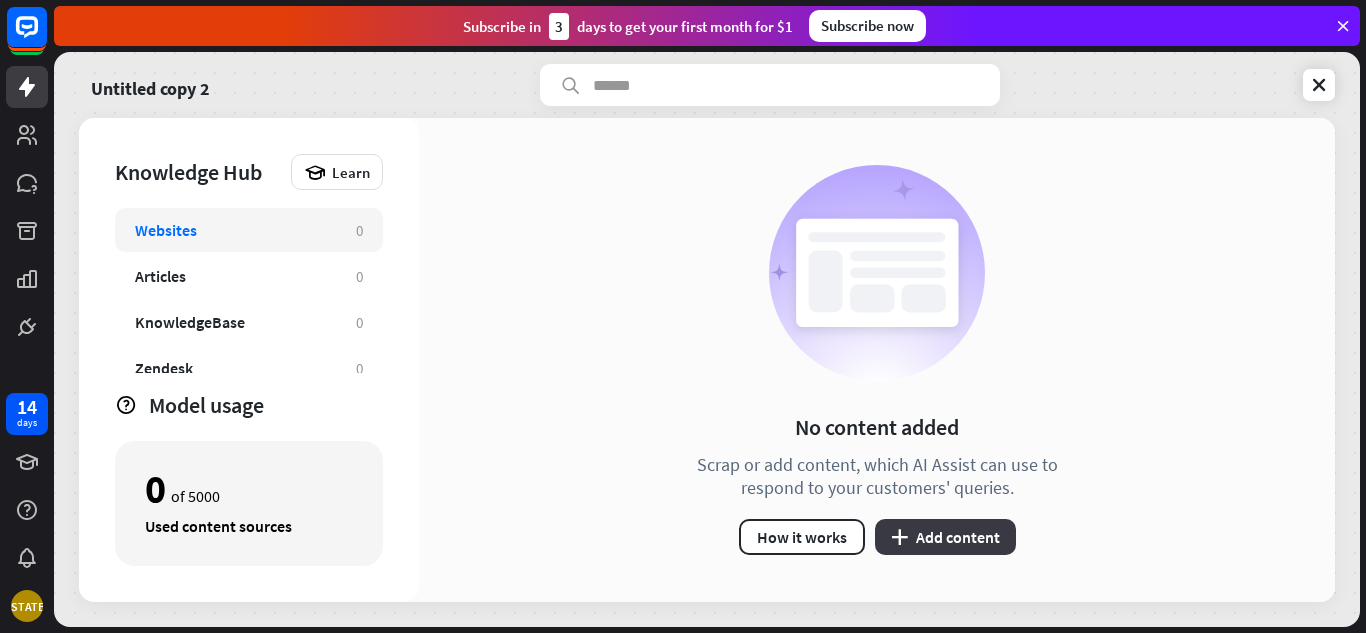 click on "plus
Add content" at bounding box center (945, 537) 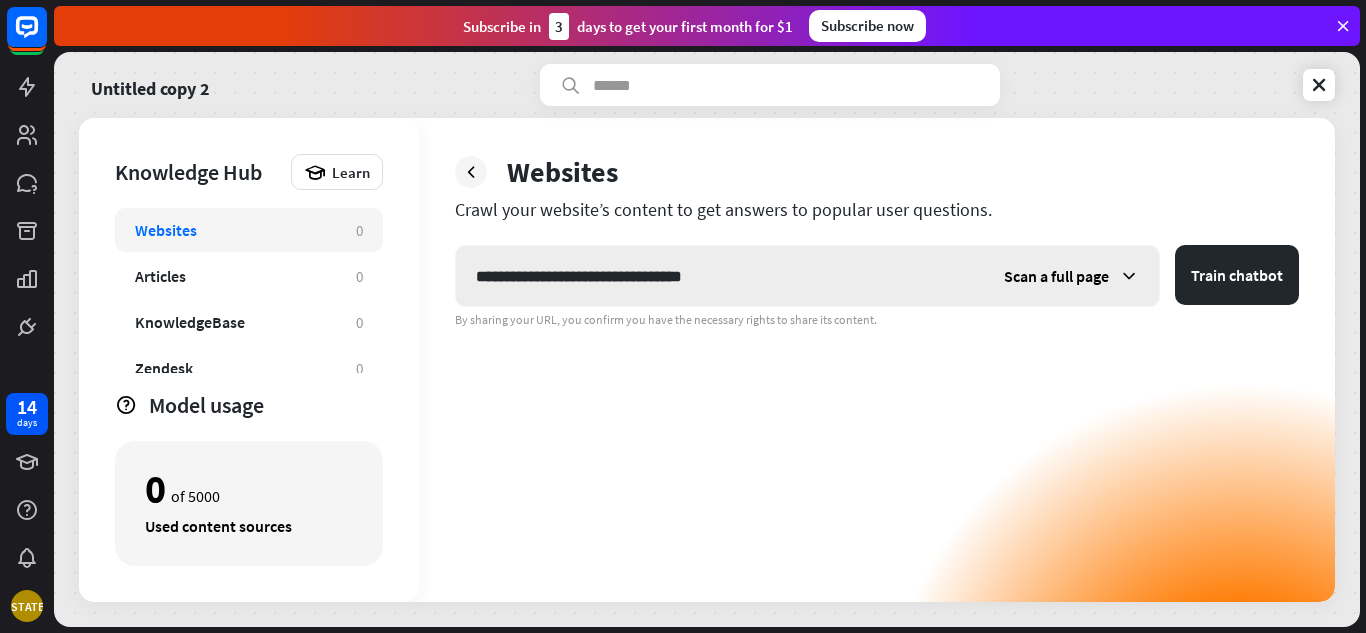 type on "**********" 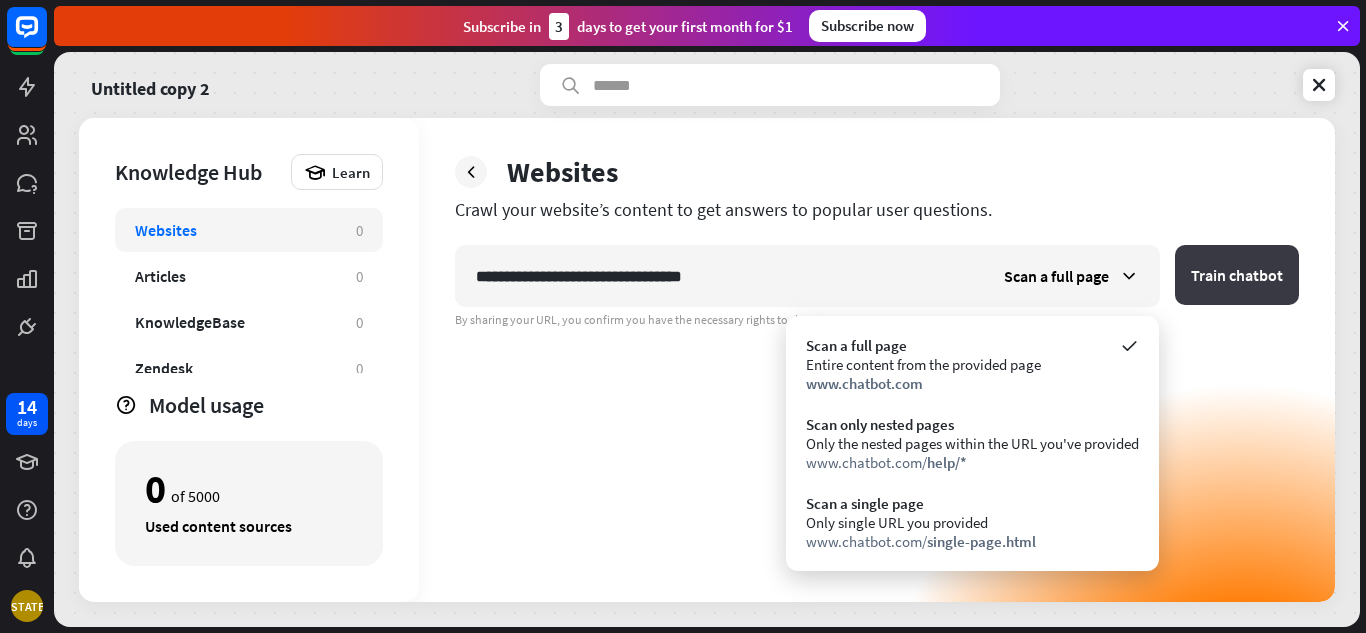 click on "Train chatbot" at bounding box center [1237, 275] 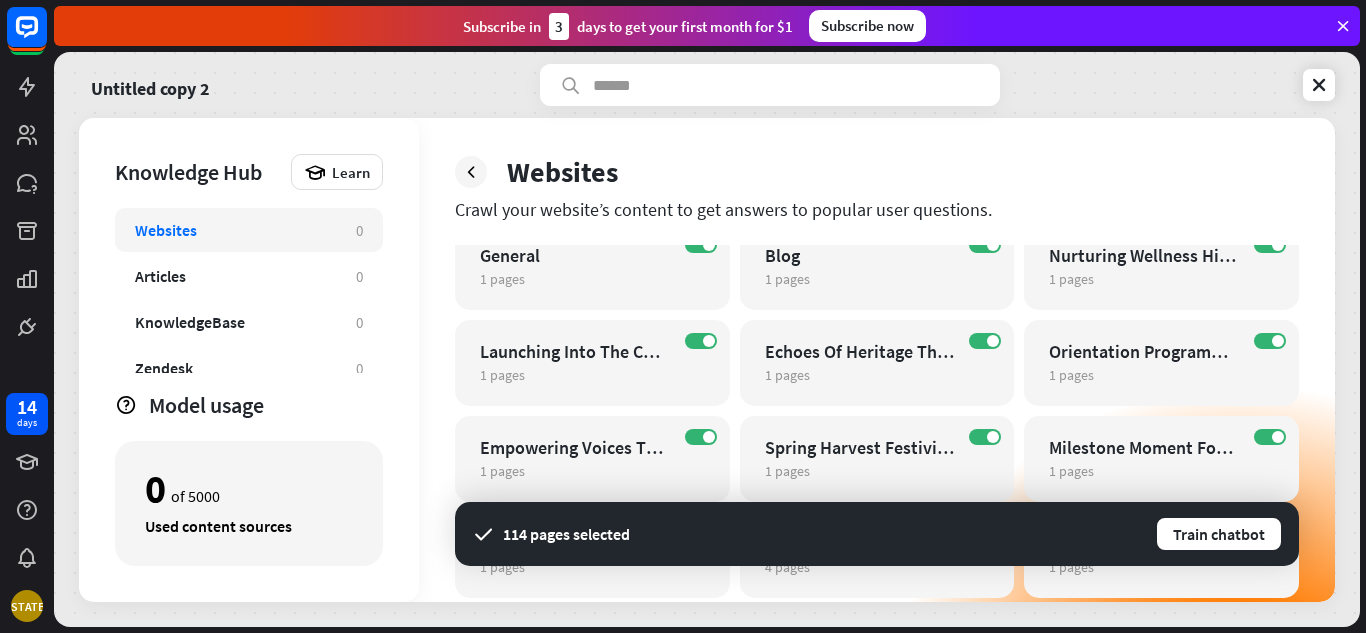 scroll, scrollTop: 0, scrollLeft: 0, axis: both 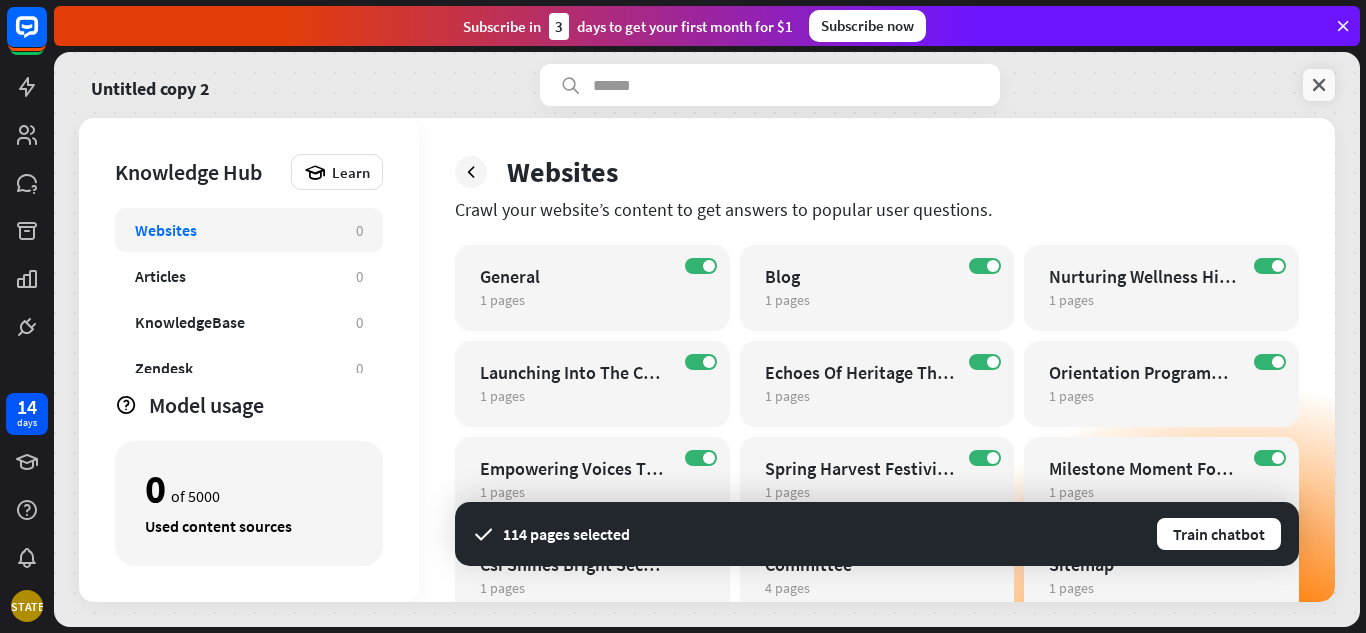 click at bounding box center (1319, 85) 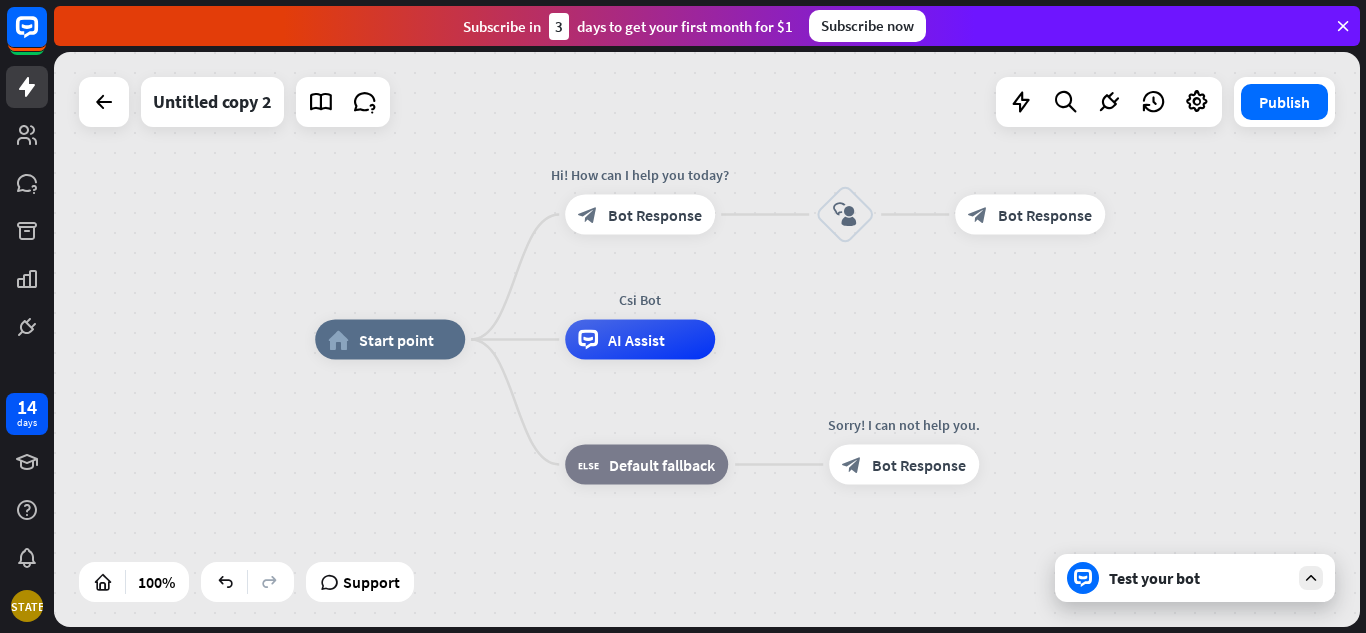click on "home_2   Start point                 Hi! How can I help you today?   block_bot_response   Bot Response                   block_user_input                   block_bot_response   Bot Response                 Csi Bot     AI Assist                   block_fallback   Default fallback                 Sorry! I can not help you.   block_bot_response   Bot Response" at bounding box center [968, 627] 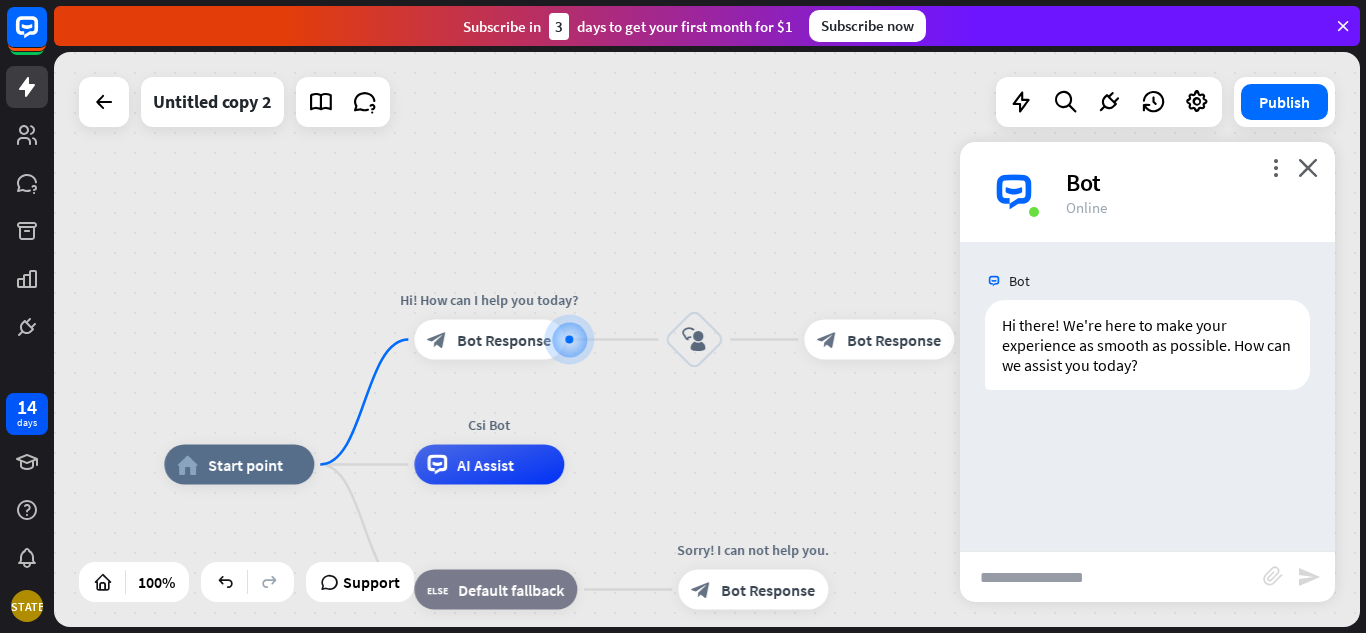 click on "home_2   Start point                 Hi! How can I help you today?   block_bot_response   Bot Response                       block_user_input                   block_bot_response   Bot Response                 Csi Bot     AI Assist                   block_fallback   Default fallback                 Sorry! I can not help you.   block_bot_response   Bot Response" at bounding box center (817, 752) 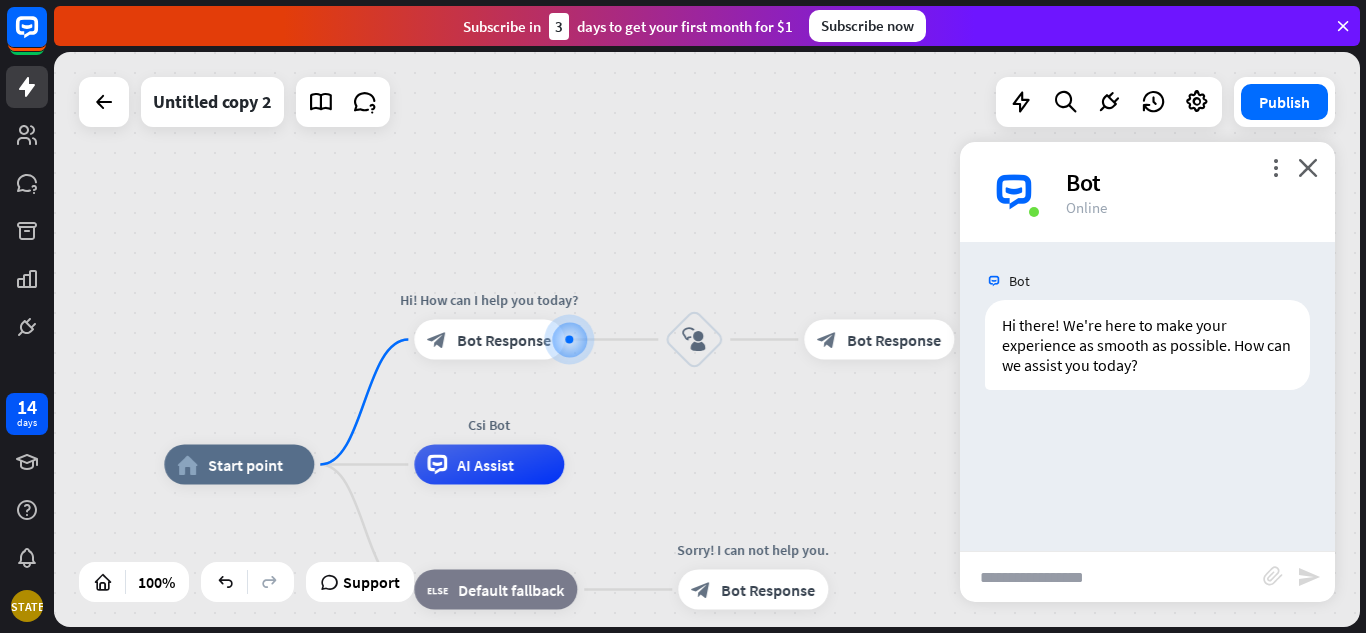 click on "home_2   Start point                 Hi! How can I help you today?   block_bot_response   Bot Response                       block_user_input                   block_bot_response   Bot Response                 Csi Bot     AI Assist                   block_fallback   Default fallback                 Sorry! I can not help you.   block_bot_response   Bot Response" at bounding box center [817, 752] 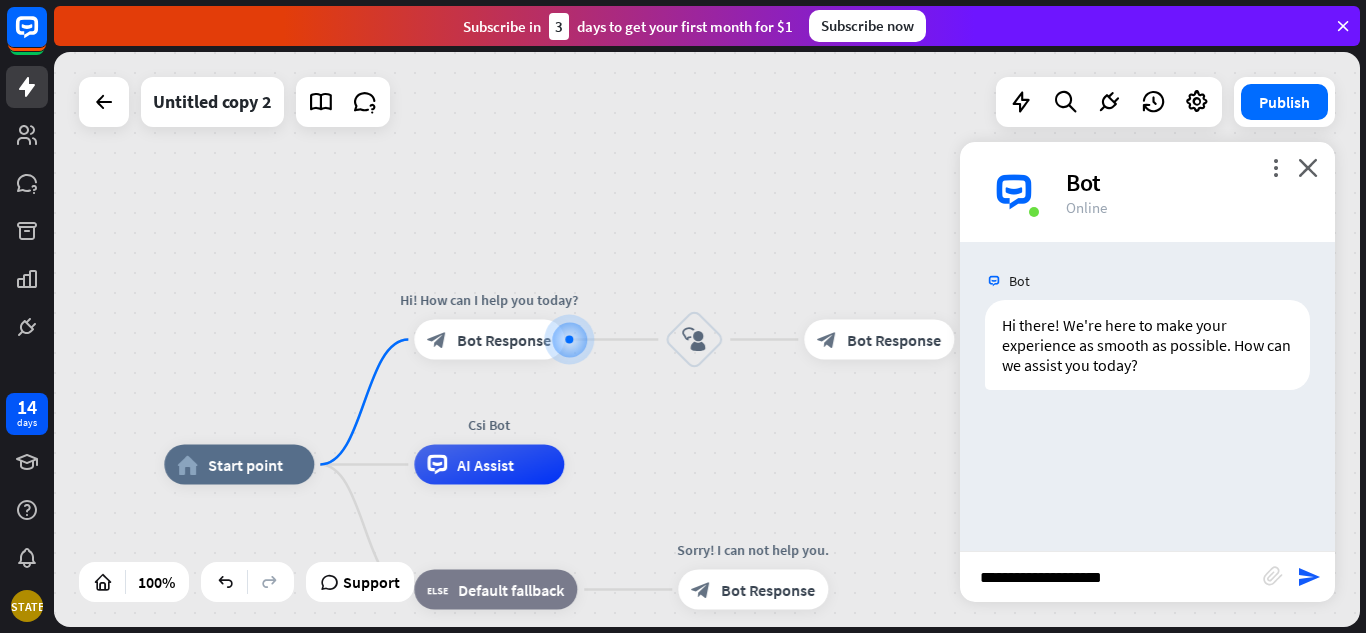 type on "**********" 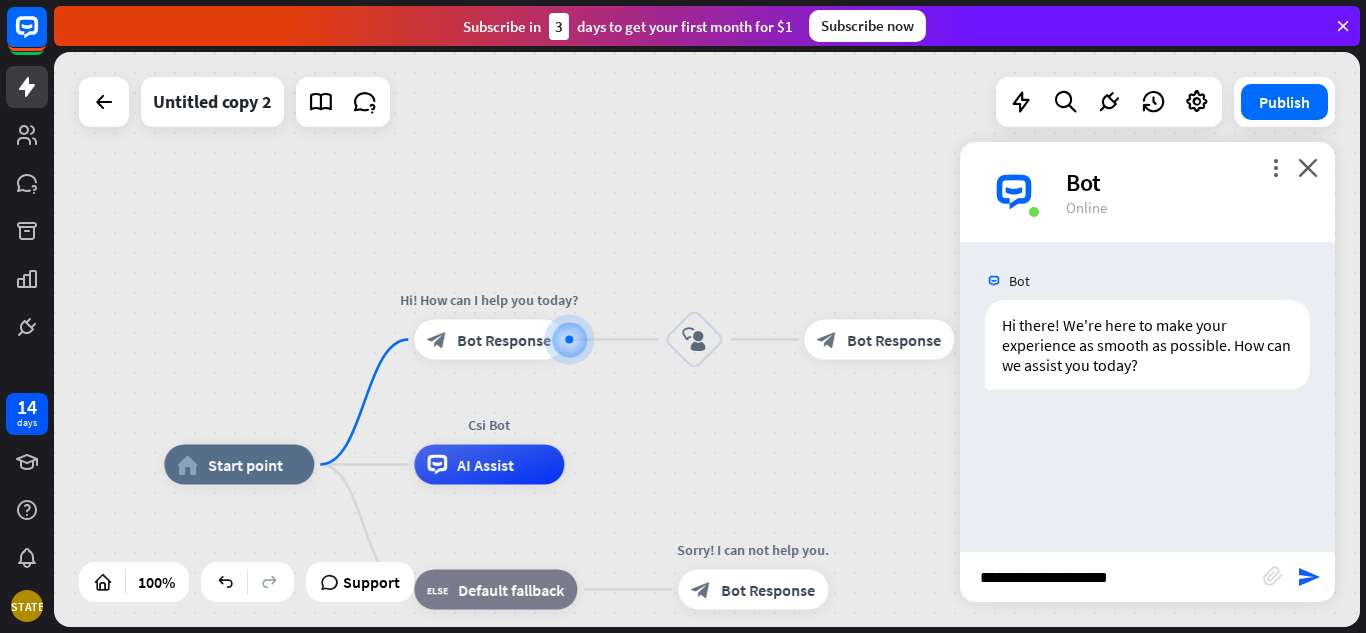 type 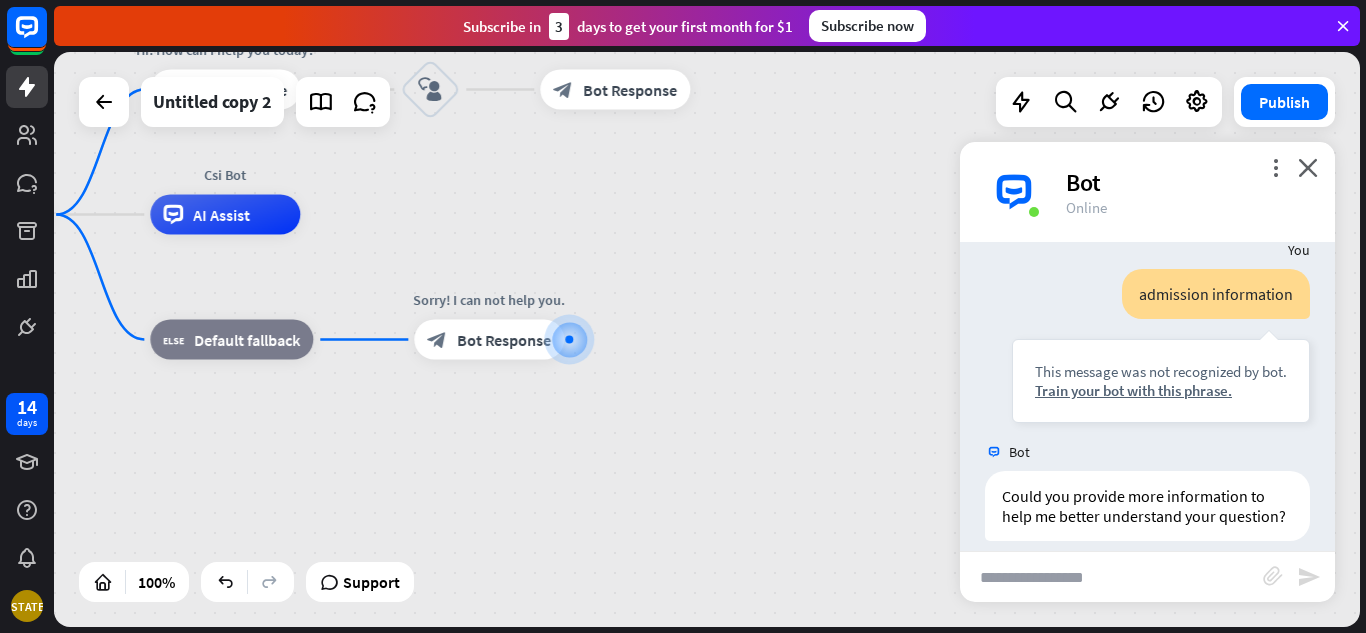 scroll, scrollTop: 209, scrollLeft: 0, axis: vertical 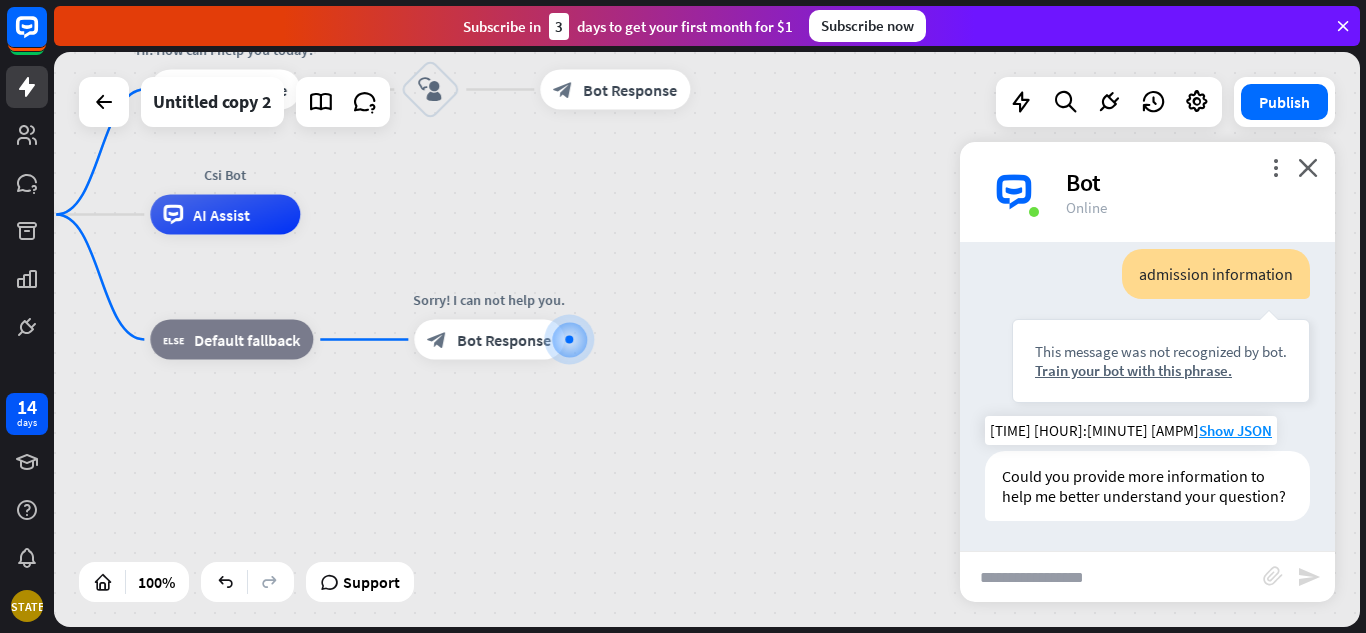 click on "Could you provide more information to help me better understand your question?" at bounding box center (1147, 486) 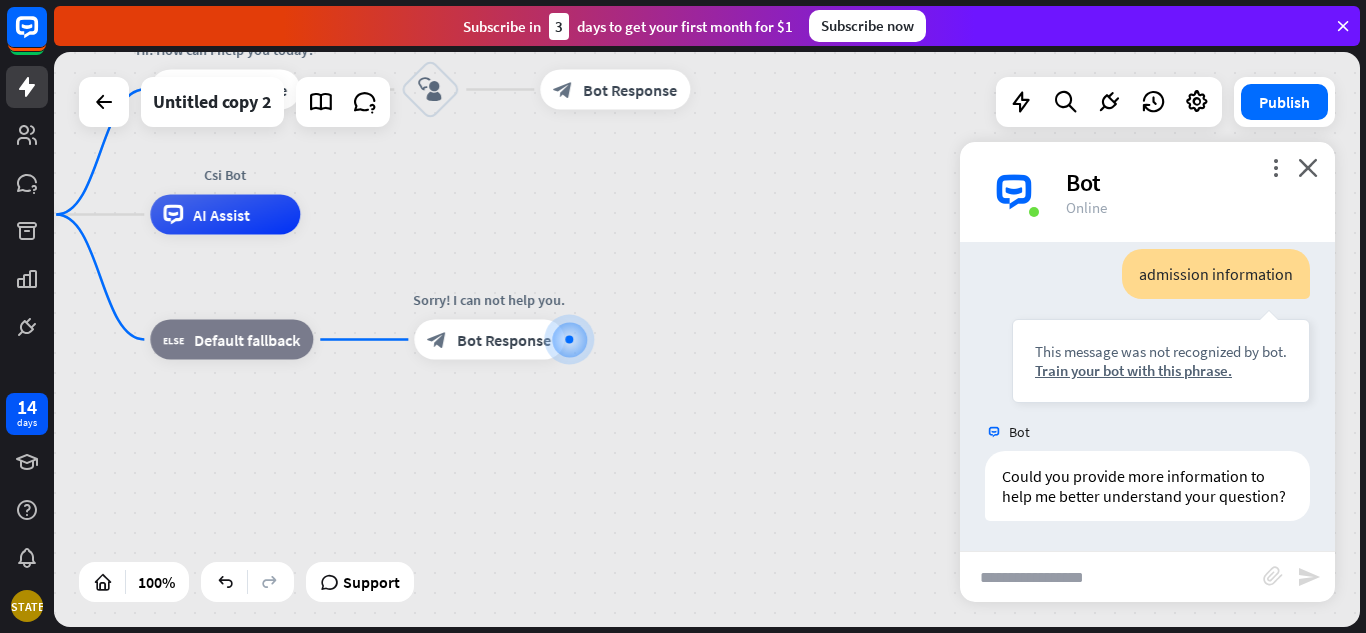click at bounding box center (1111, 577) 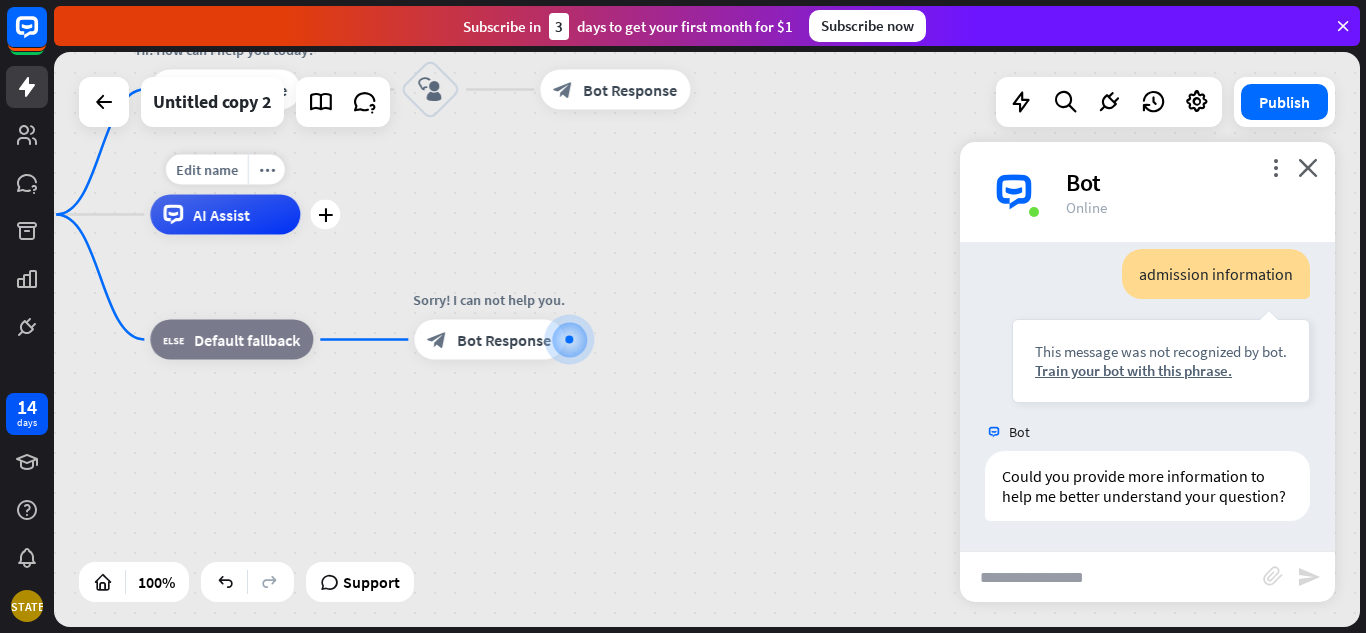 drag, startPoint x: 192, startPoint y: 226, endPoint x: 229, endPoint y: 220, distance: 37.48333 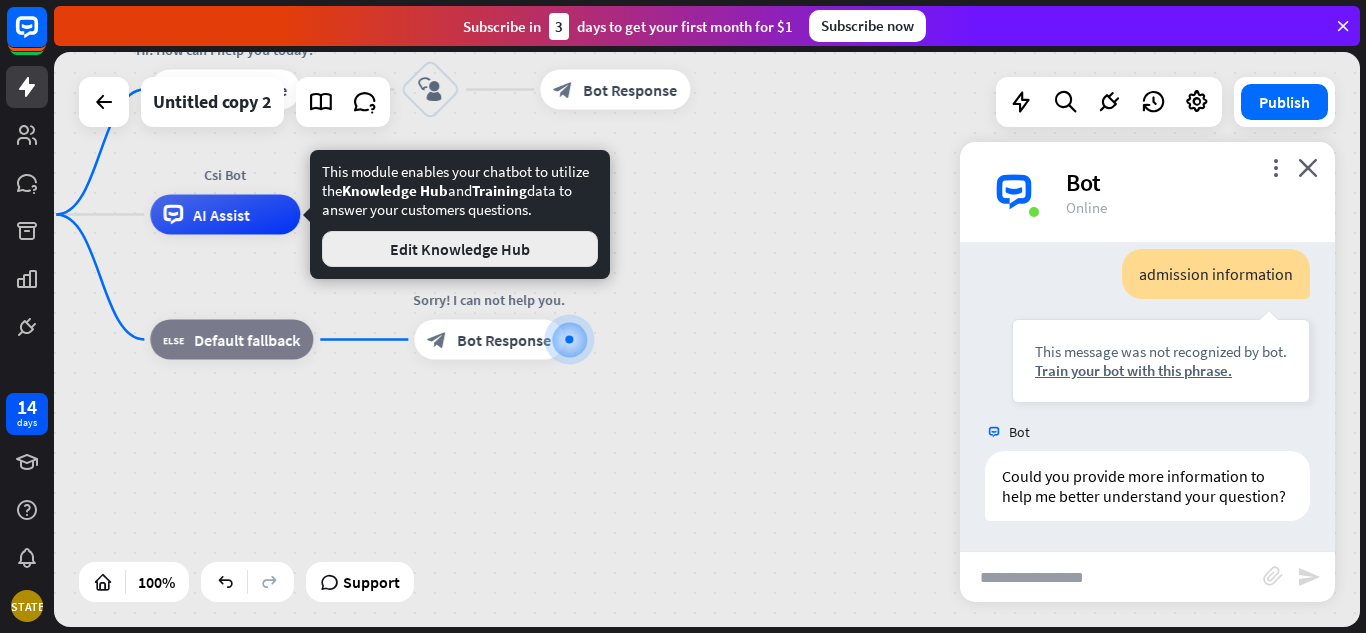 click on "Edit Knowledge Hub" at bounding box center (460, 249) 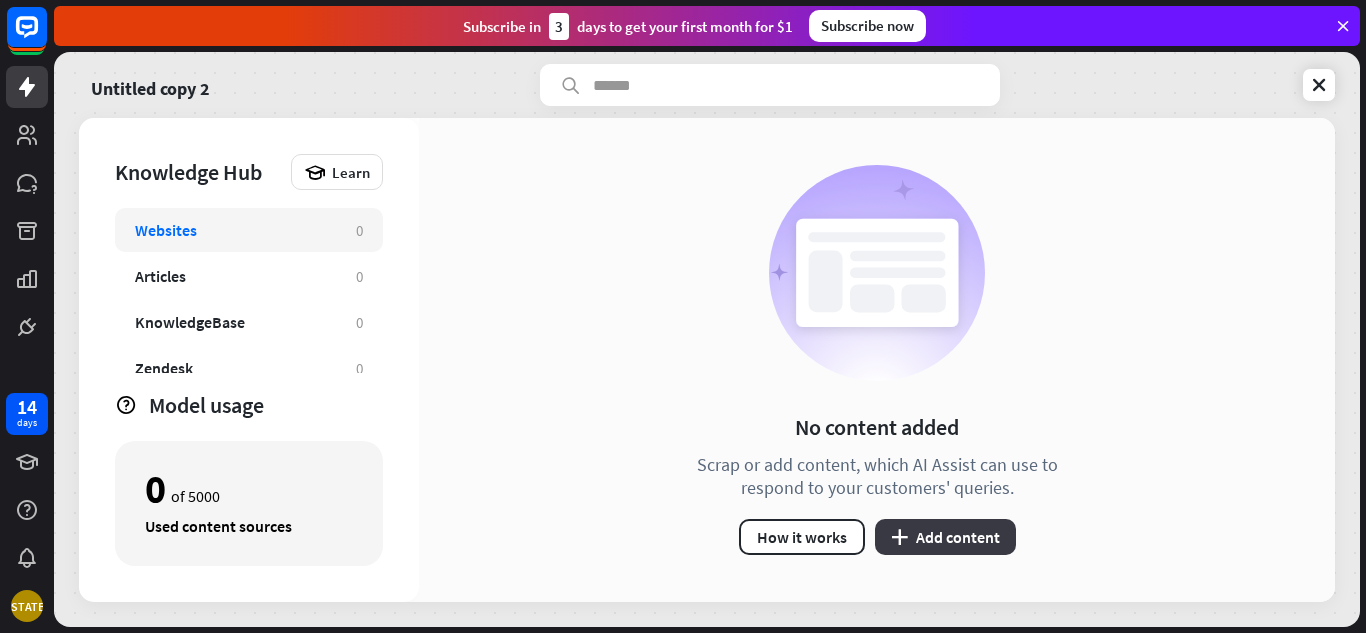 click on "plus" at bounding box center (899, 537) 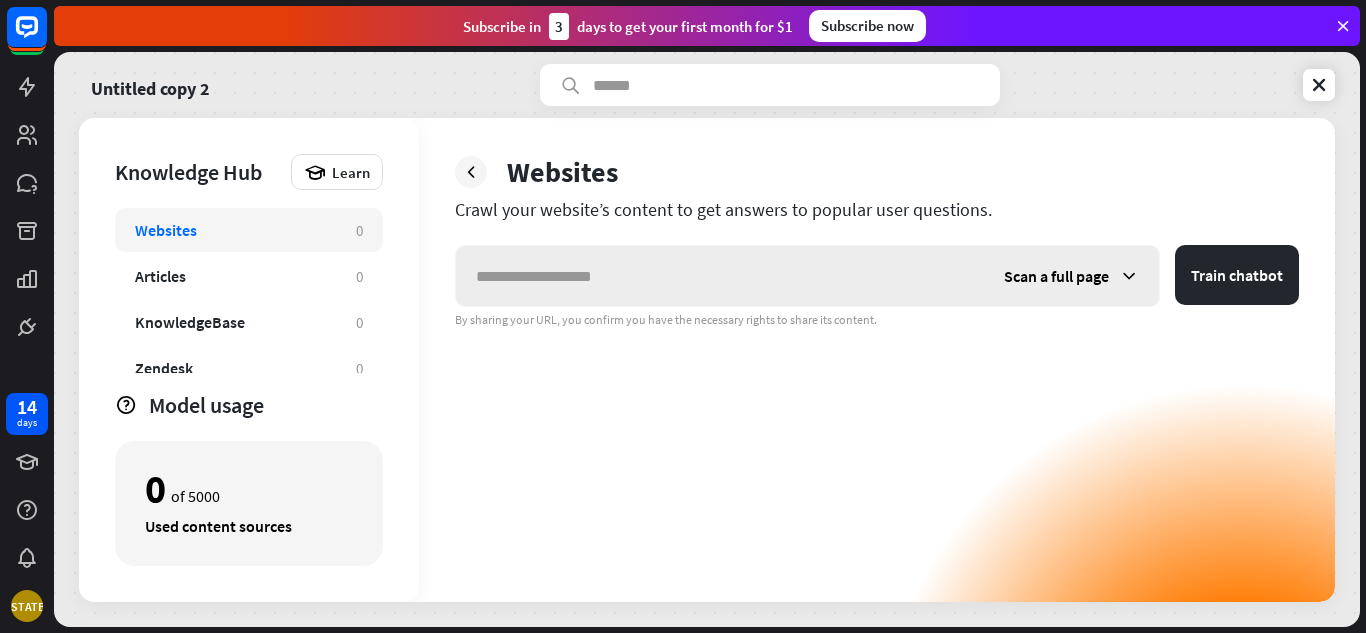 type on "*" 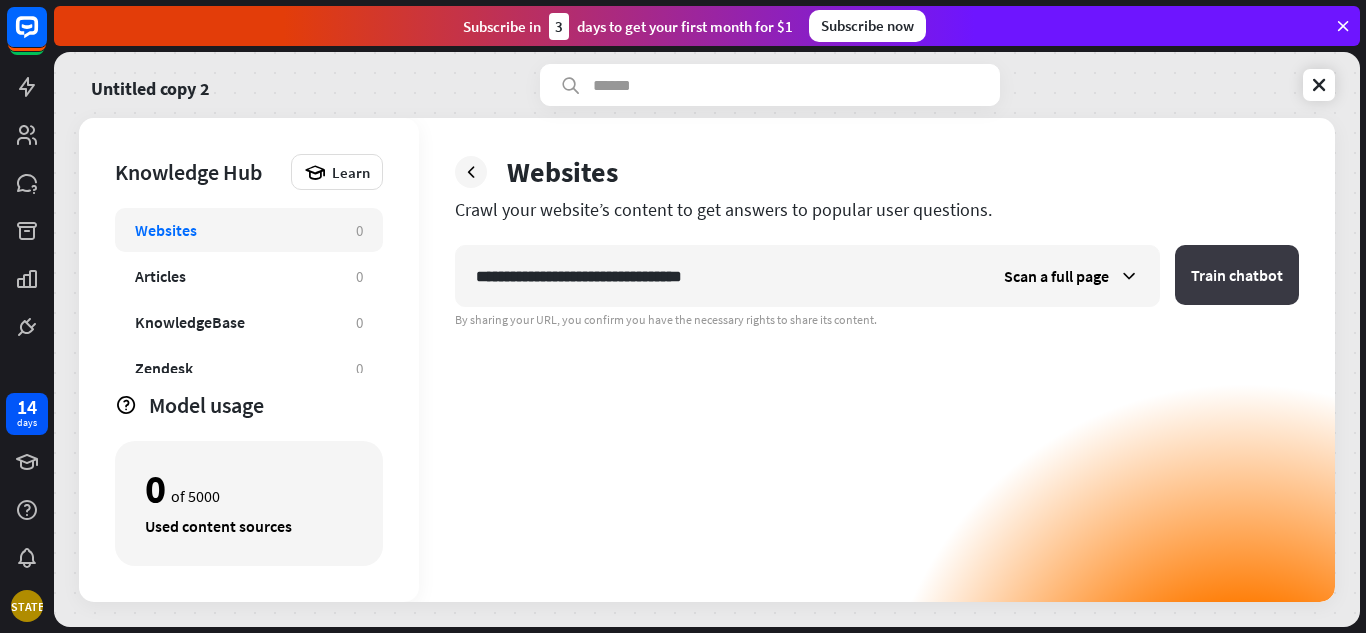 type on "**********" 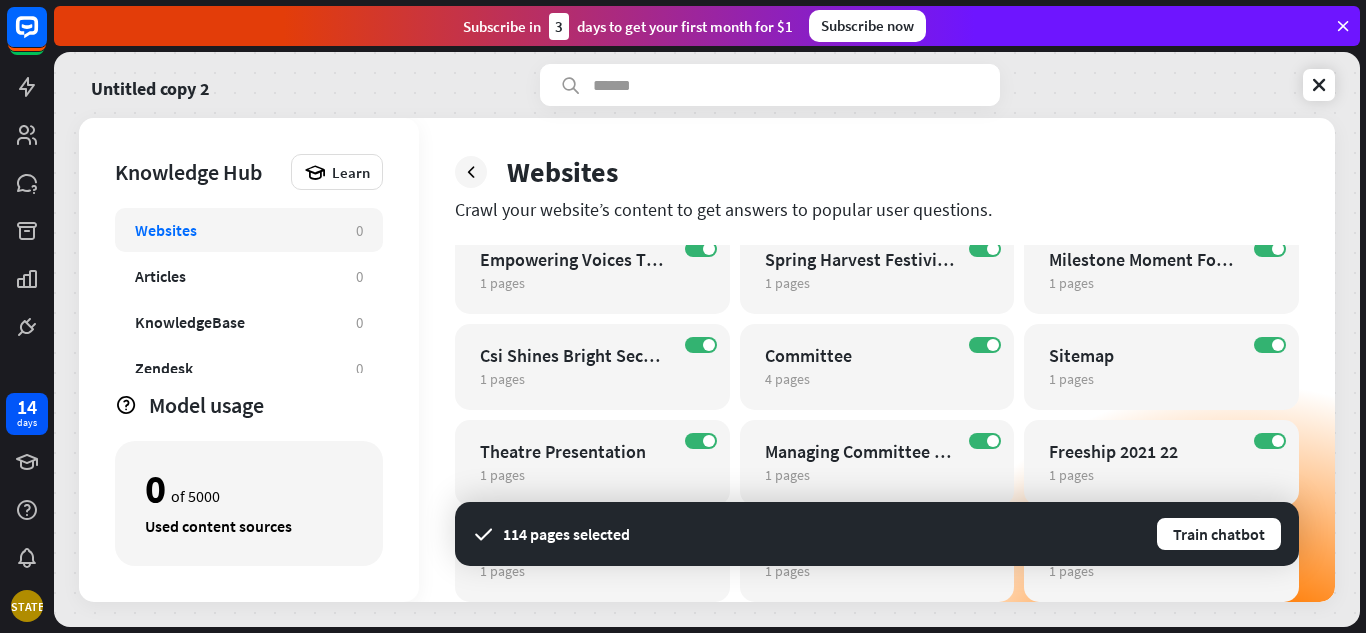 scroll, scrollTop: 0, scrollLeft: 0, axis: both 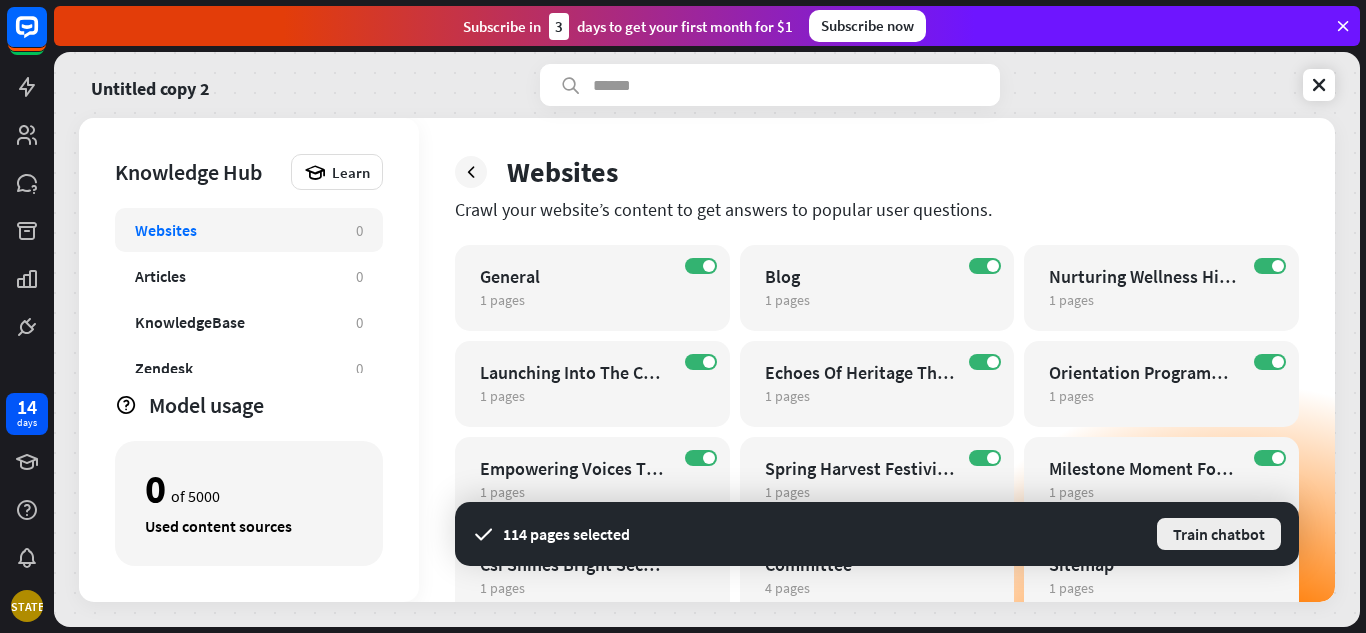 click on "Train chatbot" at bounding box center (1219, 534) 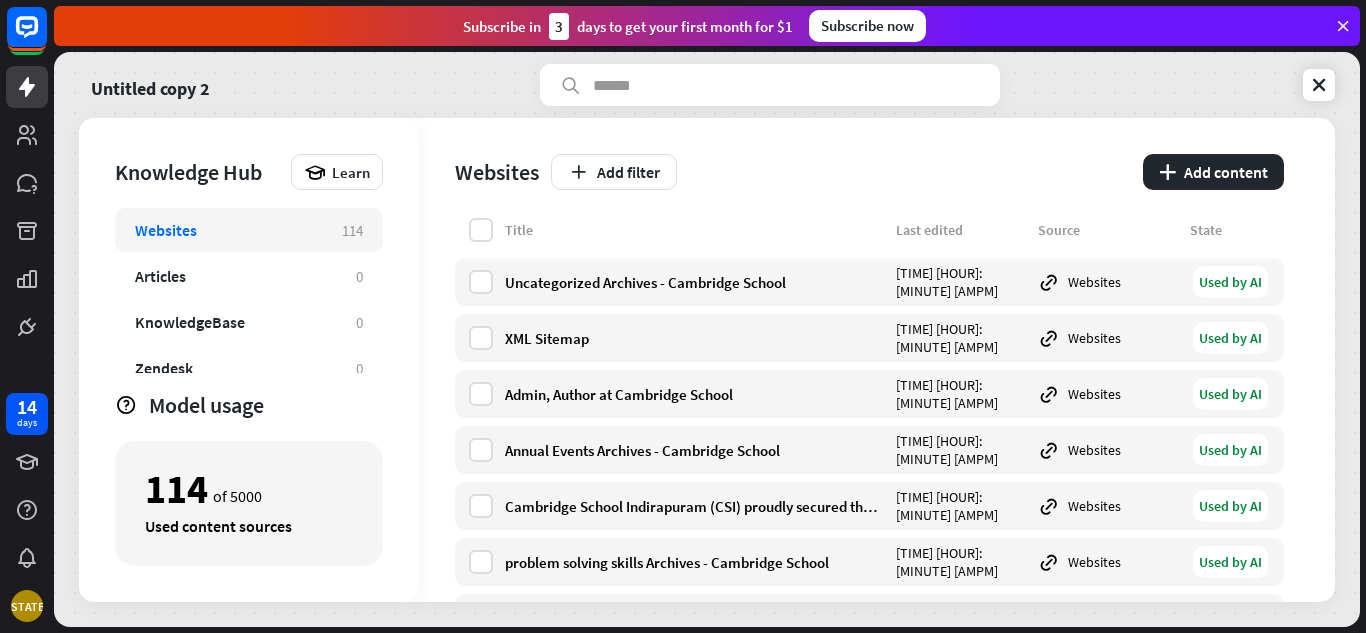 click on "Title   Last edited   Source   State" at bounding box center (869, 234) 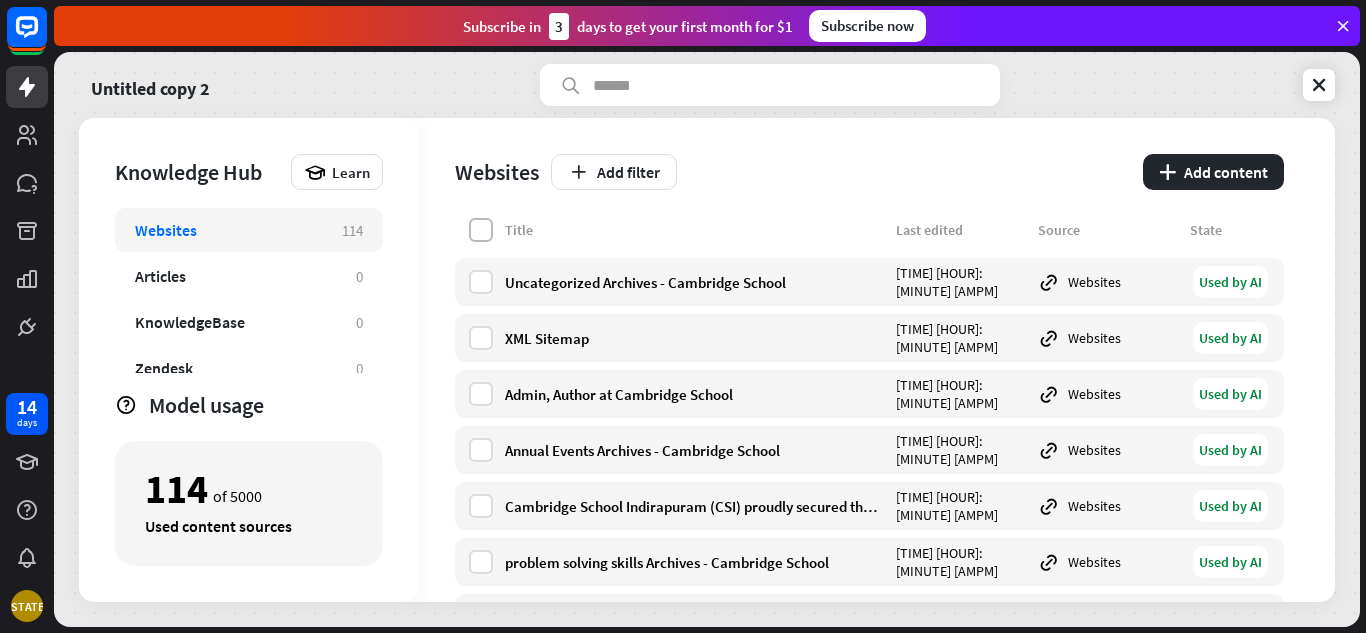 click at bounding box center (481, 230) 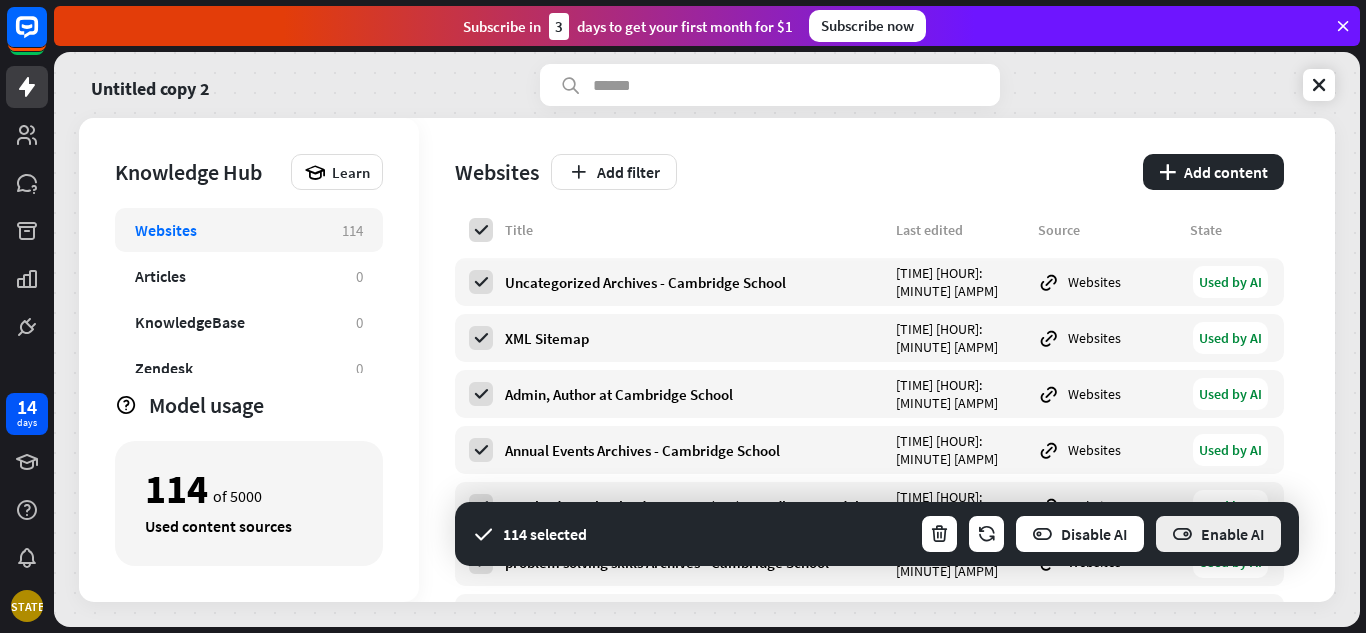click on "Enable AI" at bounding box center [1218, 534] 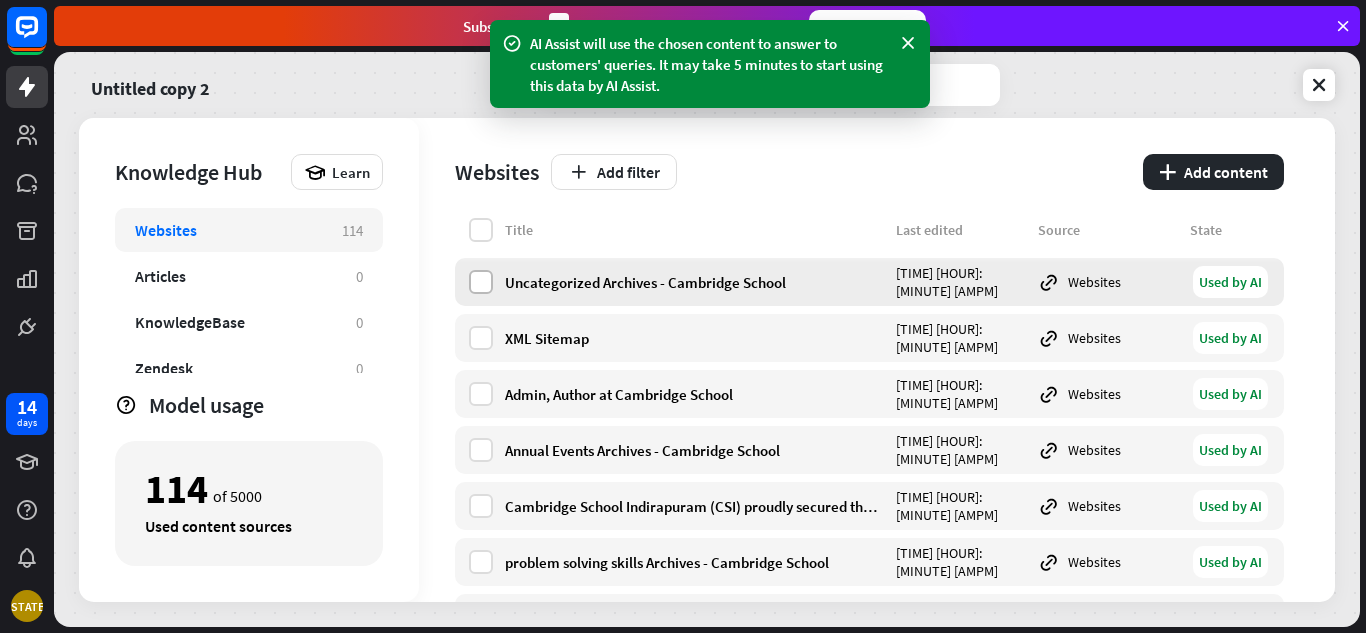 click at bounding box center (481, 282) 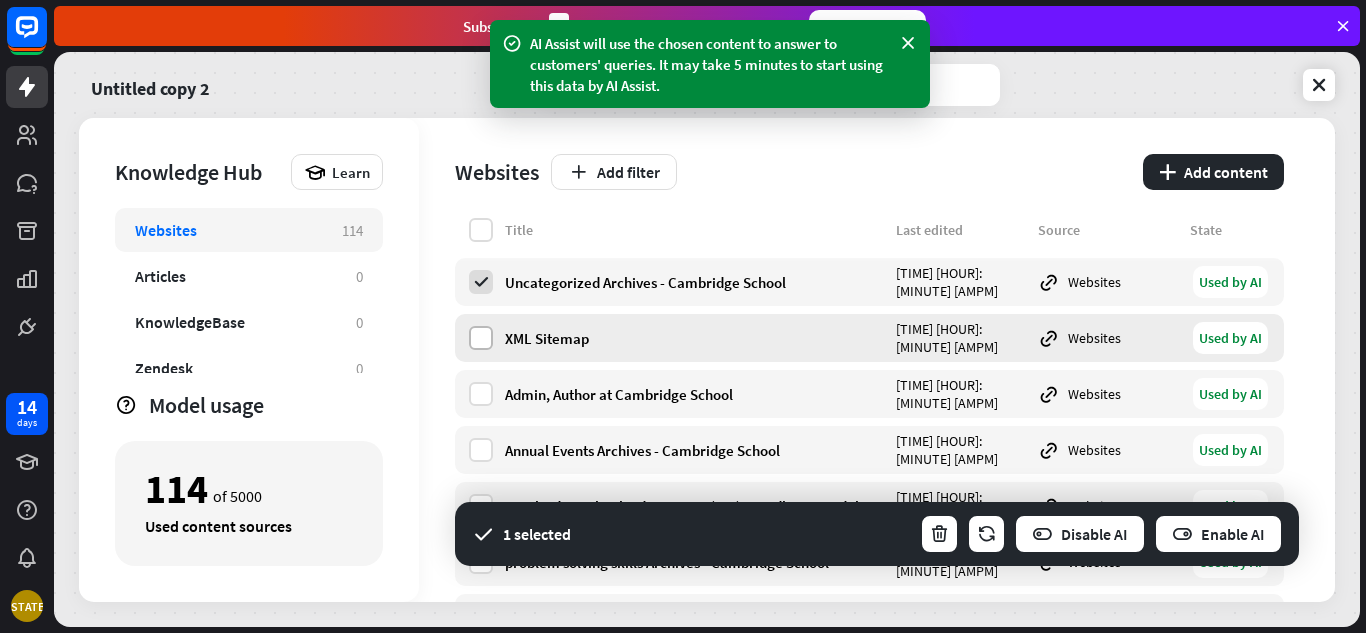 click at bounding box center [481, 338] 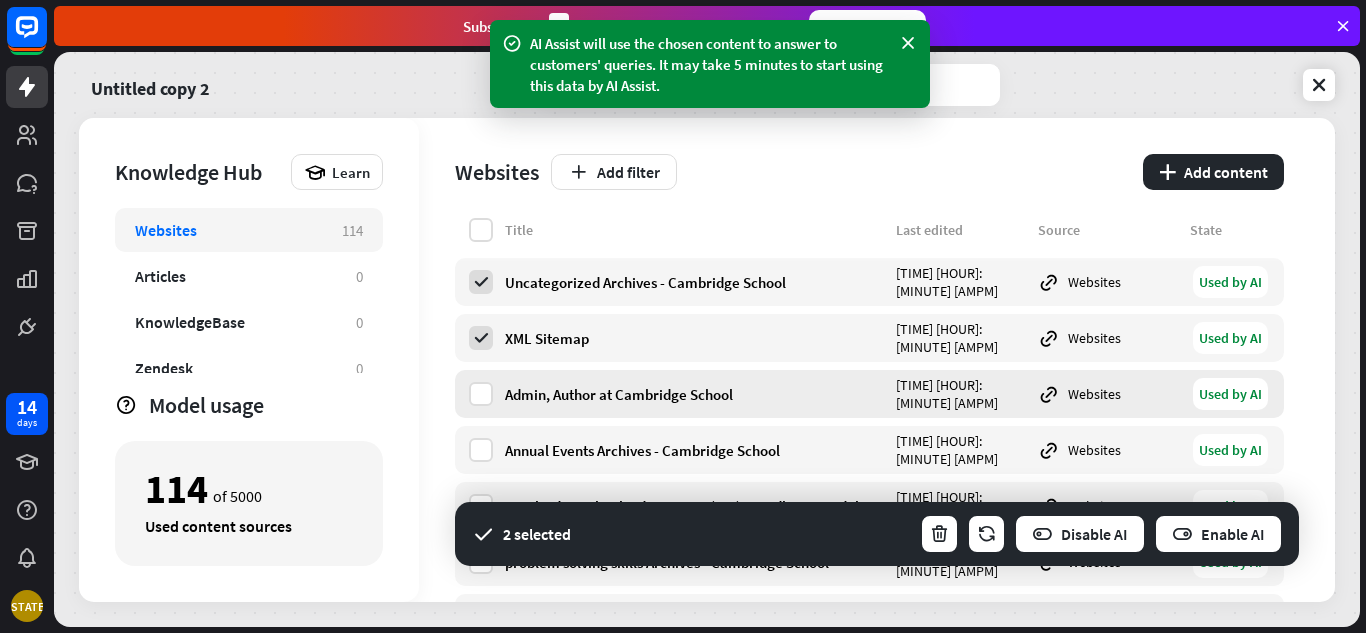 click on "Admin, Author at Cambridge School
Today 1:40 PM
Websites
Used by AI" at bounding box center [869, 394] 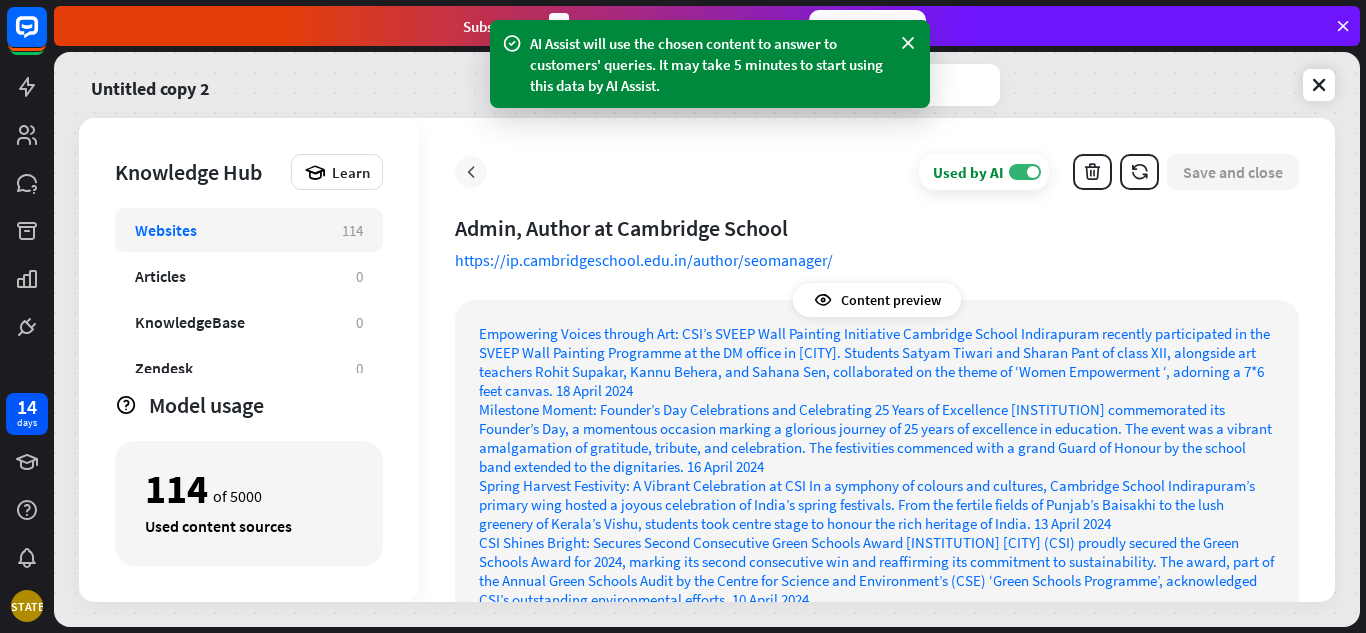 click at bounding box center [471, 172] 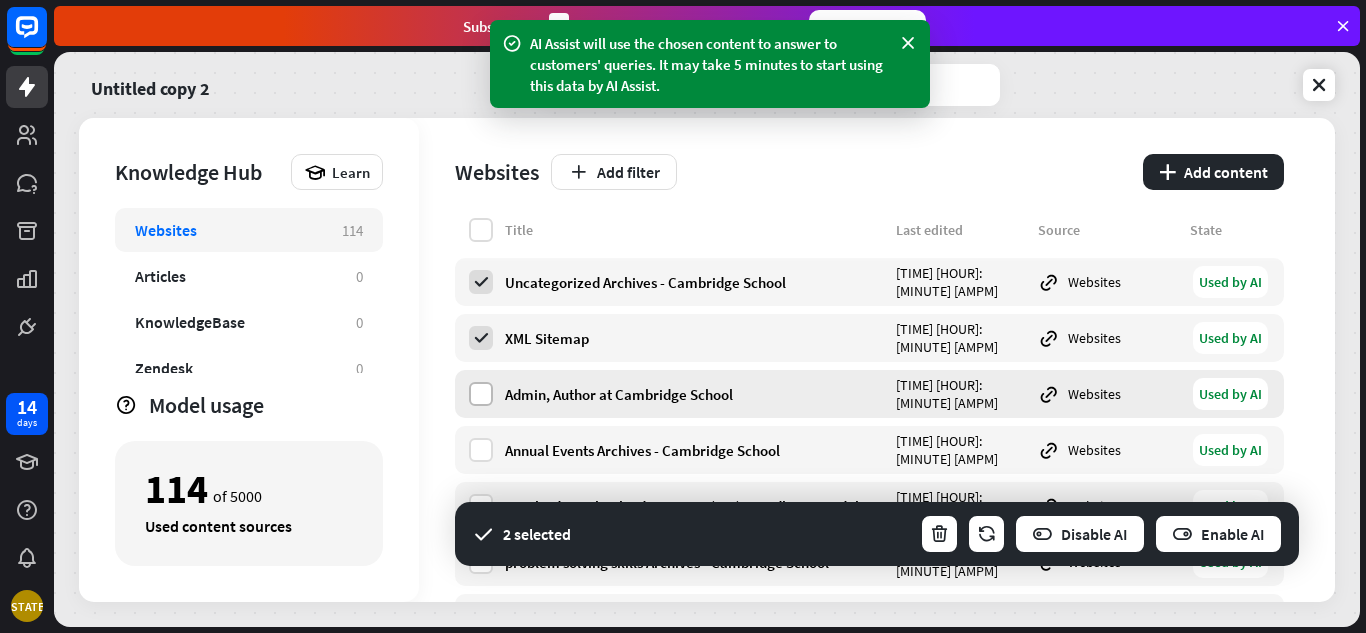 click at bounding box center (481, 394) 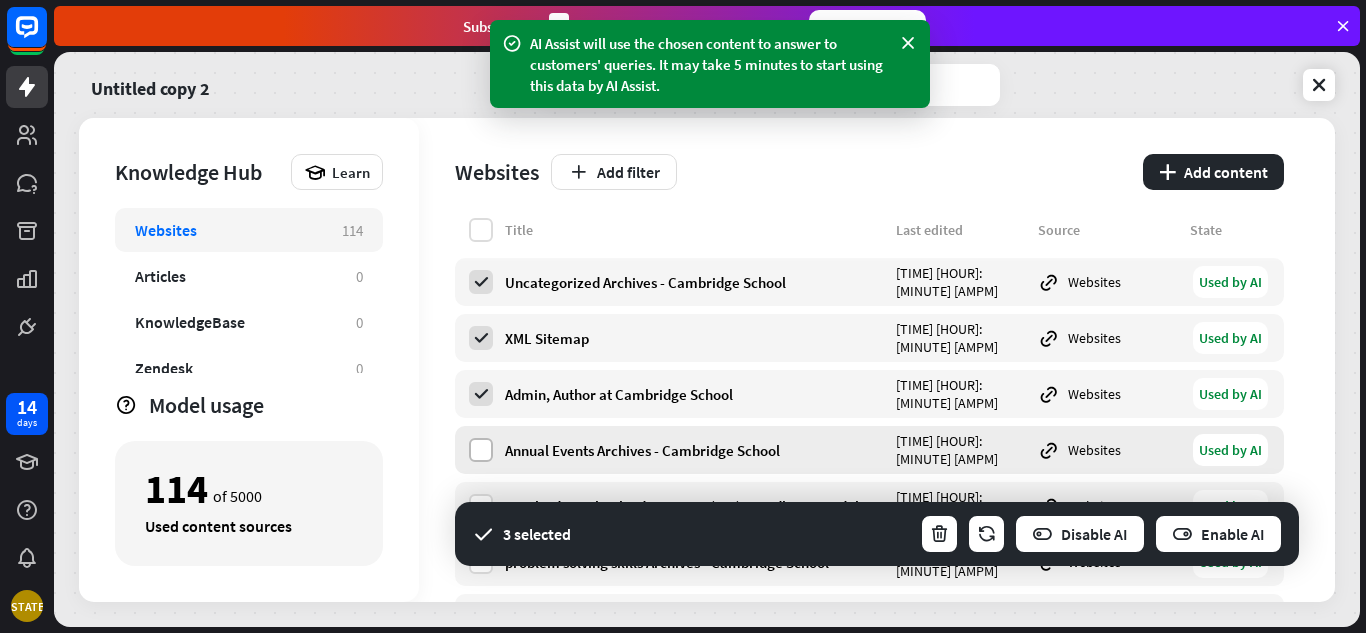 click at bounding box center (481, 450) 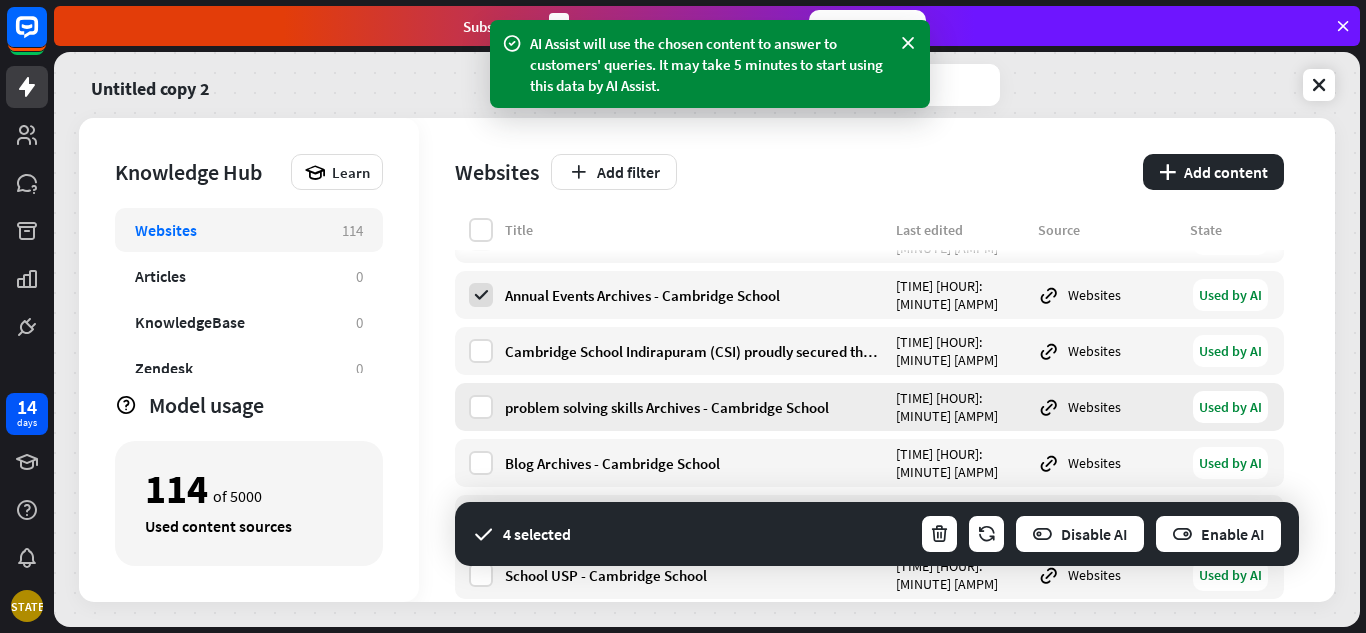 scroll, scrollTop: 200, scrollLeft: 0, axis: vertical 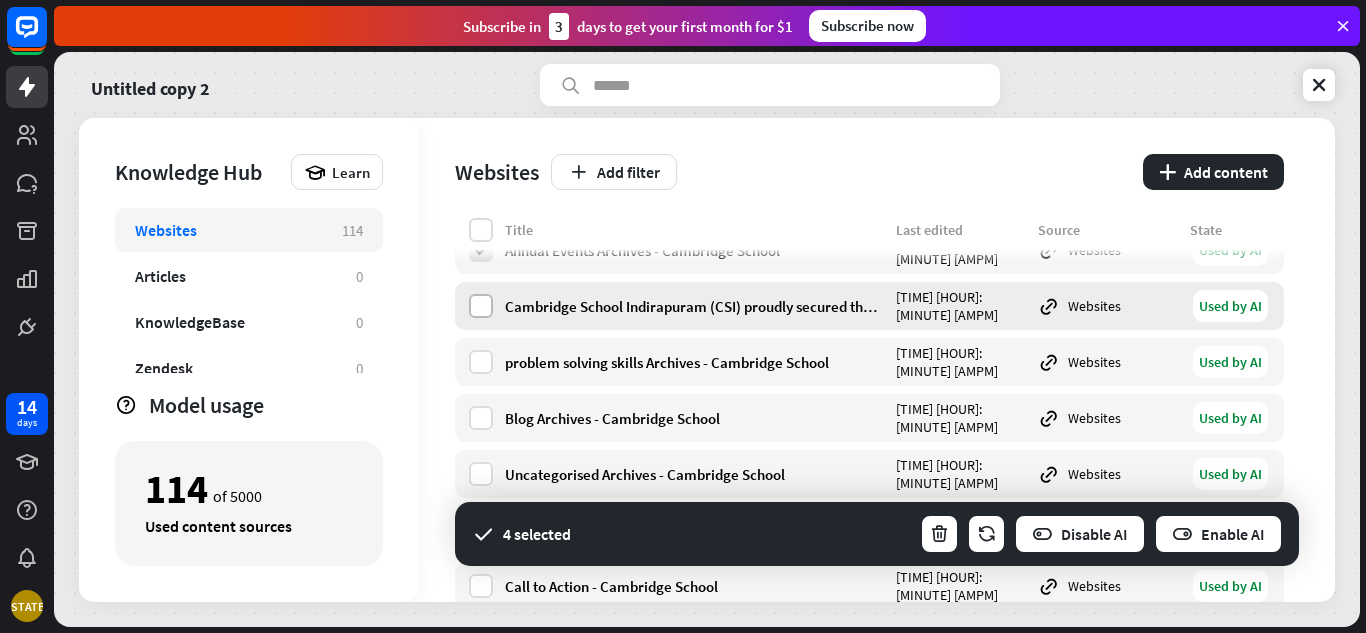 click at bounding box center [481, 306] 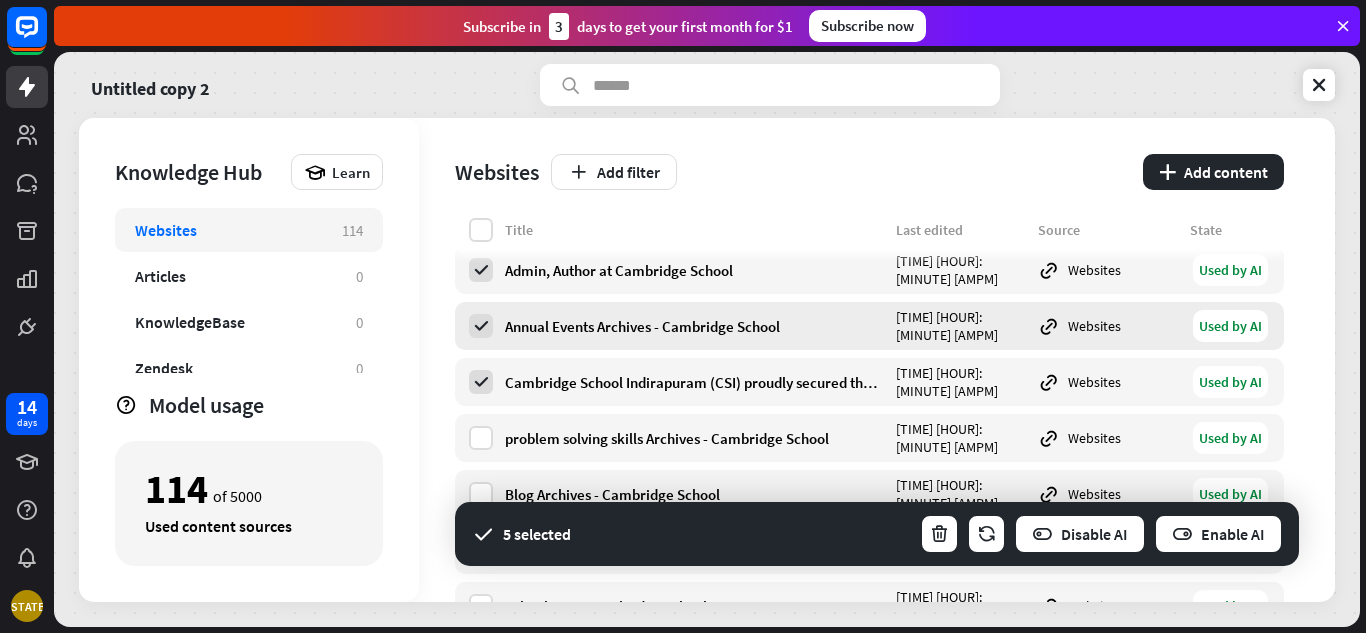 scroll, scrollTop: 100, scrollLeft: 0, axis: vertical 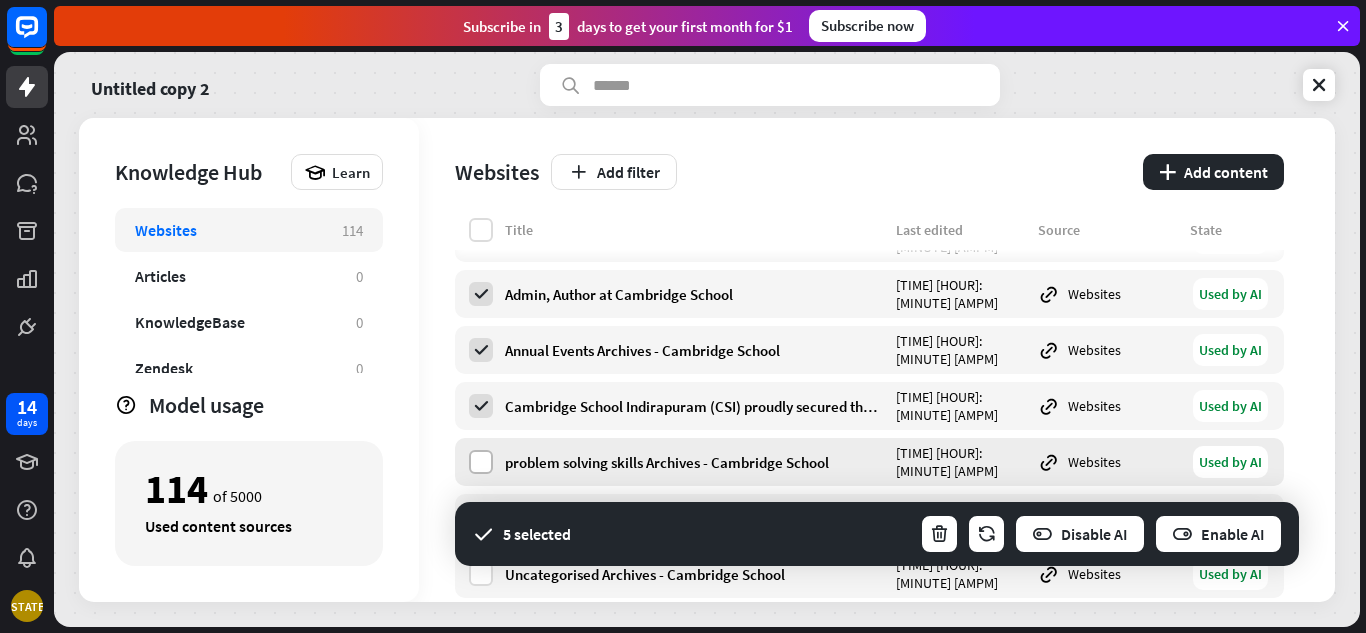 click at bounding box center [481, 462] 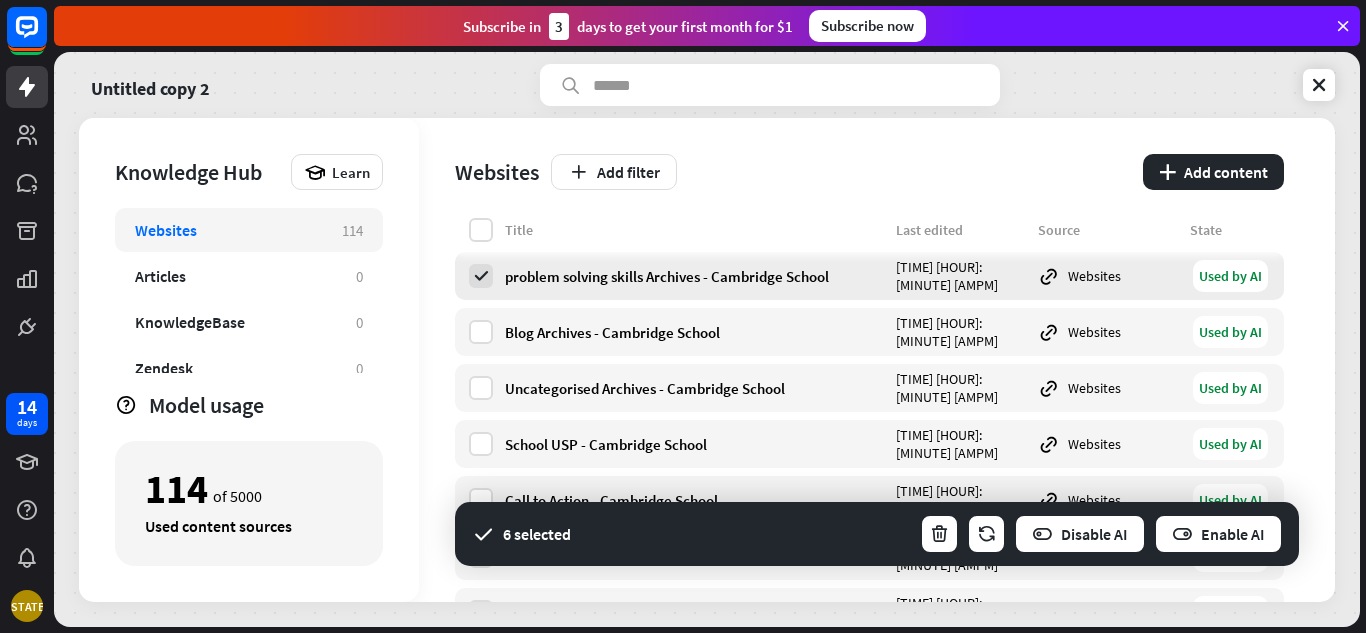scroll, scrollTop: 300, scrollLeft: 0, axis: vertical 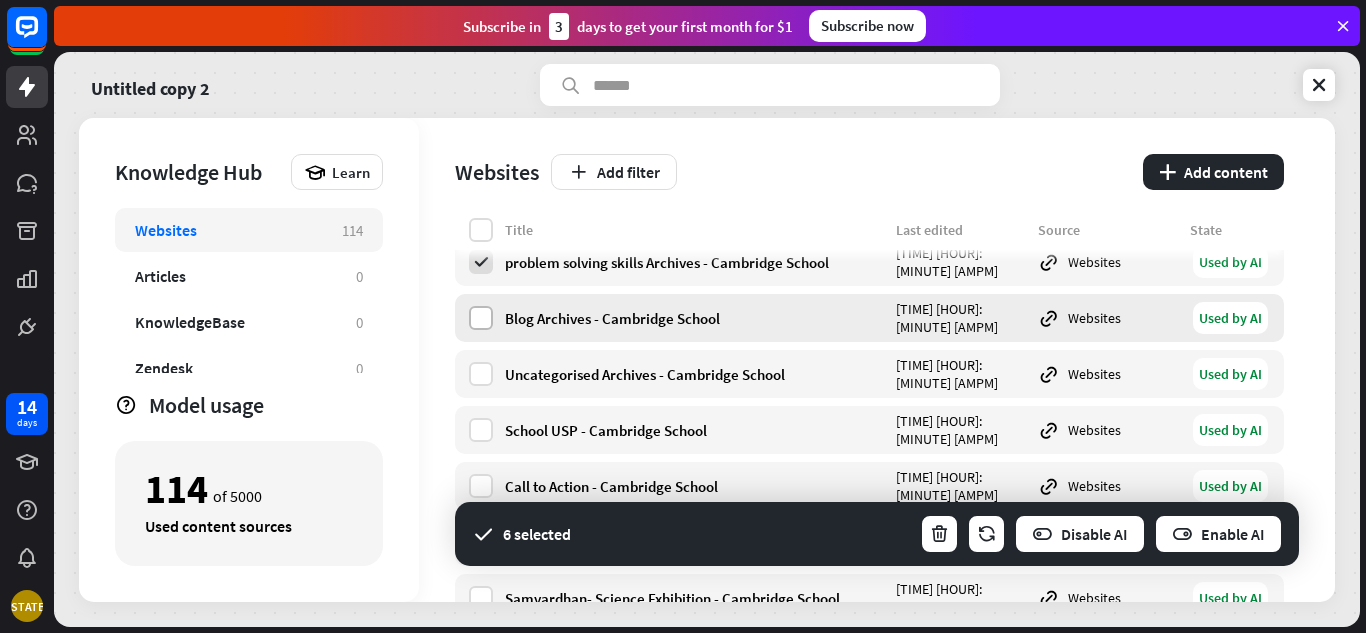 click at bounding box center (481, 318) 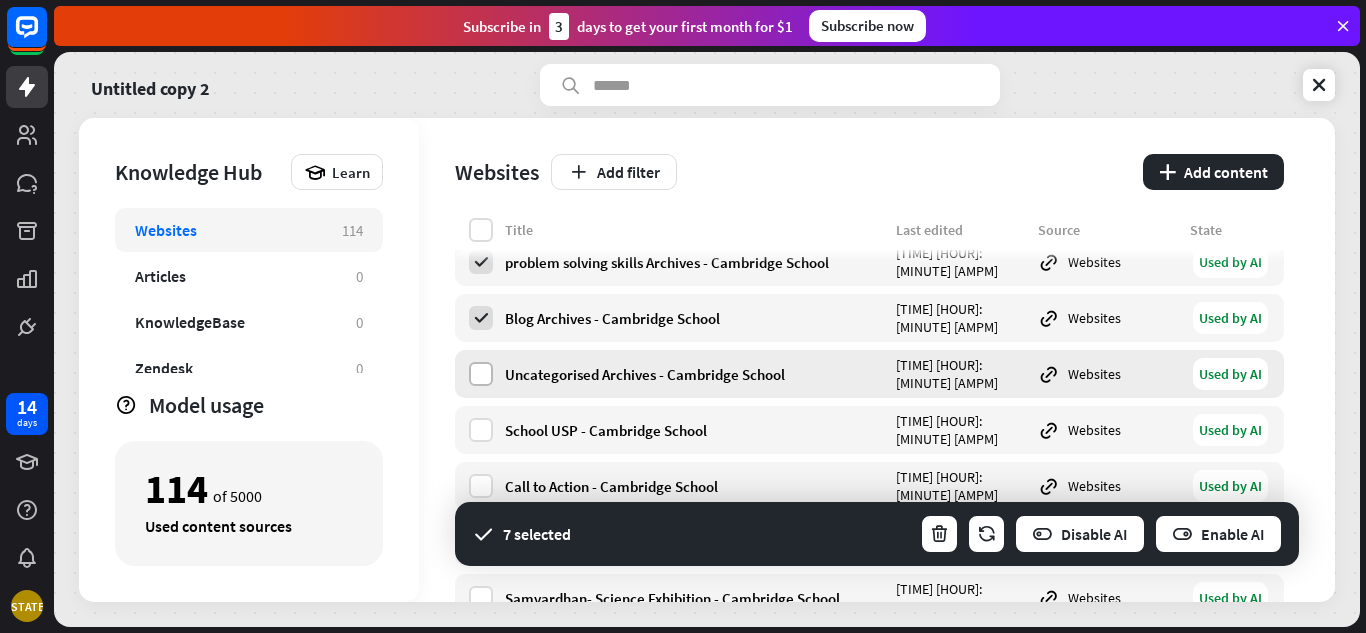 click at bounding box center (481, 374) 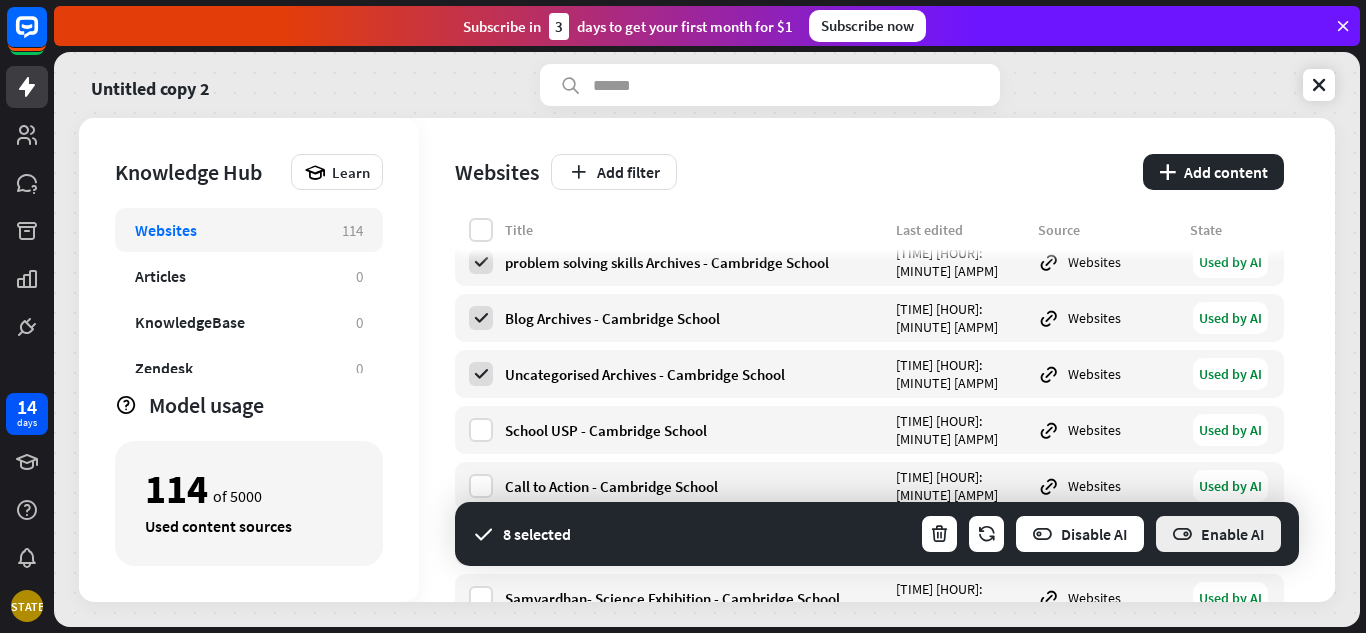 click on "Enable AI" at bounding box center (1218, 534) 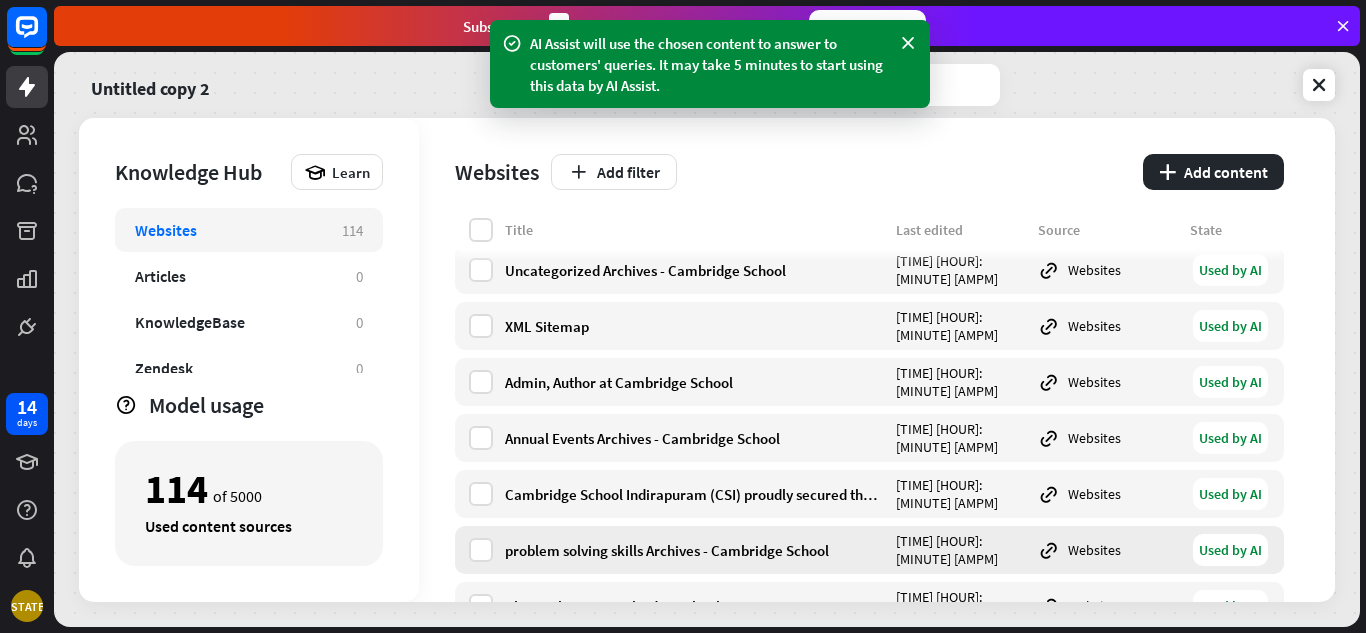 scroll, scrollTop: 0, scrollLeft: 0, axis: both 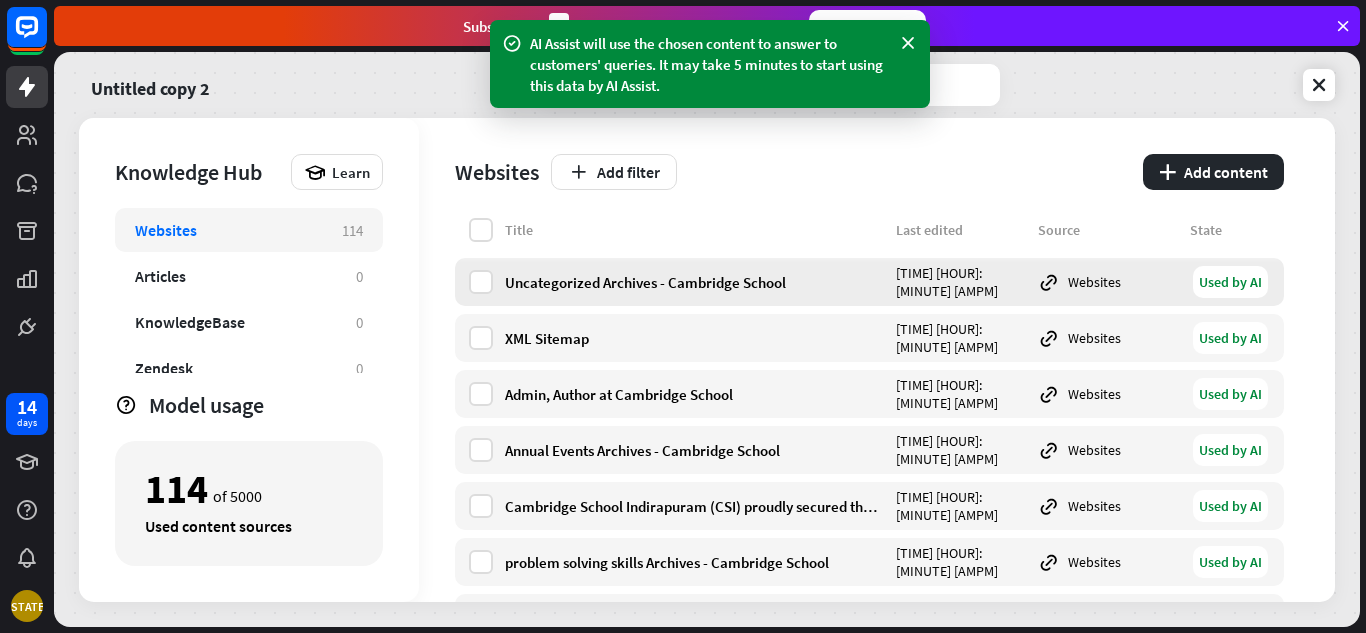 click on "Uncategorized Archives - Cambridge School
Today 1:40 PM
Websites
Used by AI" at bounding box center [869, 282] 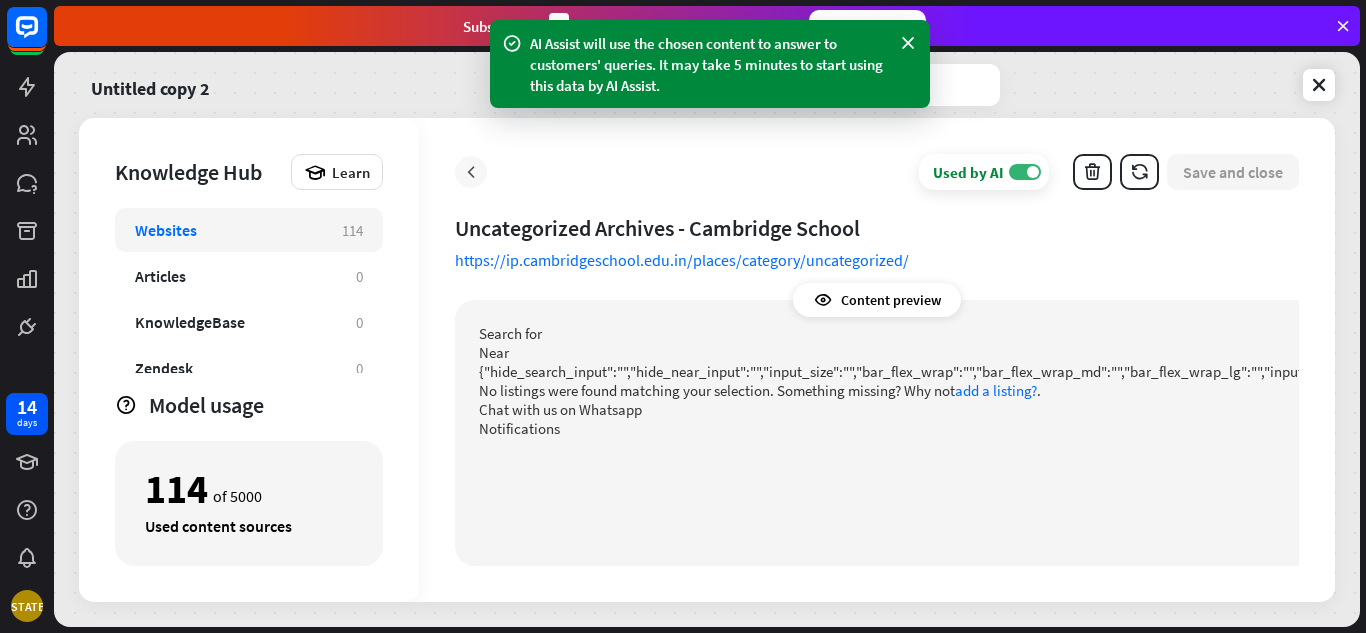 click at bounding box center [471, 172] 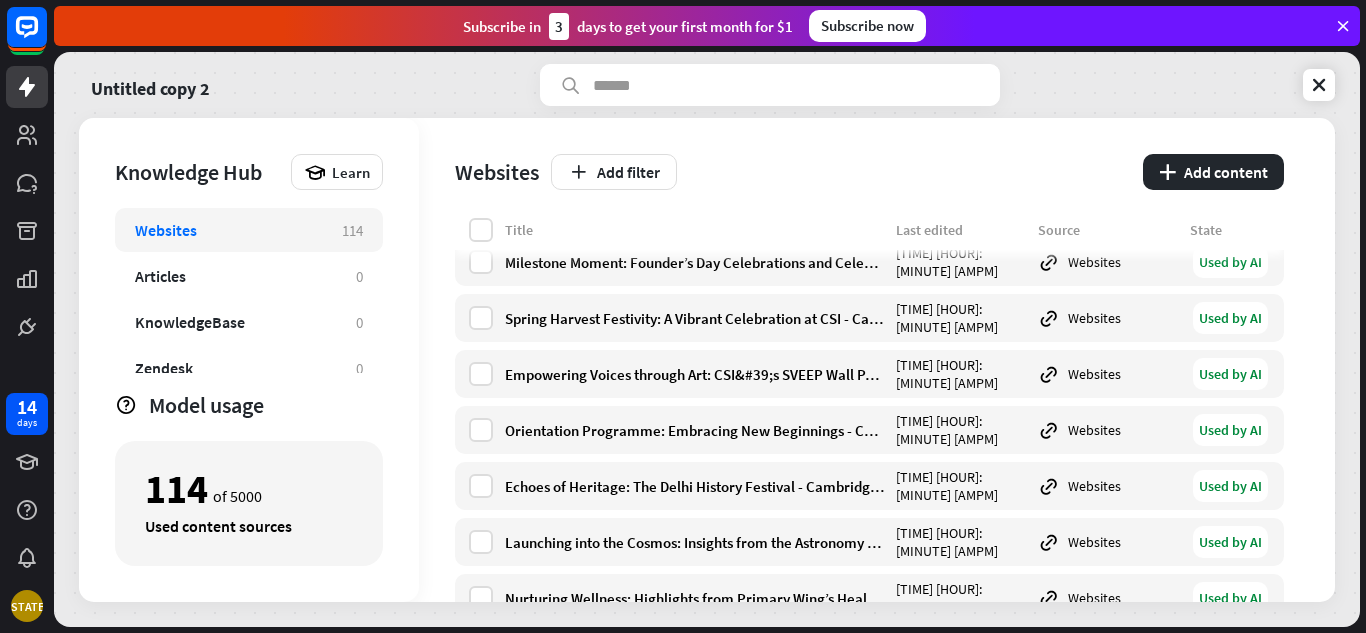 scroll, scrollTop: 6076, scrollLeft: 0, axis: vertical 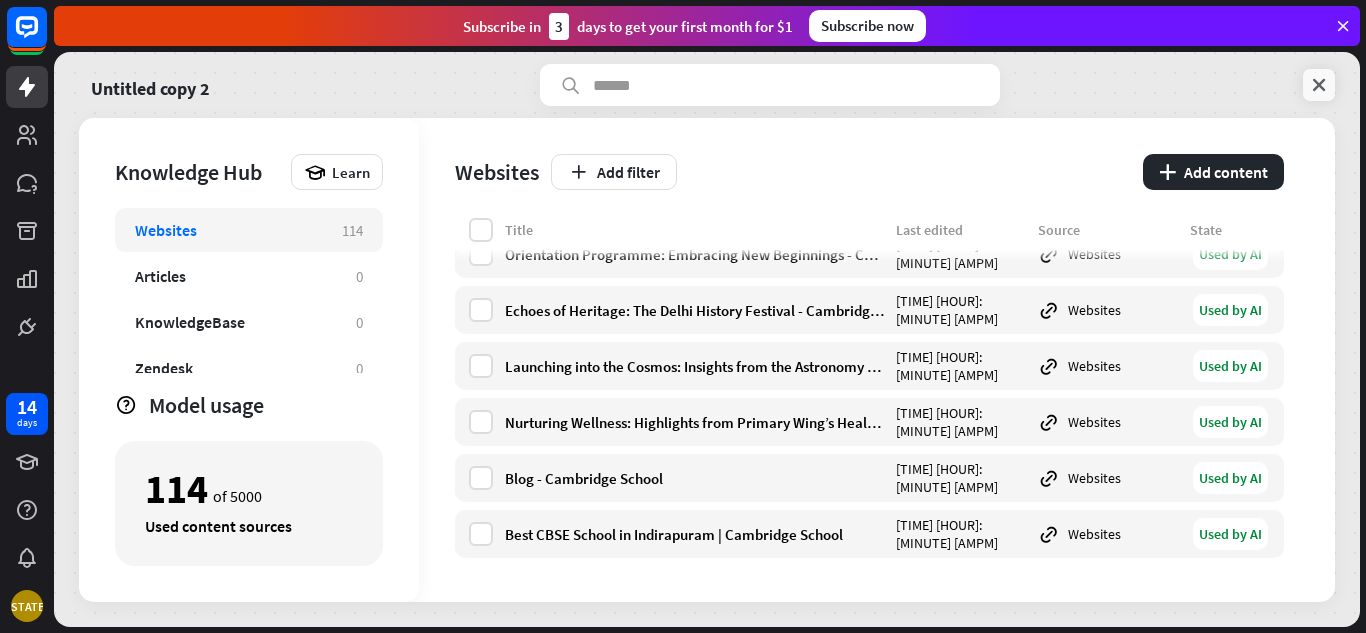 click at bounding box center [1319, 85] 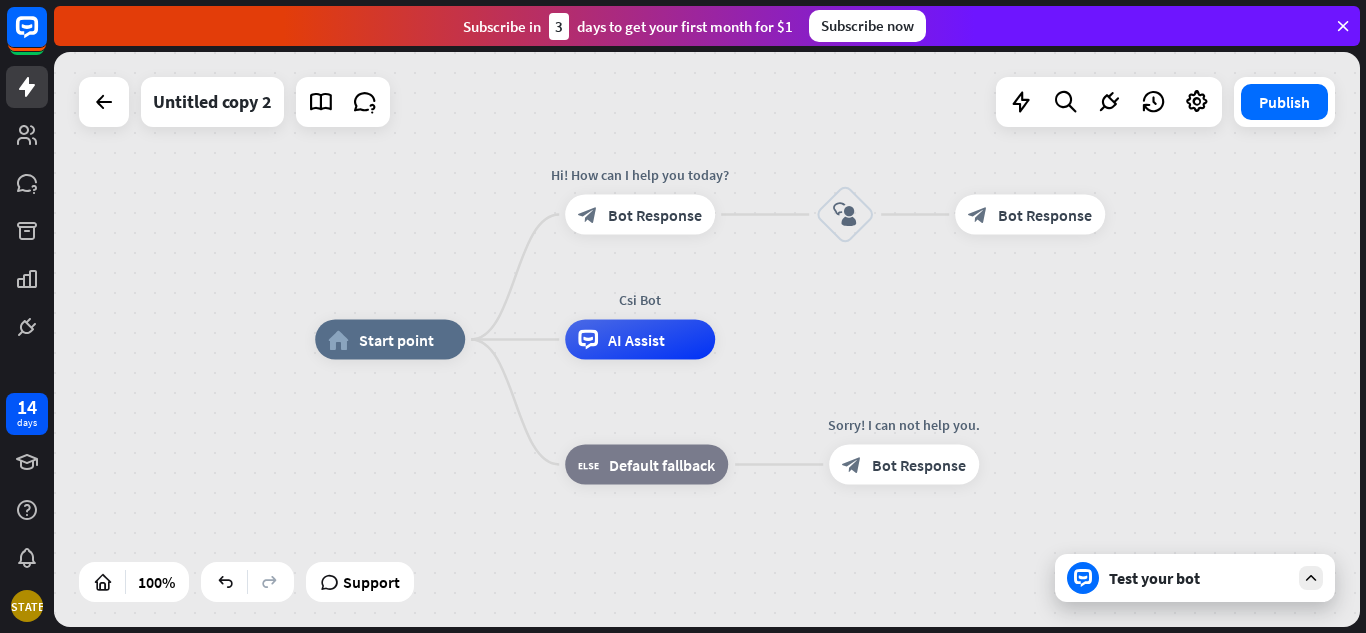 click on "Test your bot" at bounding box center [1195, 578] 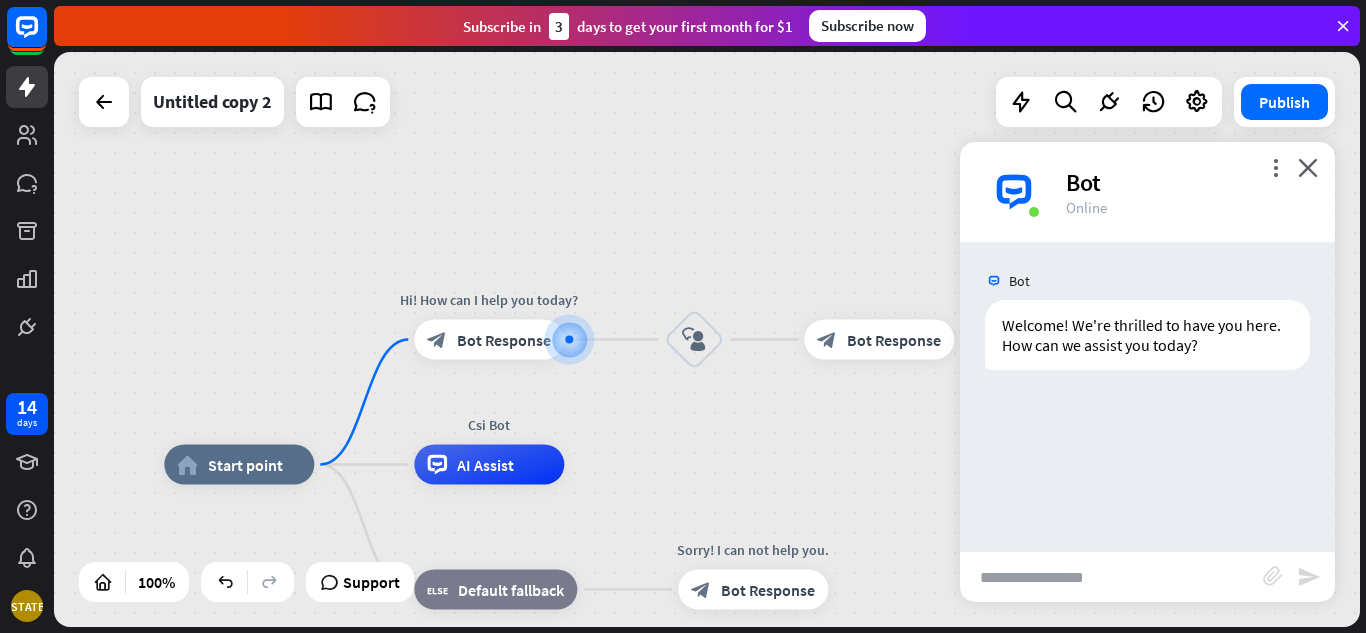 click on "Bot
Welcome! We're thrilled to have you here. How can we assist you today?
Today 1:41 PM
Show JSON" at bounding box center (1147, 396) 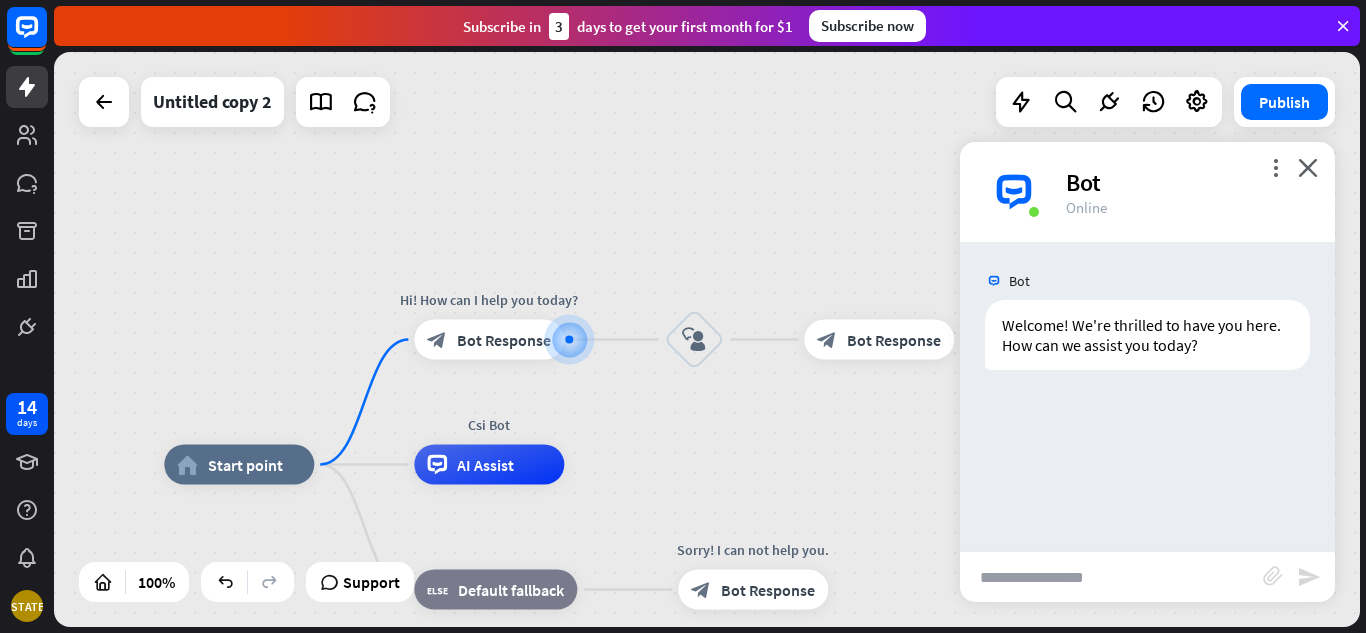 click at bounding box center (1111, 577) 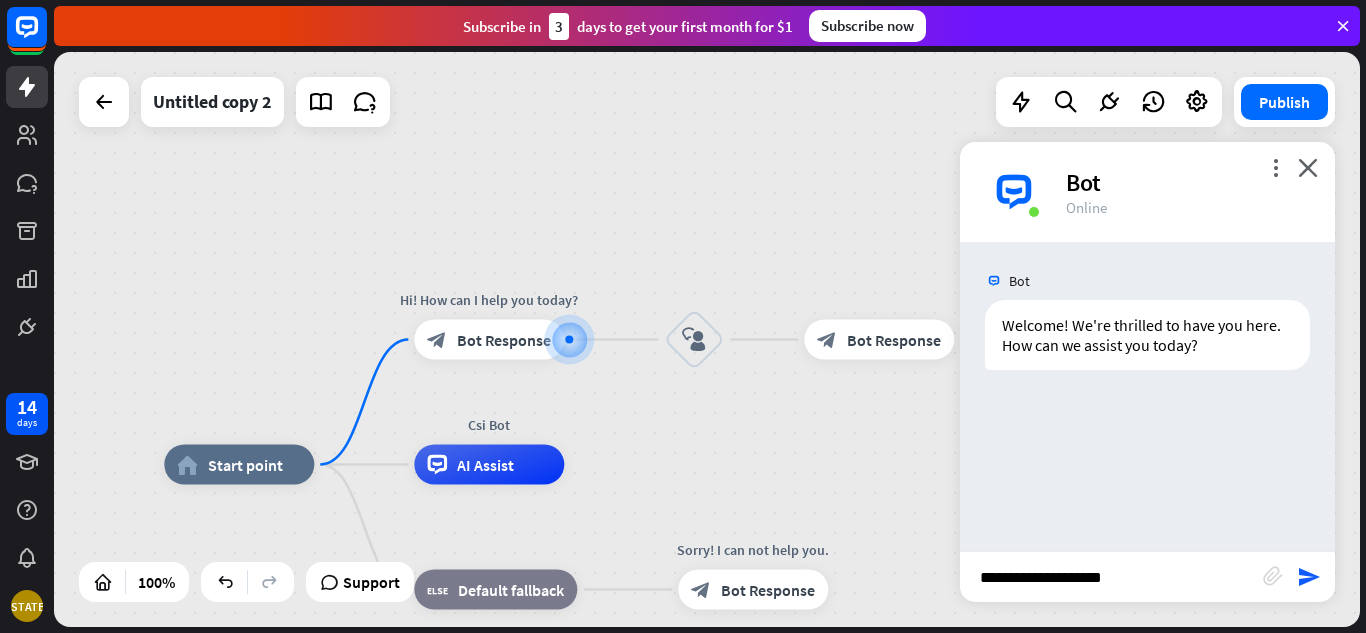 type on "**********" 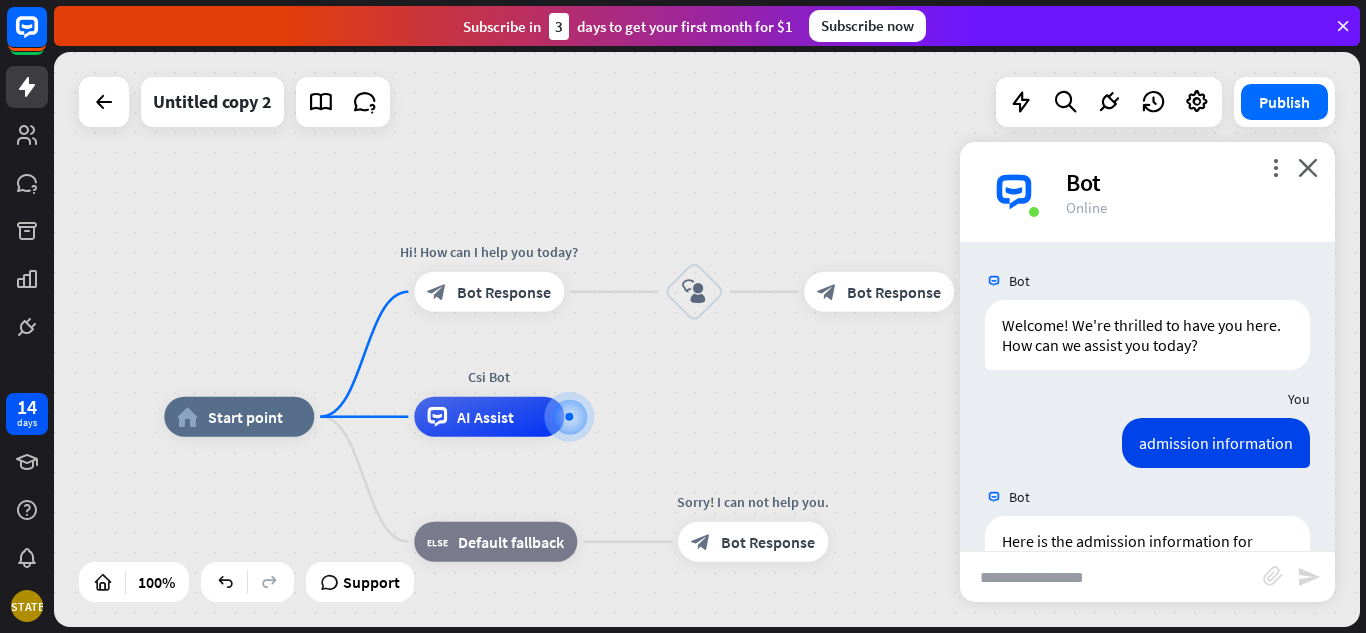 scroll, scrollTop: 1825, scrollLeft: 0, axis: vertical 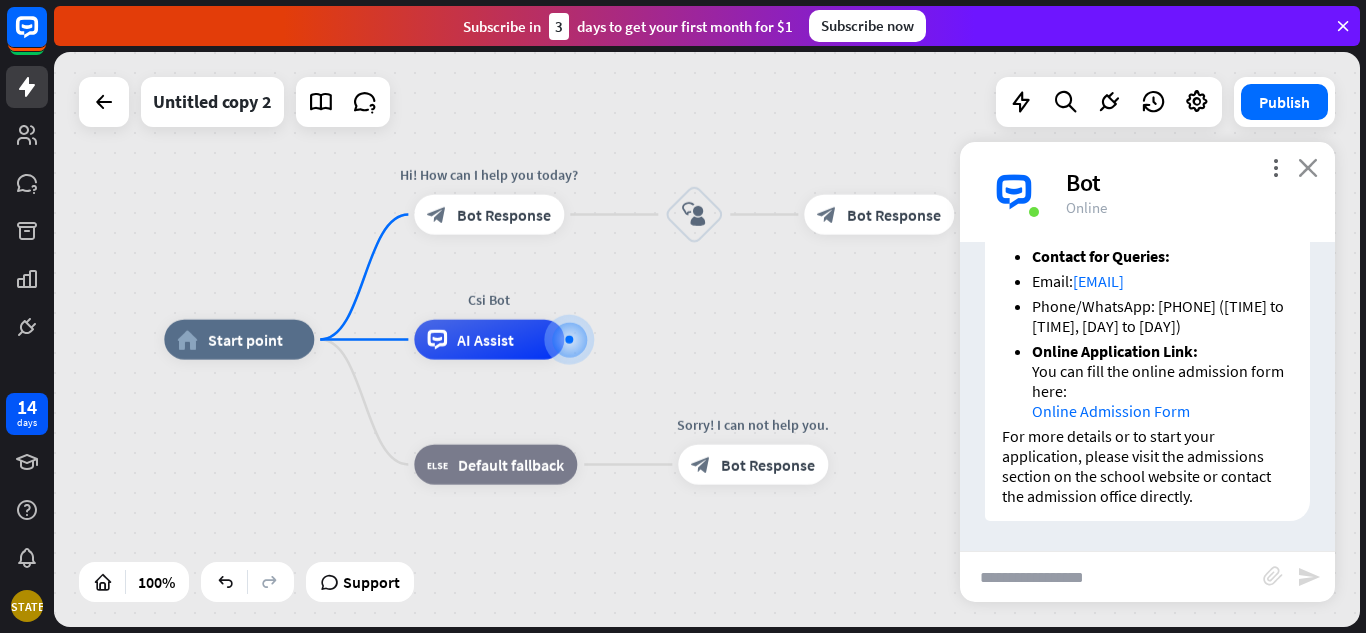 click on "close" at bounding box center [1308, 167] 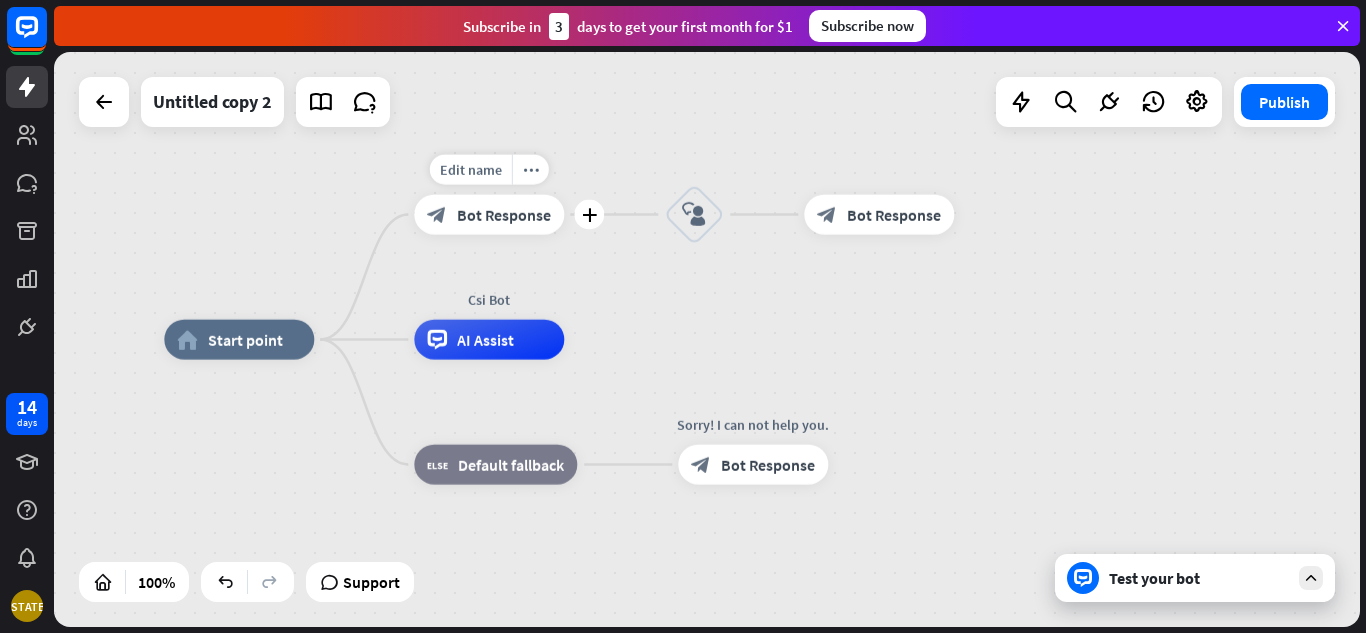 click on "block_bot_response" at bounding box center (437, 215) 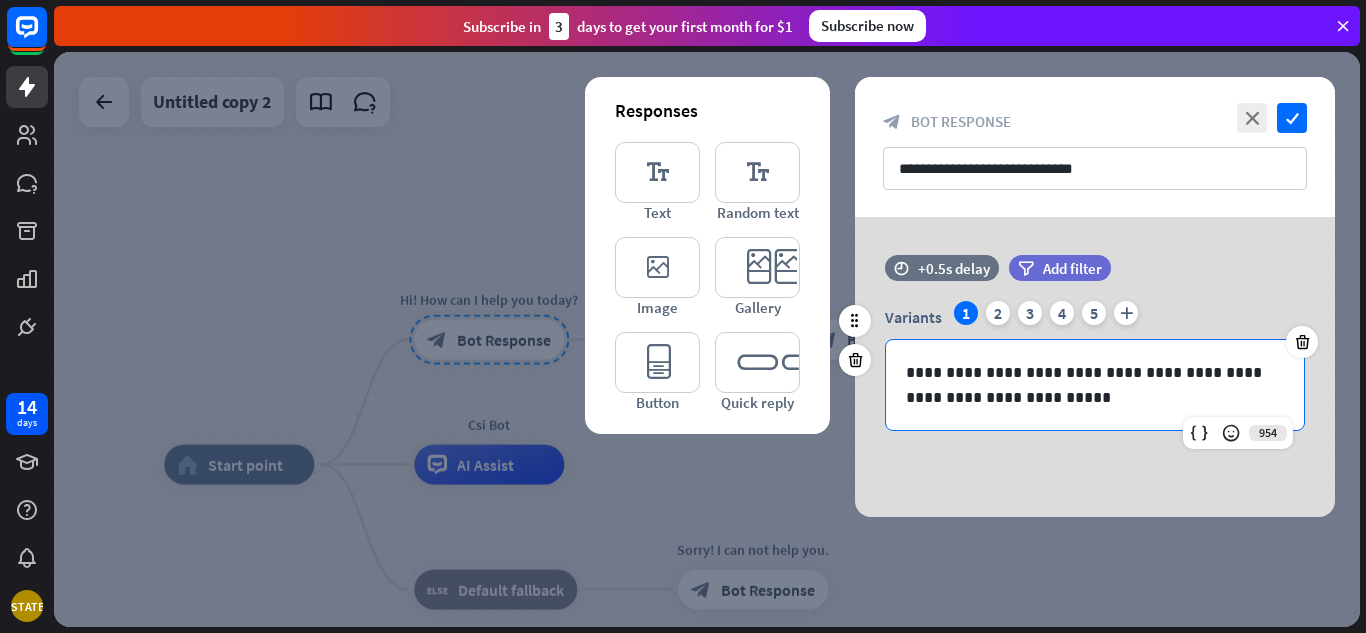 click on "**********" at bounding box center [1095, 385] 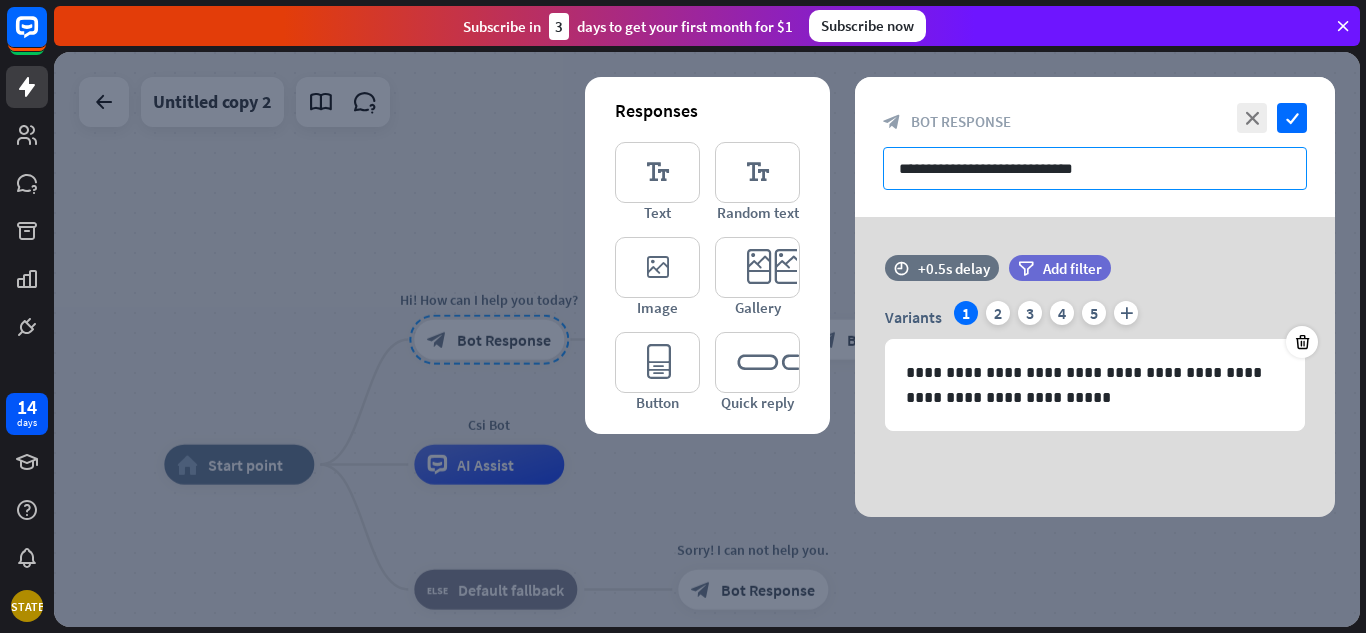 click on "**********" at bounding box center [1095, 168] 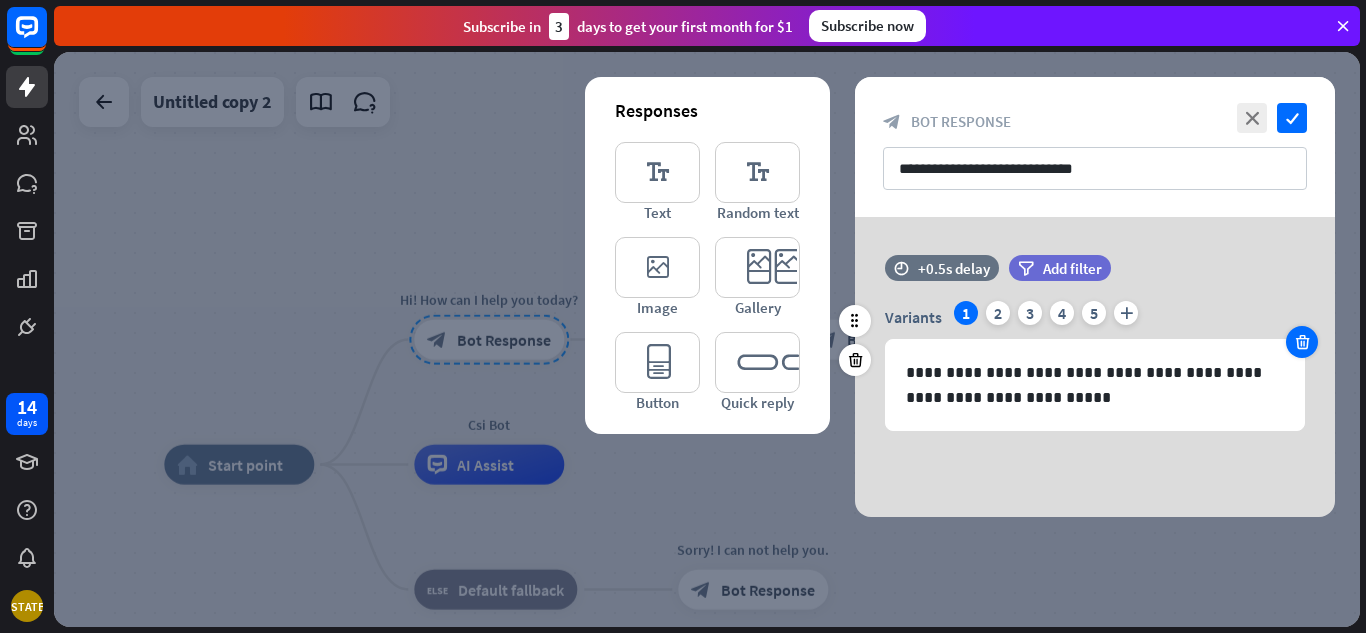 click at bounding box center (1302, 342) 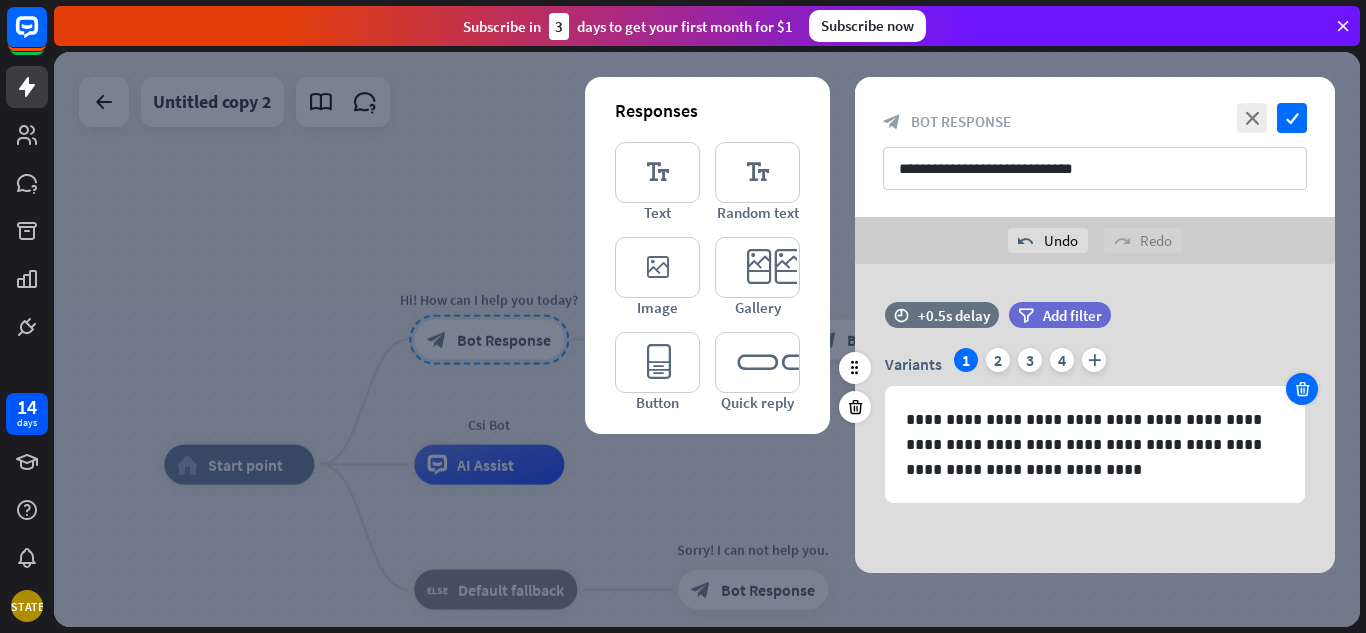 click at bounding box center [1302, 389] 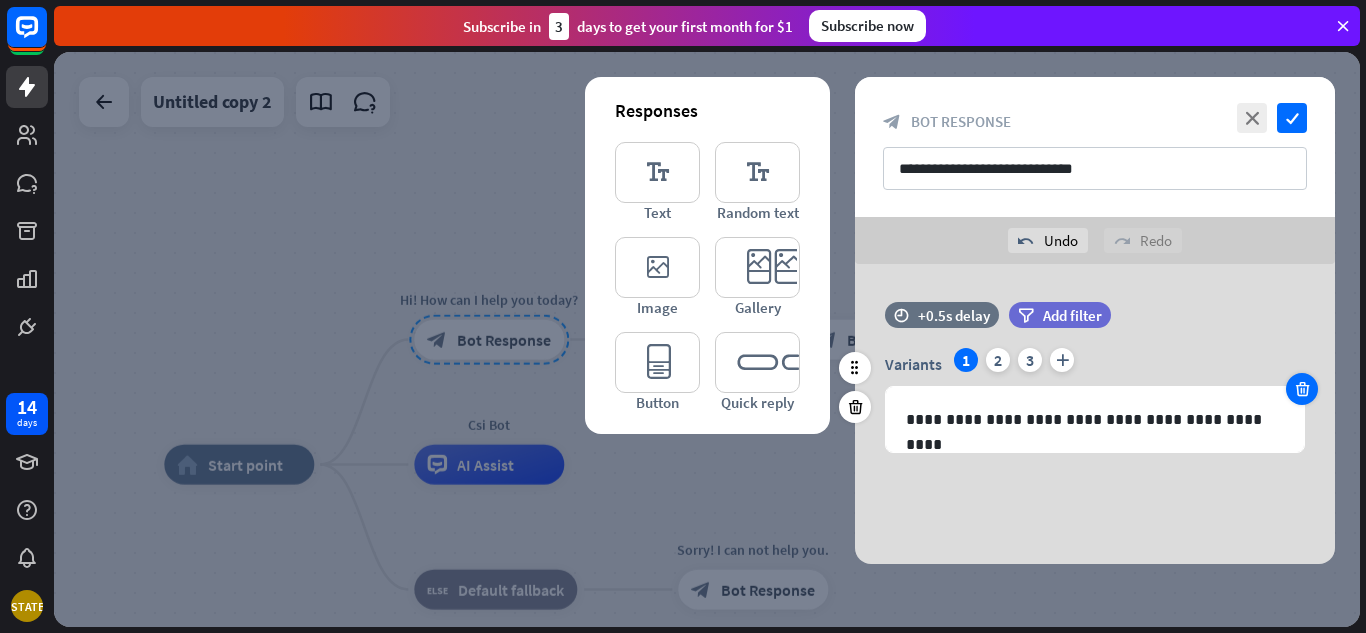 click at bounding box center (1302, 389) 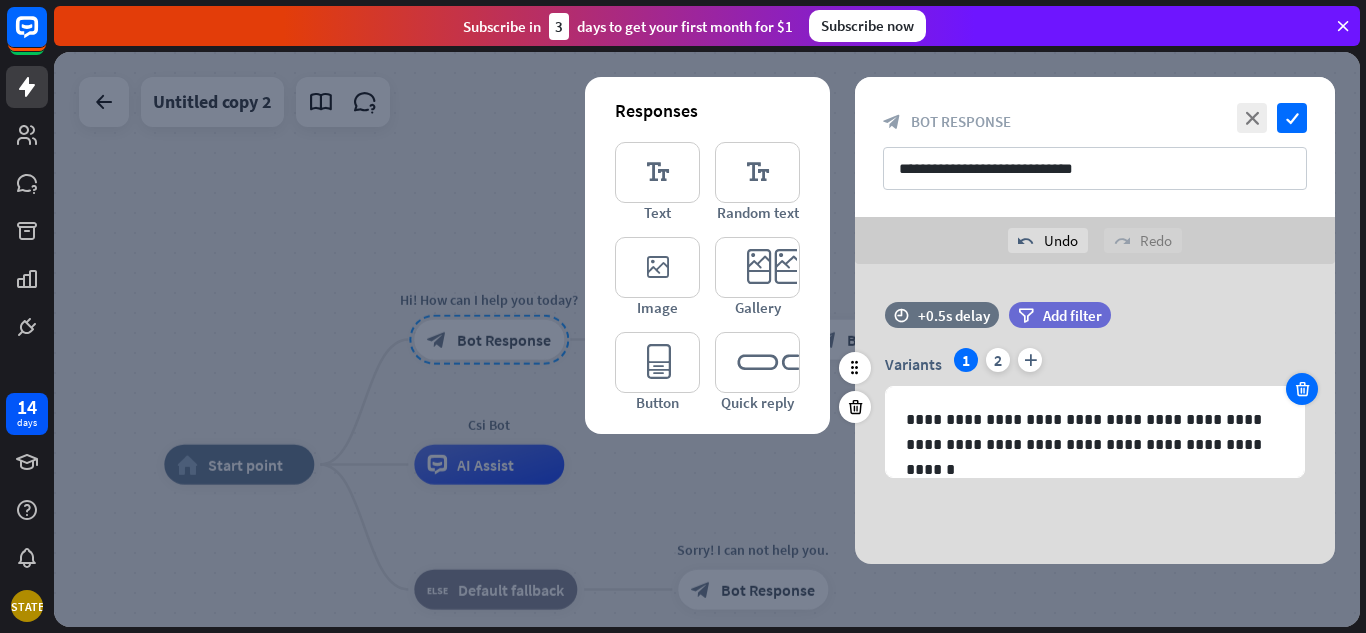 click at bounding box center [1302, 389] 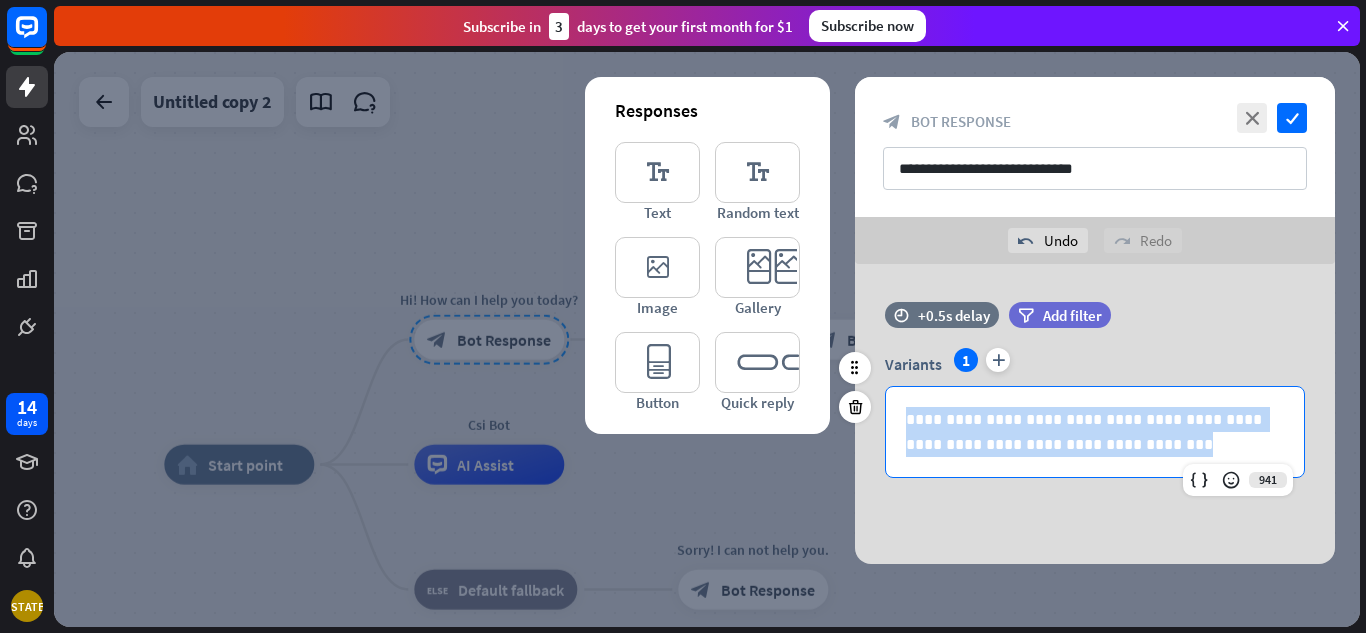 click on "**********" at bounding box center [1095, 413] 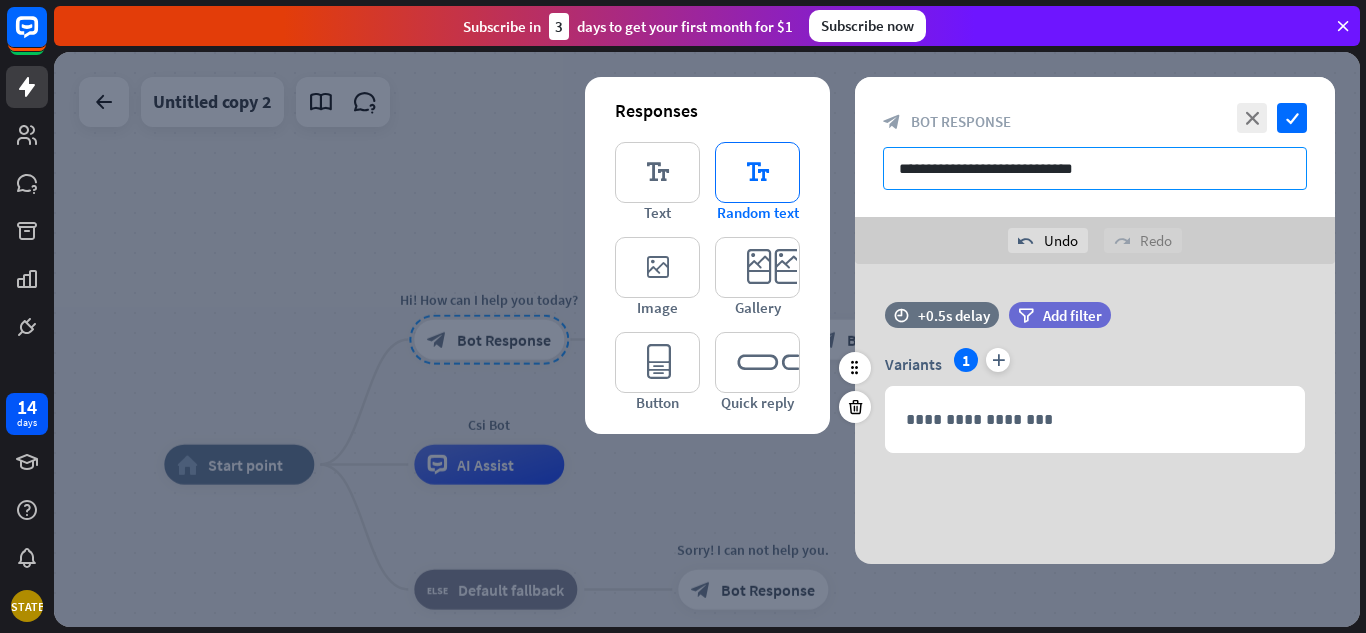 drag, startPoint x: 1118, startPoint y: 171, endPoint x: 734, endPoint y: 163, distance: 384.0833 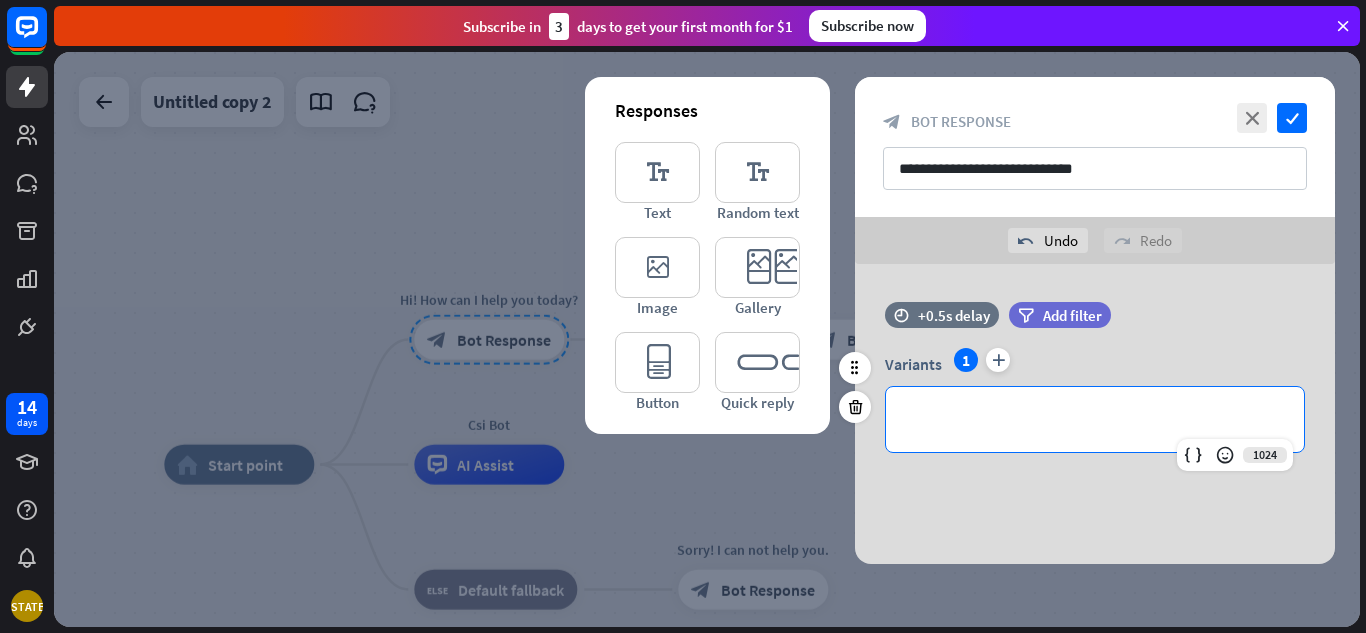 click on "**********" at bounding box center (1095, 419) 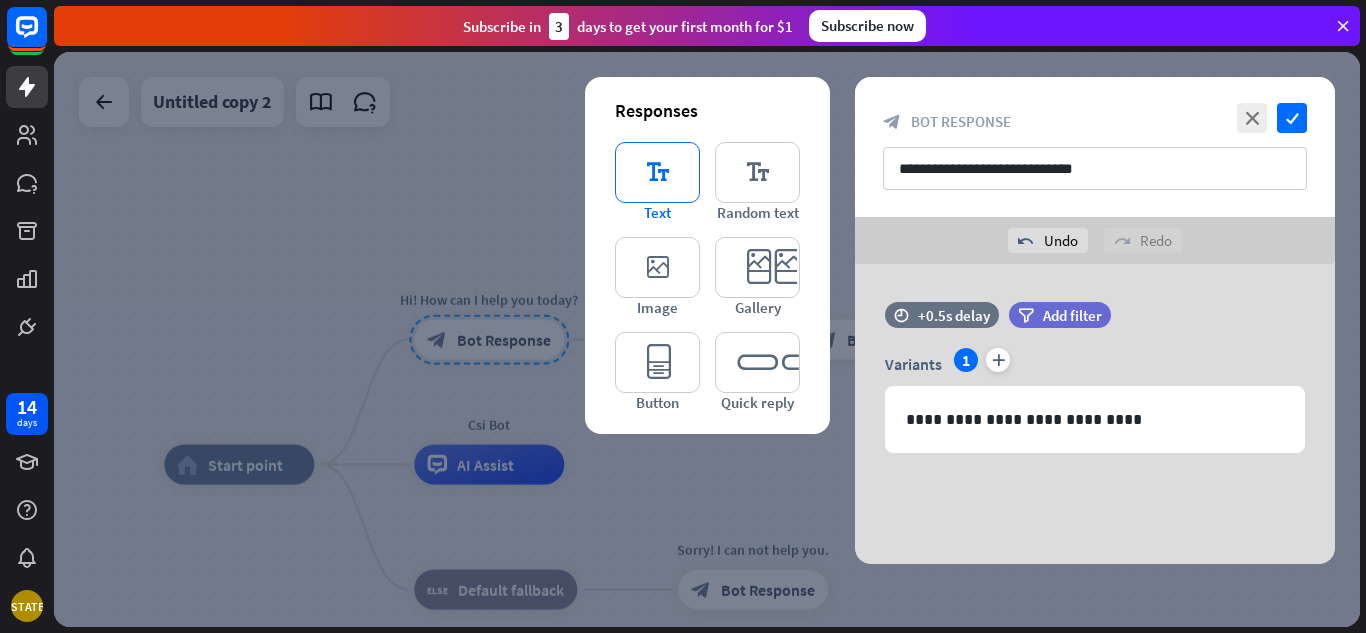 click on "editor_text" at bounding box center (657, 172) 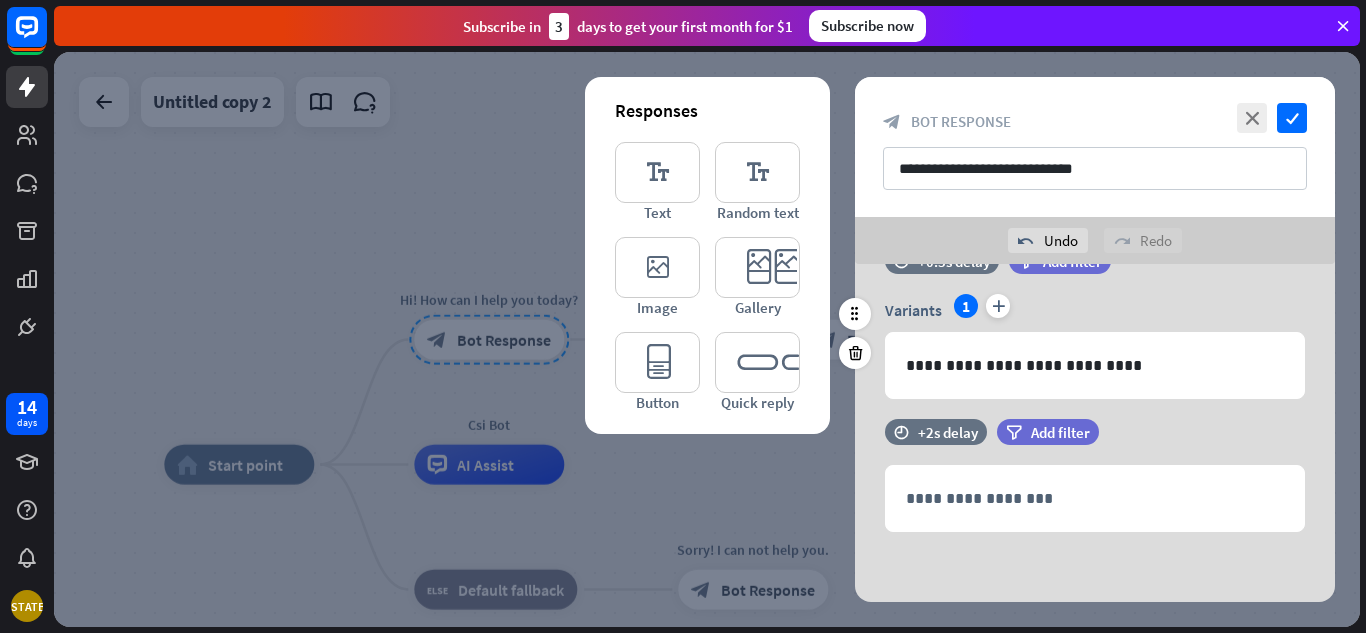 scroll, scrollTop: 54, scrollLeft: 0, axis: vertical 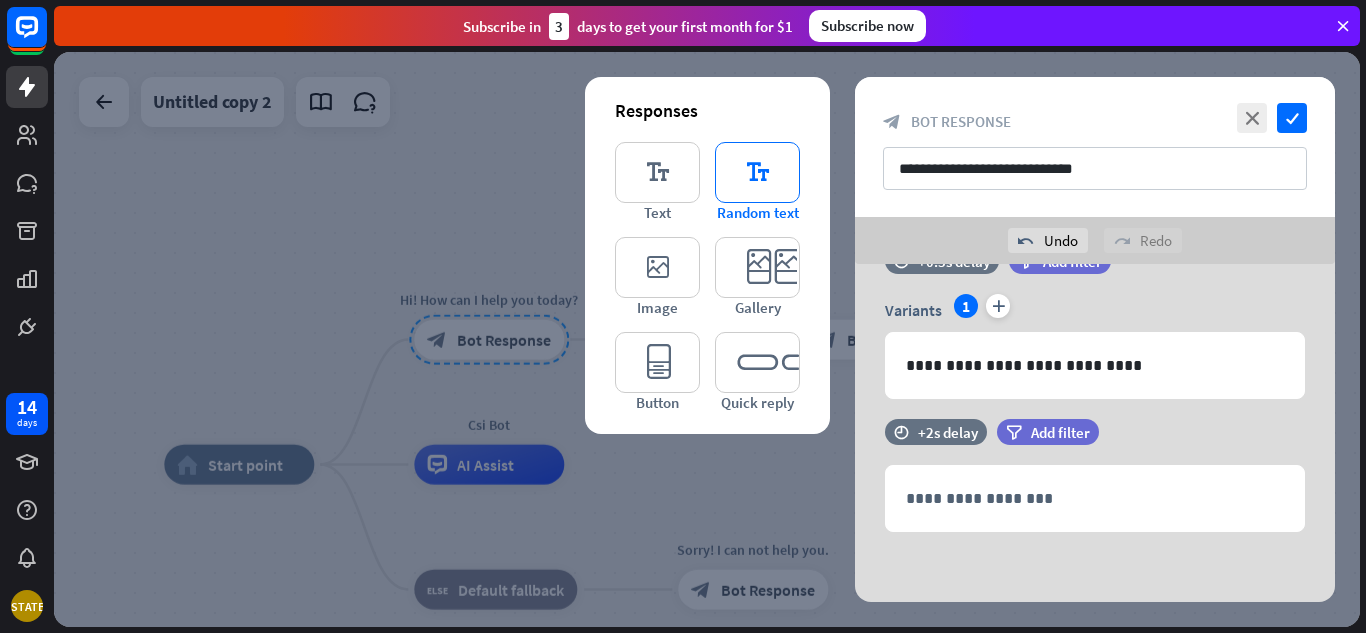 click on "editor_text" at bounding box center [757, 172] 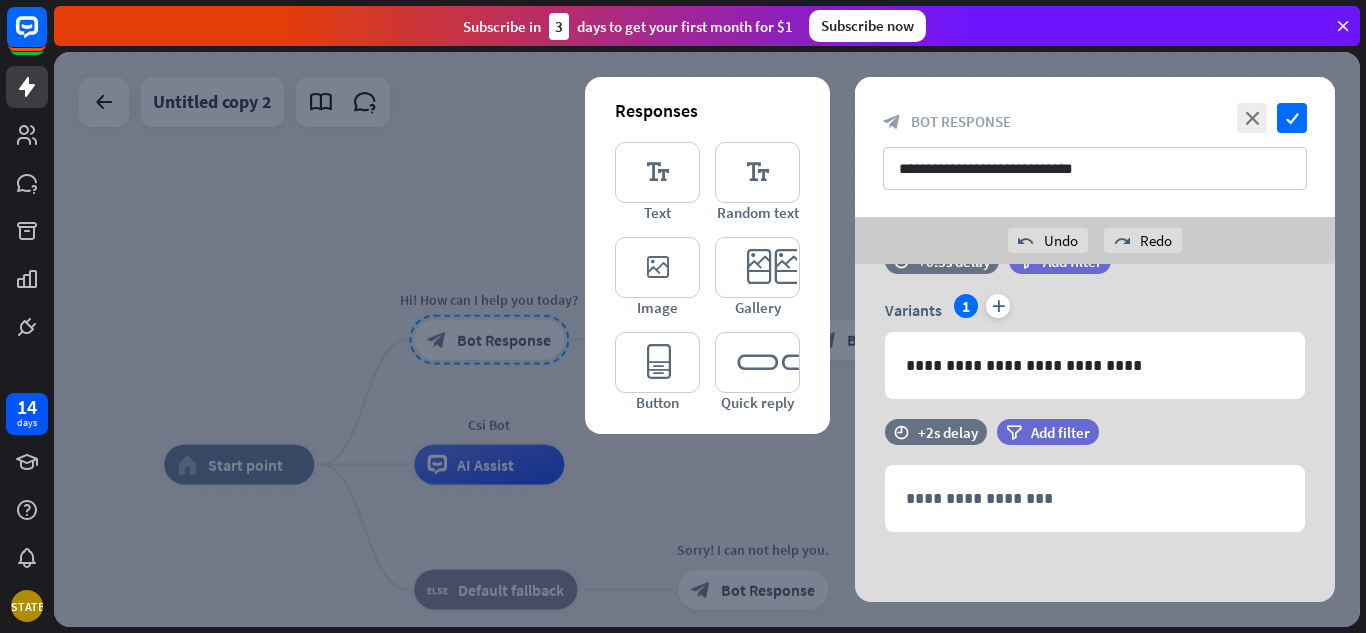 scroll, scrollTop: 0, scrollLeft: 0, axis: both 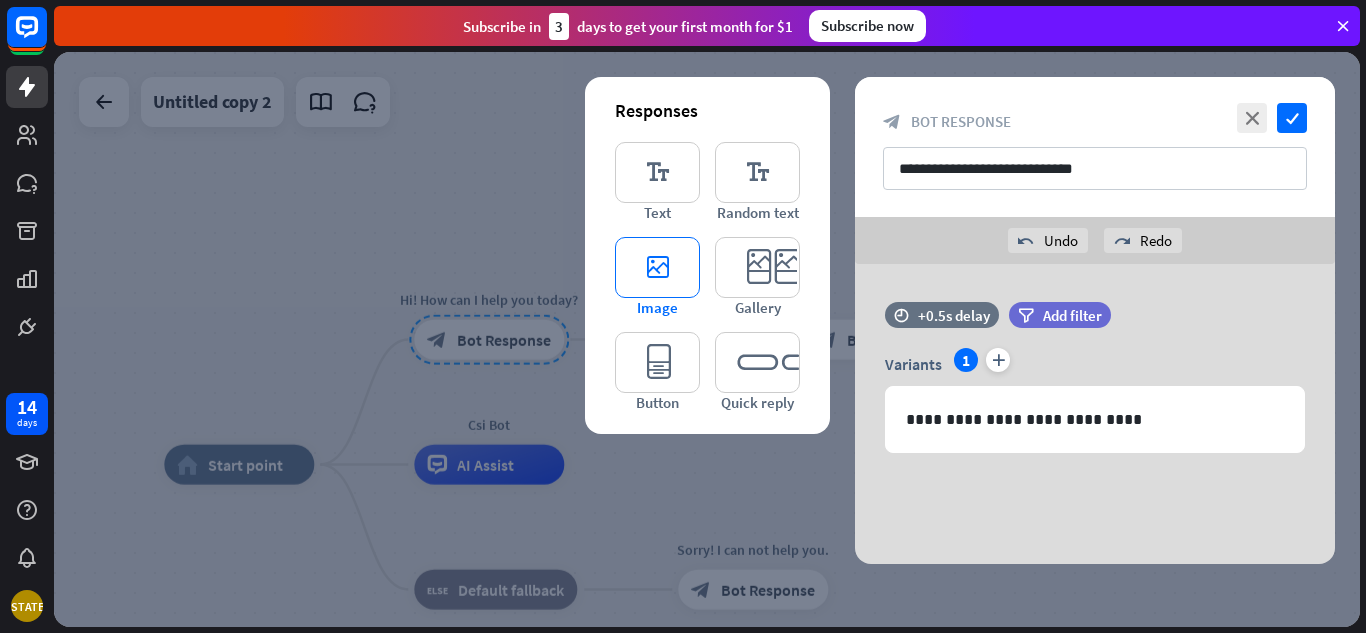click on "editor_image" at bounding box center (657, 267) 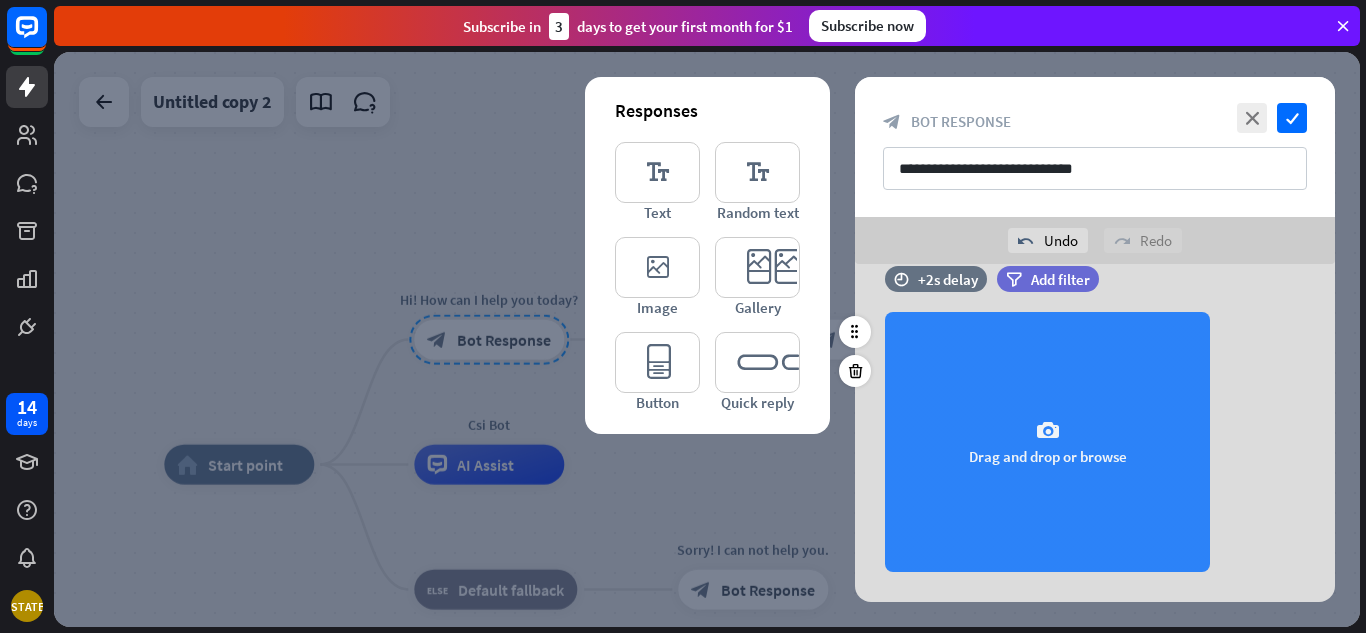 scroll, scrollTop: 209, scrollLeft: 0, axis: vertical 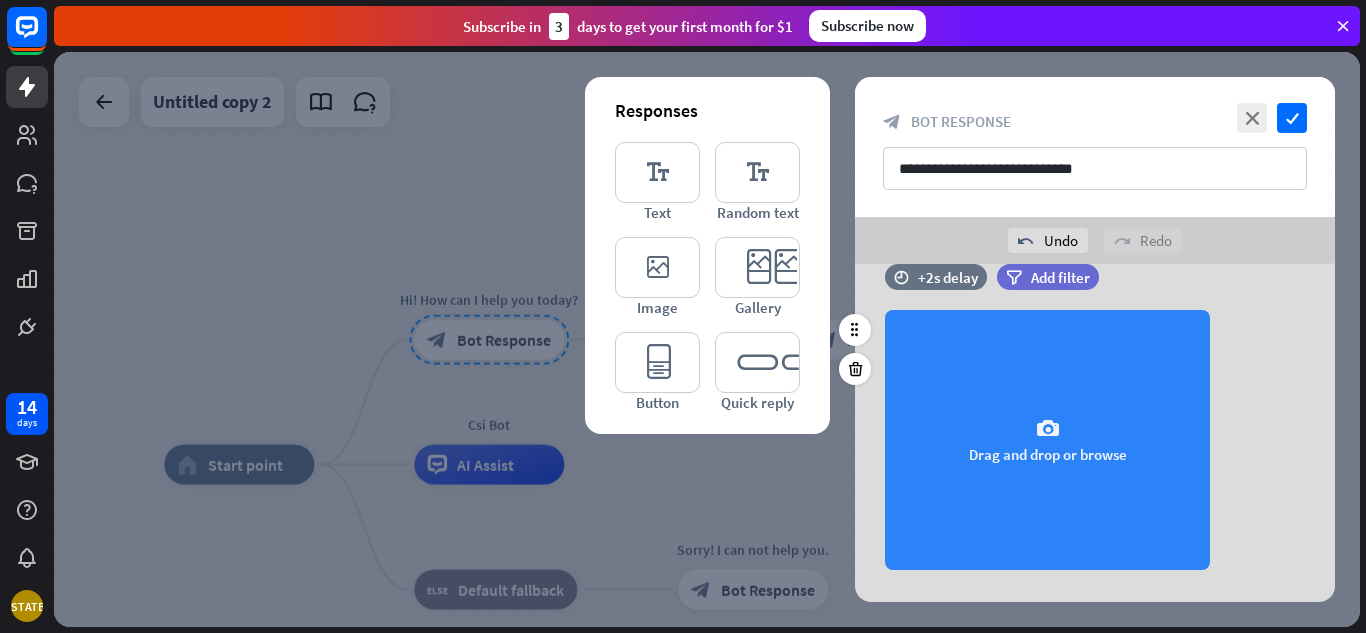 click on "camera
Drag and drop or browse" at bounding box center [1047, 440] 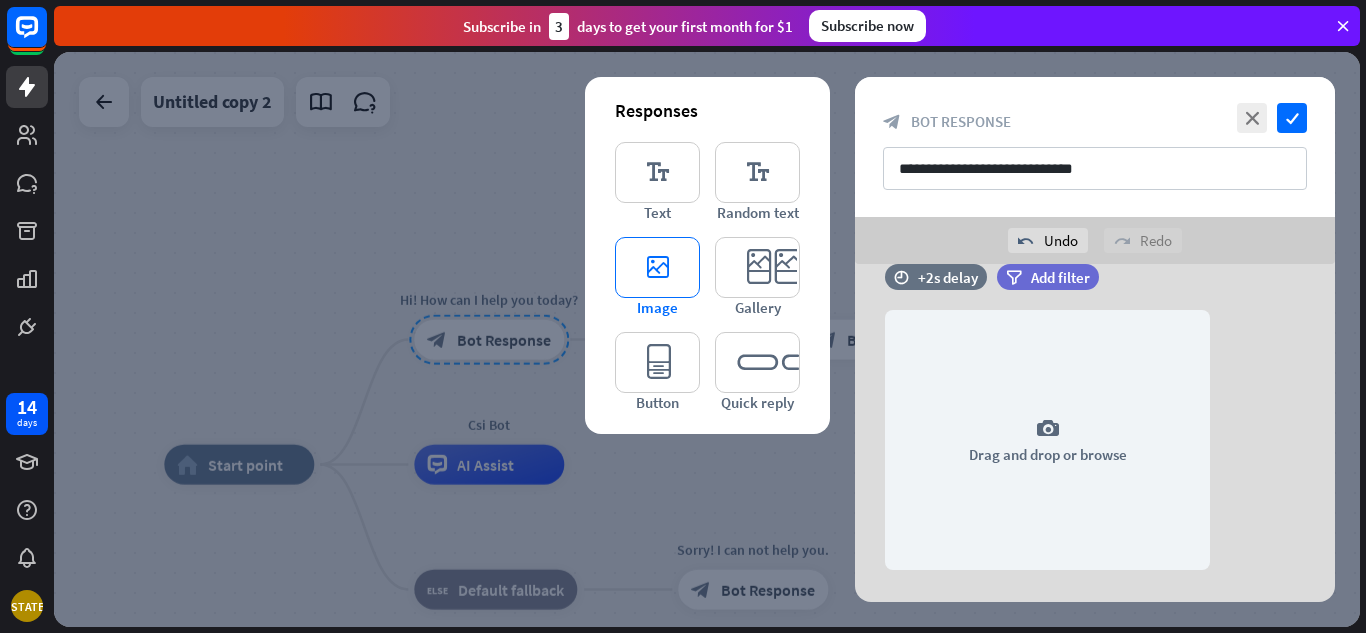 click on "editor_image" at bounding box center [657, 267] 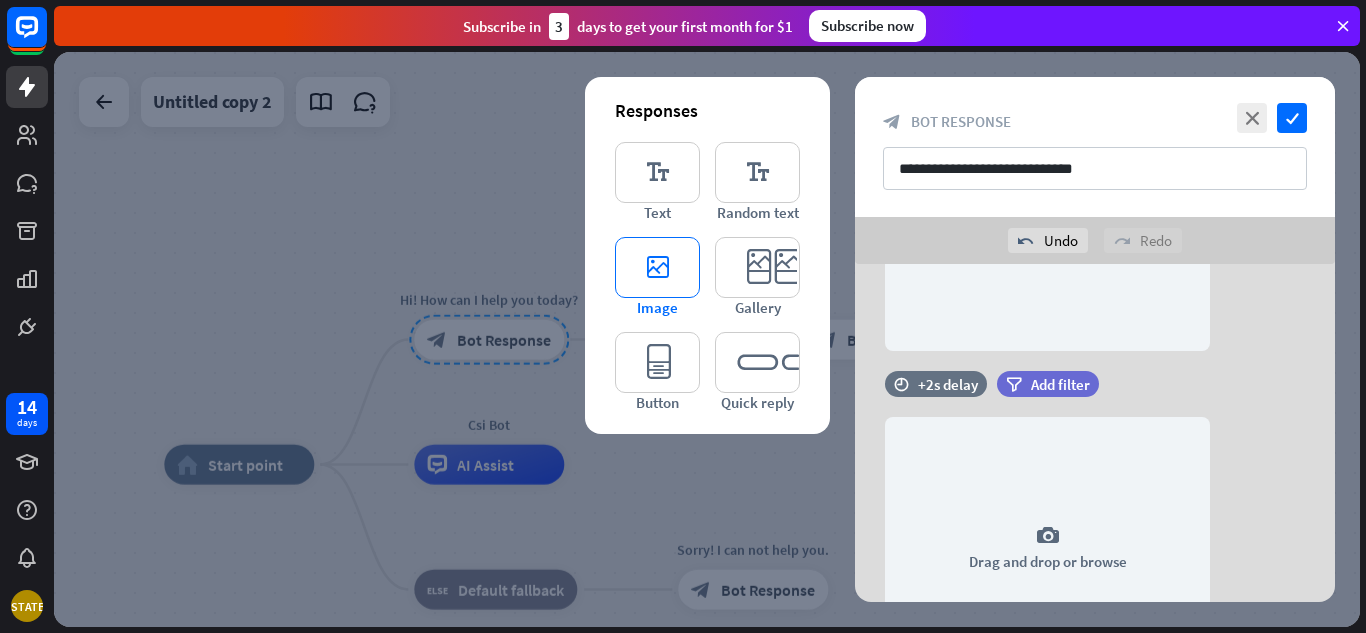 scroll, scrollTop: 535, scrollLeft: 0, axis: vertical 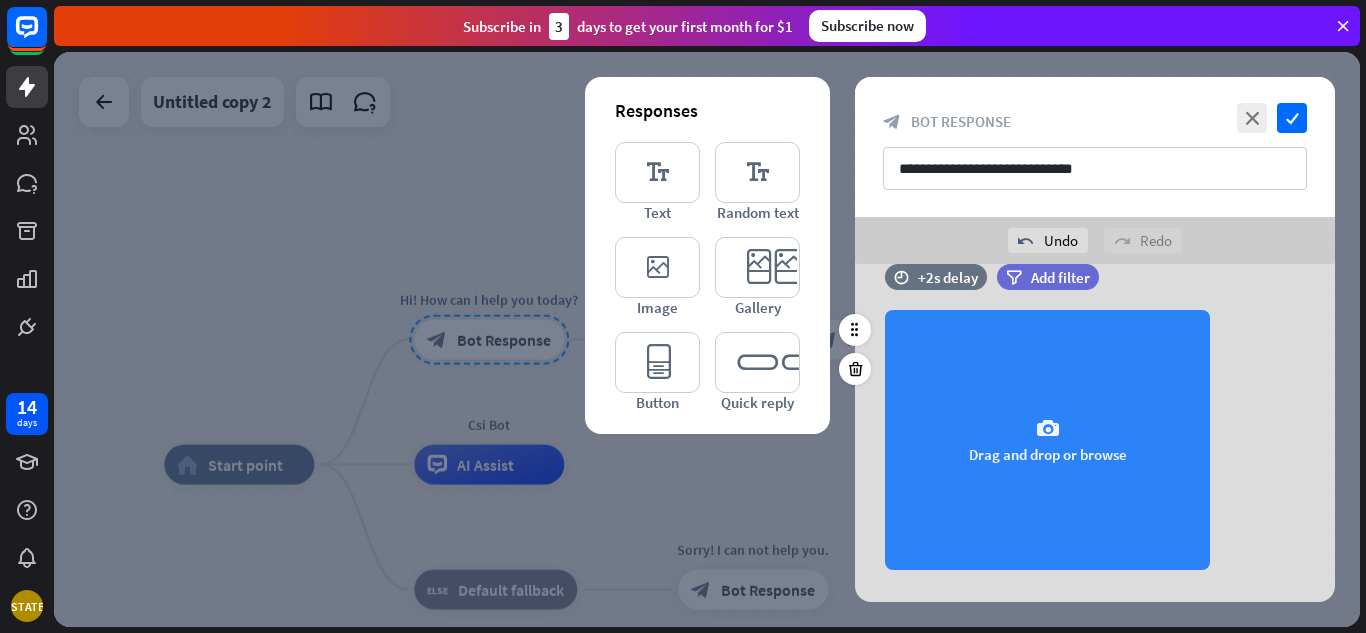 click on "camera
Drag and drop or browse" at bounding box center (1047, 440) 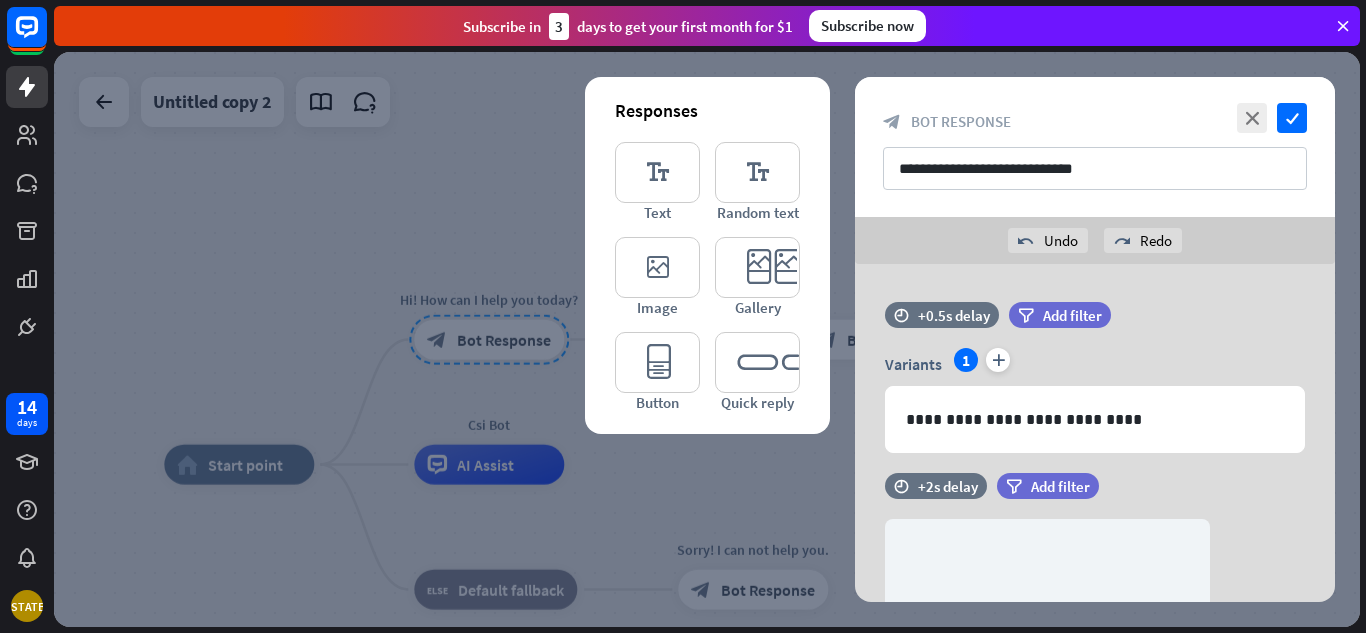 scroll, scrollTop: 145, scrollLeft: 0, axis: vertical 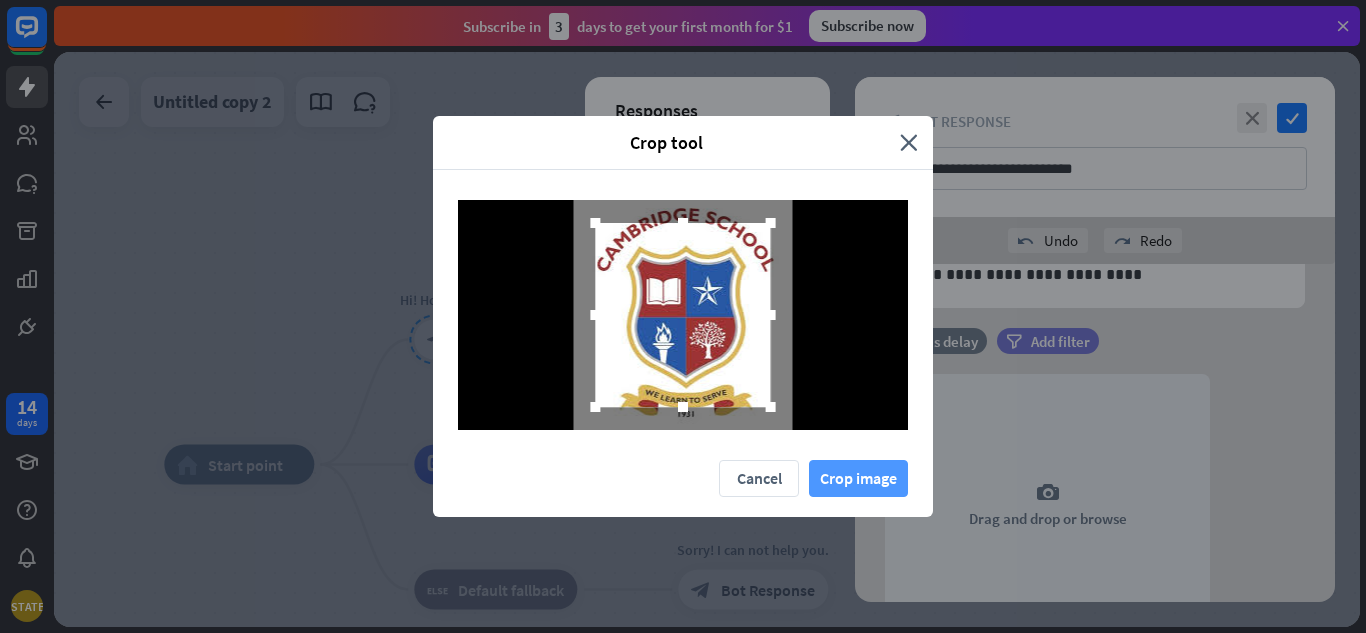 click on "Crop image" at bounding box center [858, 478] 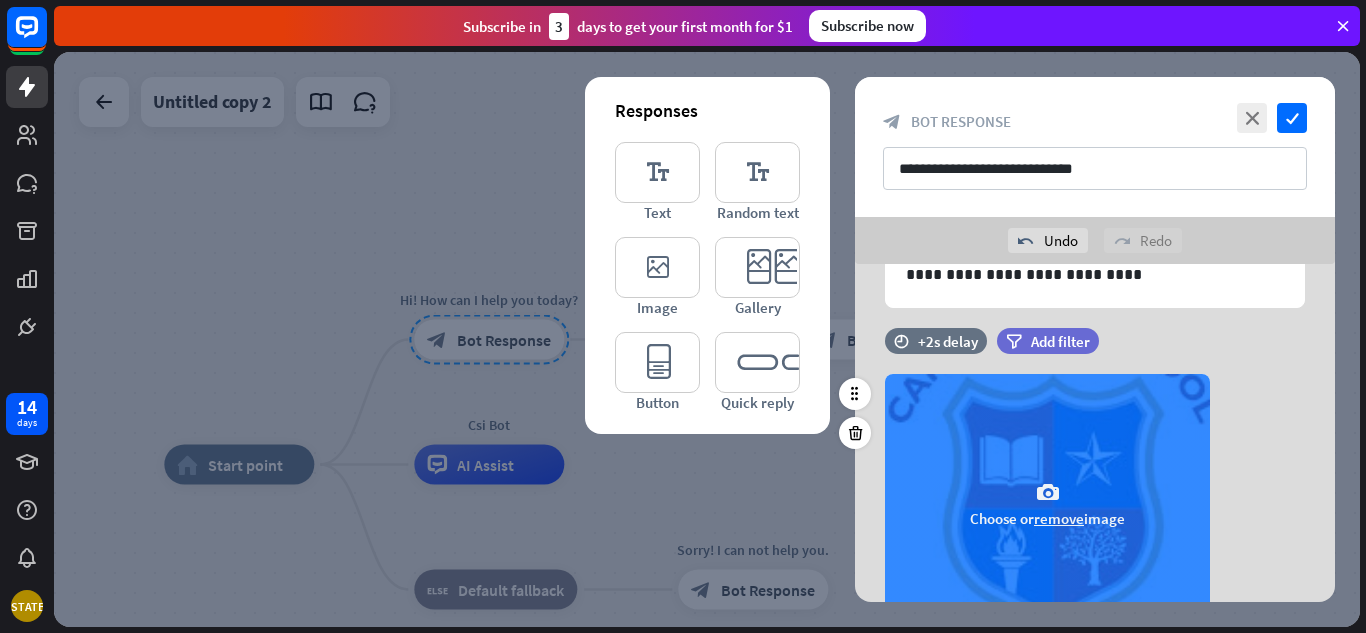 click on "camera
Choose or
remove
image" at bounding box center (1047, 504) 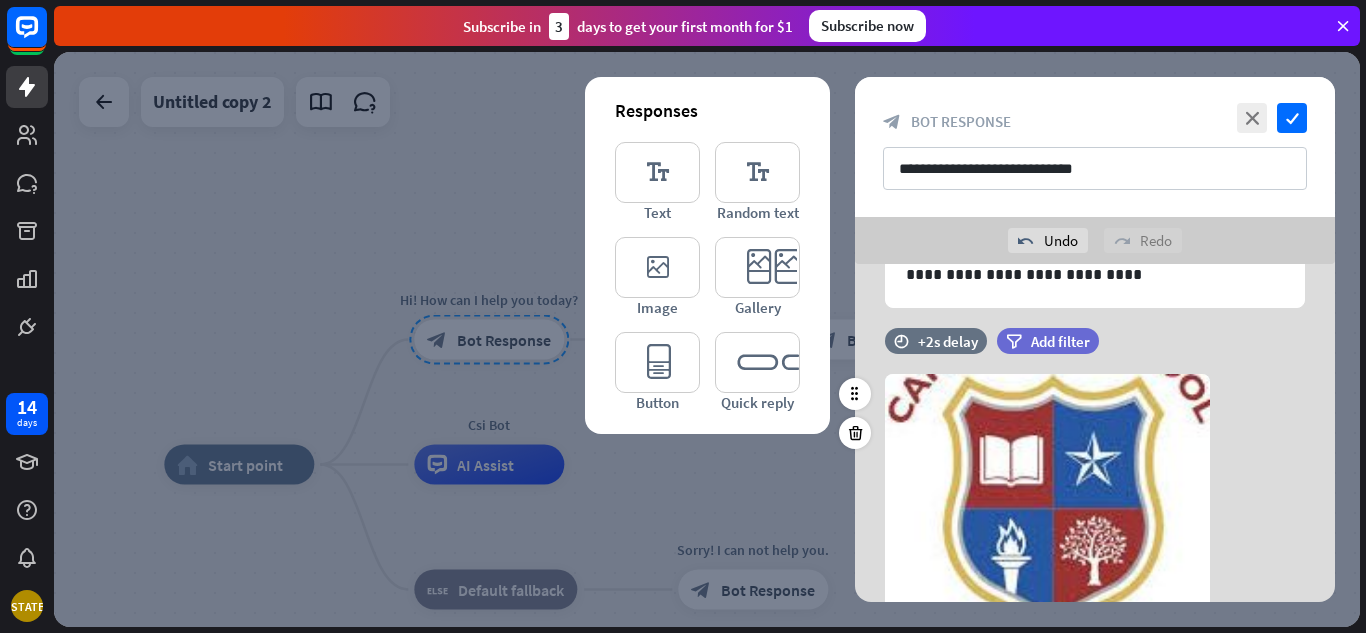 drag, startPoint x: 1043, startPoint y: 466, endPoint x: 1257, endPoint y: 515, distance: 219.53815 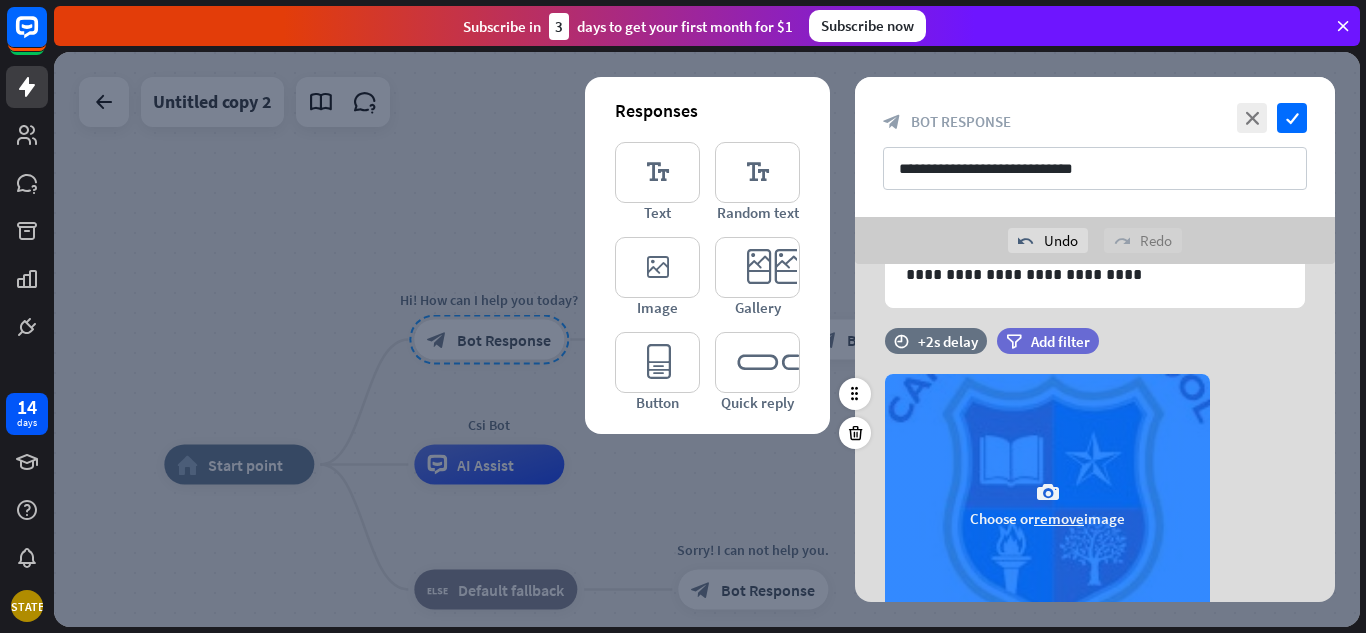 click on "camera
Choose or
remove
image" at bounding box center [1047, 504] 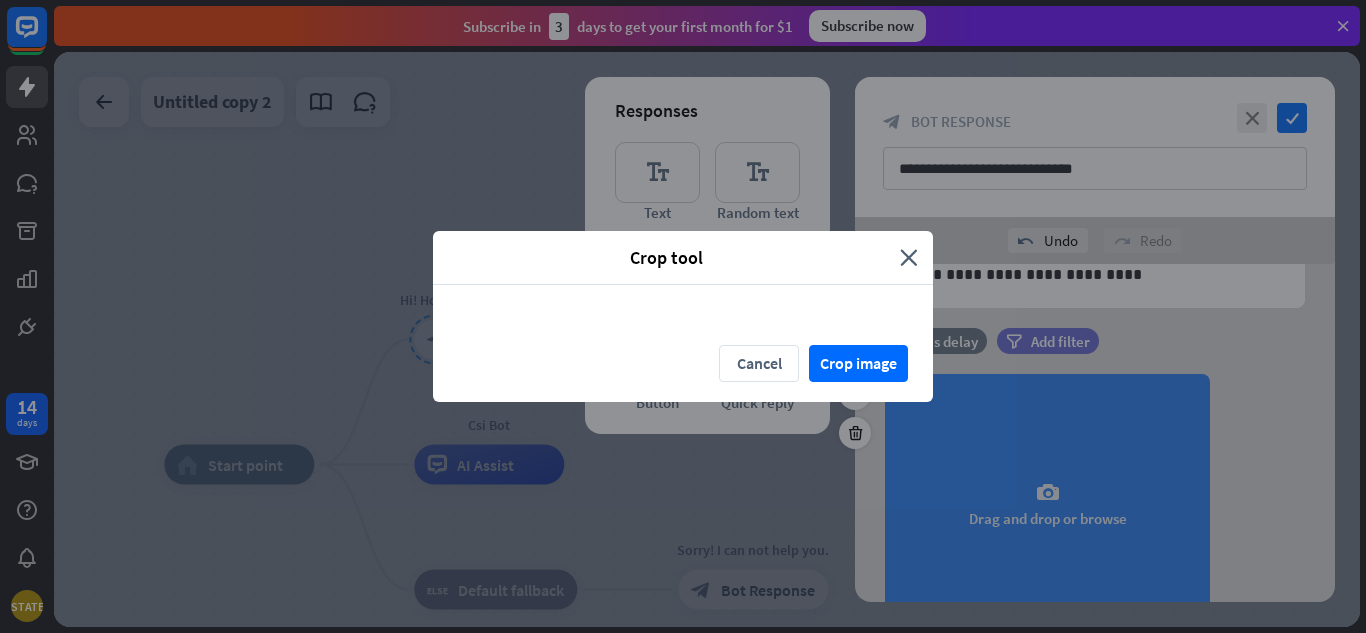 click on "Crop tool
close
Cancel   Crop image" at bounding box center (683, 316) 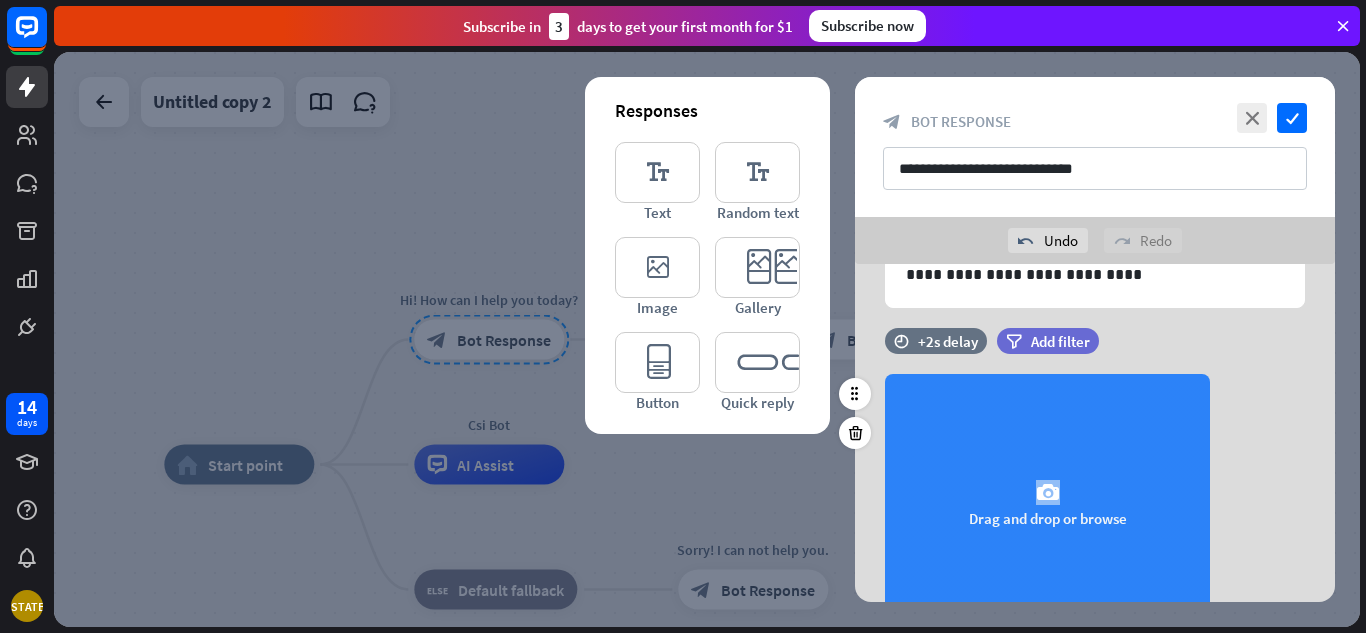 click on "camera
Drag and drop or browse" at bounding box center [1047, 504] 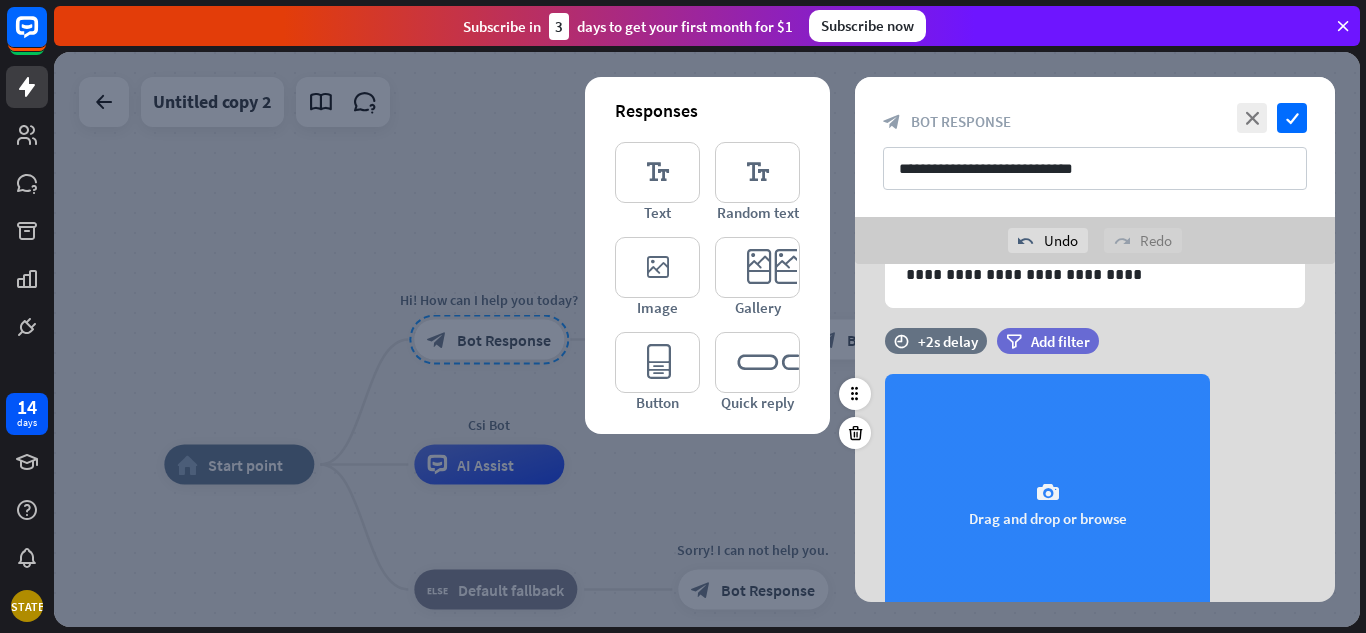 click on "camera
Drag and drop or browse" at bounding box center (1047, 504) 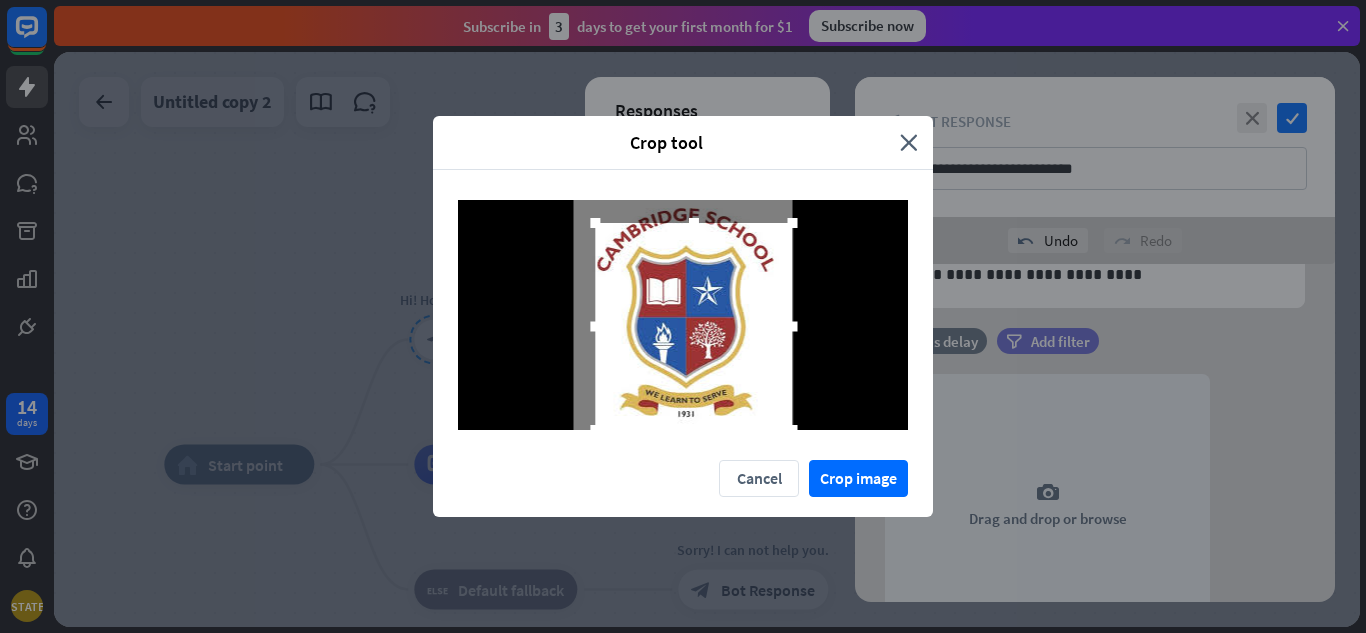 drag, startPoint x: 769, startPoint y: 401, endPoint x: 808, endPoint y: 460, distance: 70.724815 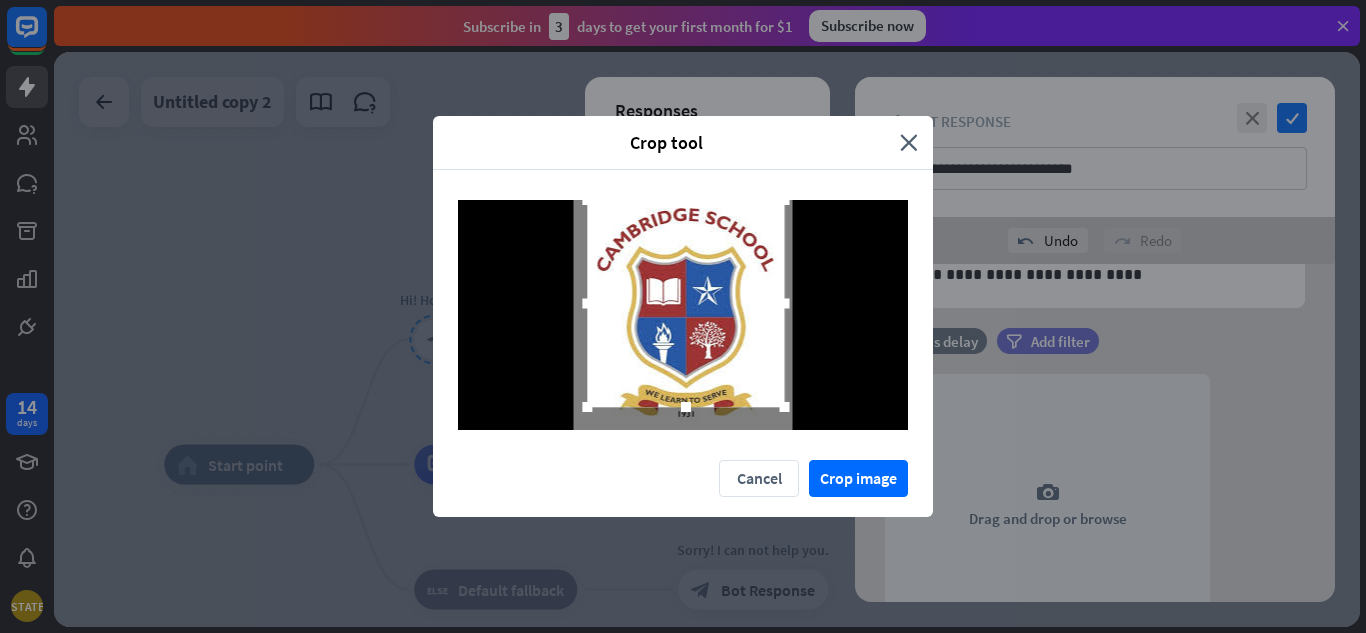 drag, startPoint x: 727, startPoint y: 348, endPoint x: 719, endPoint y: 296, distance: 52.611786 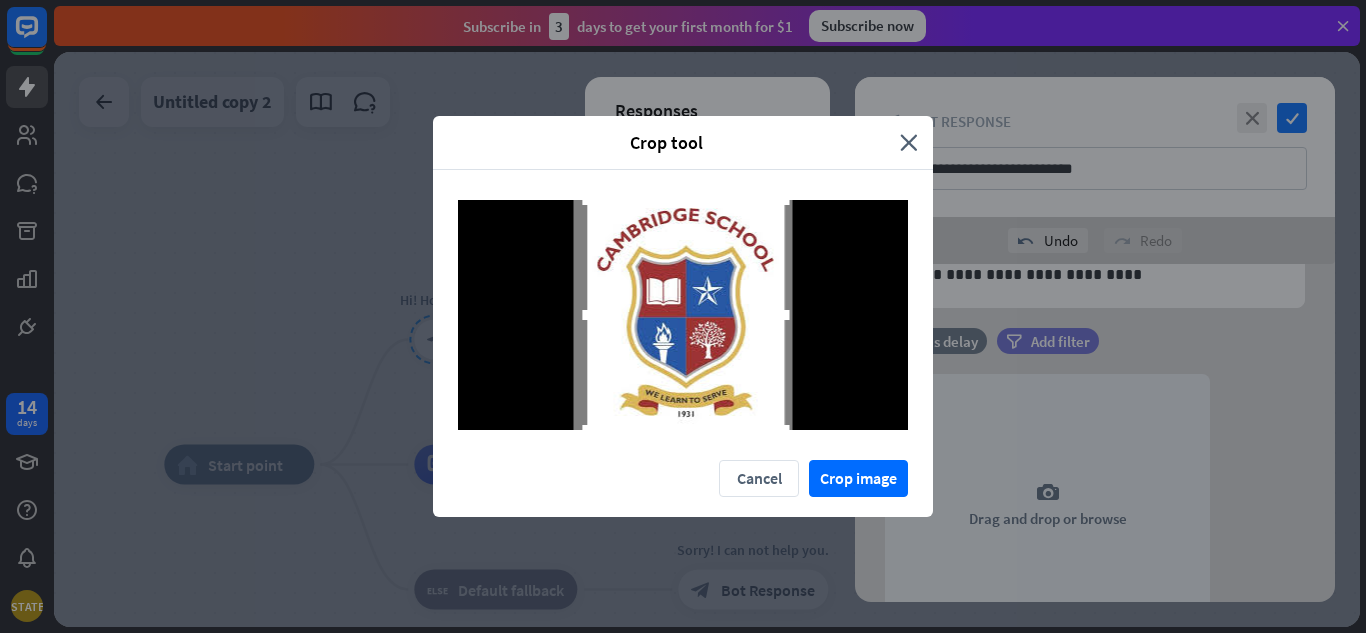 drag, startPoint x: 686, startPoint y: 414, endPoint x: 689, endPoint y: 463, distance: 49.09175 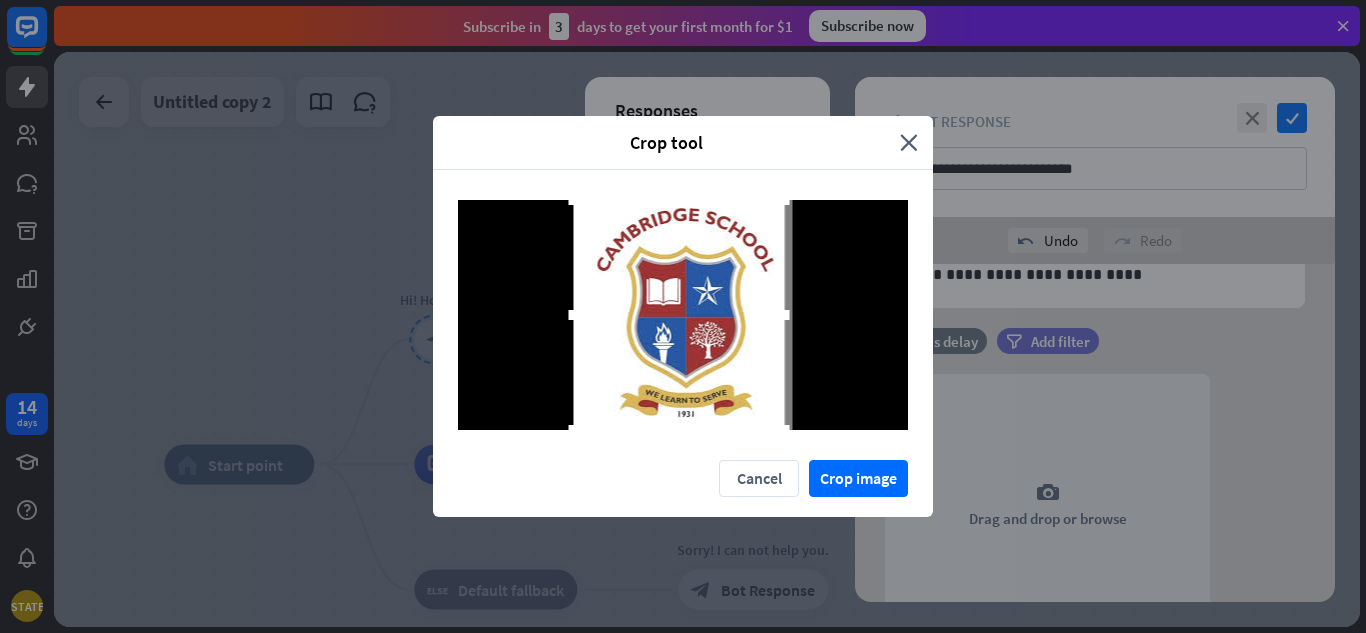 drag, startPoint x: 592, startPoint y: 318, endPoint x: 562, endPoint y: 324, distance: 30.594116 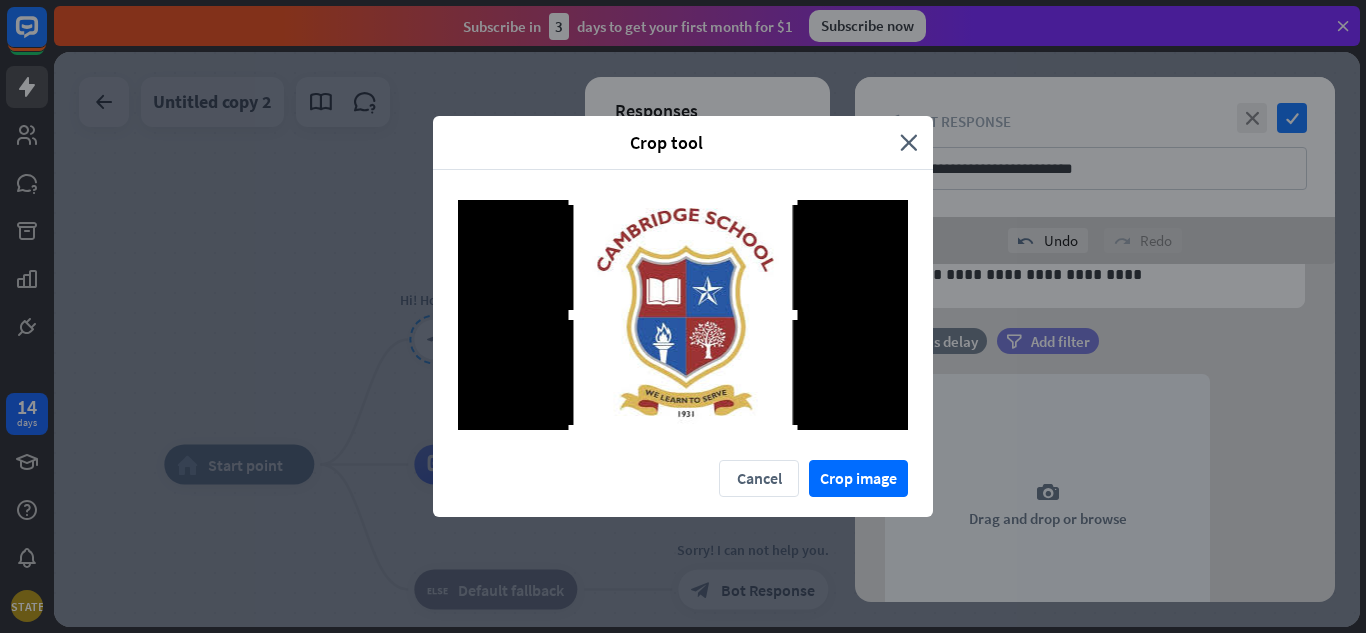 drag, startPoint x: 787, startPoint y: 320, endPoint x: 844, endPoint y: 321, distance: 57.00877 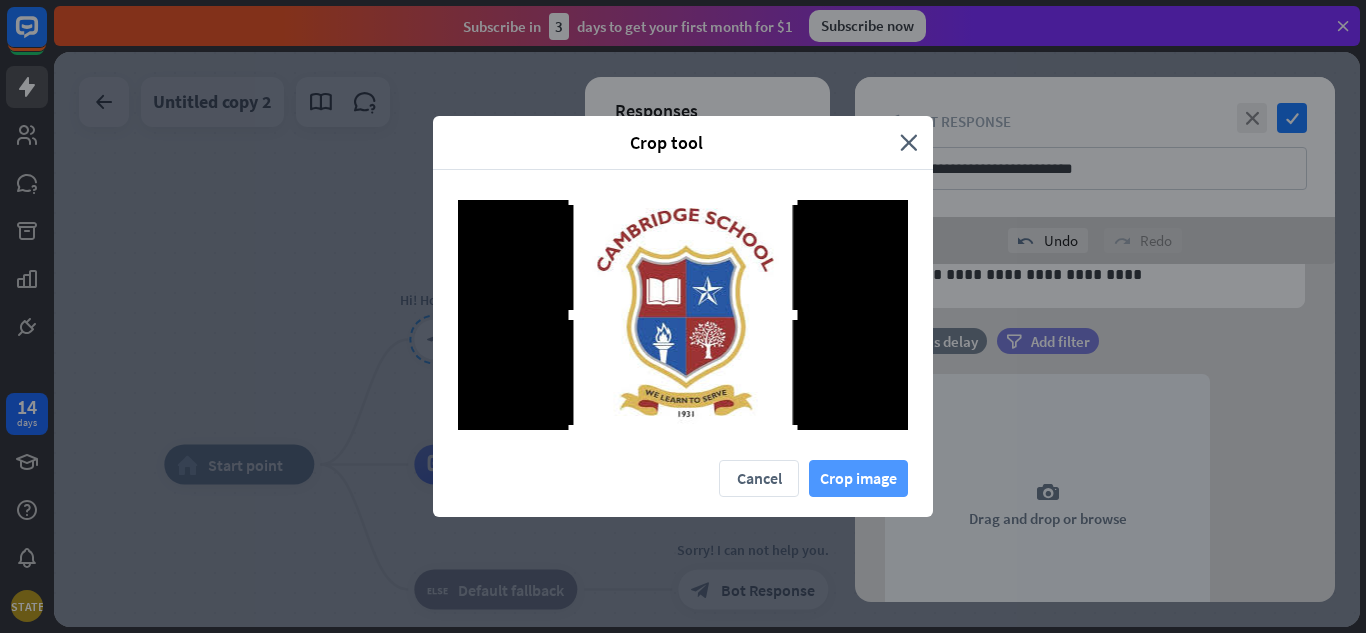 click on "Crop image" at bounding box center (858, 478) 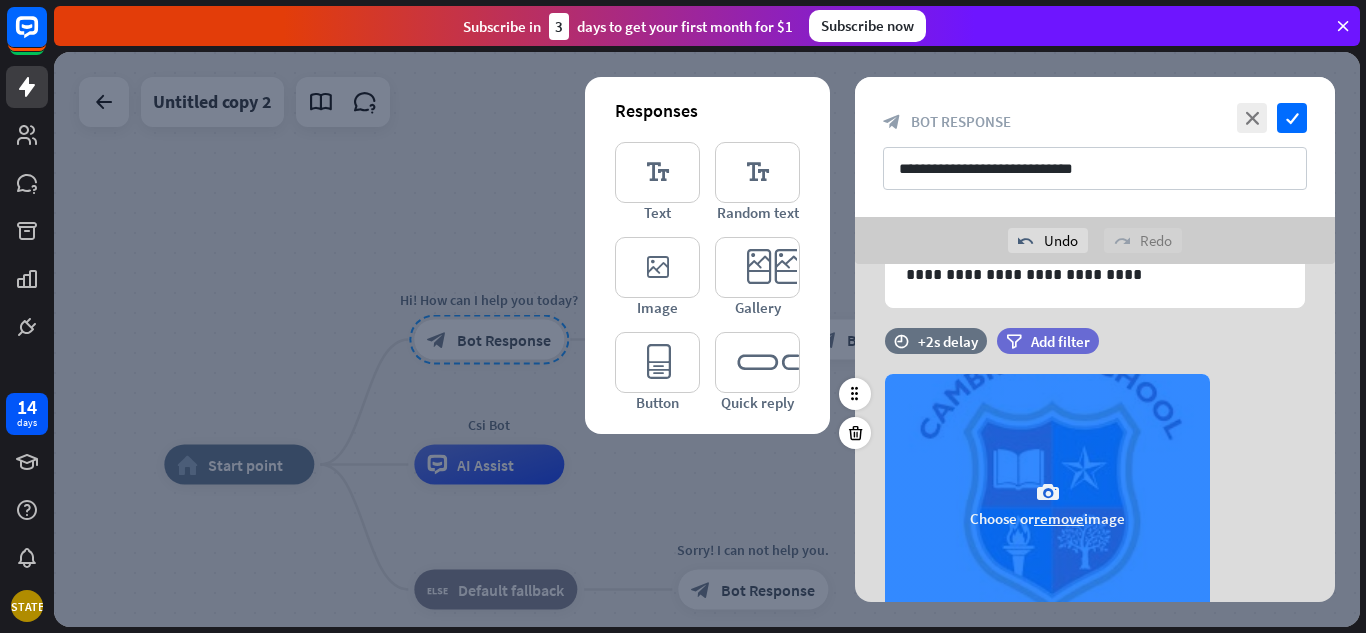 click on "camera
Choose or
remove
image" at bounding box center (1047, 504) 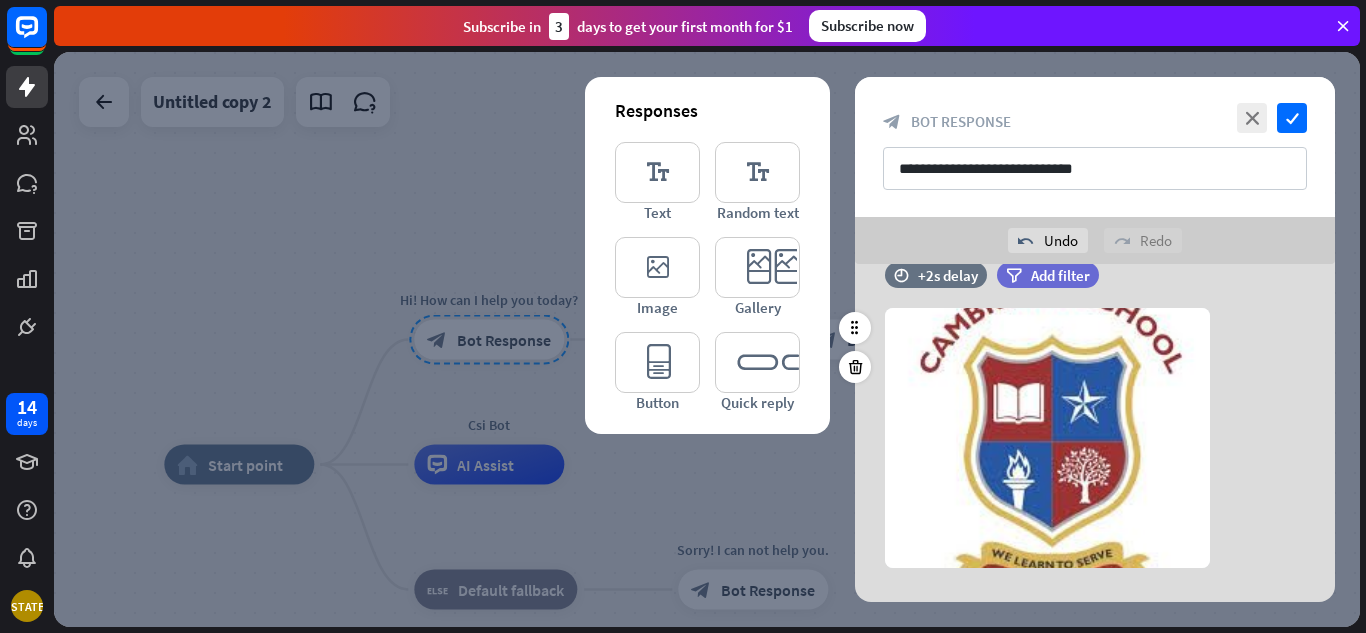 scroll, scrollTop: 245, scrollLeft: 0, axis: vertical 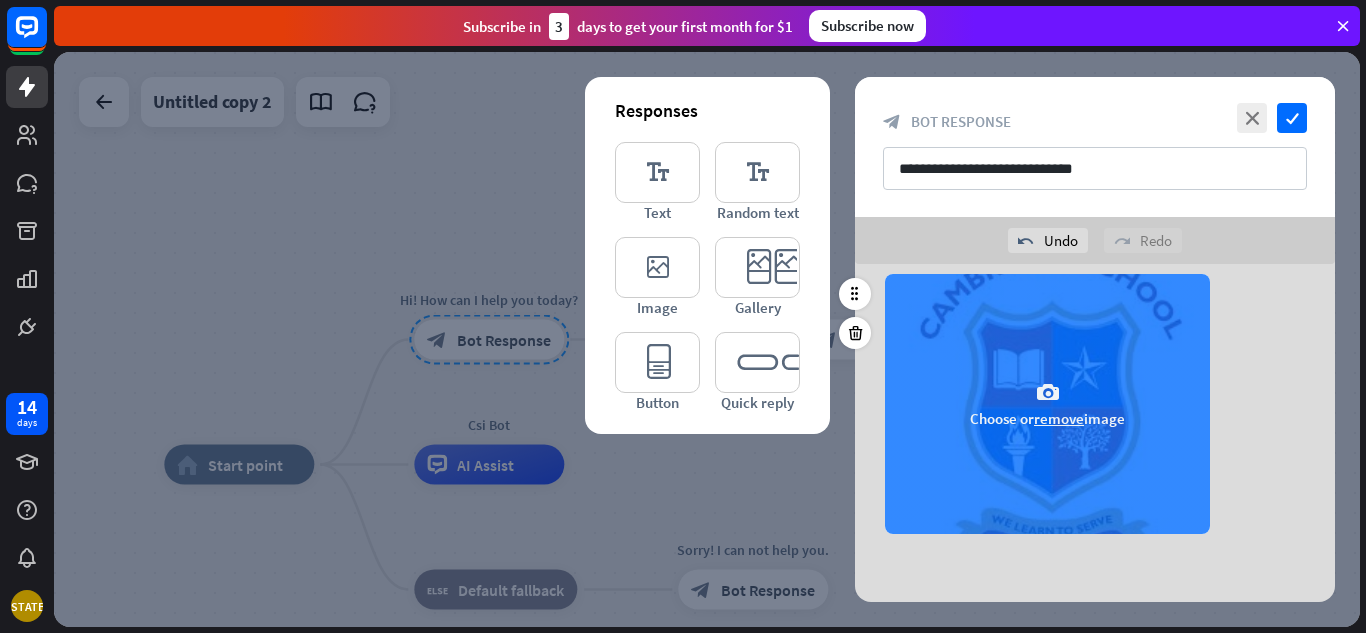 click on "camera
Choose or
remove
image" at bounding box center (1047, 404) 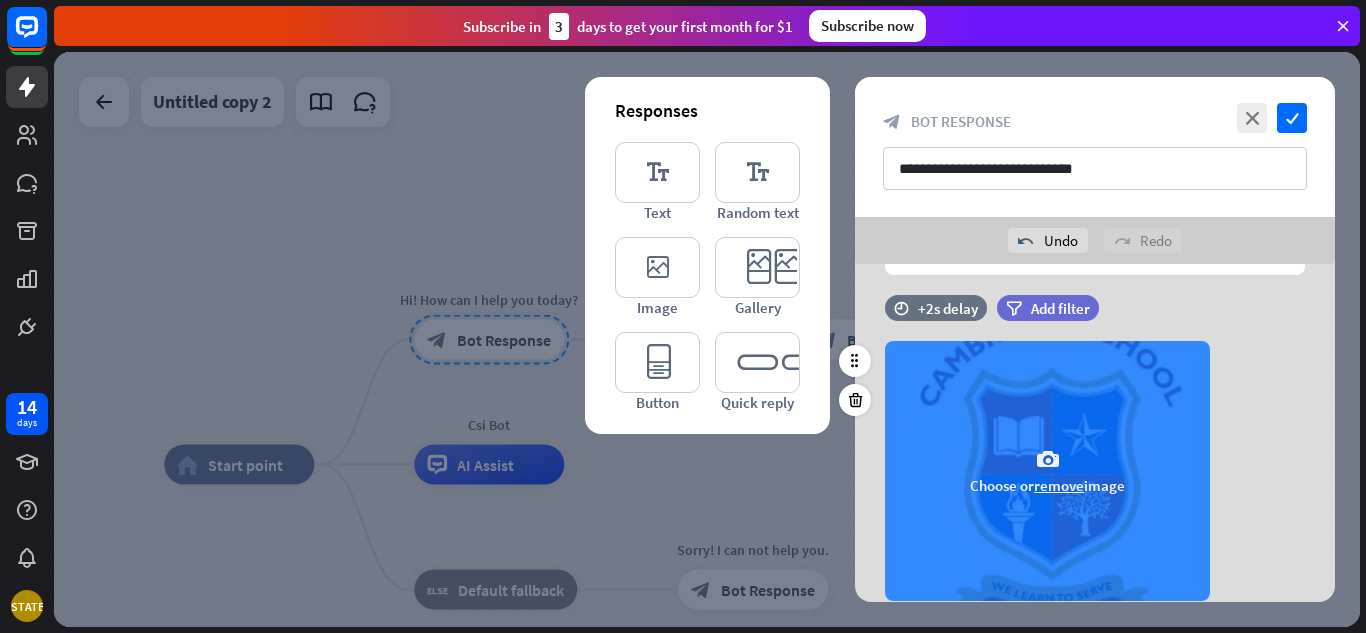 scroll, scrollTop: 145, scrollLeft: 0, axis: vertical 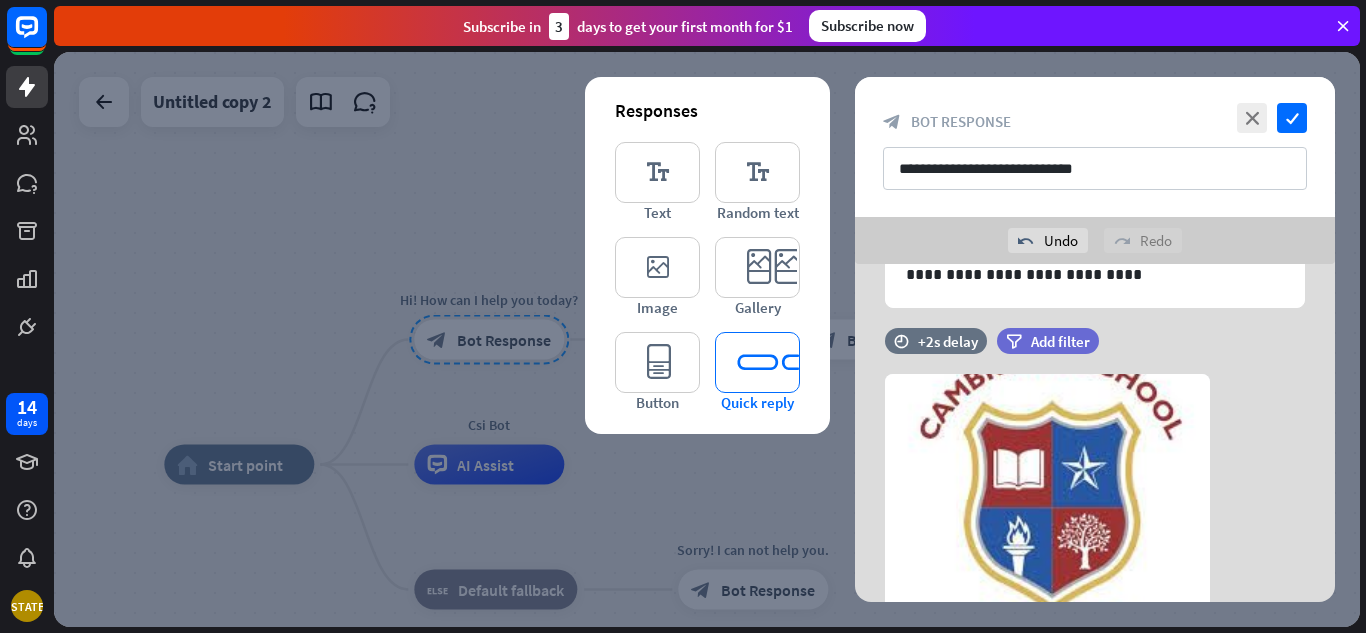 click on "editor_quick_replies" at bounding box center [757, 362] 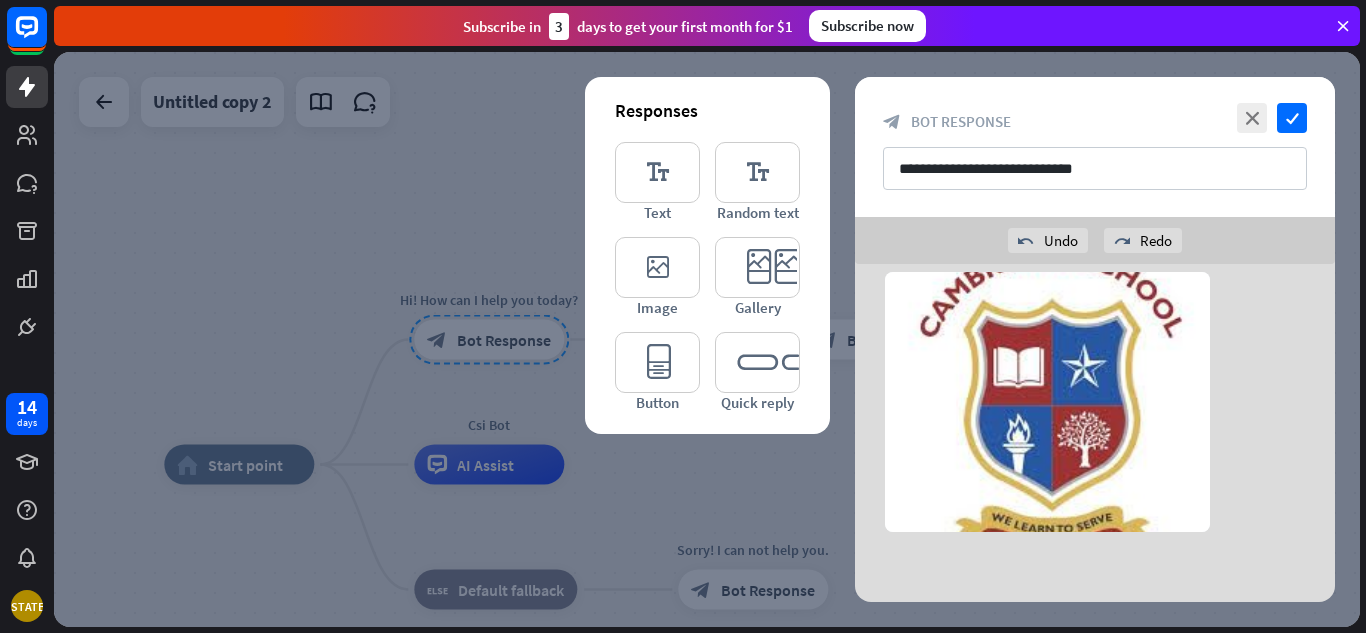 scroll, scrollTop: 247, scrollLeft: 0, axis: vertical 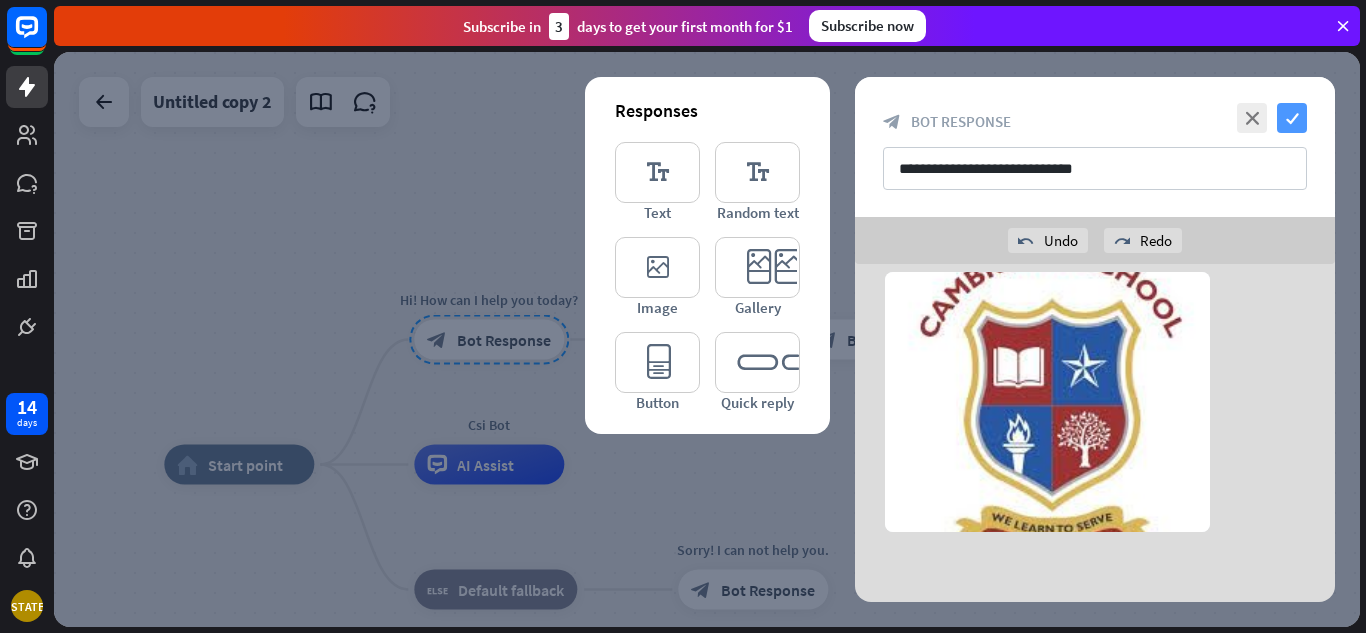 click on "check" at bounding box center (1292, 118) 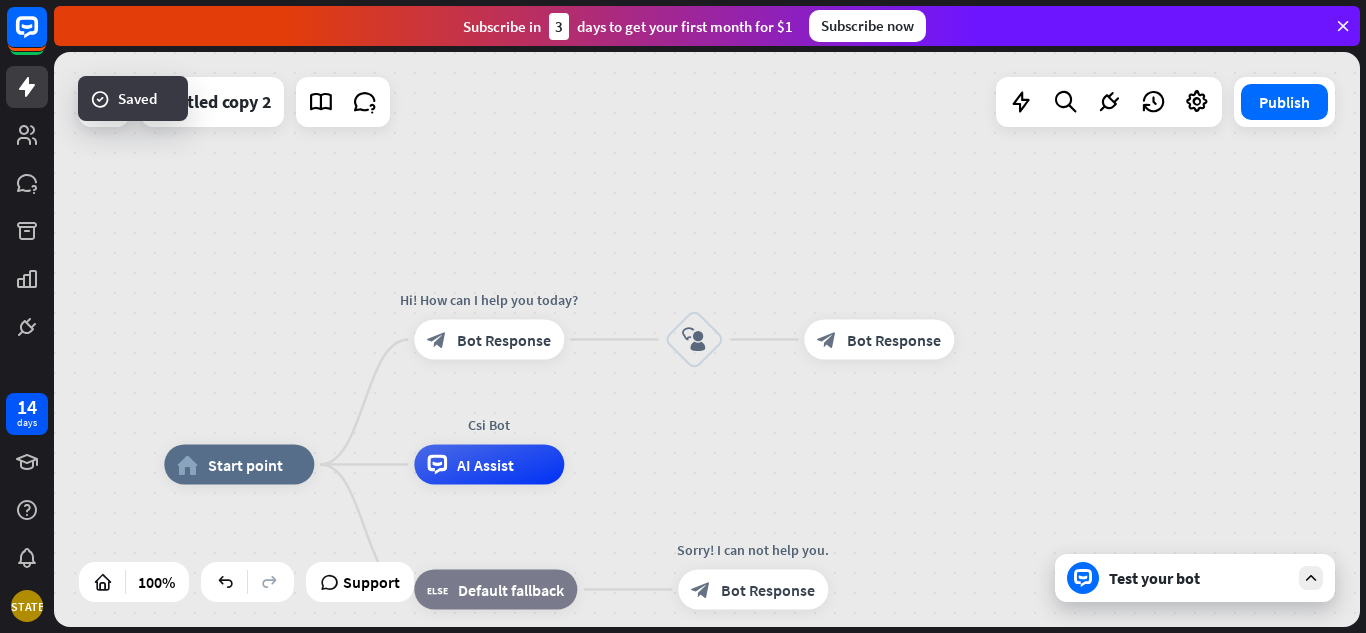 click on "Test your bot" at bounding box center [1199, 578] 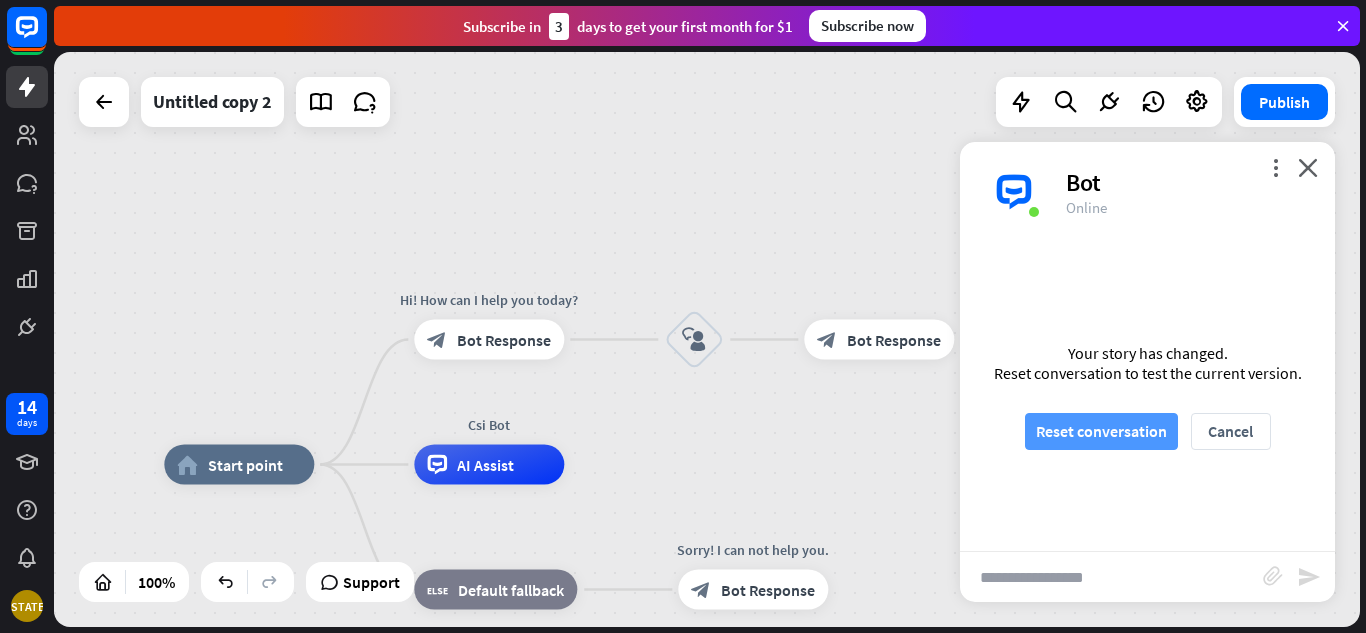 click on "Reset conversation" at bounding box center (1101, 431) 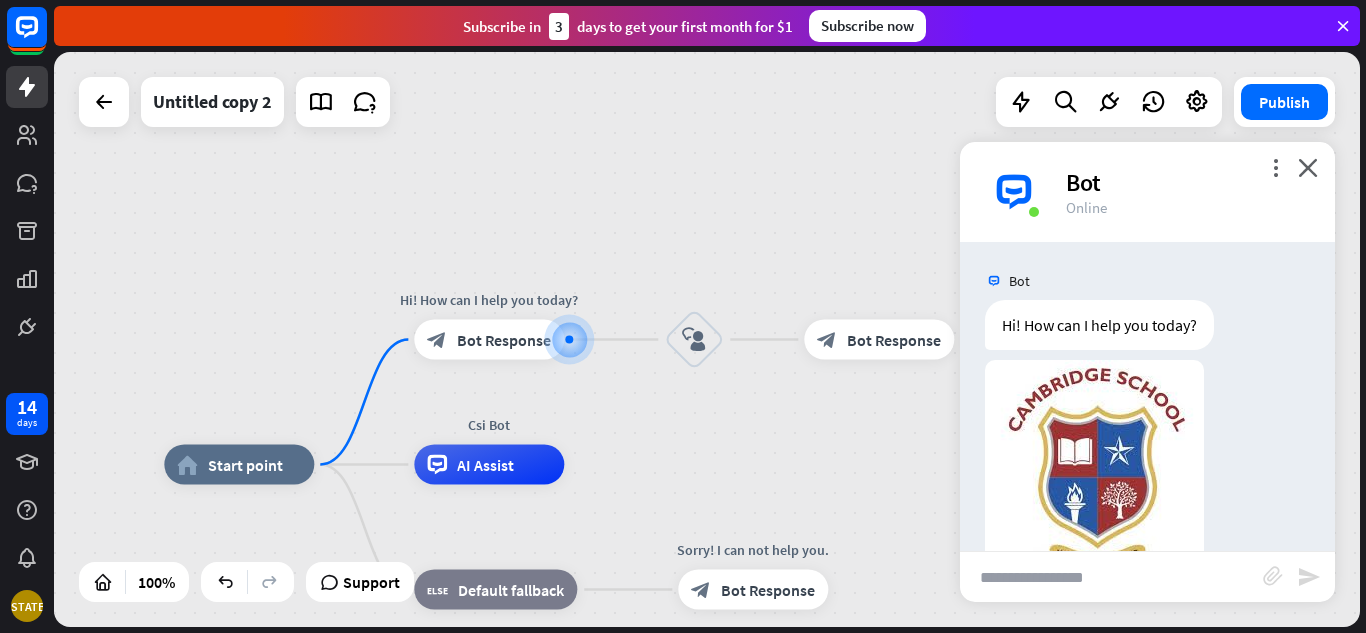 scroll, scrollTop: 69, scrollLeft: 0, axis: vertical 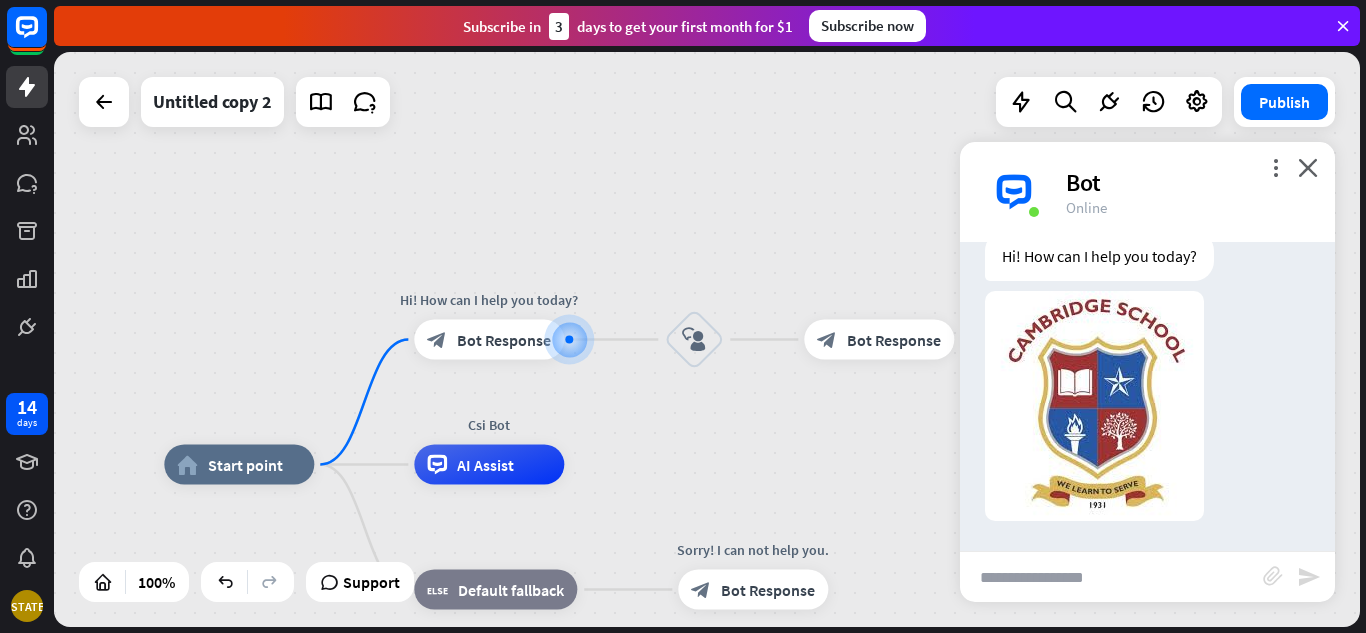 click at bounding box center [1111, 577] 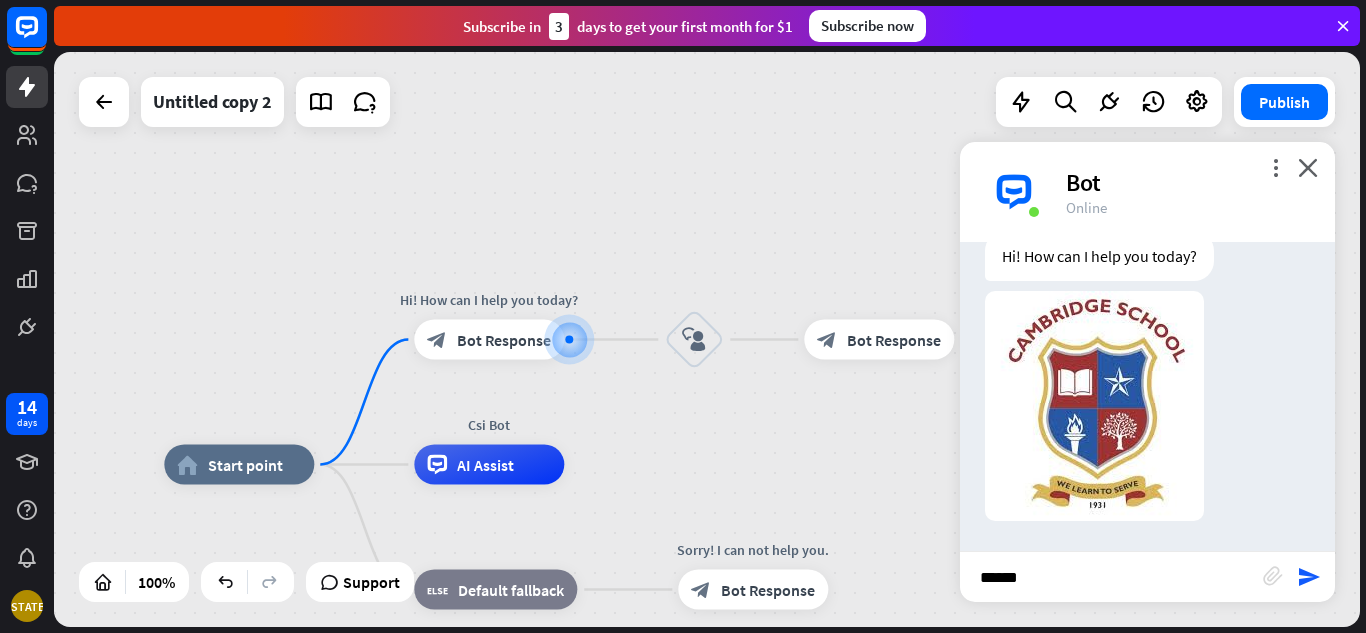 type on "*******" 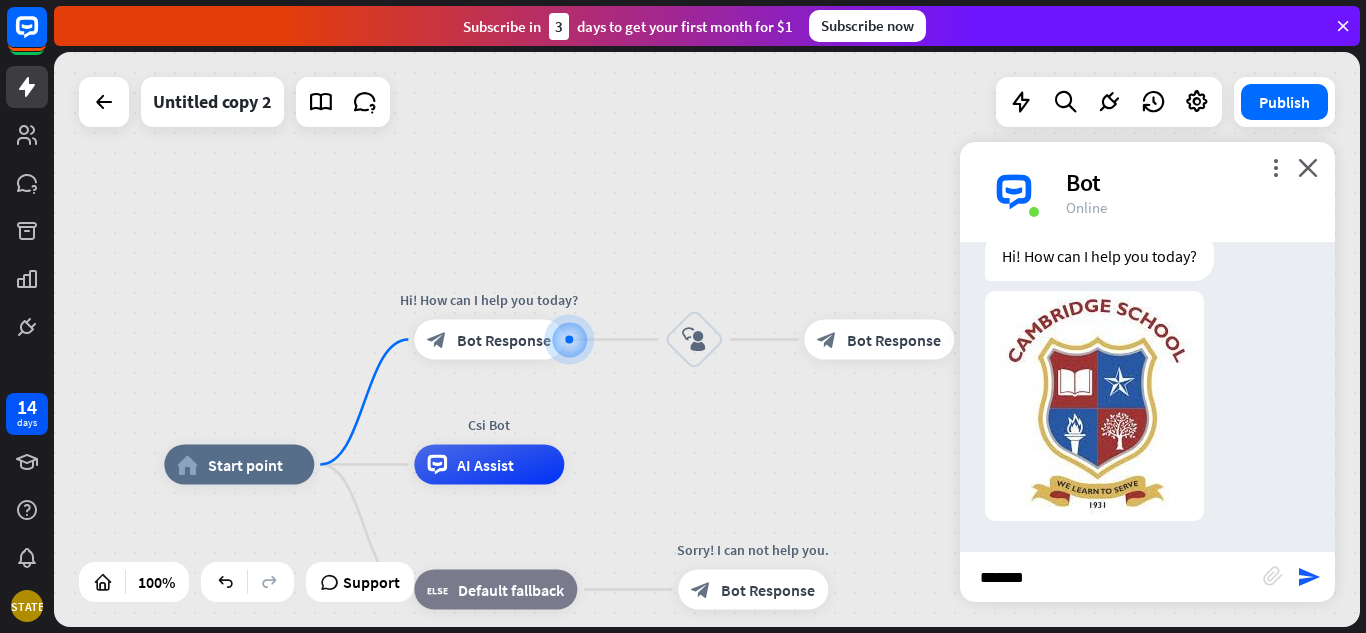 type 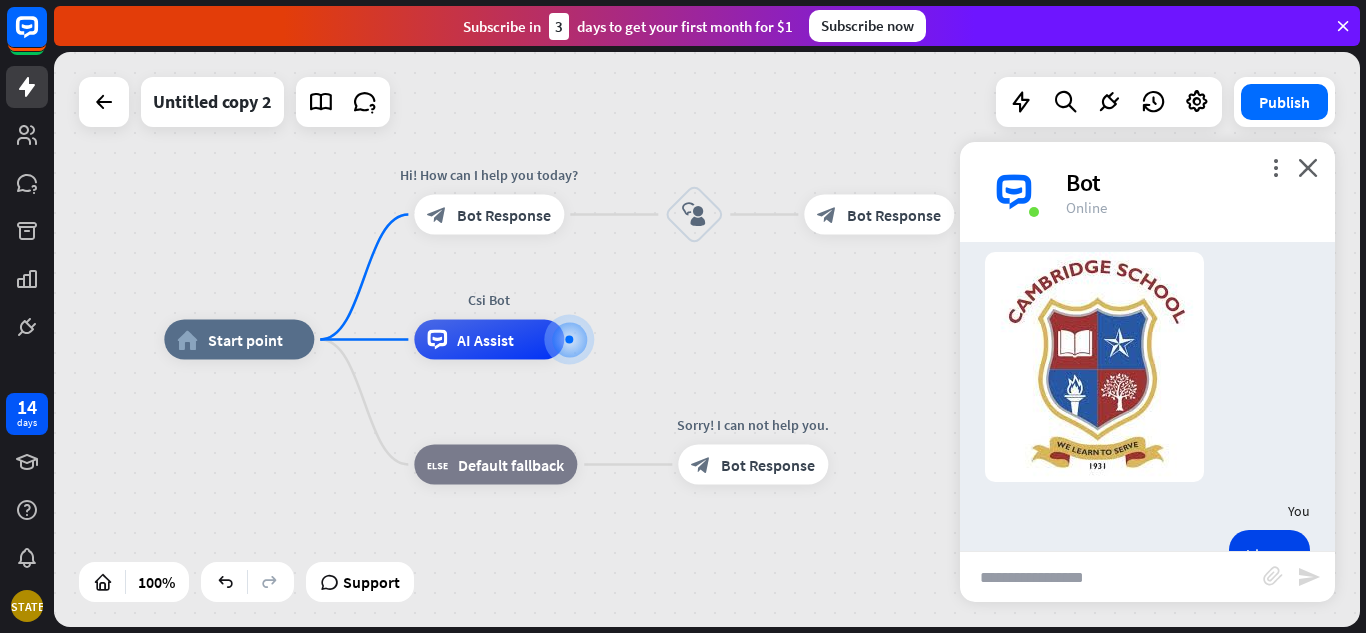 scroll, scrollTop: 0, scrollLeft: 0, axis: both 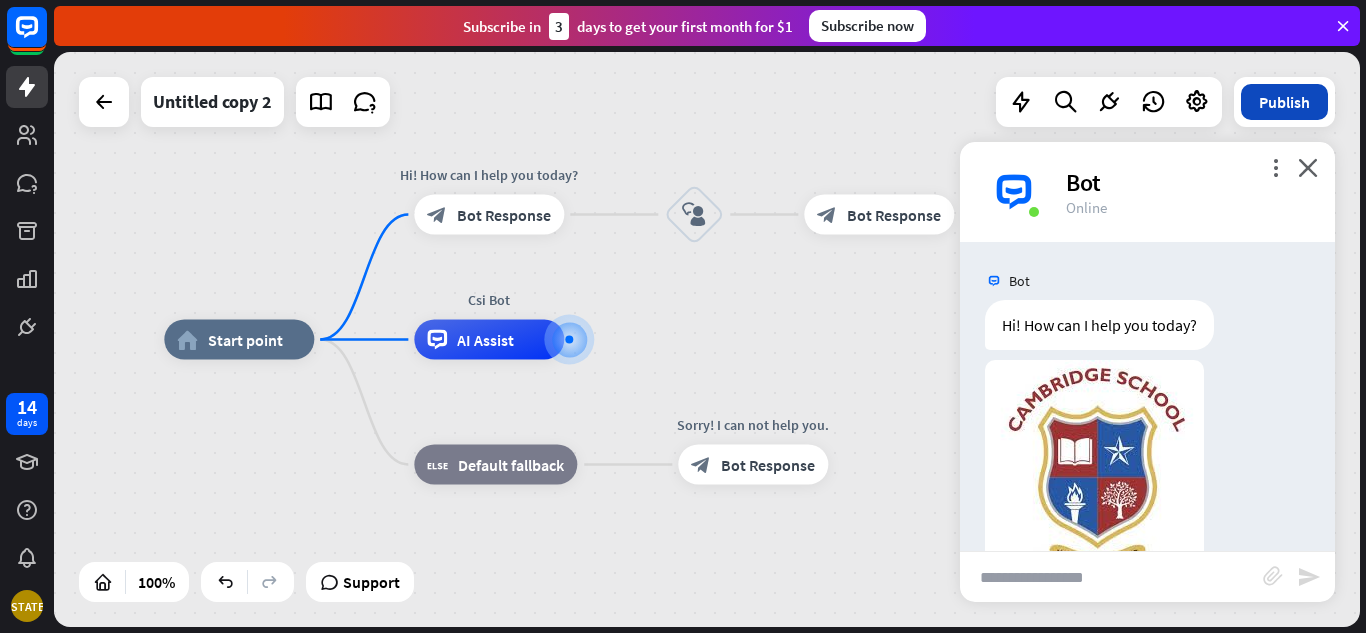 click on "Publish" at bounding box center [1284, 102] 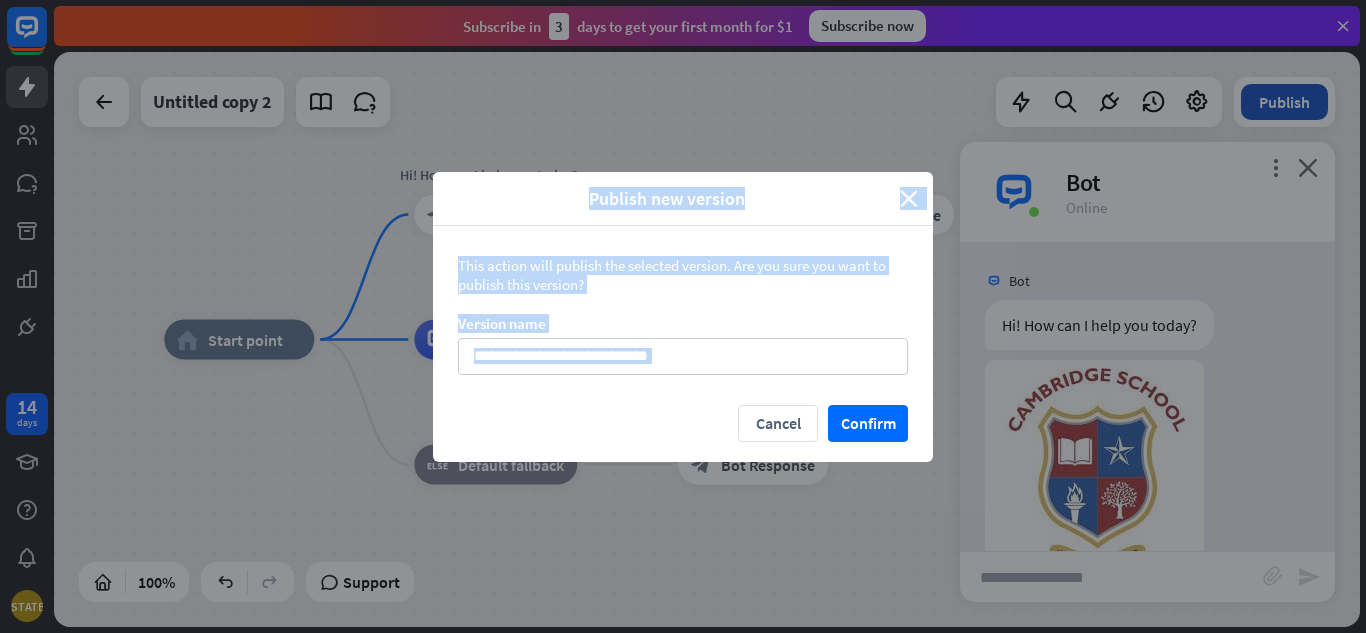 click on "Publish new version
close
This action will publish the selected version. Are you sure you want
to publish this version?
Version name
Cancel   Confirm" at bounding box center [683, 316] 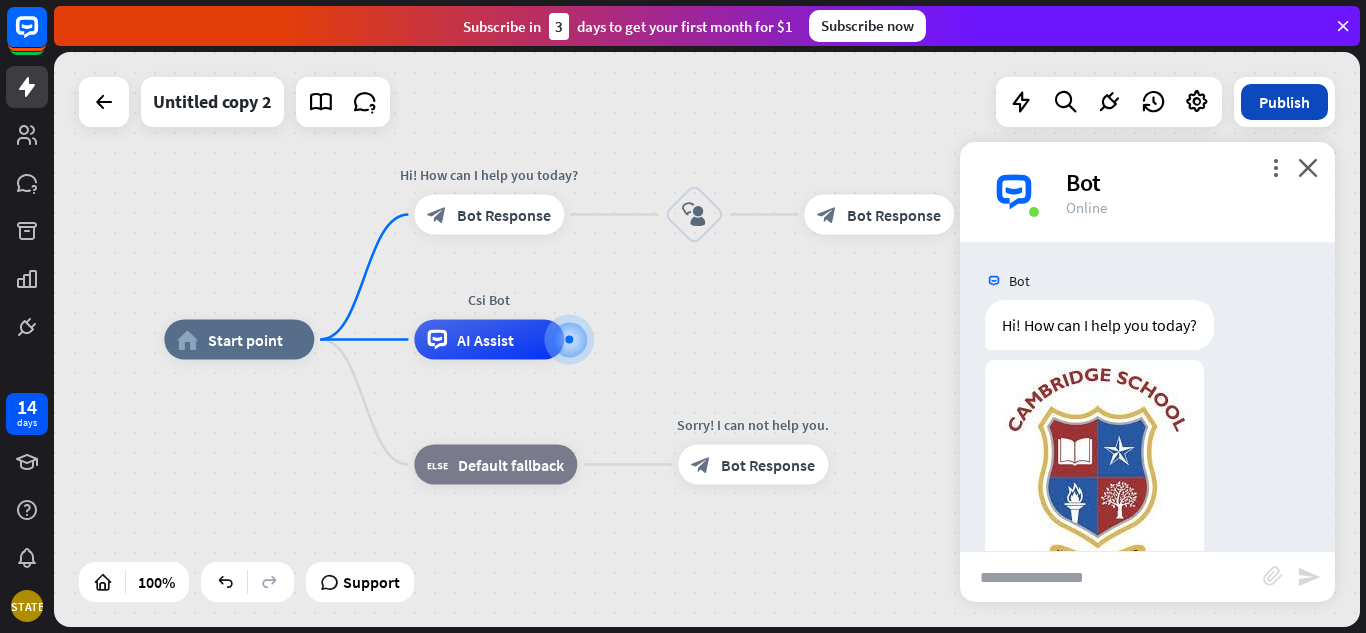 click on "Publish" at bounding box center (1284, 102) 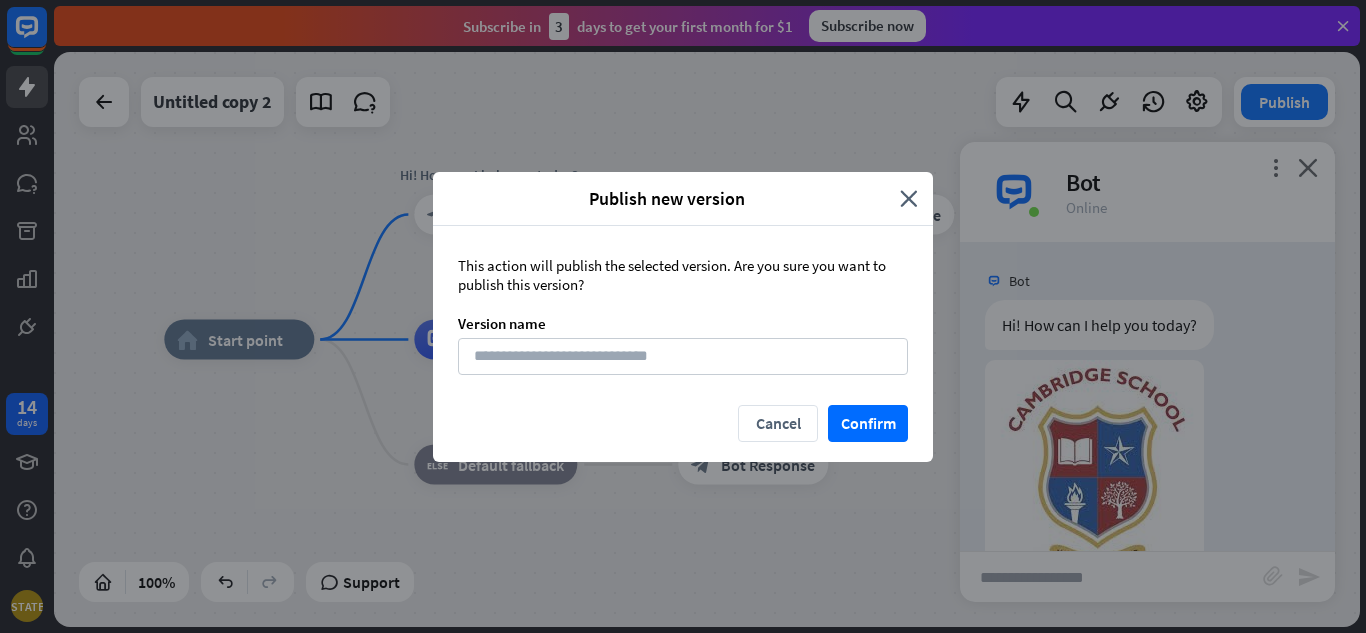 click on "Publish new version
close
This action will publish the selected version. Are you sure you want
to publish this version?
Version name
Cancel   Confirm" at bounding box center (683, 316) 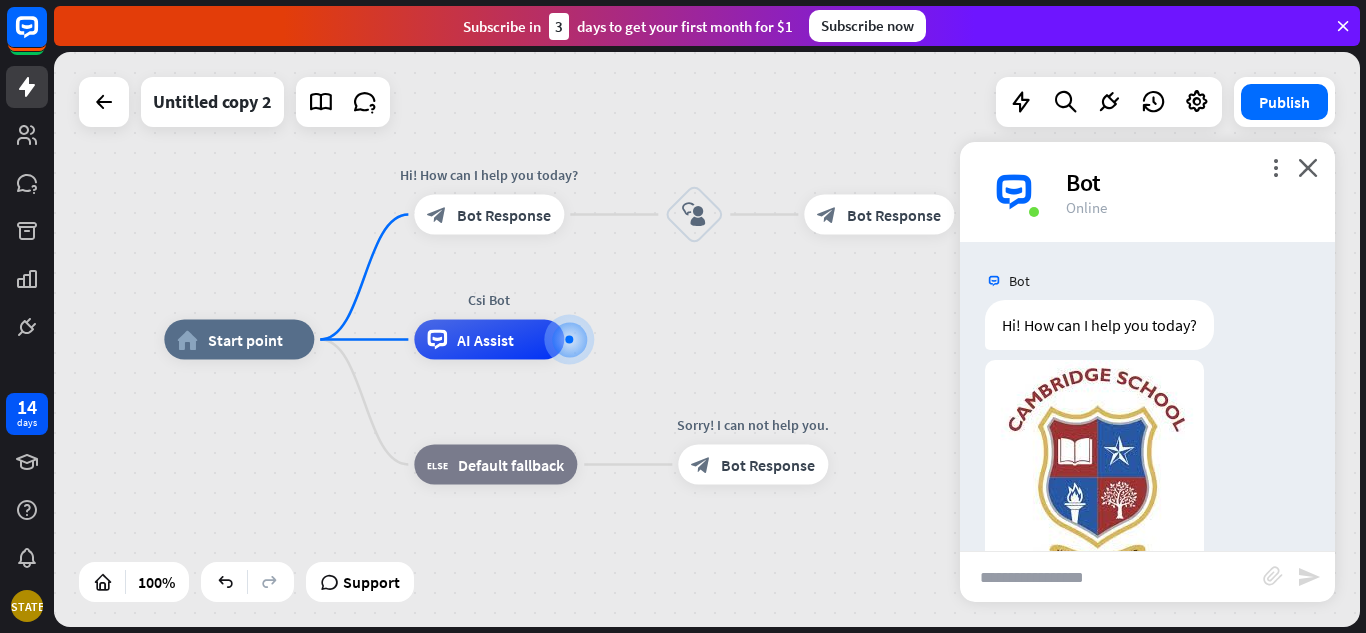 click on "Bot" at bounding box center (1188, 182) 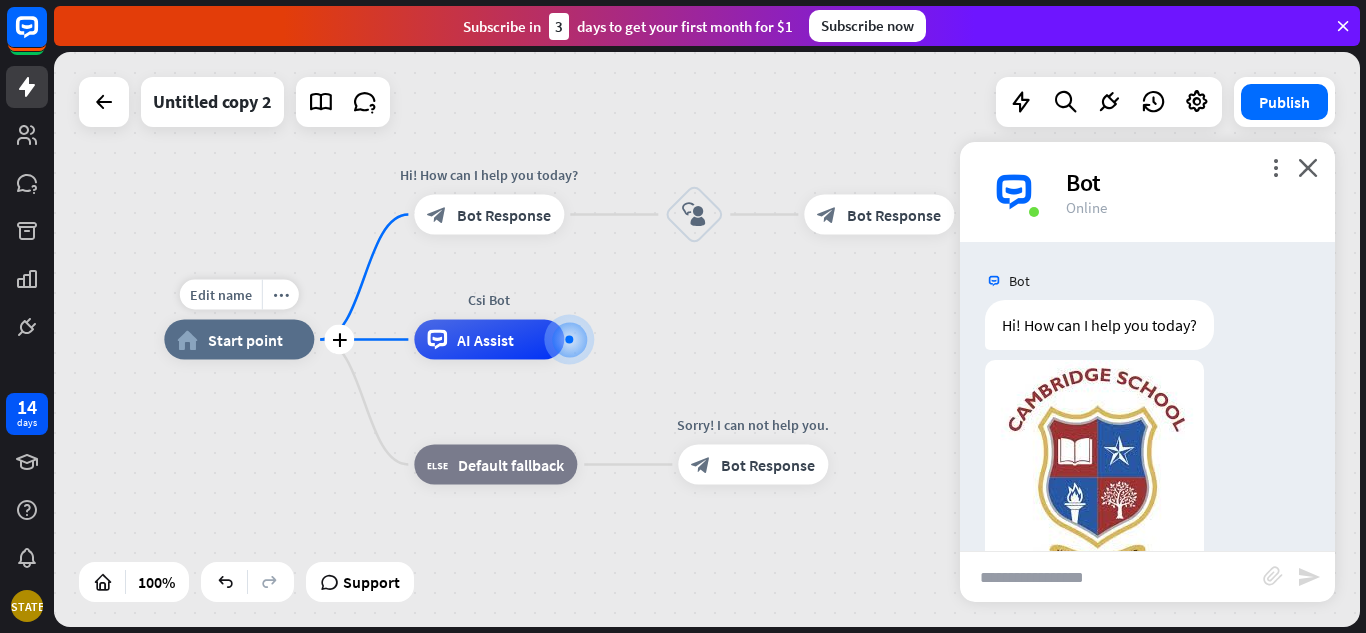 click on "Edit name   more_horiz         plus     home_2   Start point" at bounding box center (239, 340) 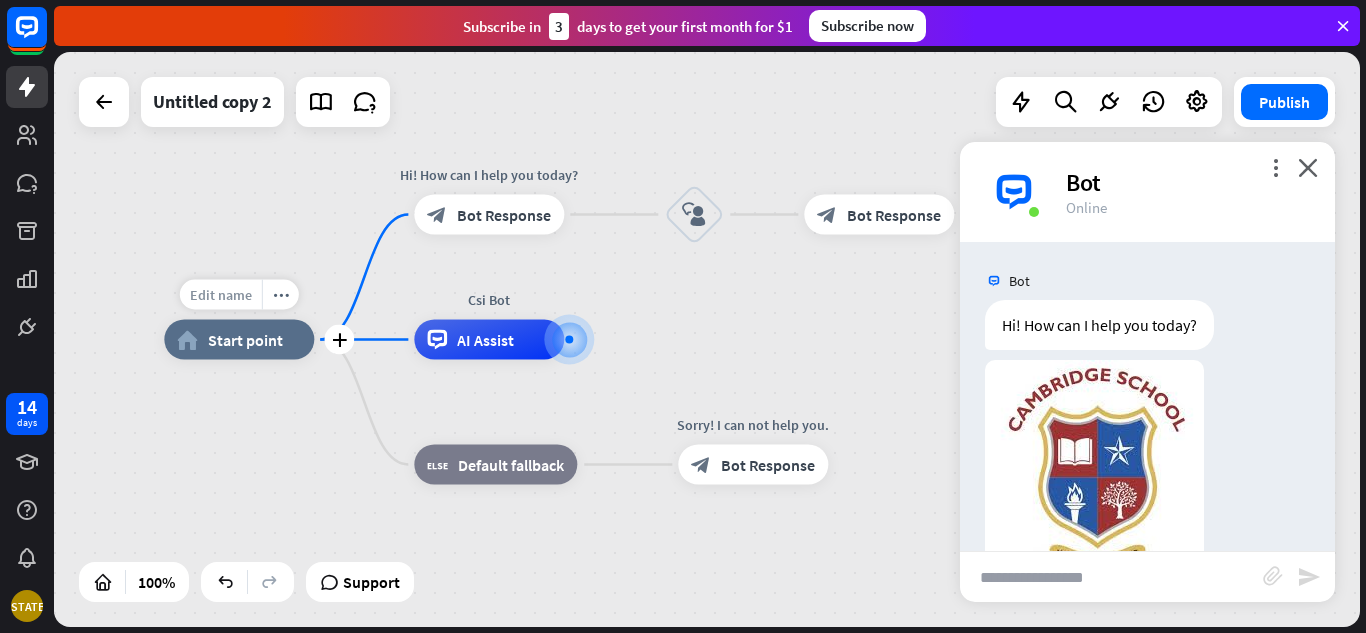 click on "Edit name" at bounding box center [221, 295] 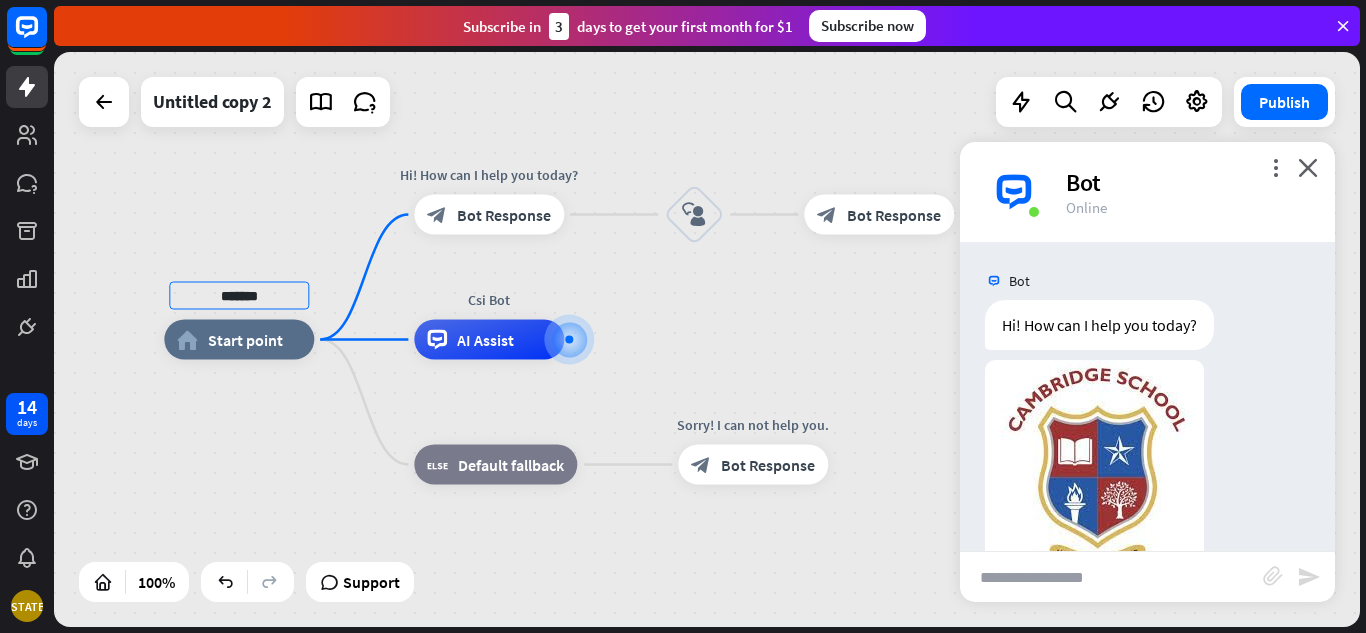 type on "*******" 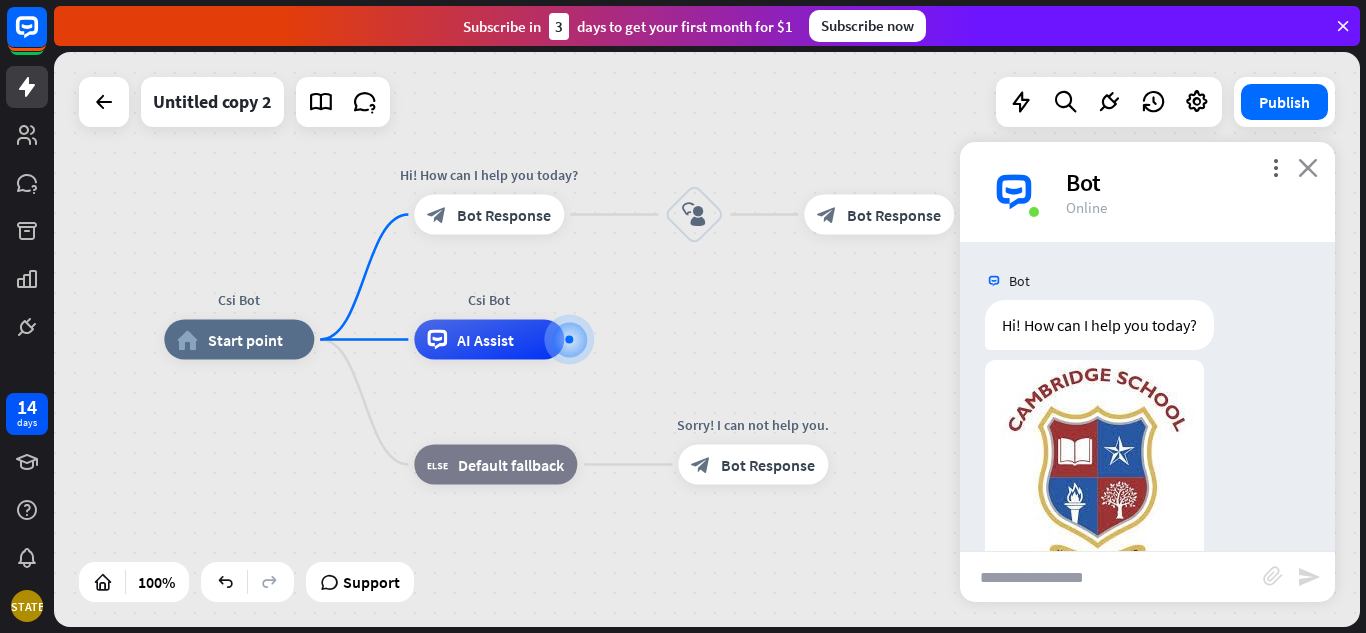 click on "close" at bounding box center [1308, 167] 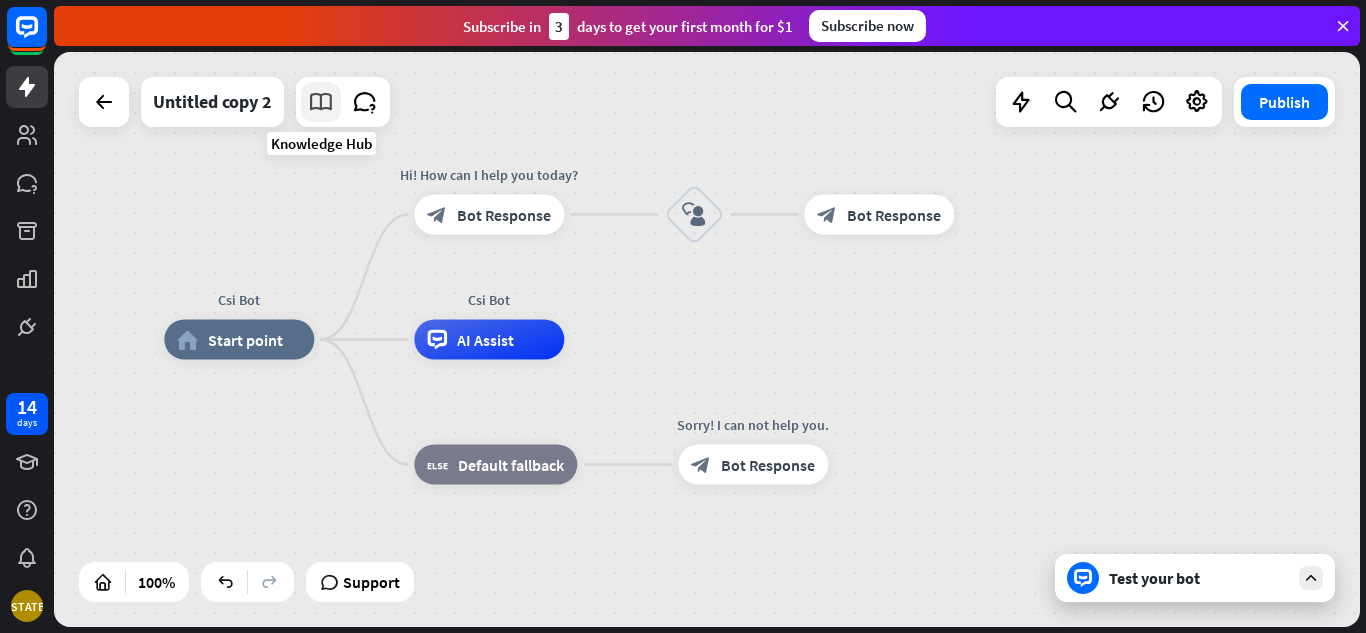 click at bounding box center [321, 102] 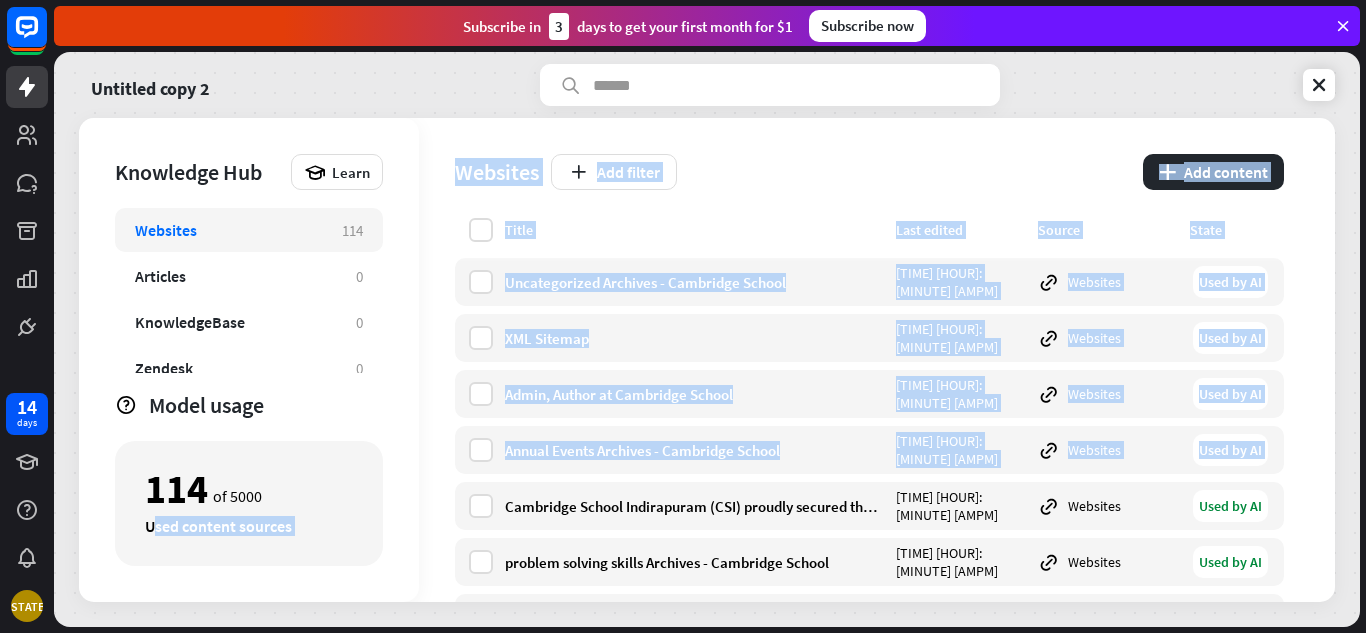 drag, startPoint x: 152, startPoint y: 514, endPoint x: 426, endPoint y: 525, distance: 274.2207 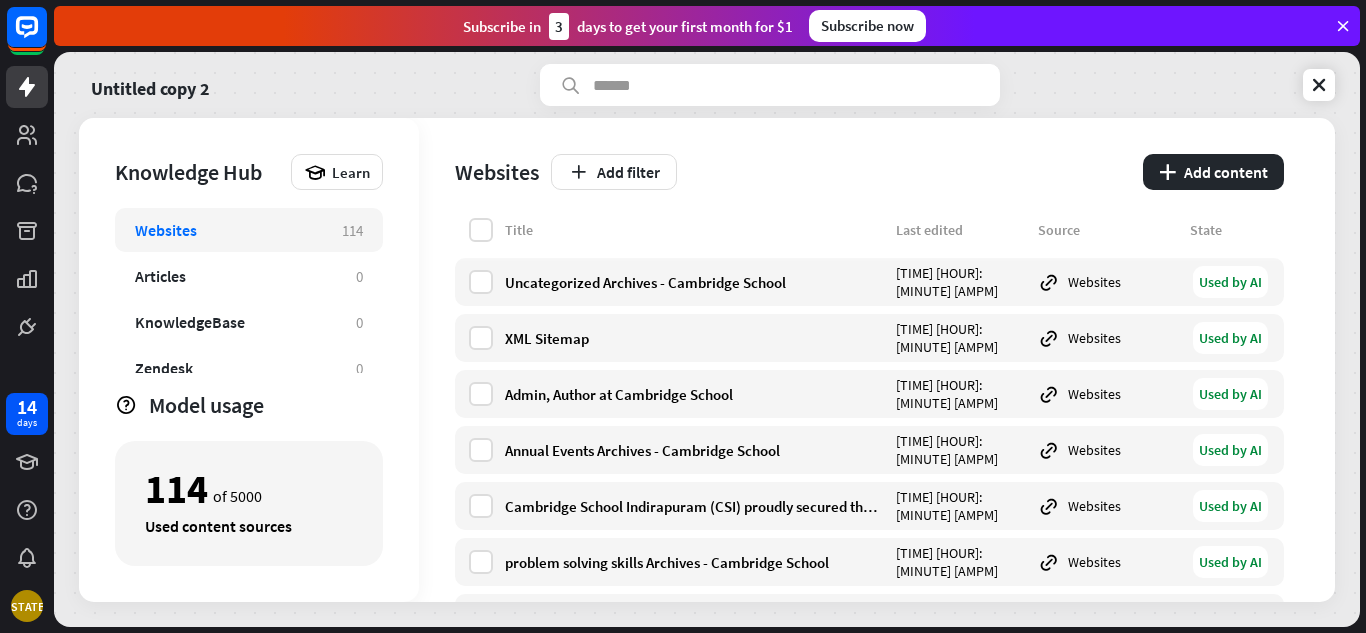 click on "114
of 5000" at bounding box center [249, 489] 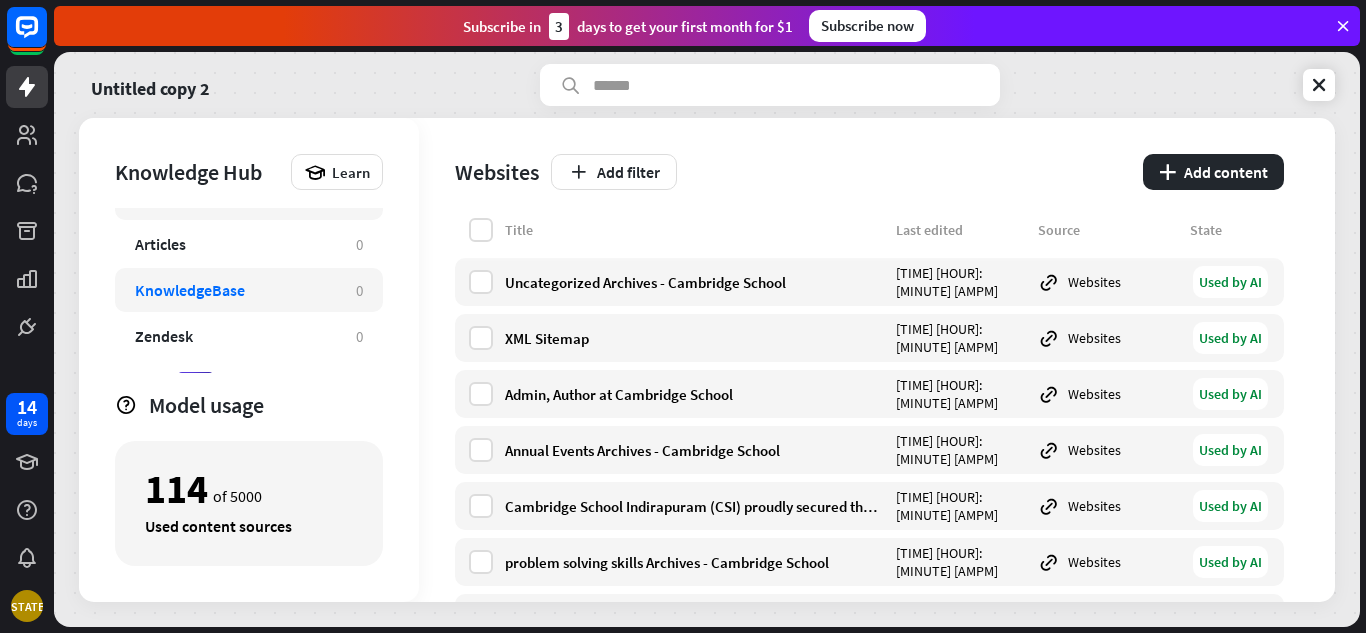 scroll, scrollTop: 63, scrollLeft: 0, axis: vertical 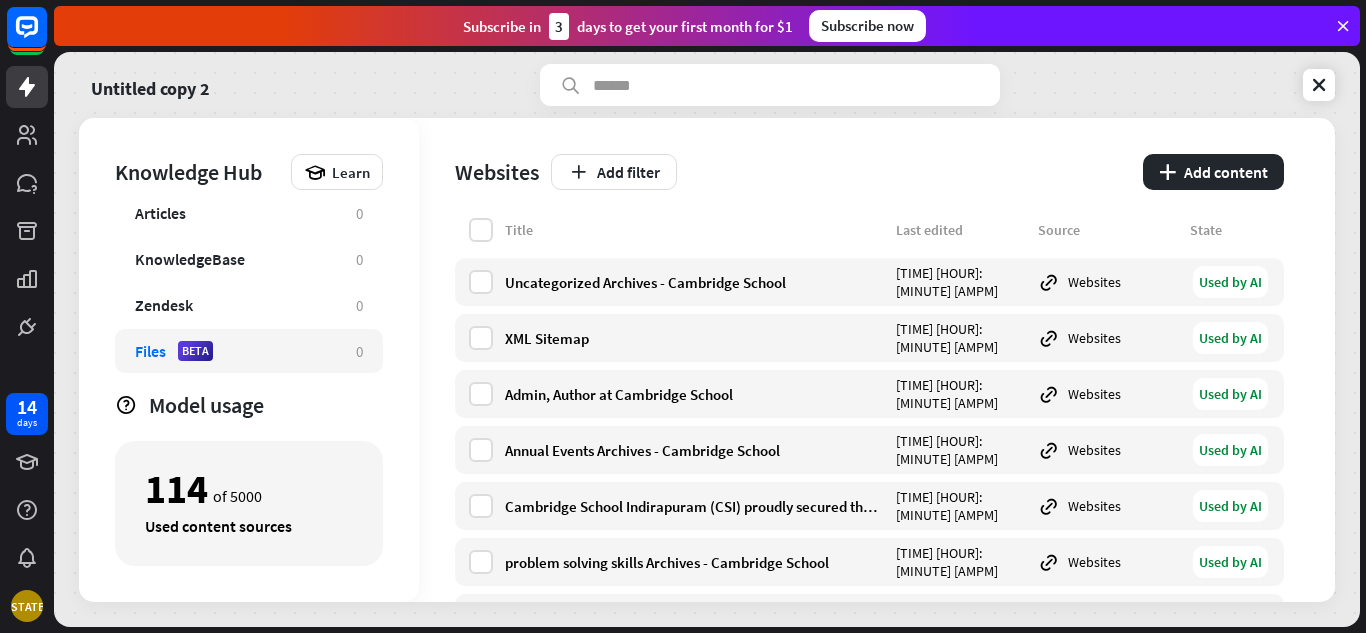 click on "Files
BETA" at bounding box center [235, 351] 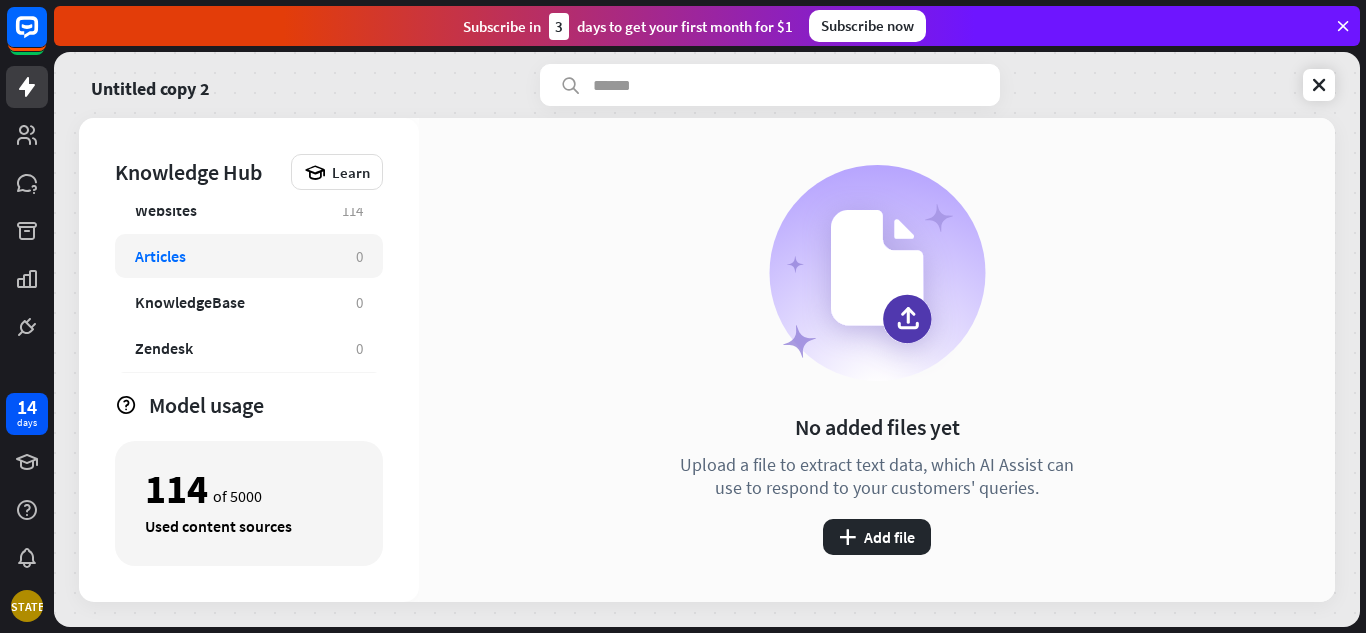 scroll, scrollTop: 0, scrollLeft: 0, axis: both 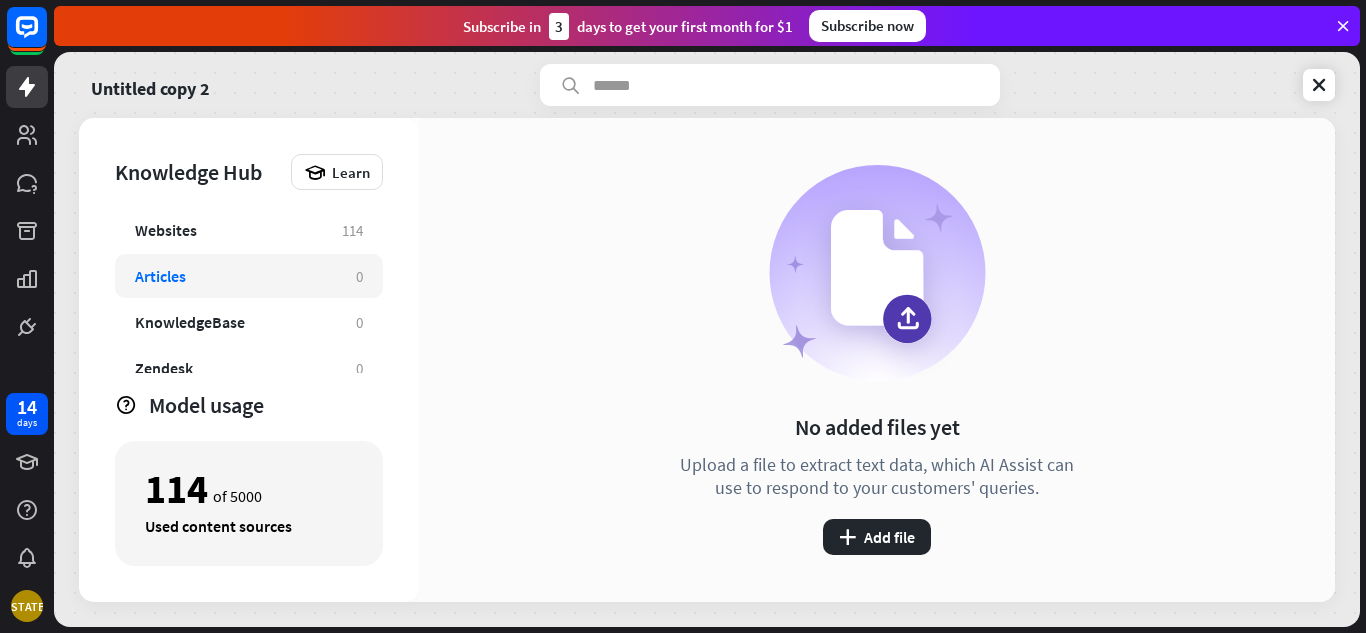click on "Websites     114" at bounding box center [249, 230] 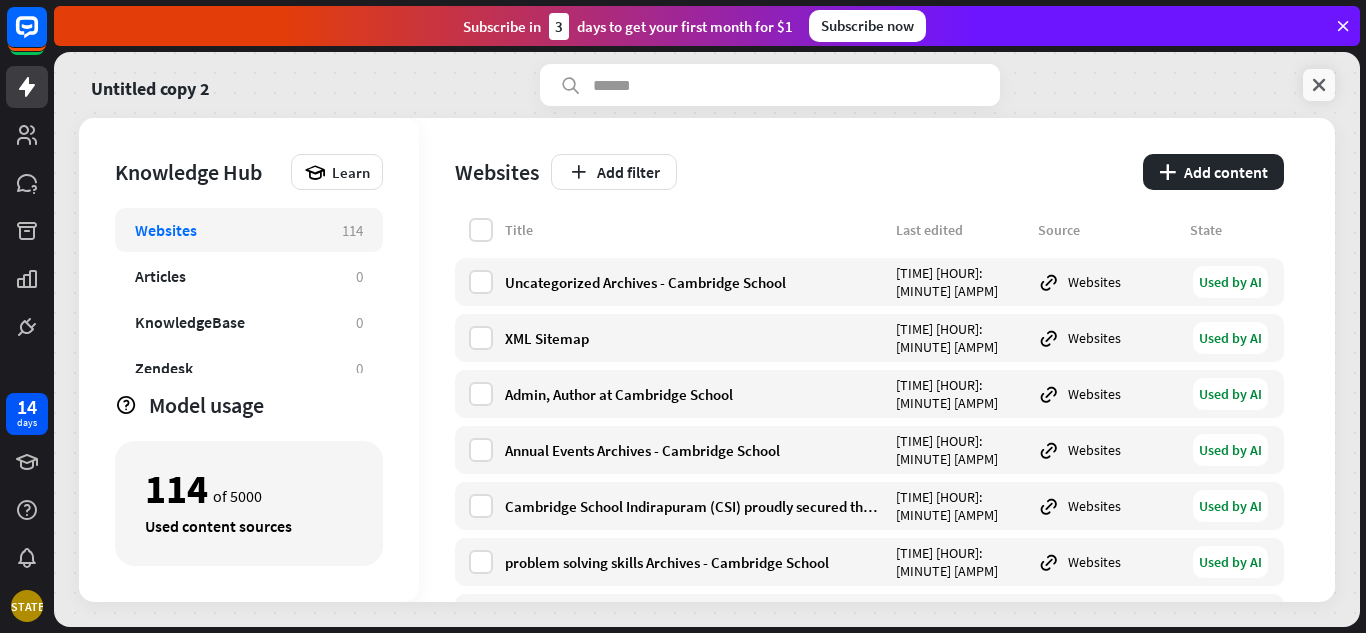 click at bounding box center [1319, 85] 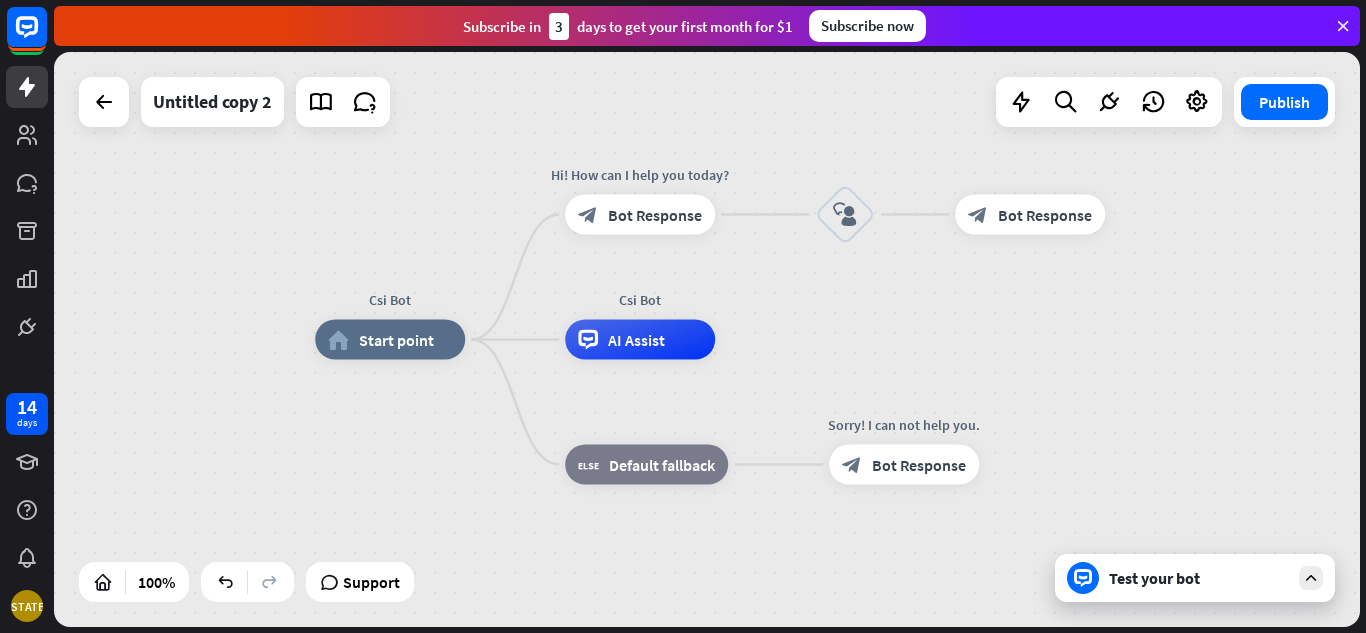 drag, startPoint x: 1199, startPoint y: 575, endPoint x: 1204, endPoint y: 528, distance: 47.26521 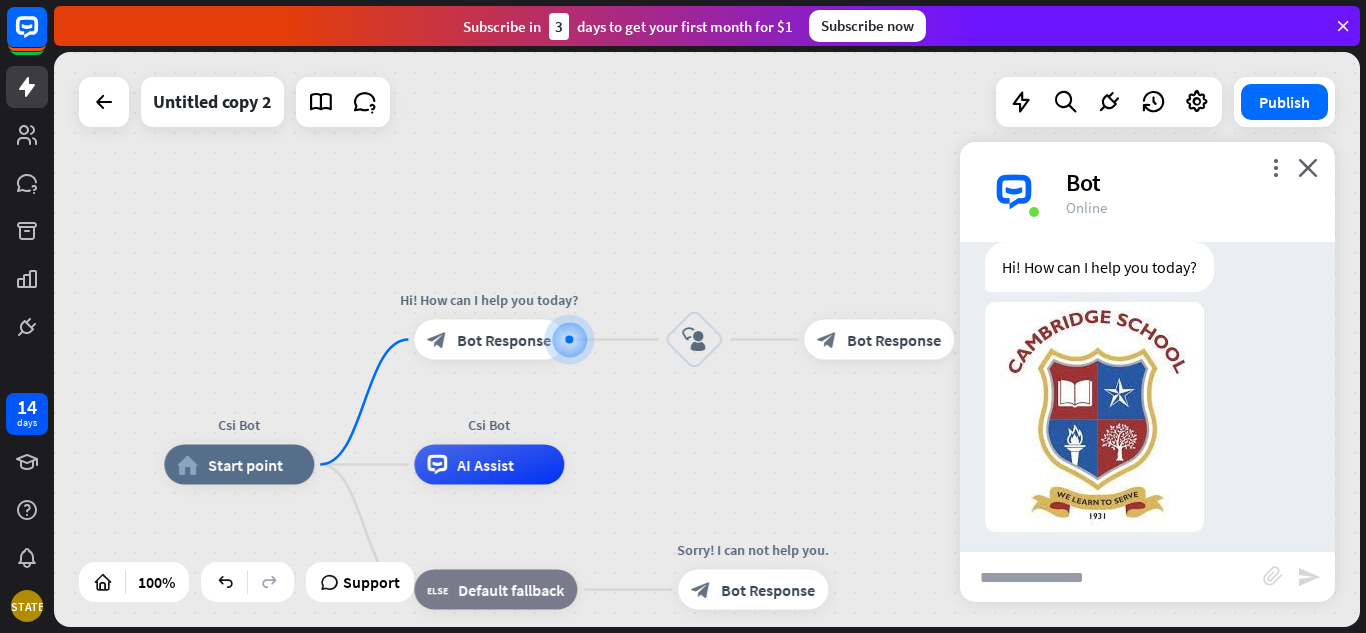 scroll, scrollTop: 69, scrollLeft: 0, axis: vertical 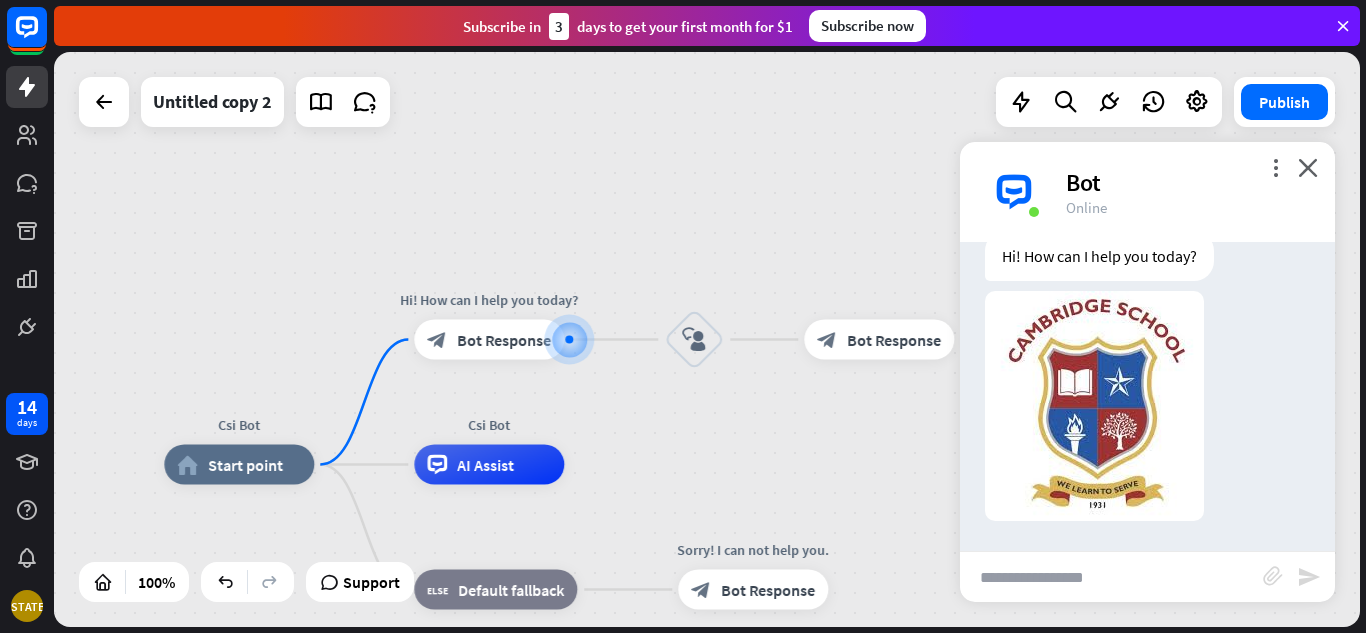 click on "more_vert
close
Bot
Online" at bounding box center [1147, 192] 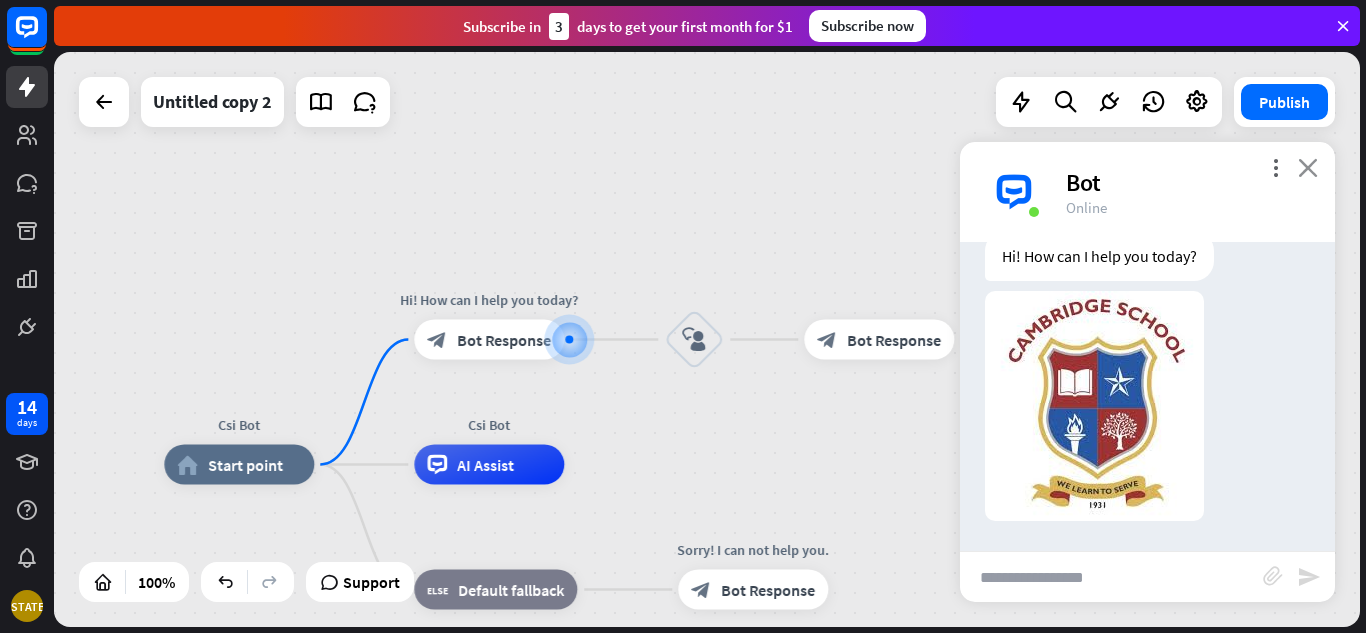 click on "close" at bounding box center (1308, 167) 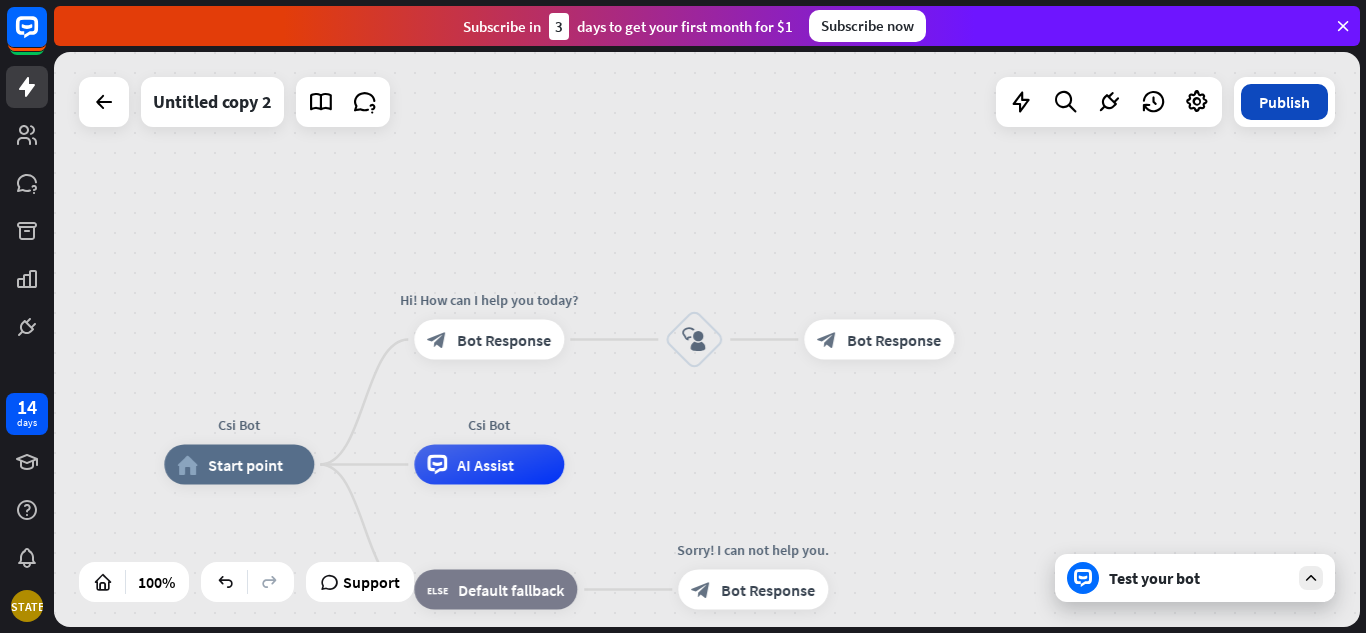 click on "Publish" at bounding box center [1284, 102] 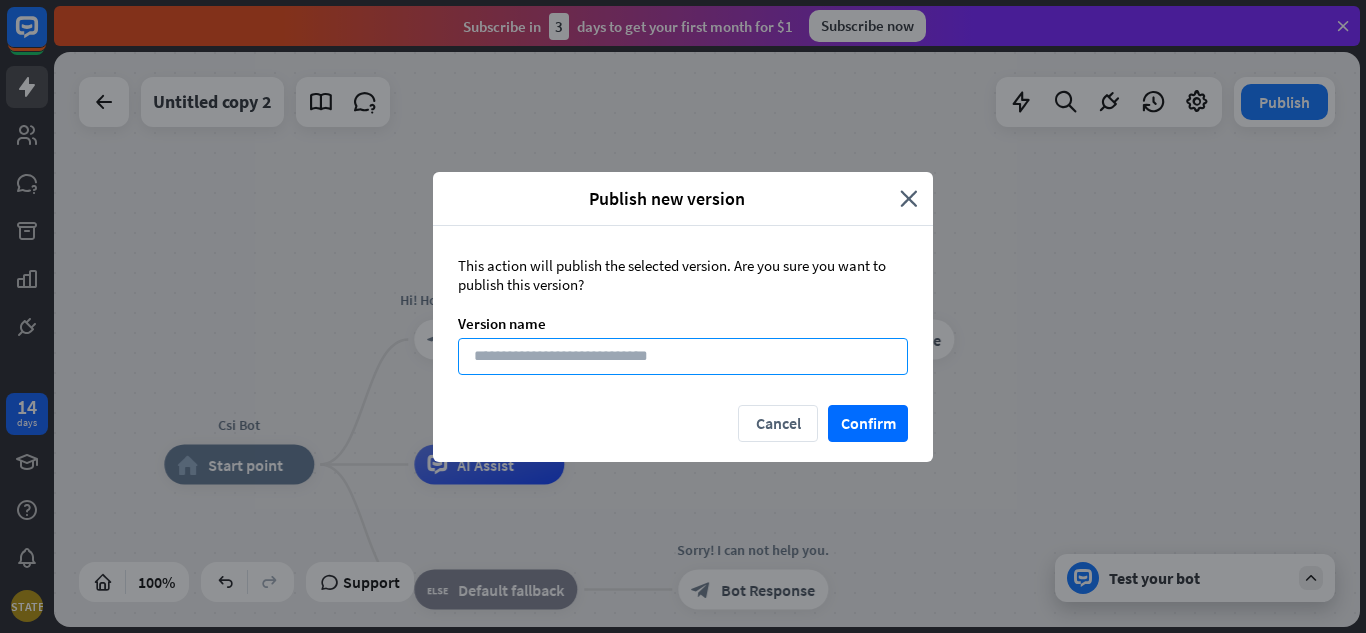 click at bounding box center (683, 356) 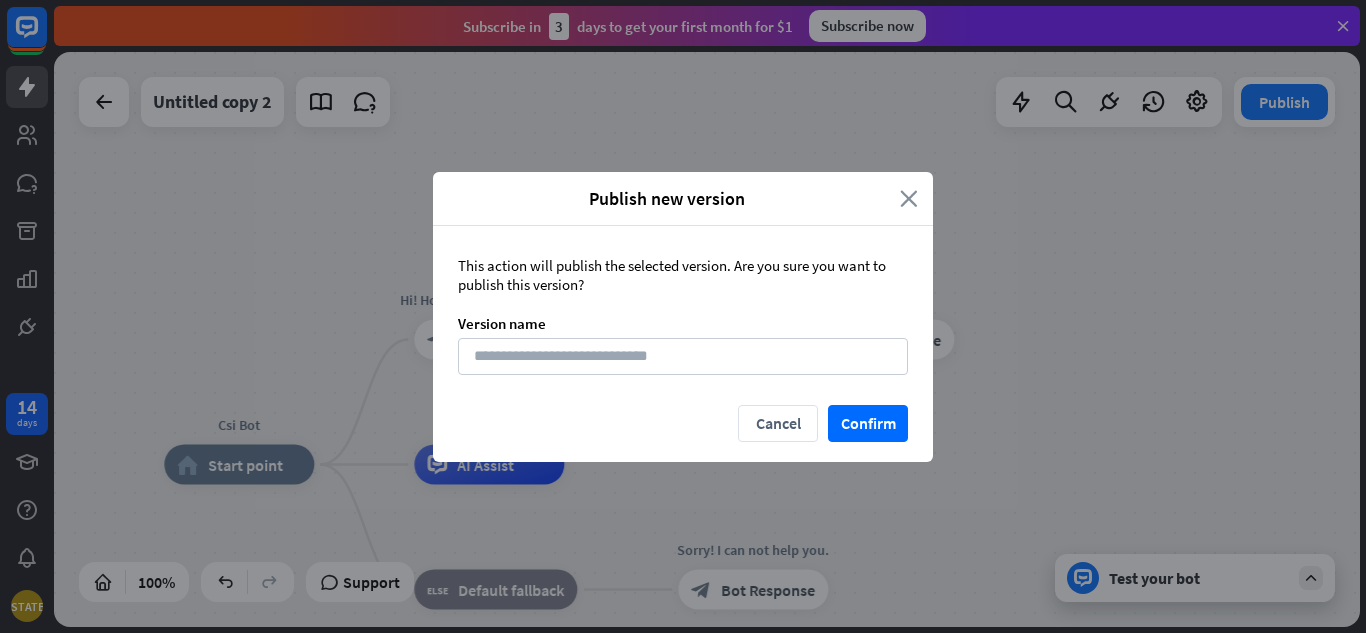 click on "close" at bounding box center [909, 198] 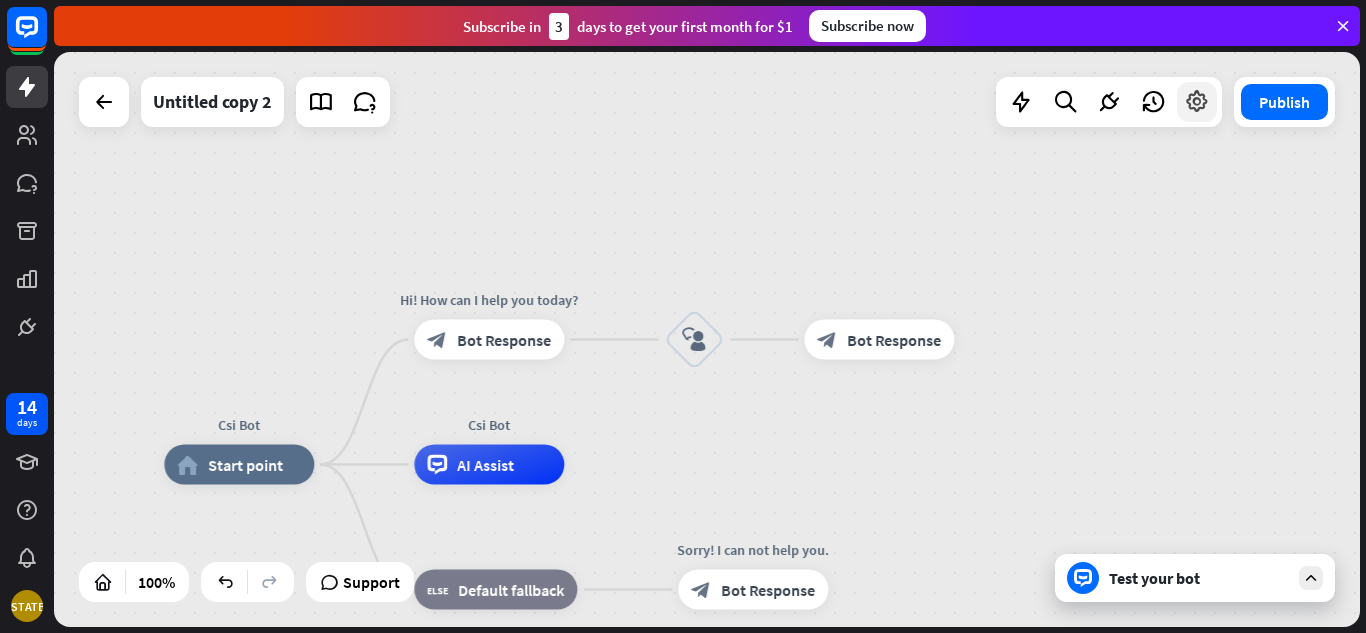 click at bounding box center [1197, 102] 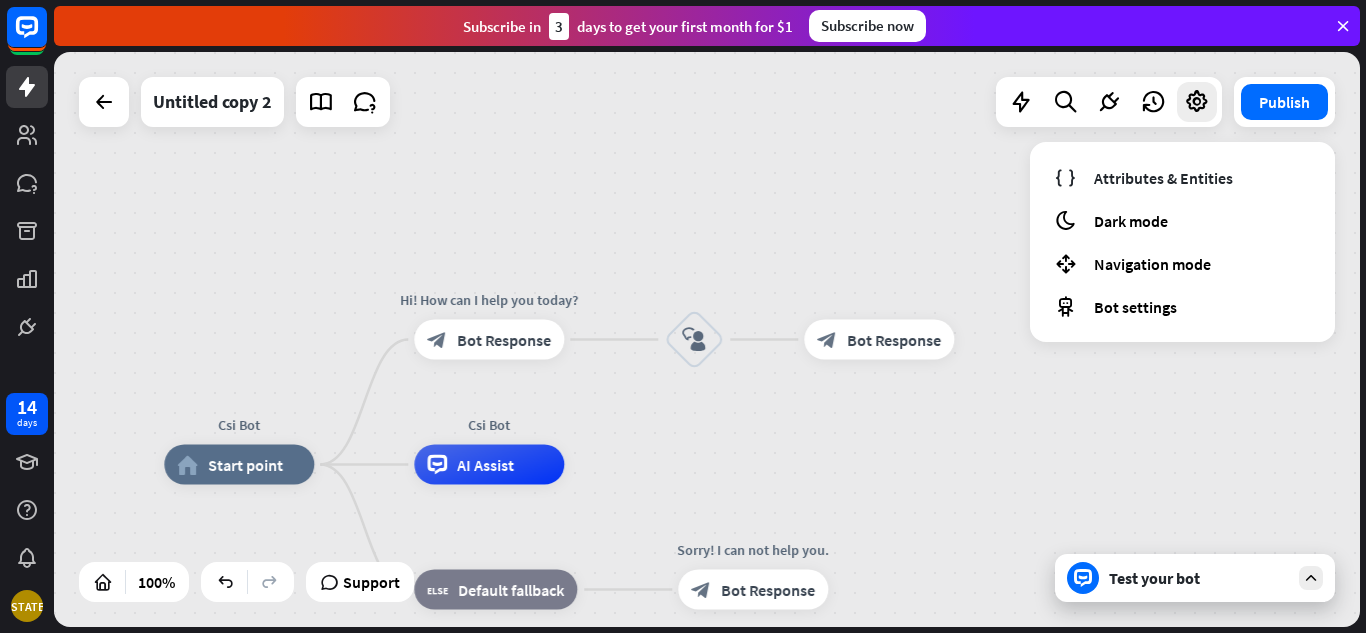 click on "Csi Bot   home_2   Start point                 Hi! How can I help you today?   block_bot_response   Bot Response                   block_user_input                   block_bot_response   Bot Response                 Csi Bot     AI Assist                   block_fallback   Default fallback                 Sorry! I can not help you.   block_bot_response   Bot Response" at bounding box center [707, 339] 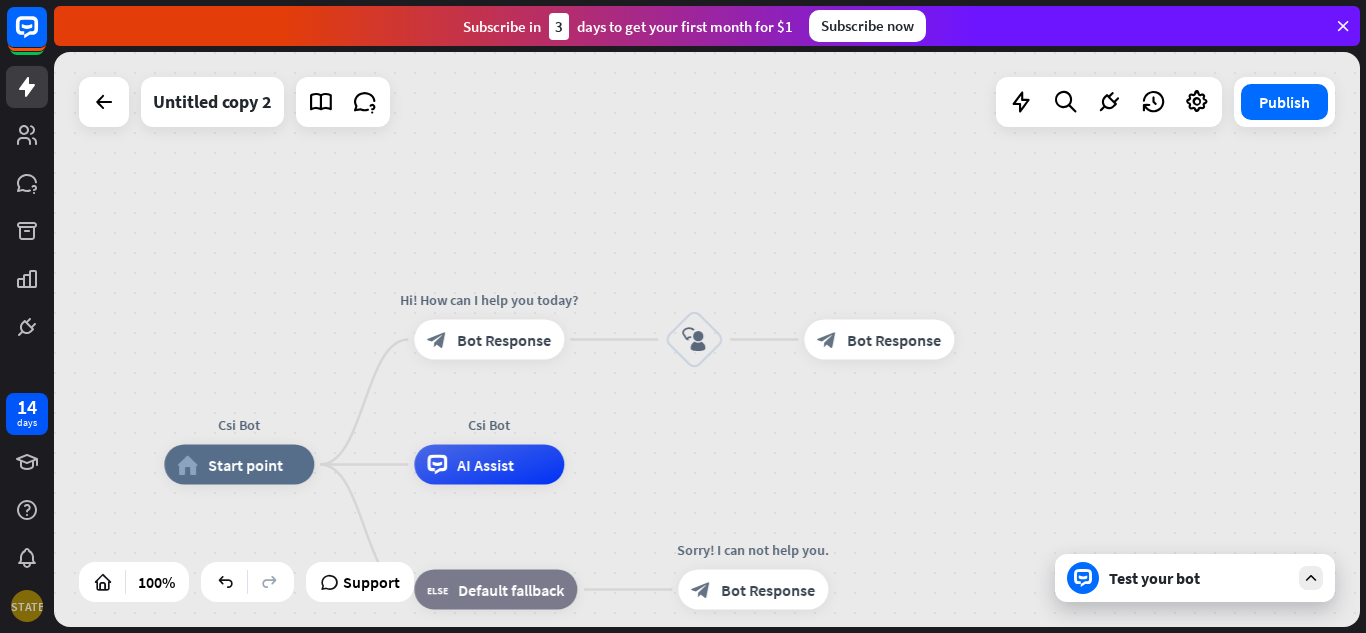 click on "[STATE]" at bounding box center [27, 606] 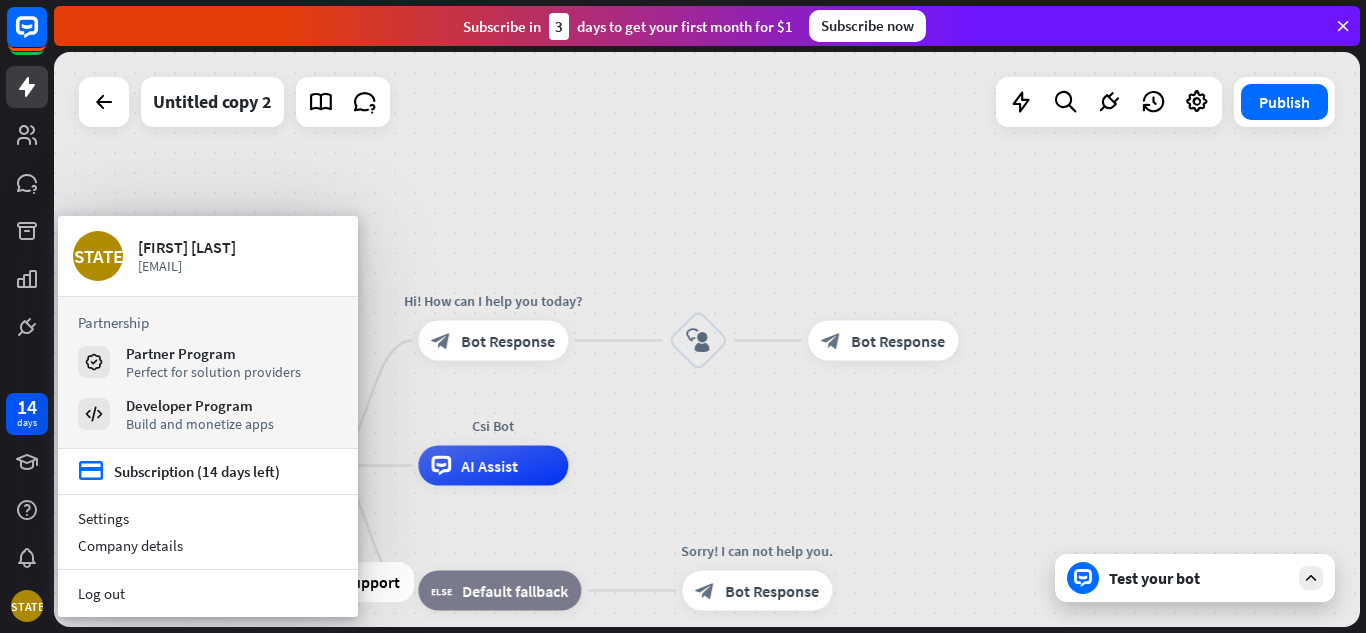 click on "Csi Bot   home_2   Start point                 Hi! How can I help you today?   block_bot_response   Bot Response                   block_user_input                   block_bot_response   Bot Response                 Csi Bot     AI Assist                   block_fallback   Default fallback                 Sorry! I can not help you.   block_bot_response   Bot Response" at bounding box center [707, 339] 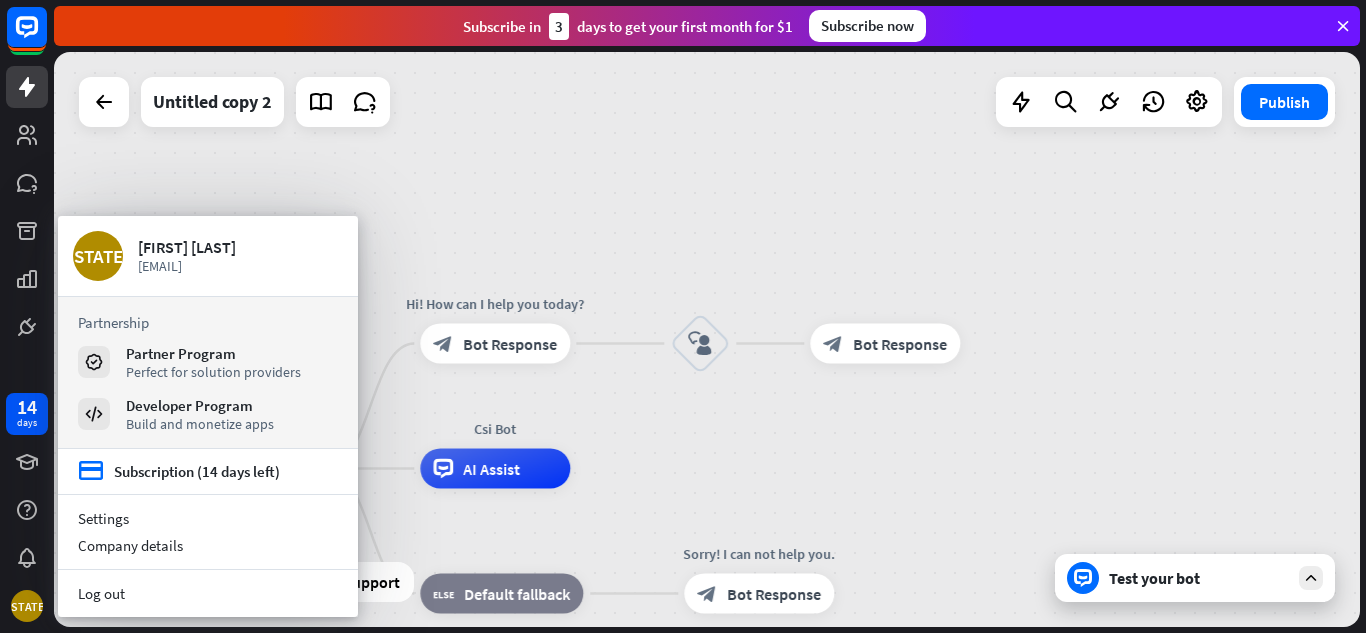 click on "Csi Bot   home_2   Start point                 Hi! How can I help you today?   block_bot_response   Bot Response                   block_user_input                   block_bot_response   Bot Response                 Csi Bot     AI Assist                   block_fallback   Default fallback                 Sorry! I can not help you.   block_bot_response   Bot Response" at bounding box center [707, 339] 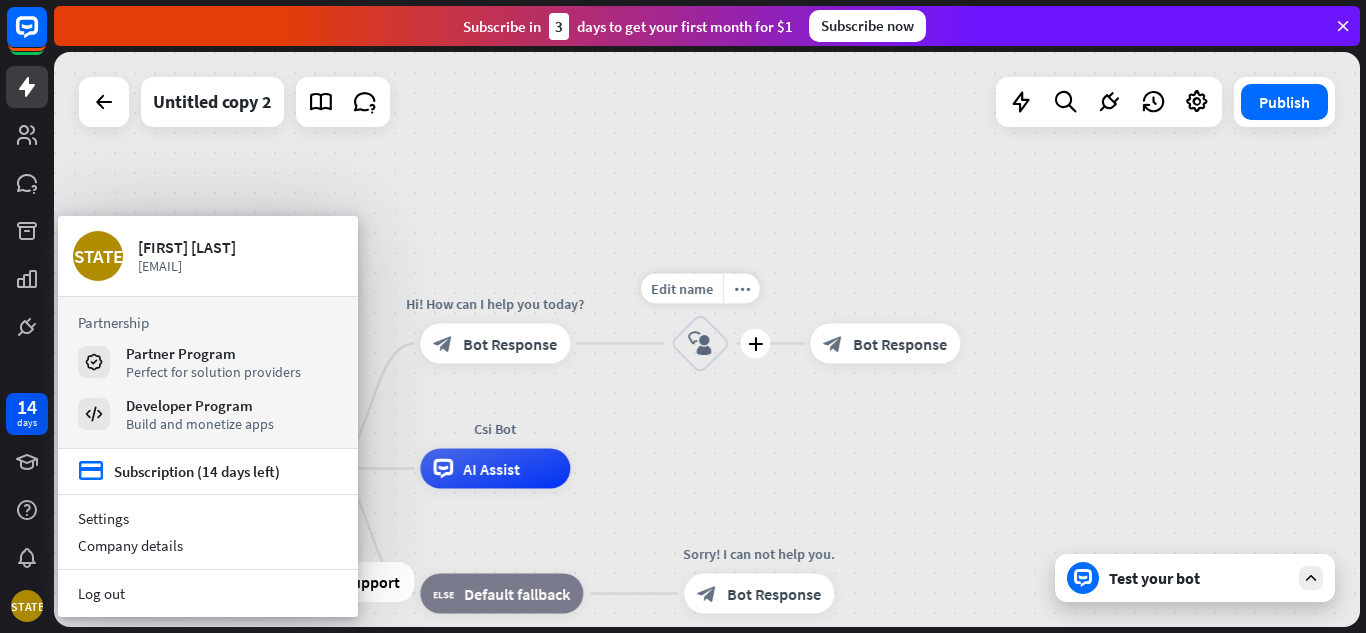 click on "Edit name" at bounding box center [682, 289] 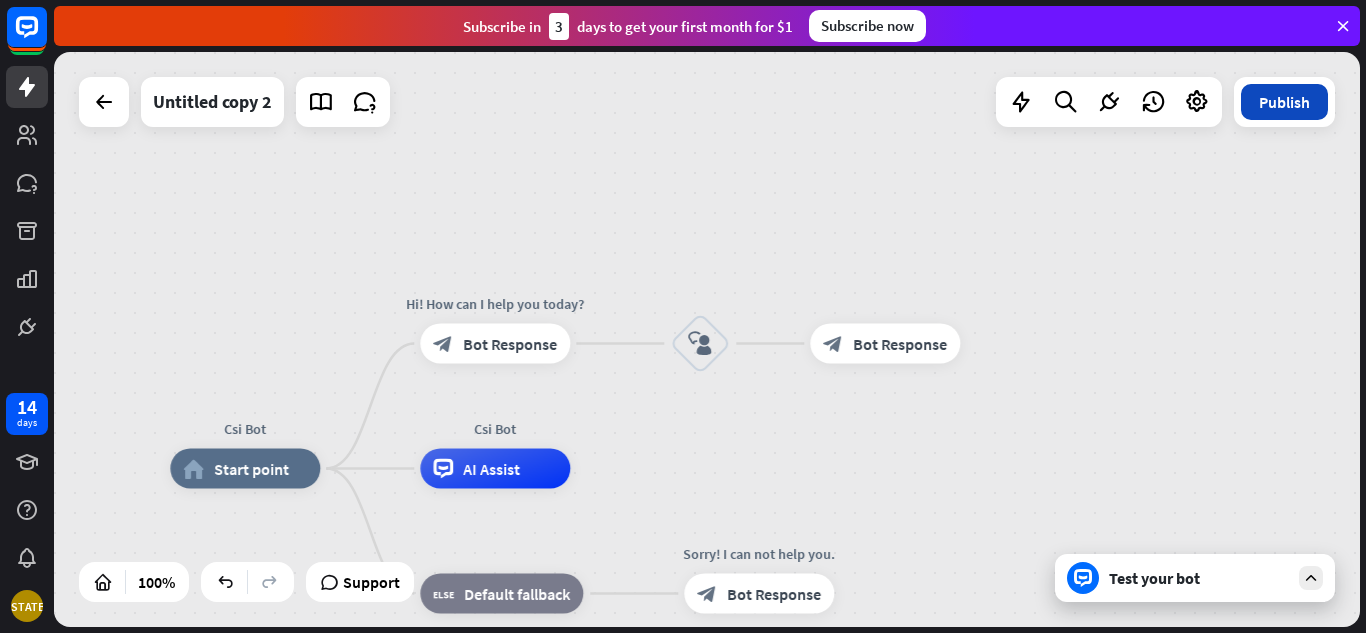 click on "Publish" at bounding box center [1284, 102] 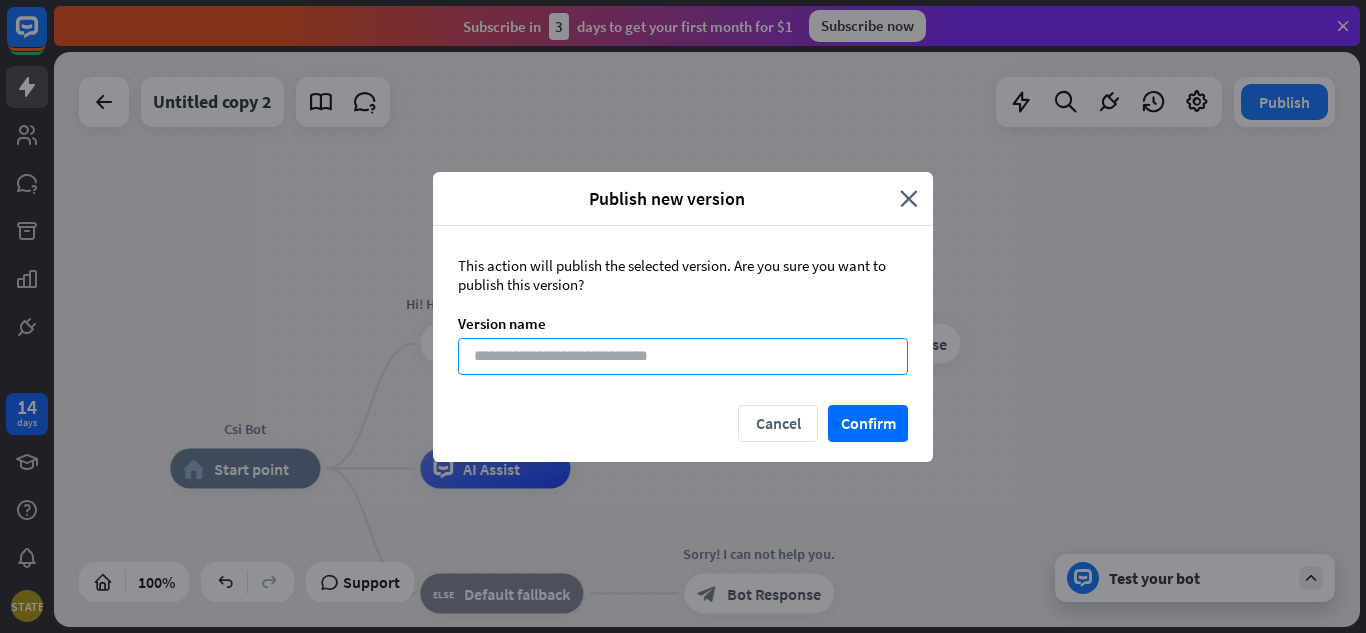 click at bounding box center [683, 356] 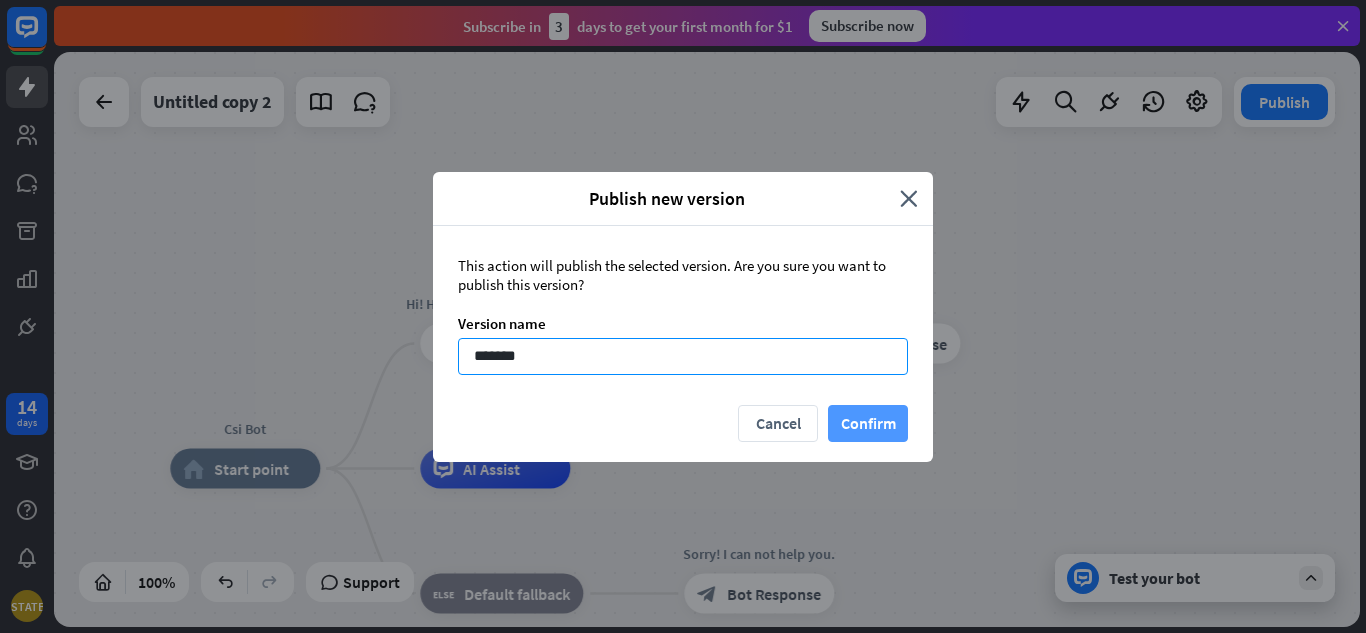 type on "*******" 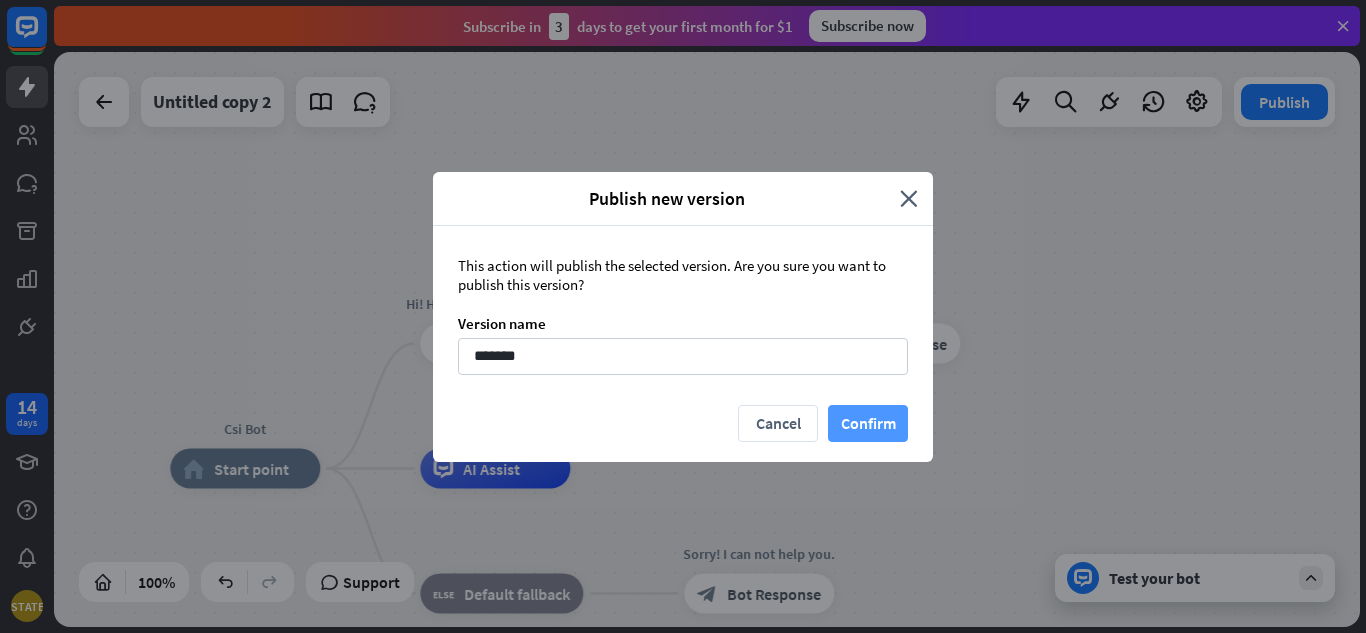 click on "Confirm" at bounding box center (868, 423) 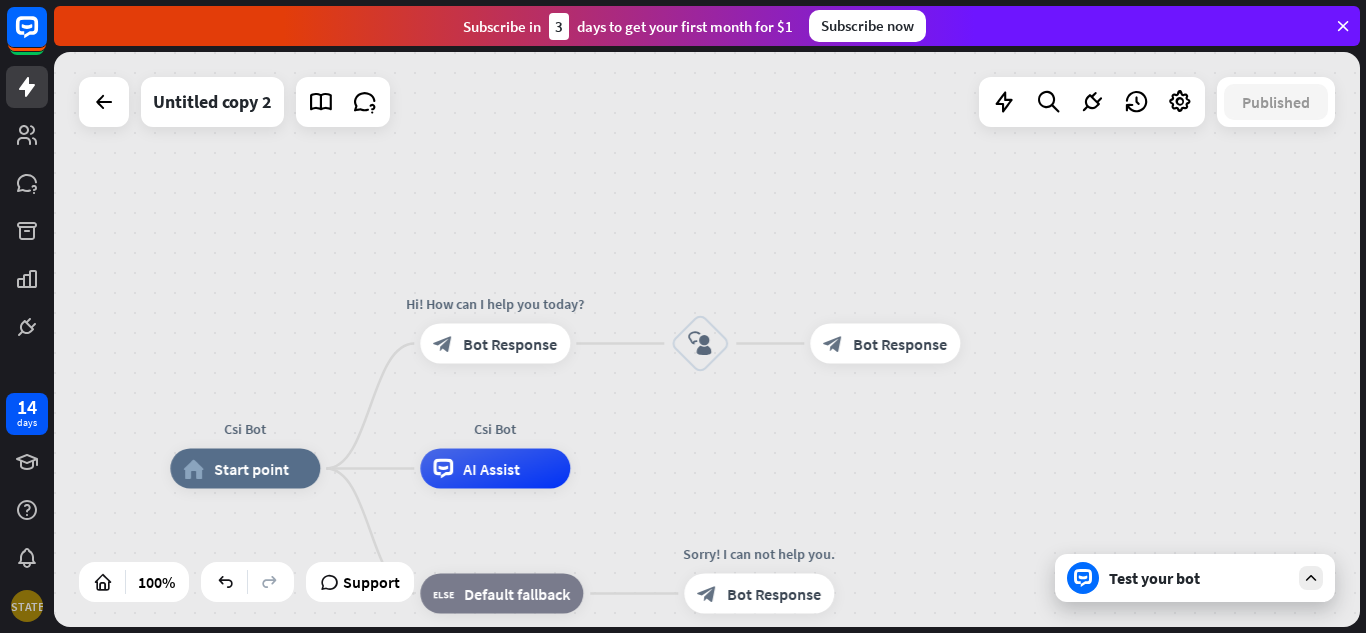 click on "[STATE]" at bounding box center (27, 606) 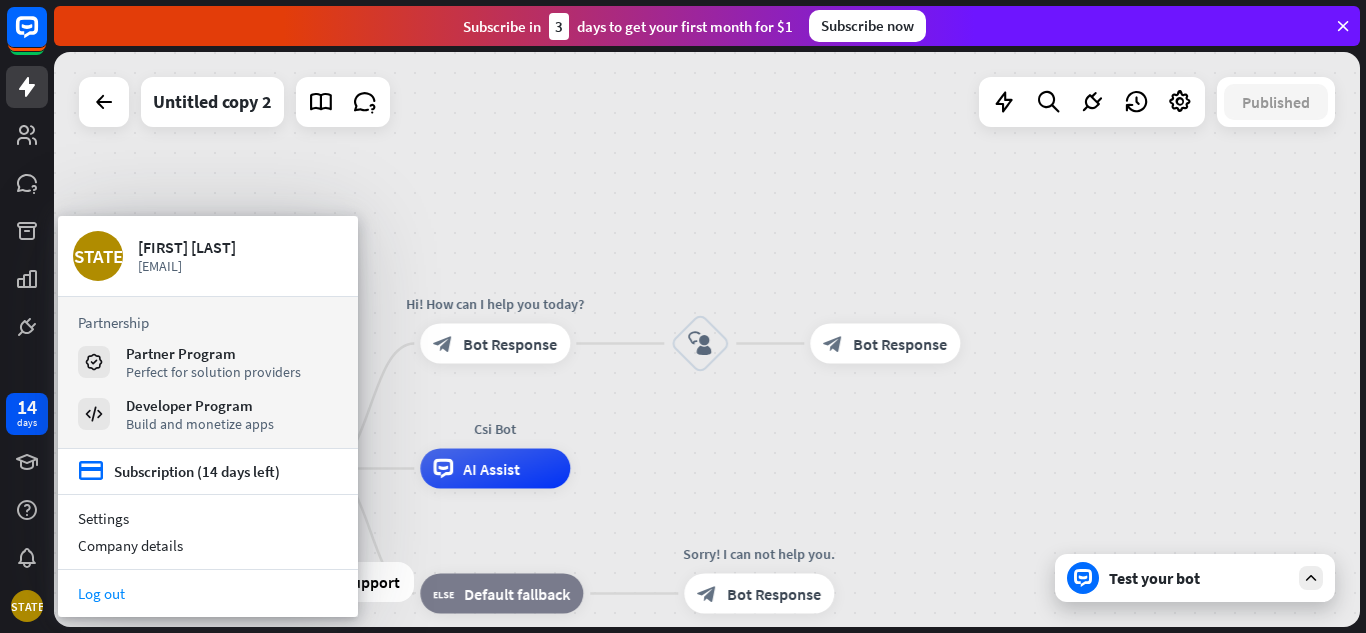 click on "Log out" at bounding box center (208, 593) 